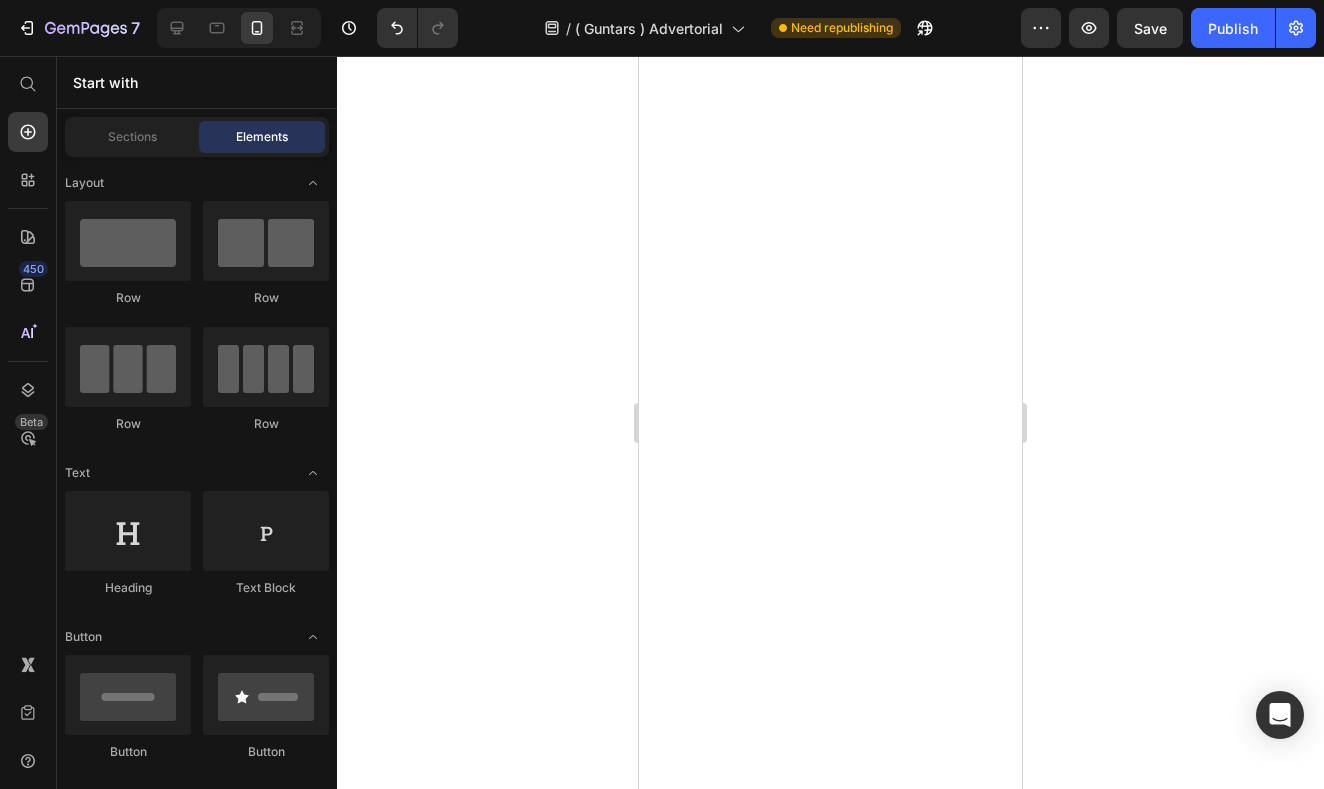 scroll, scrollTop: 0, scrollLeft: 0, axis: both 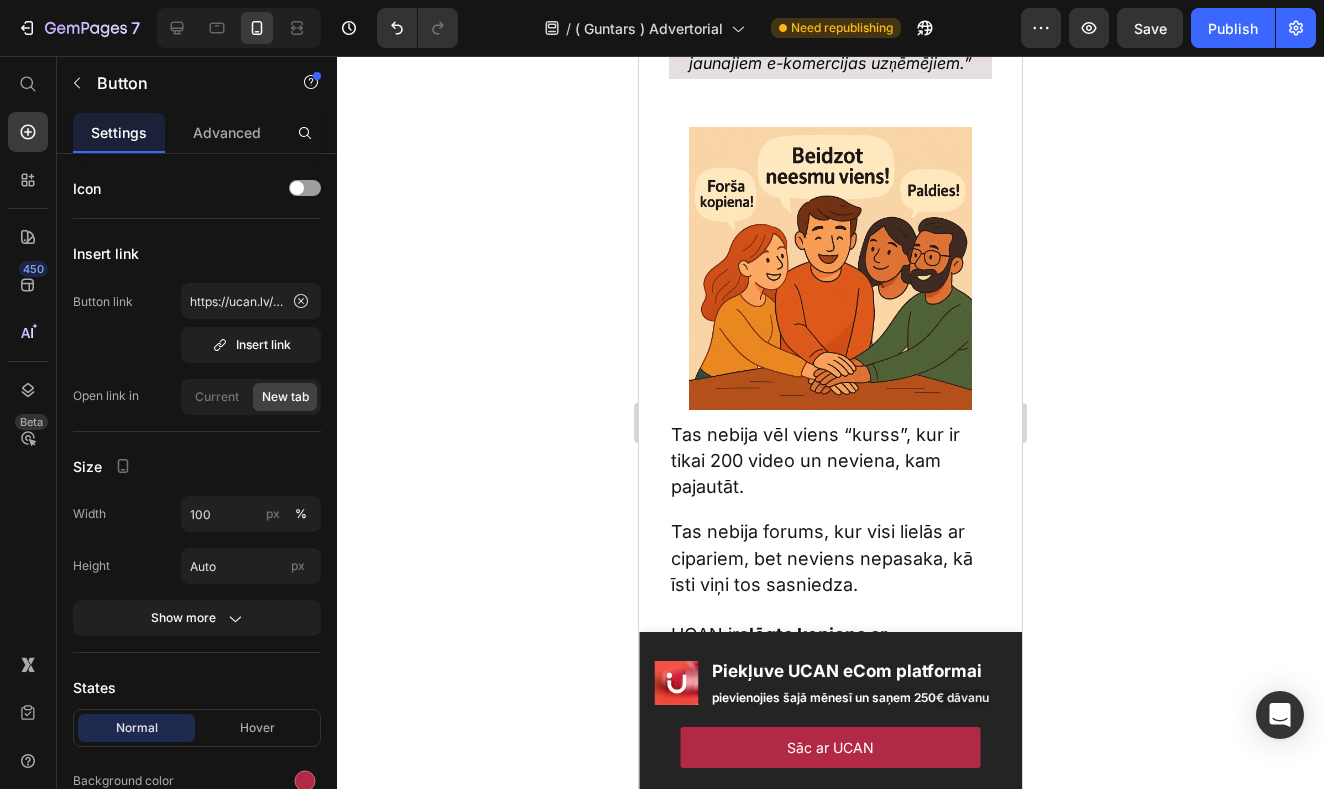 click on "Pievienoties" at bounding box center (831, -346) 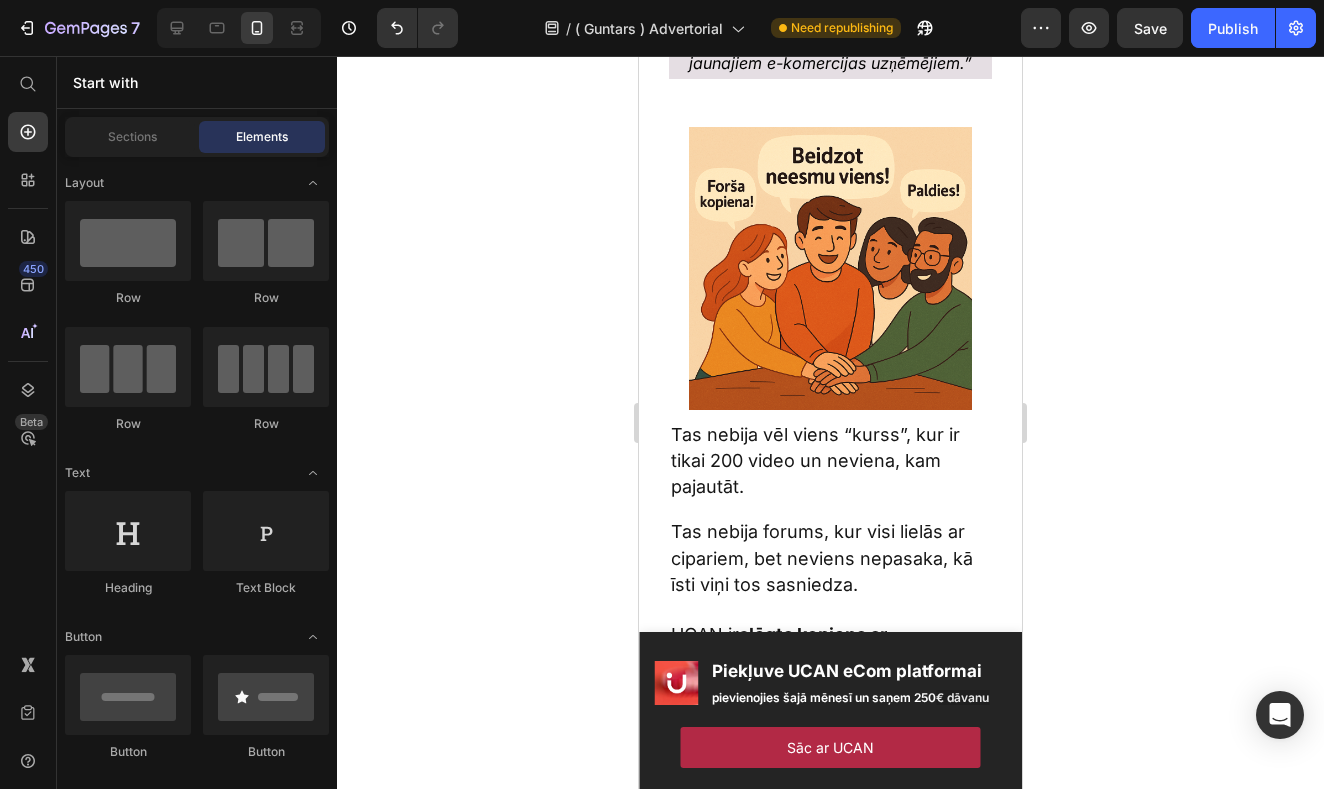 click on "Pievienoties" at bounding box center [831, -346] 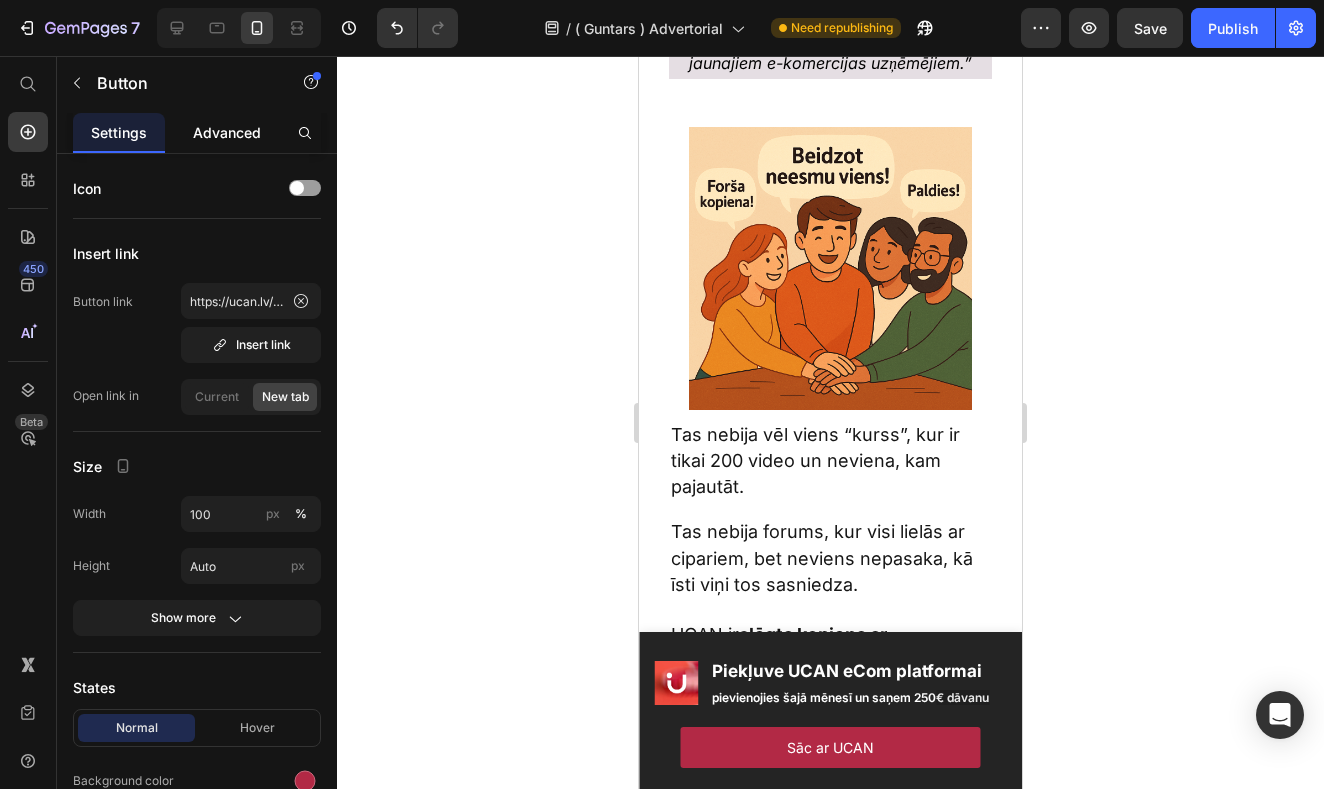 click on "Advanced" at bounding box center (227, 132) 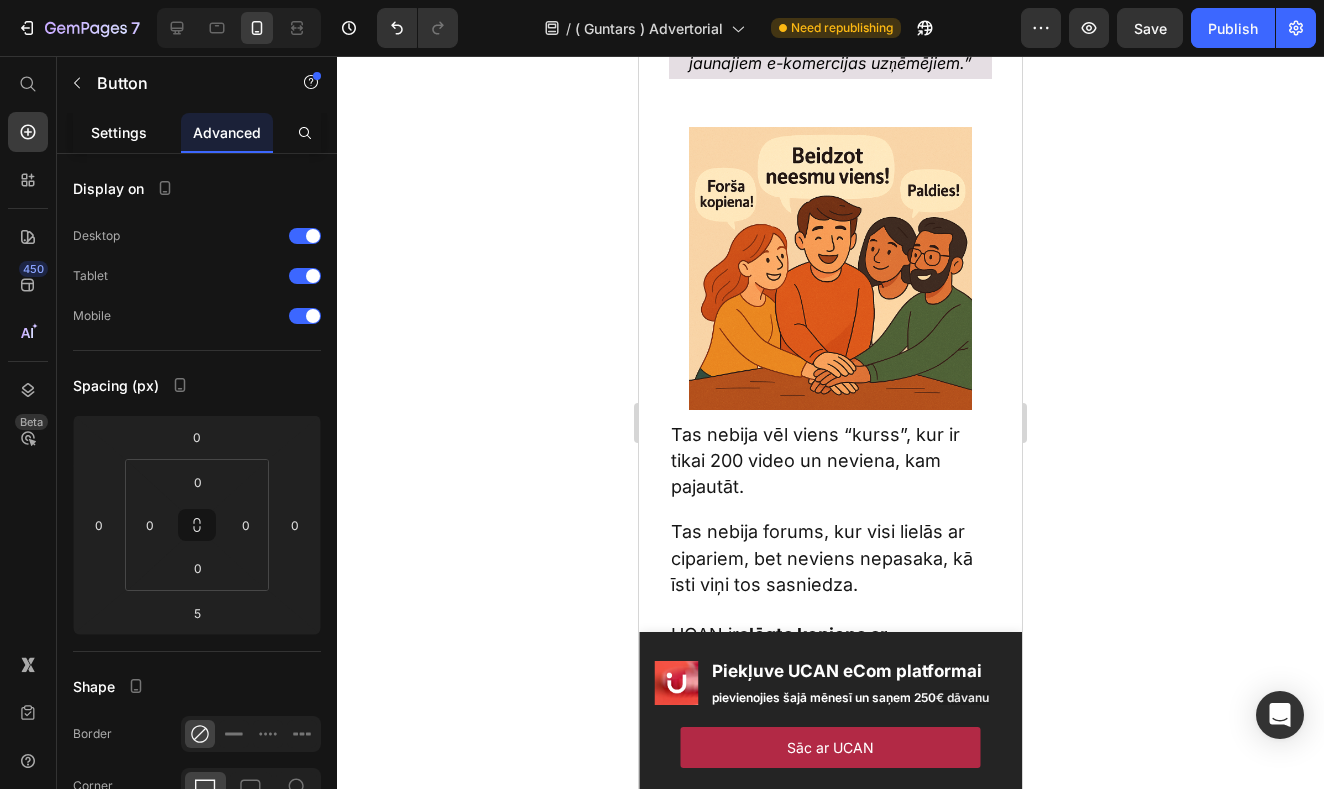 click on "Settings" at bounding box center (119, 132) 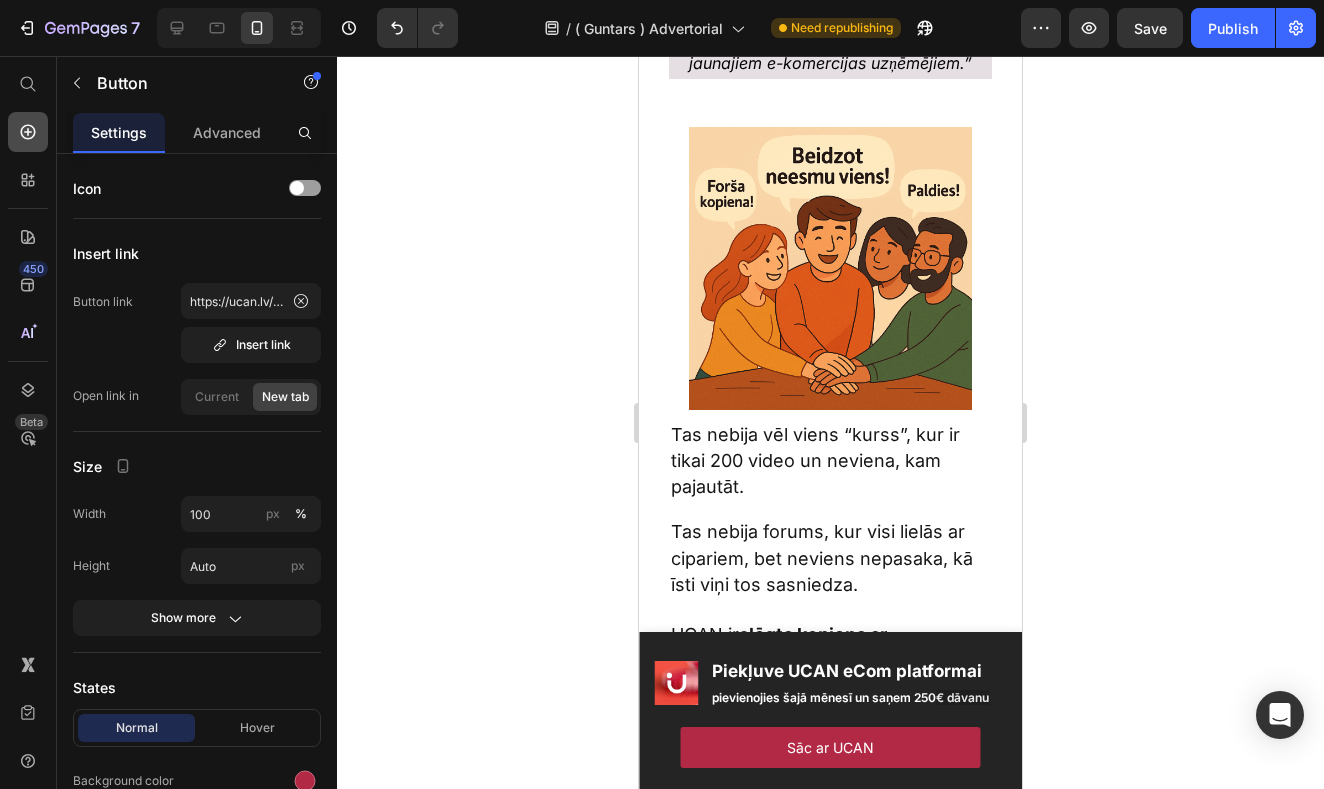 click 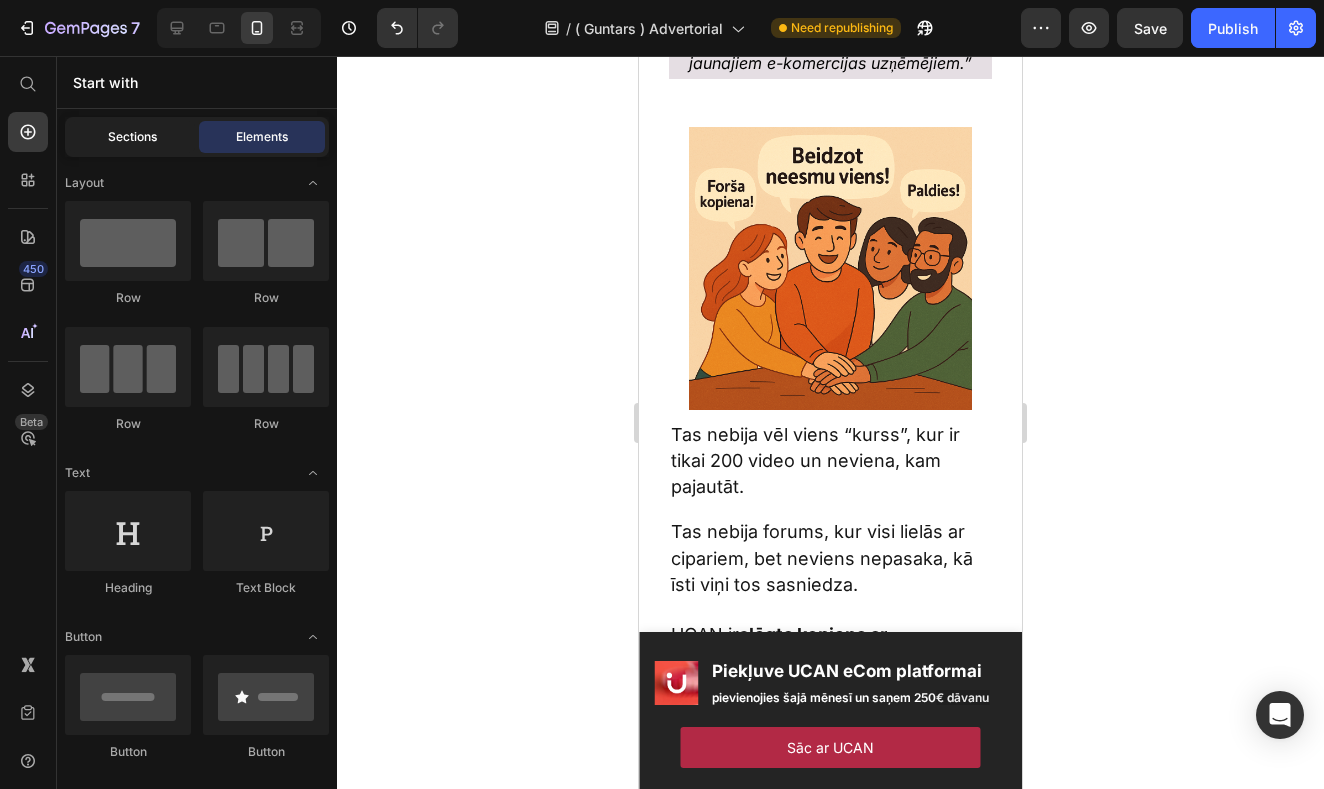 click on "Sections" 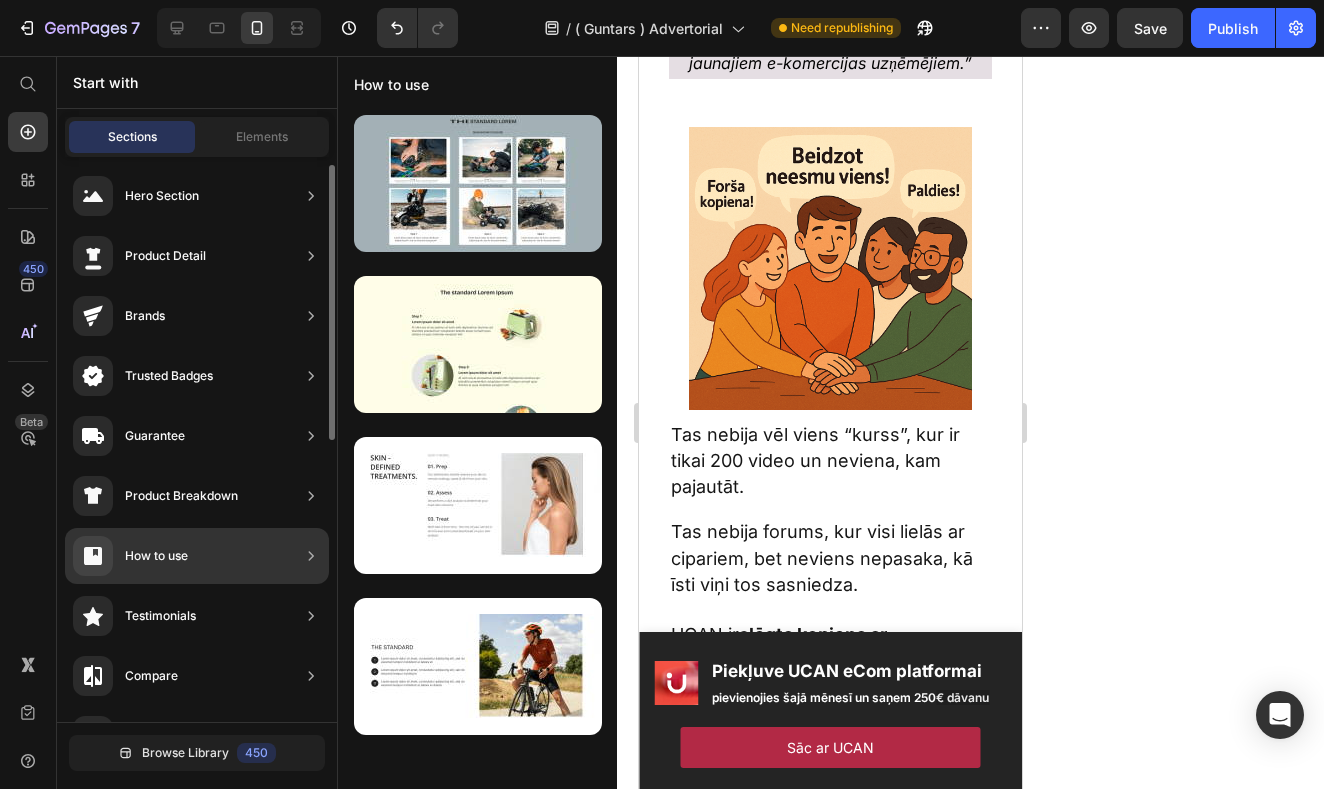 scroll, scrollTop: 0, scrollLeft: 0, axis: both 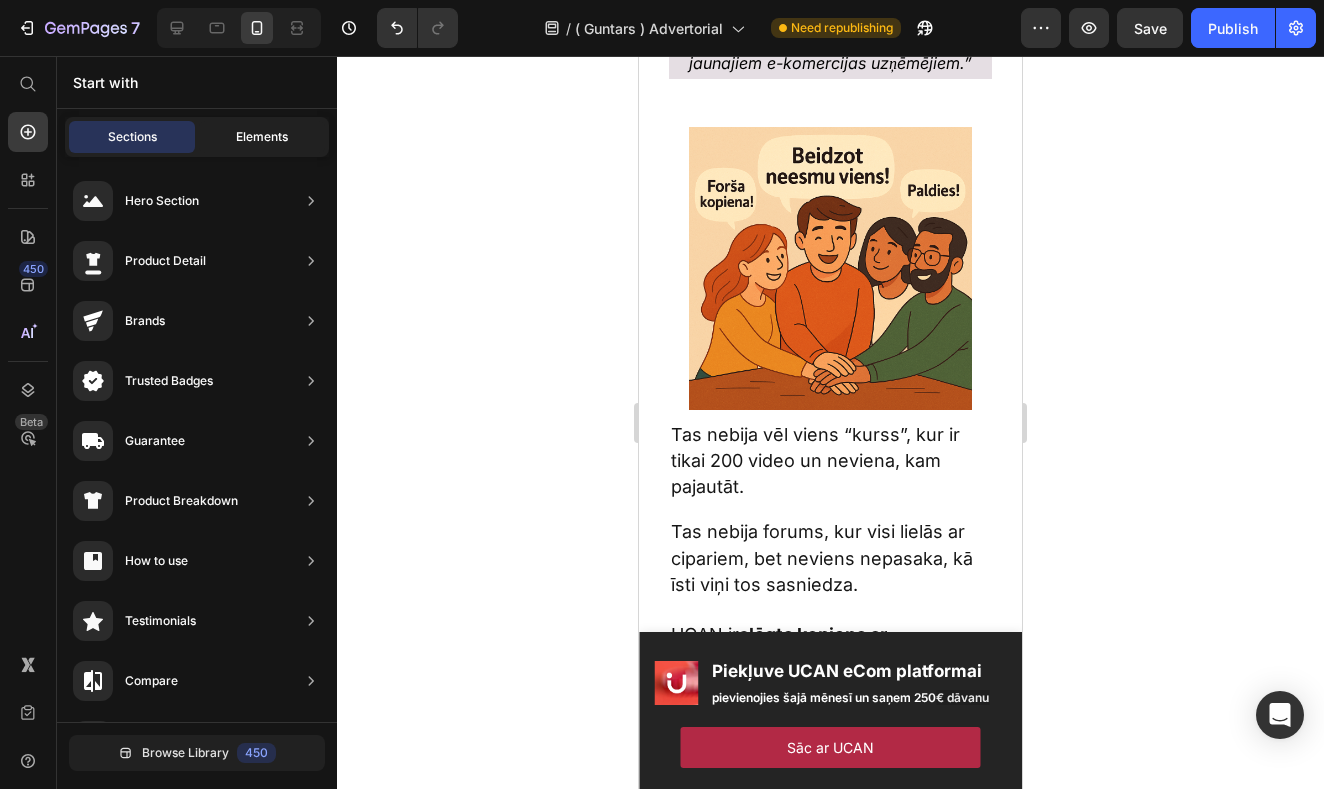 click on "Elements" at bounding box center (262, 137) 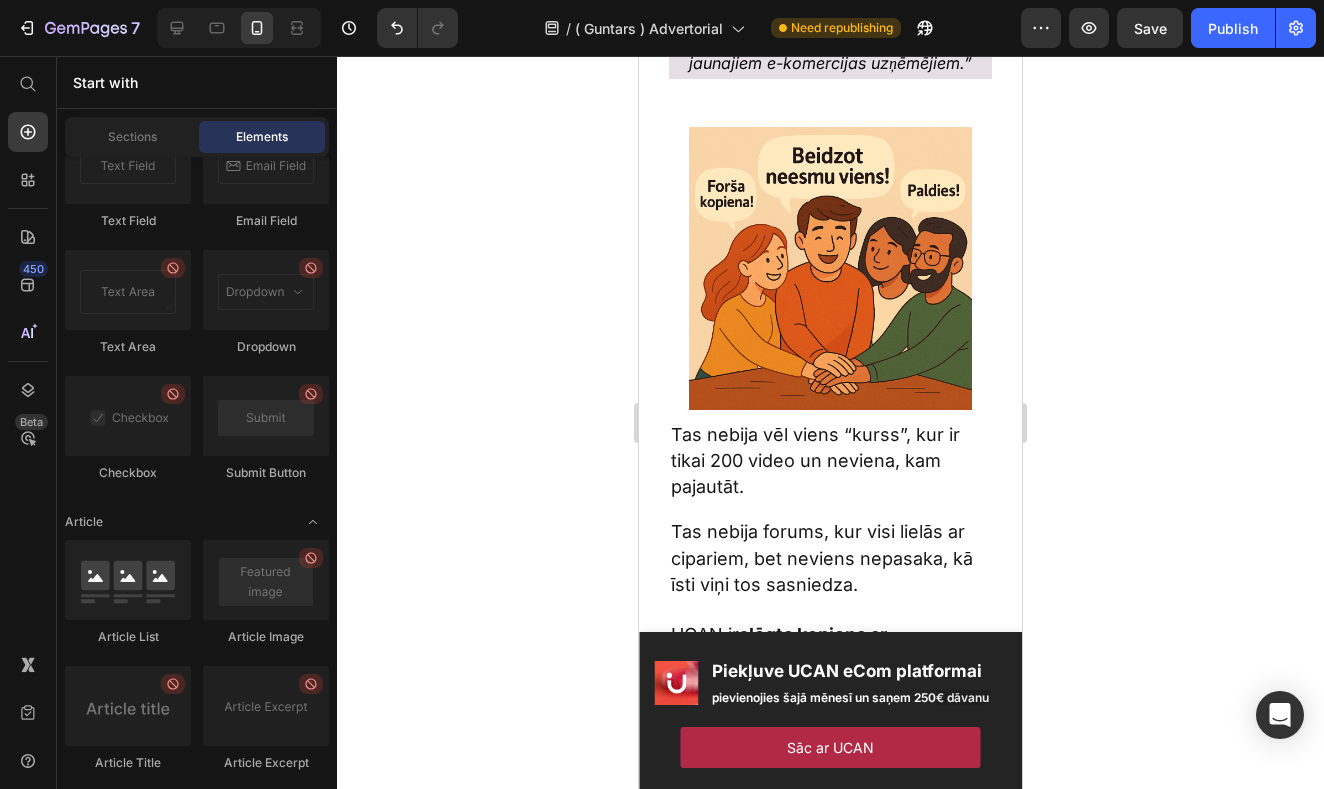 scroll, scrollTop: 5558, scrollLeft: 0, axis: vertical 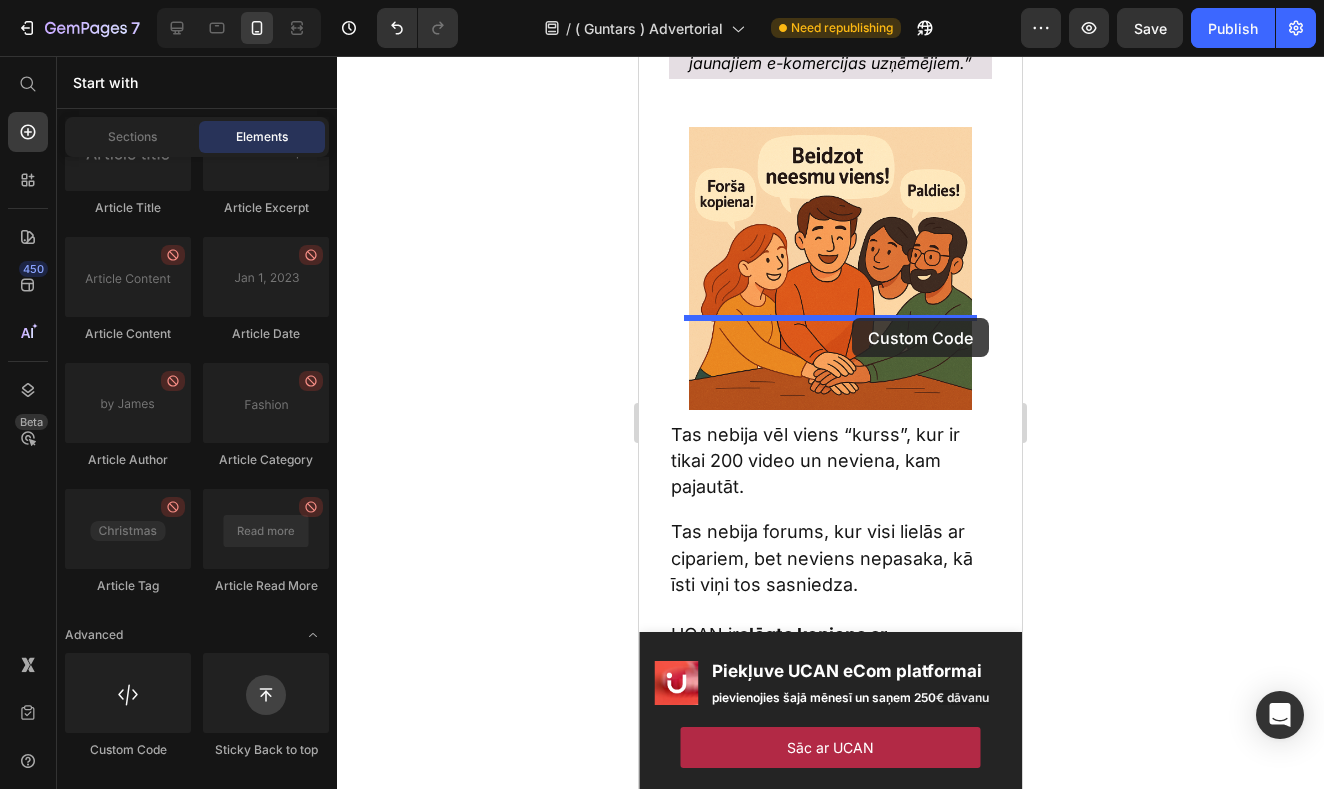 drag, startPoint x: 752, startPoint y: 749, endPoint x: 852, endPoint y: 318, distance: 442.44885 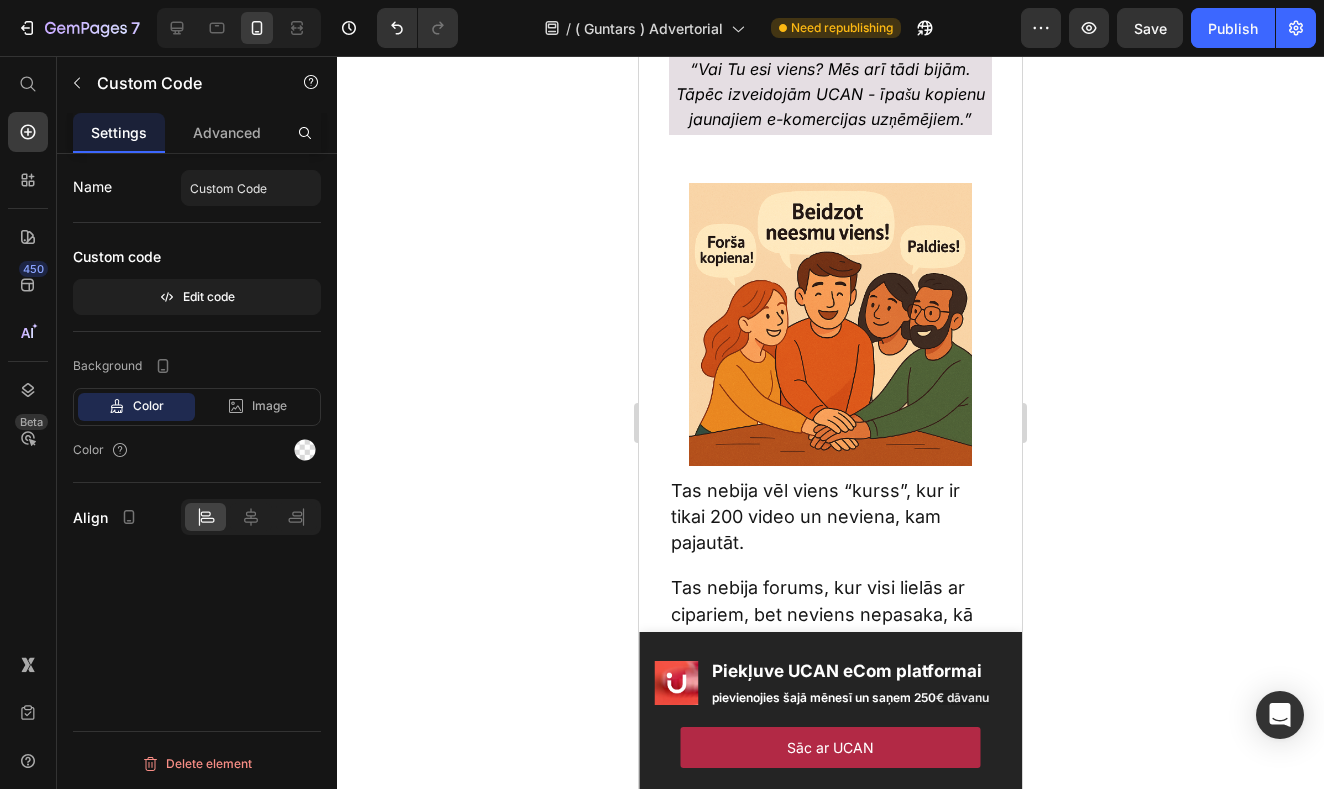 click on "Custom Code" at bounding box center (830, -284) 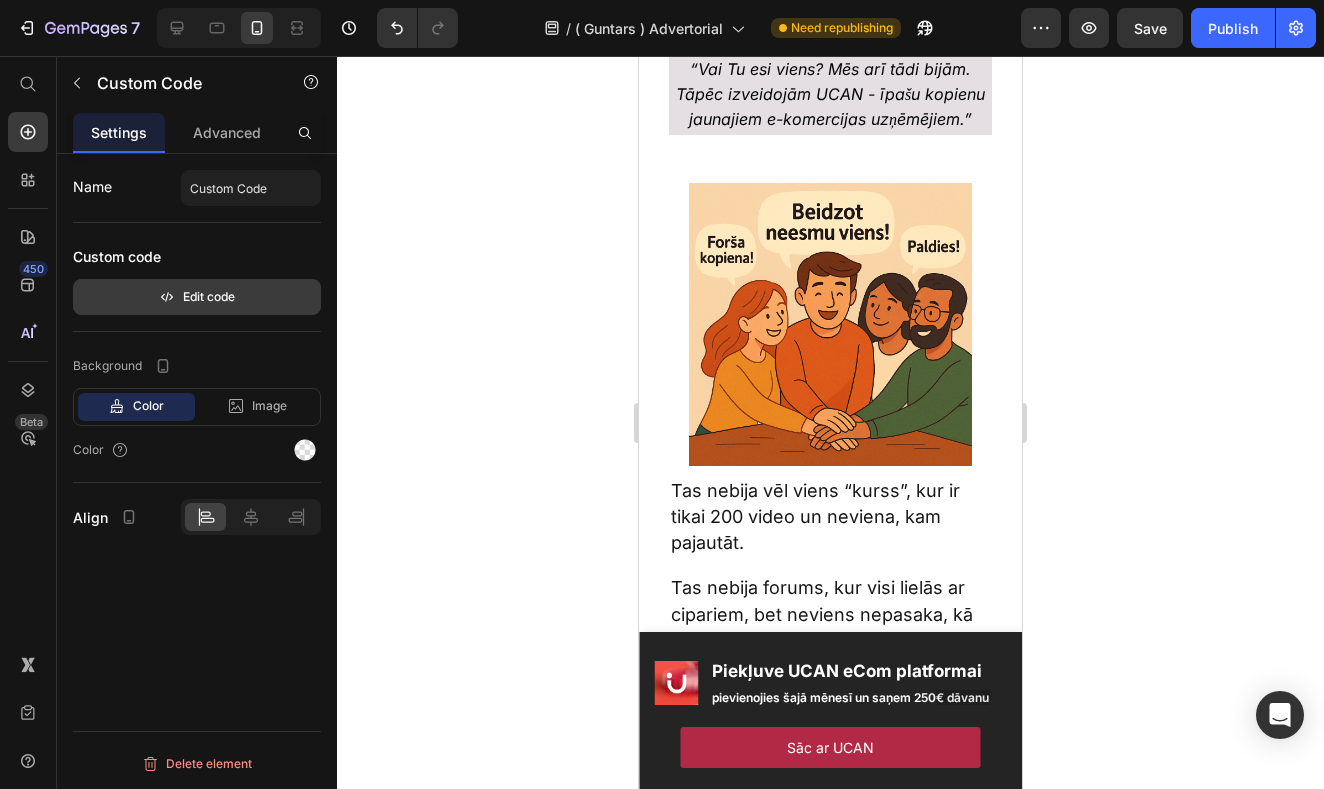 click on "Edit code" at bounding box center (197, 297) 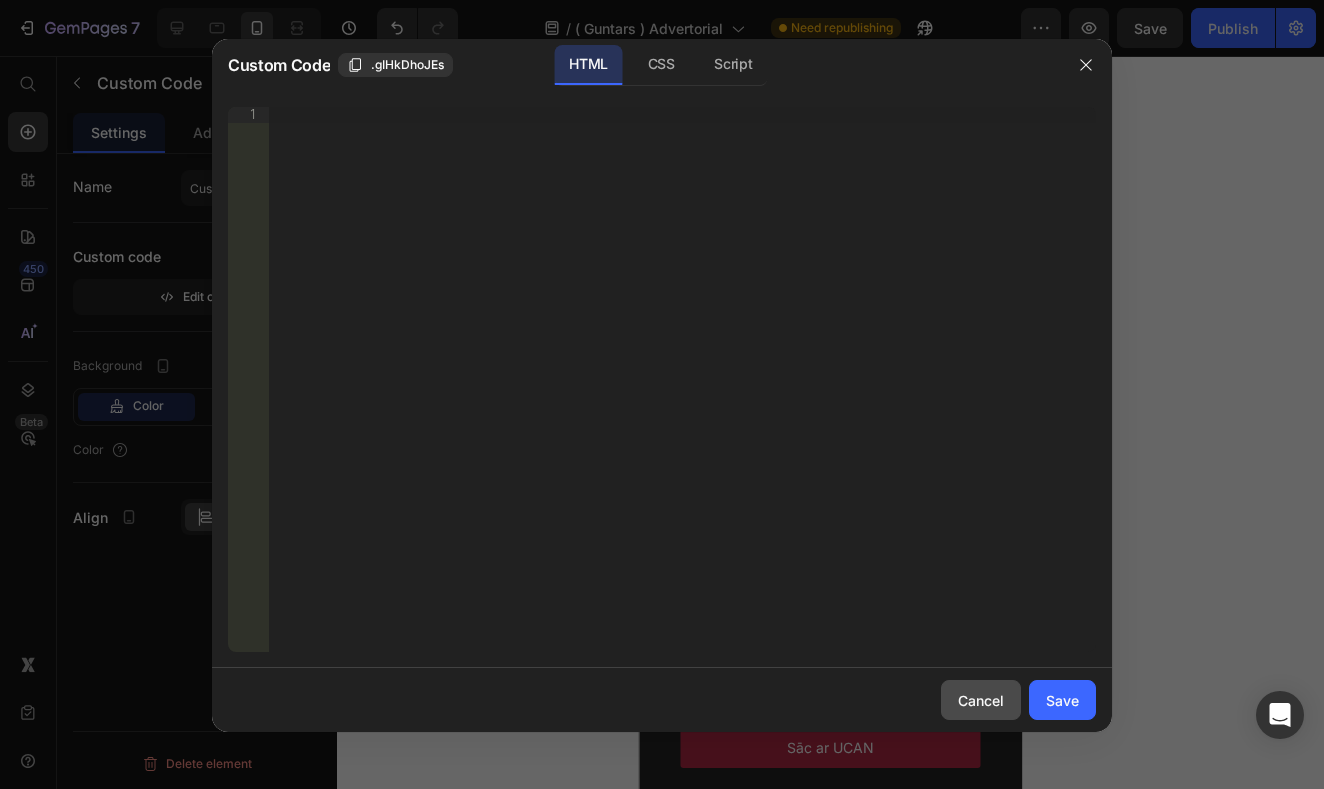click on "Cancel" at bounding box center [981, 700] 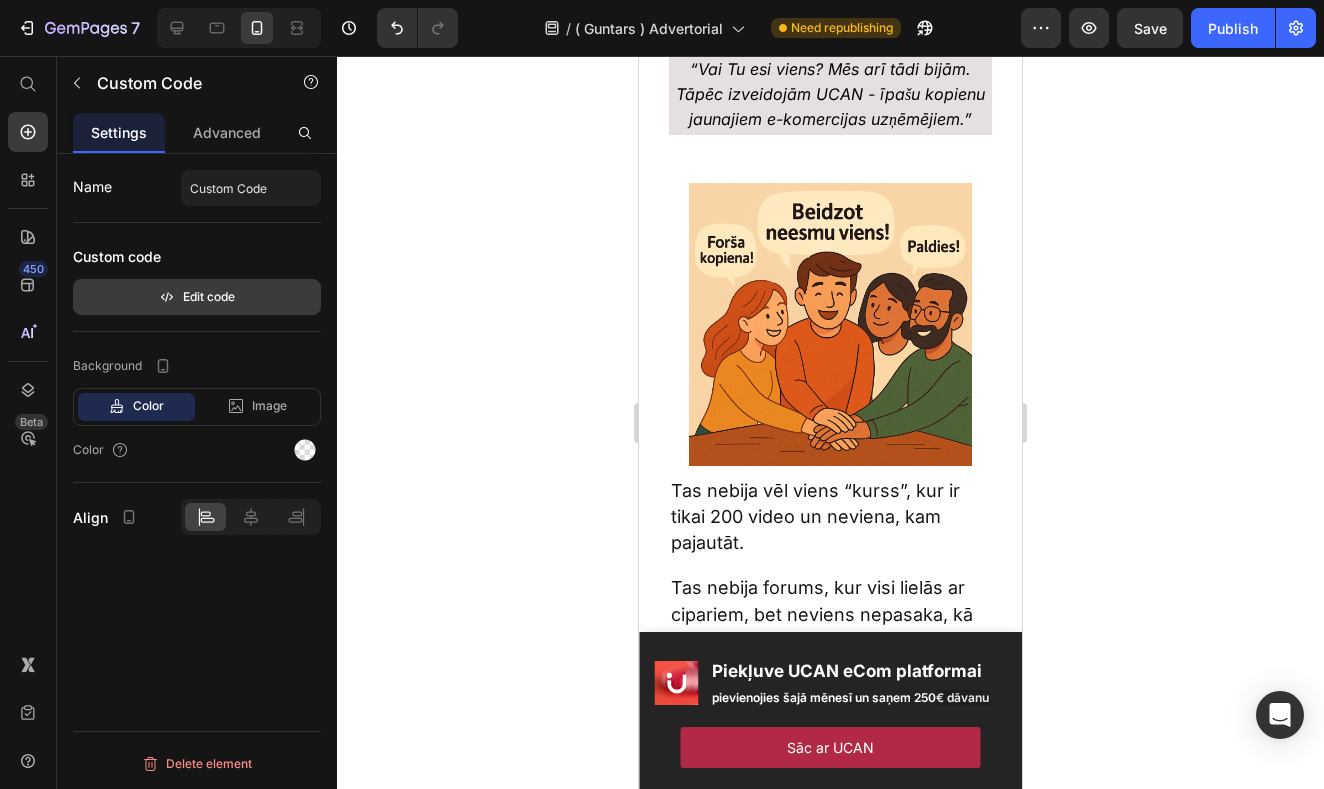 click on "Edit code" at bounding box center [197, 297] 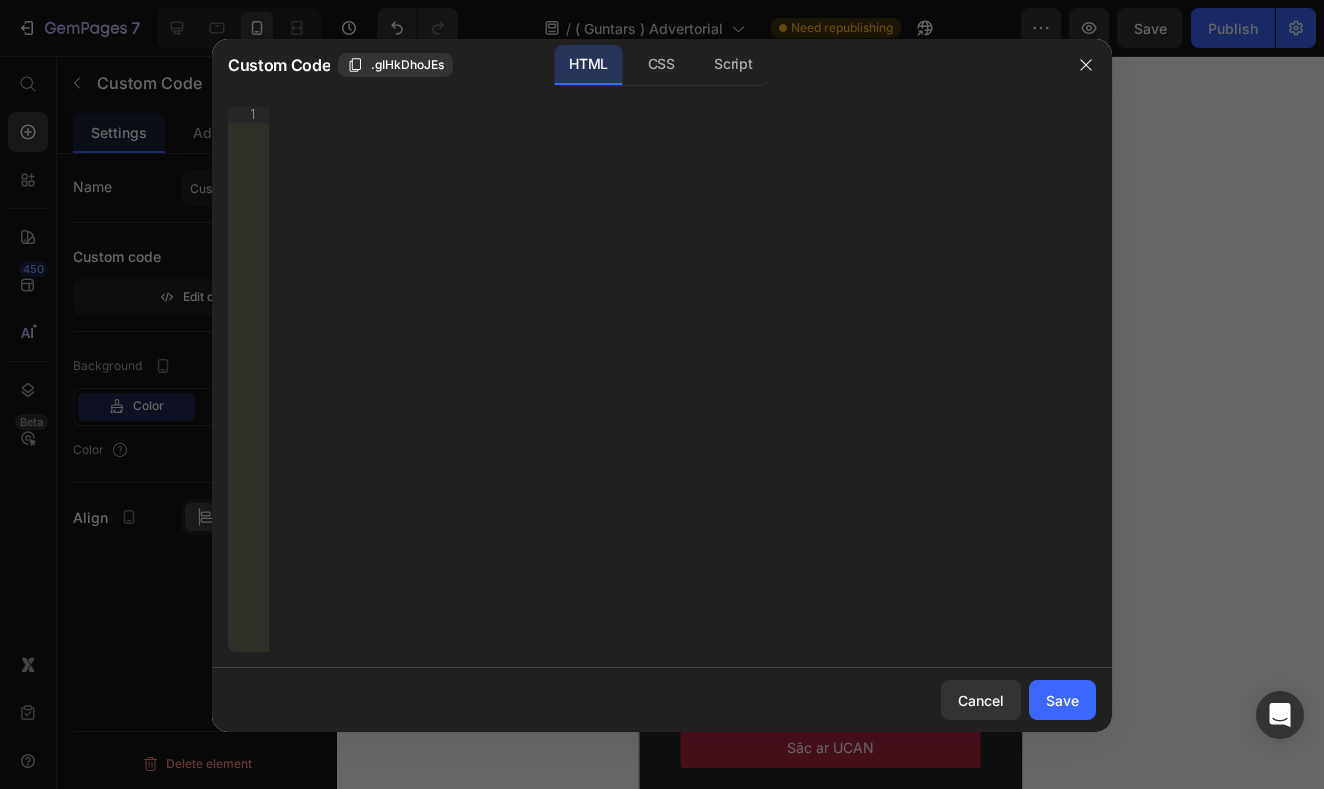 click on "Insert the 3rd-party installation code, HTML code, or Liquid code to display custom content." at bounding box center [682, 395] 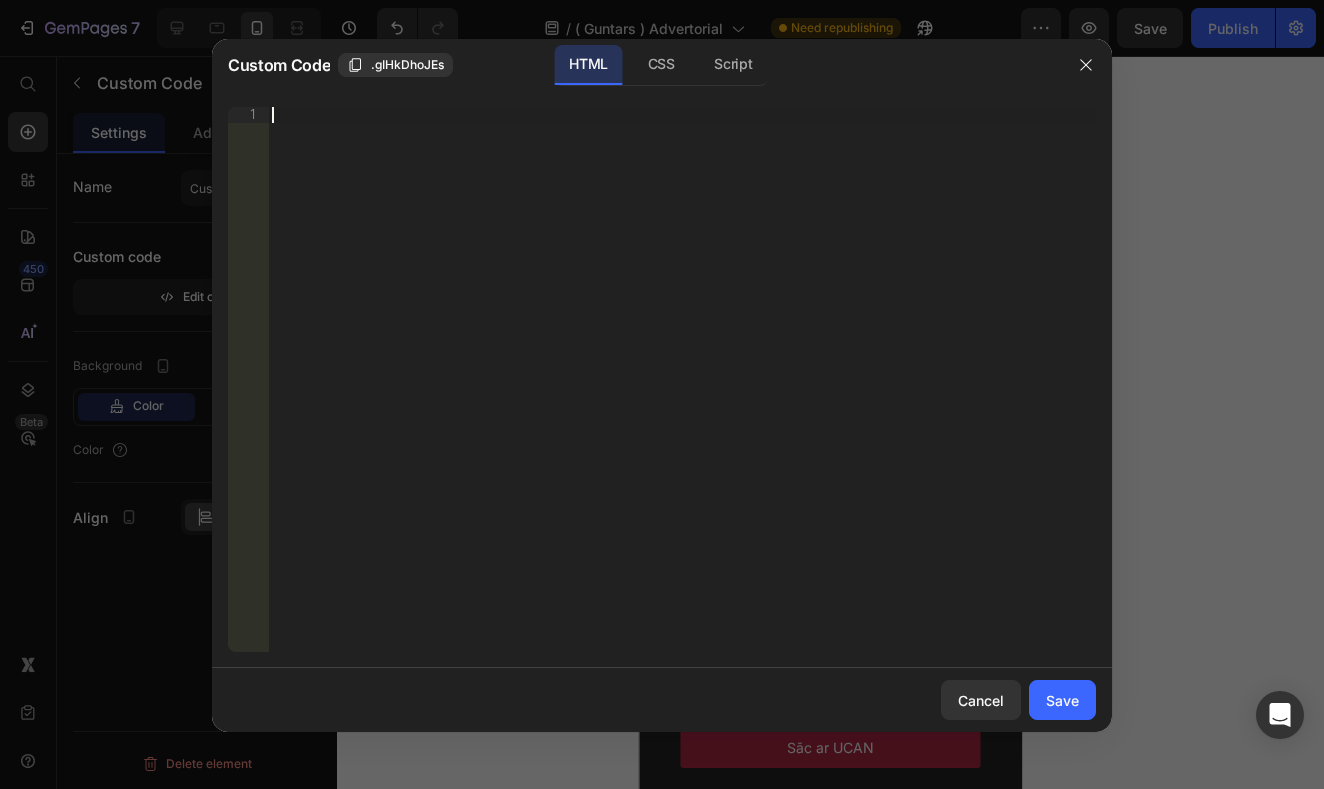 paste on "</script>" 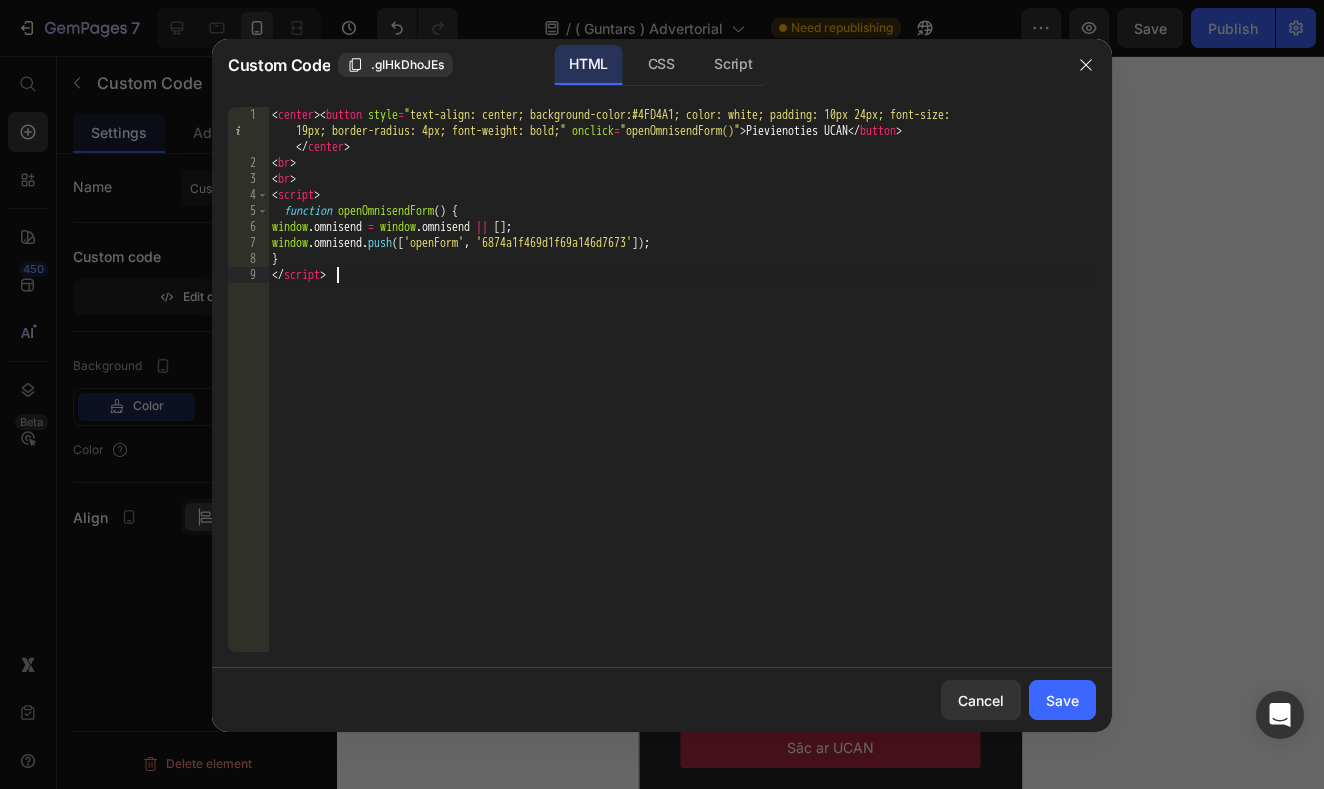 click on "< center > < button   style = "text-align: center; background-color:#4FD4A1; color: white; padding: 10px 24px; font-size:       19px; border-radius: 4px; font-weight: bold;"   onclick = "openOmnisendForm()" > Pievienoties UCAN </ button >        </ center > < br > < br > < script >      function   openOmnisendForm ( )   {   window . omnisend   =   window . omnisend   ||   [ ] ; window . omnisend . push ([ 'openForm' ,   '6874a1f469d1f69a146d7673' ]) ; } </ script >" at bounding box center (682, 411) 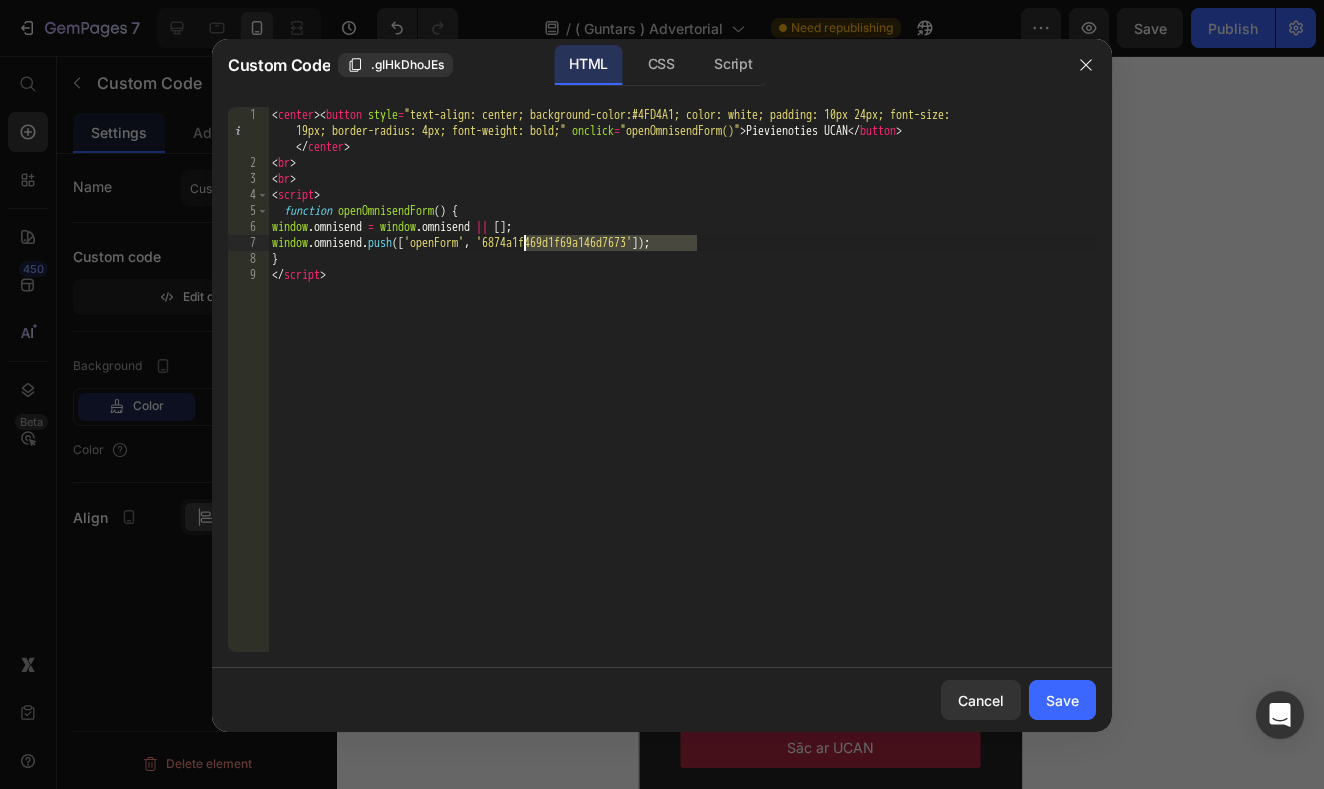 click on "< center > < button   style = "text-align: center; background-color:#4FD4A1; color: white; padding: 10px 24px; font-size:       19px; border-radius: 4px; font-weight: bold;"   onclick = "openOmnisendForm()" > Pievienoties UCAN </ button >        </ center > < br > < br > < script >      function   openOmnisendForm ( )   {   window . omnisend   =   window . omnisend   ||   [ ] ; window . omnisend . push ([ 'openForm' ,   '6874a1f469d1f69a146d7673' ]) ; } </ script >" at bounding box center (682, 411) 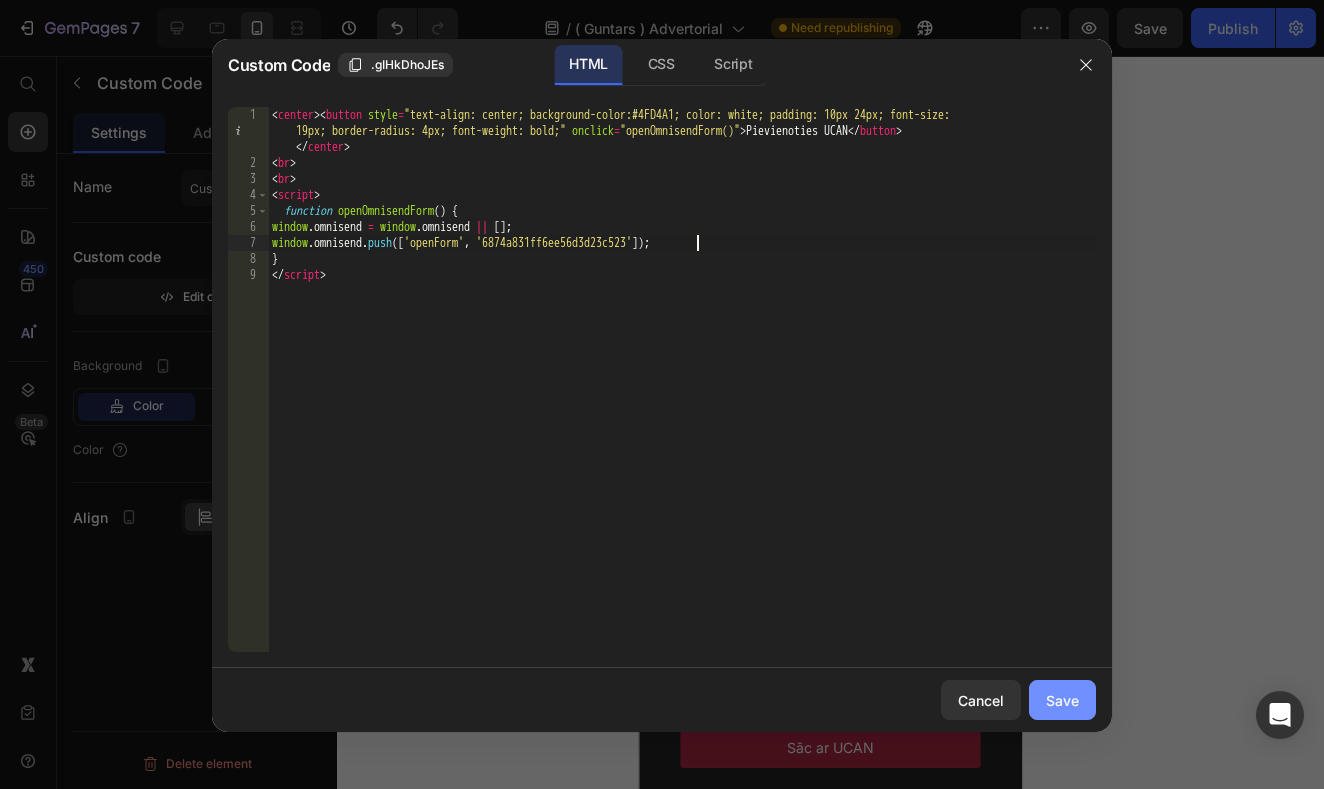 click on "Save" at bounding box center (1062, 700) 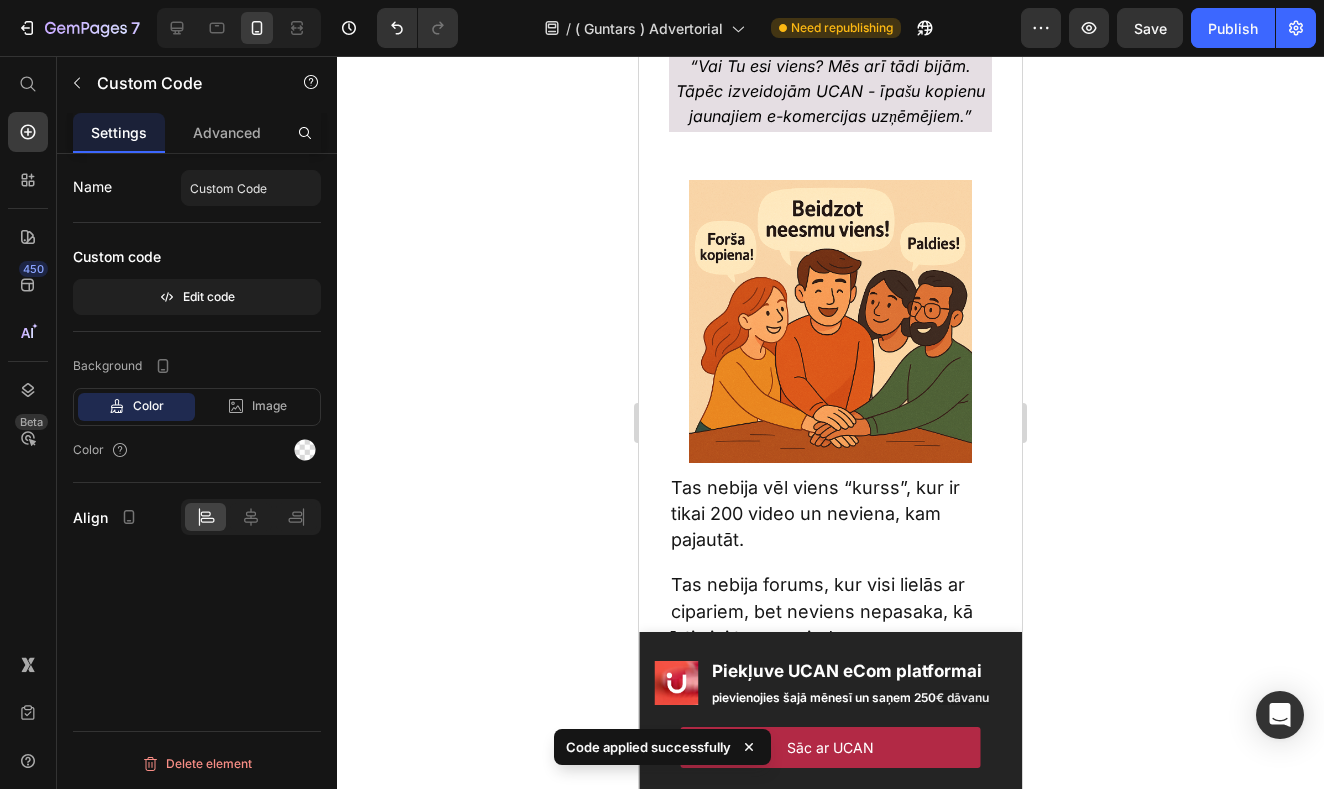 click 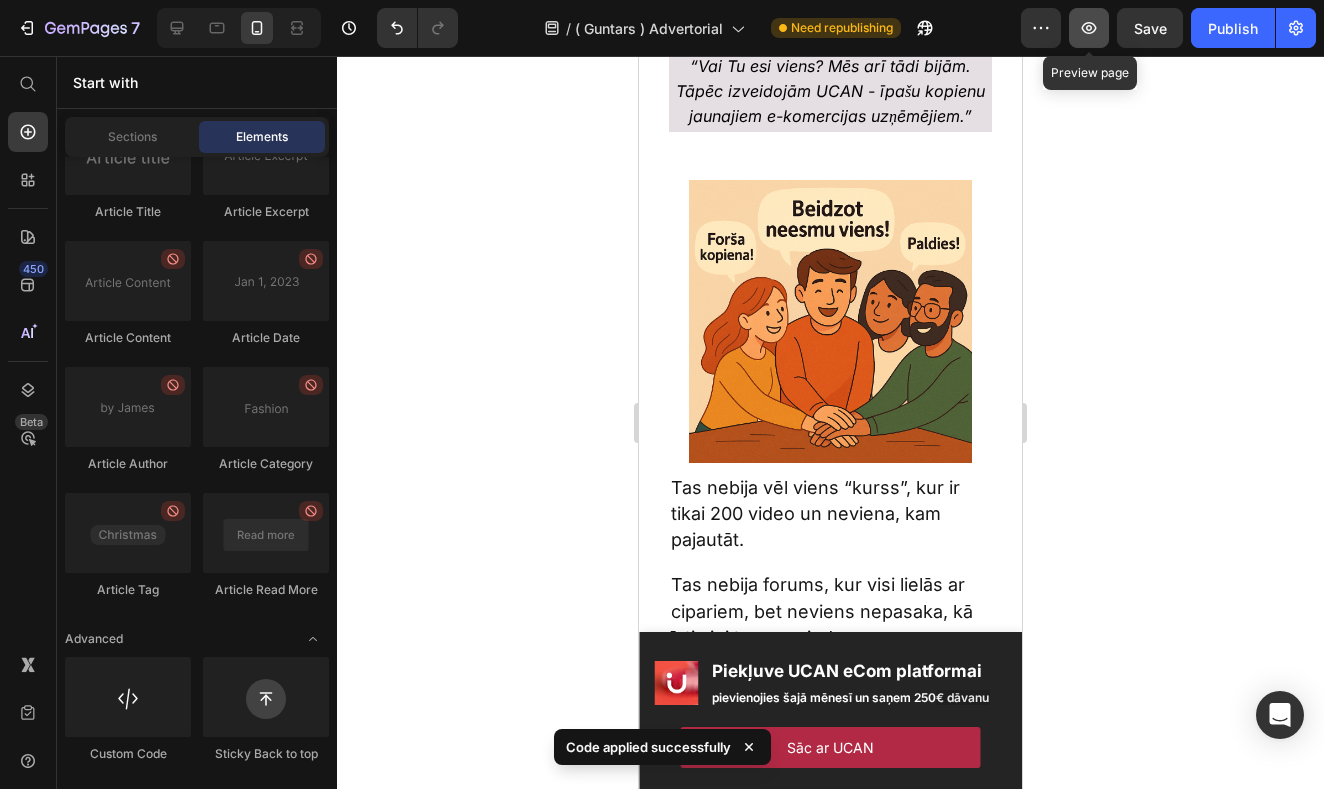 click 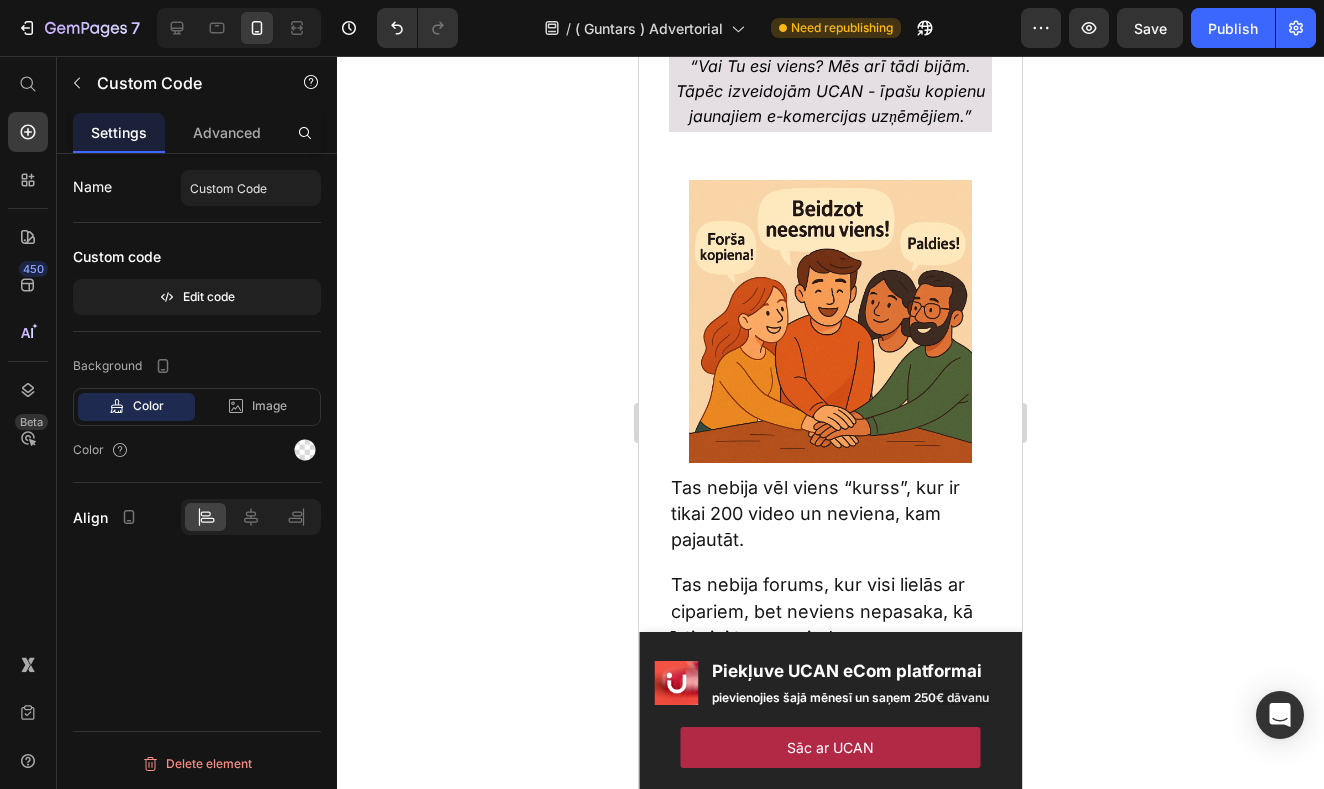 click on "Publish the page to see the content." at bounding box center (830, -286) 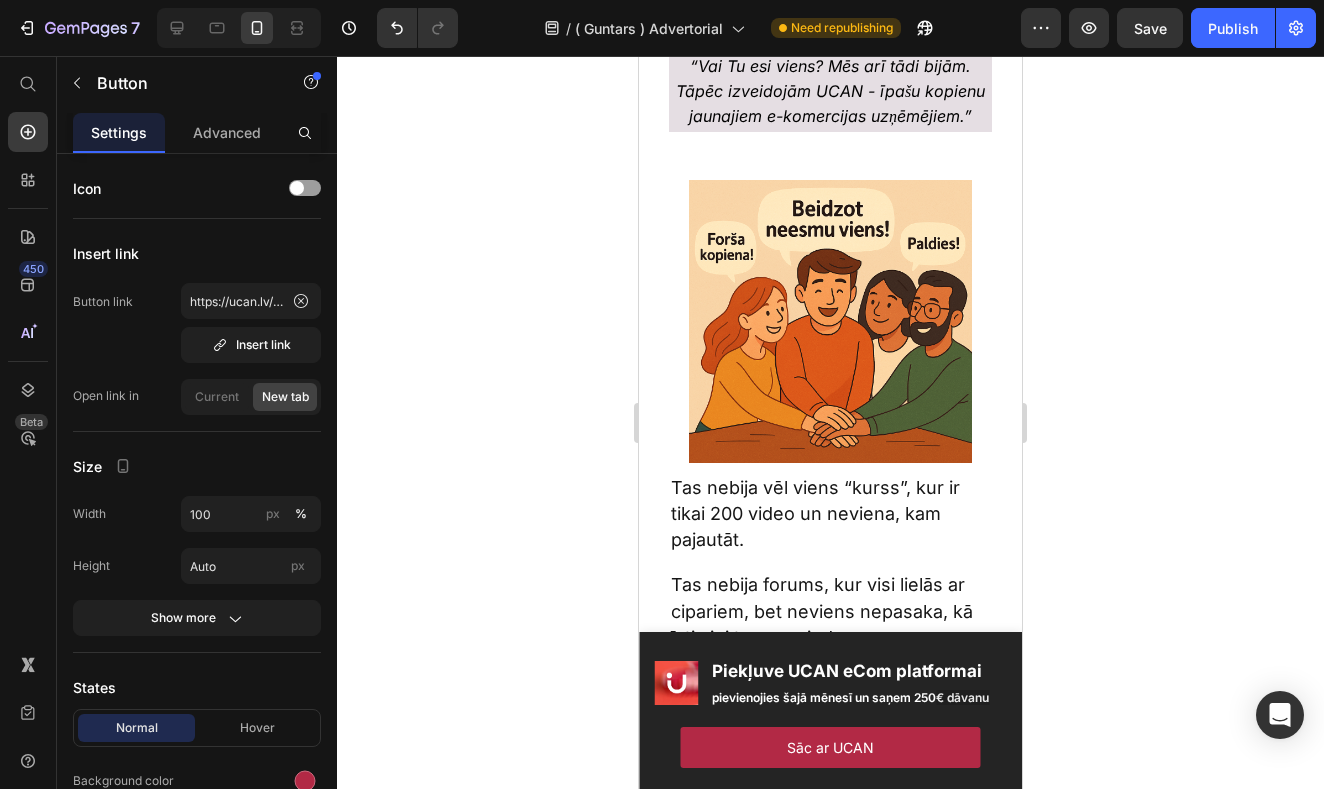 click on "Publish the page to see the content." at bounding box center (830, -286) 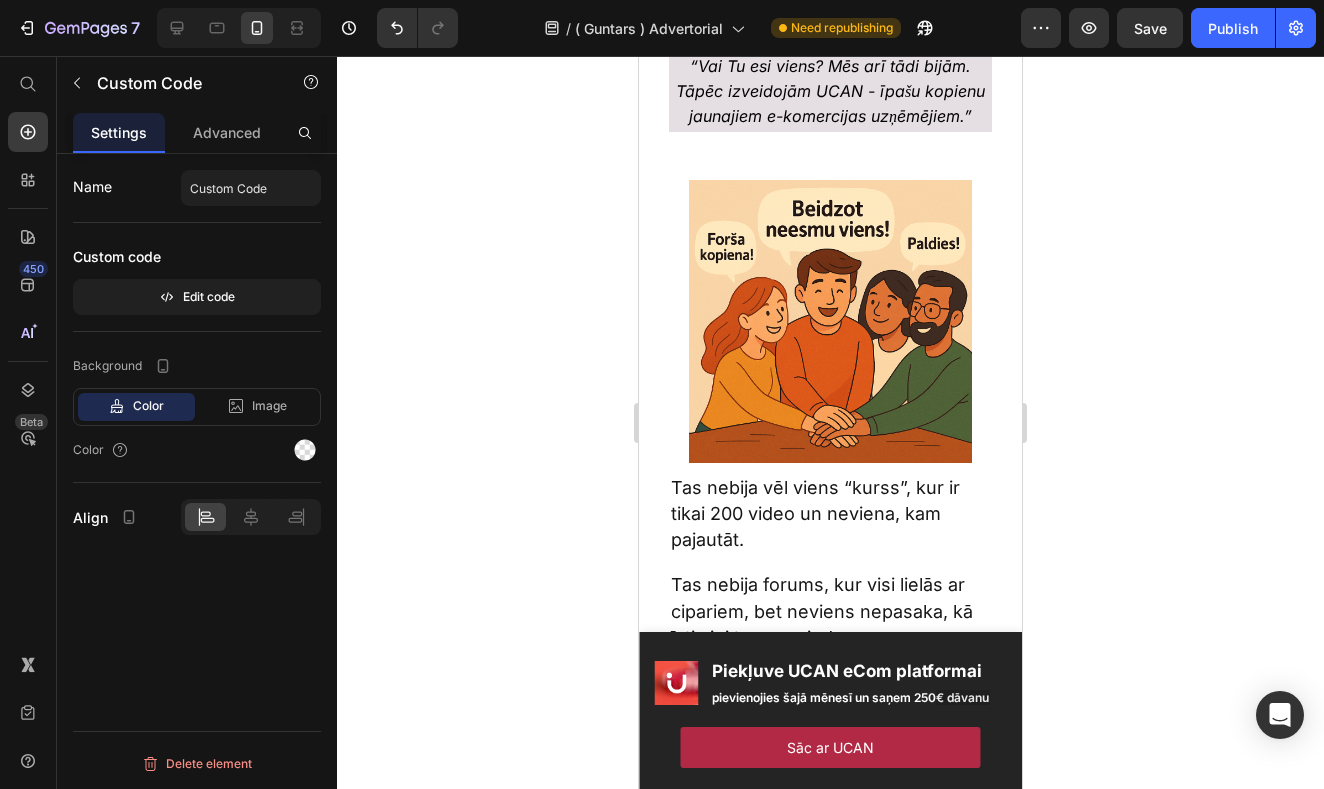 click on "Pievienoties" at bounding box center (830, -346) 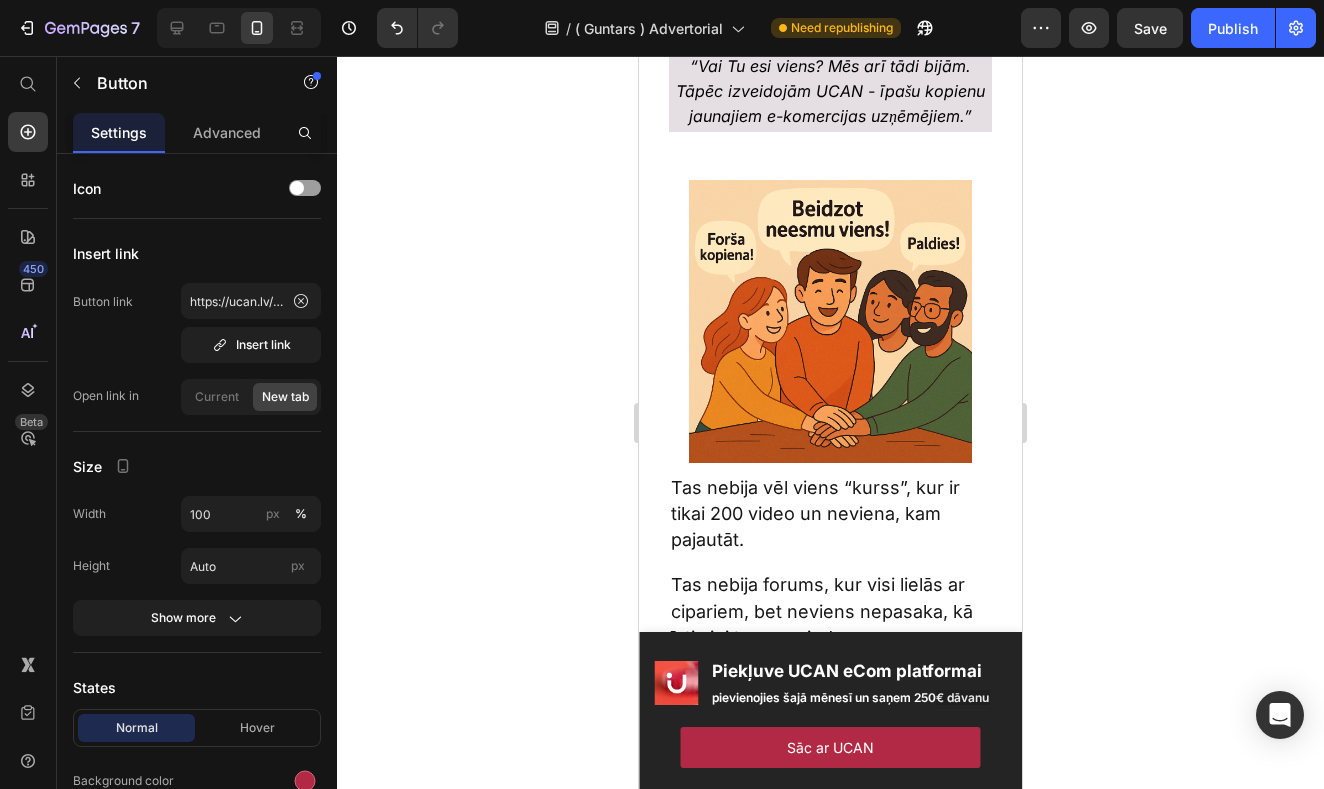 click 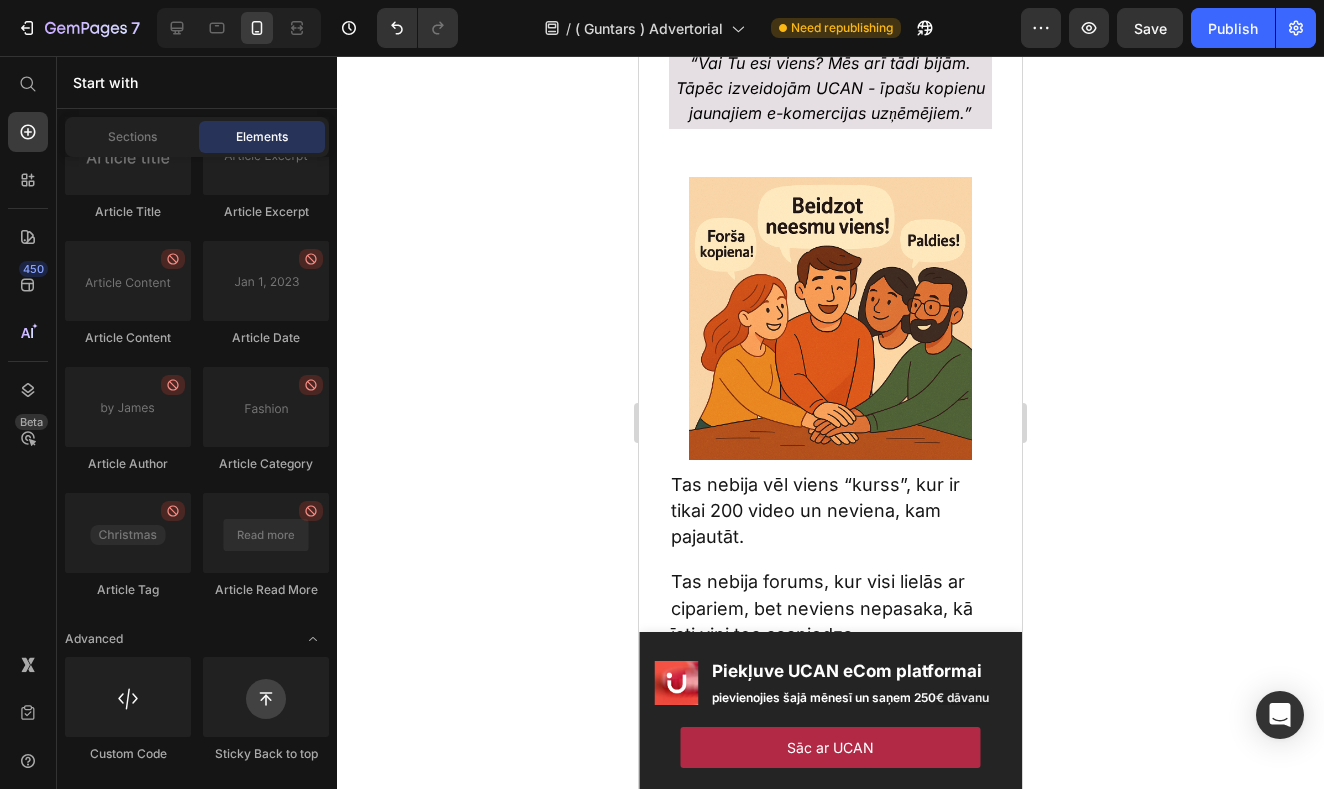 click on "Drop element here" at bounding box center [843, -345] 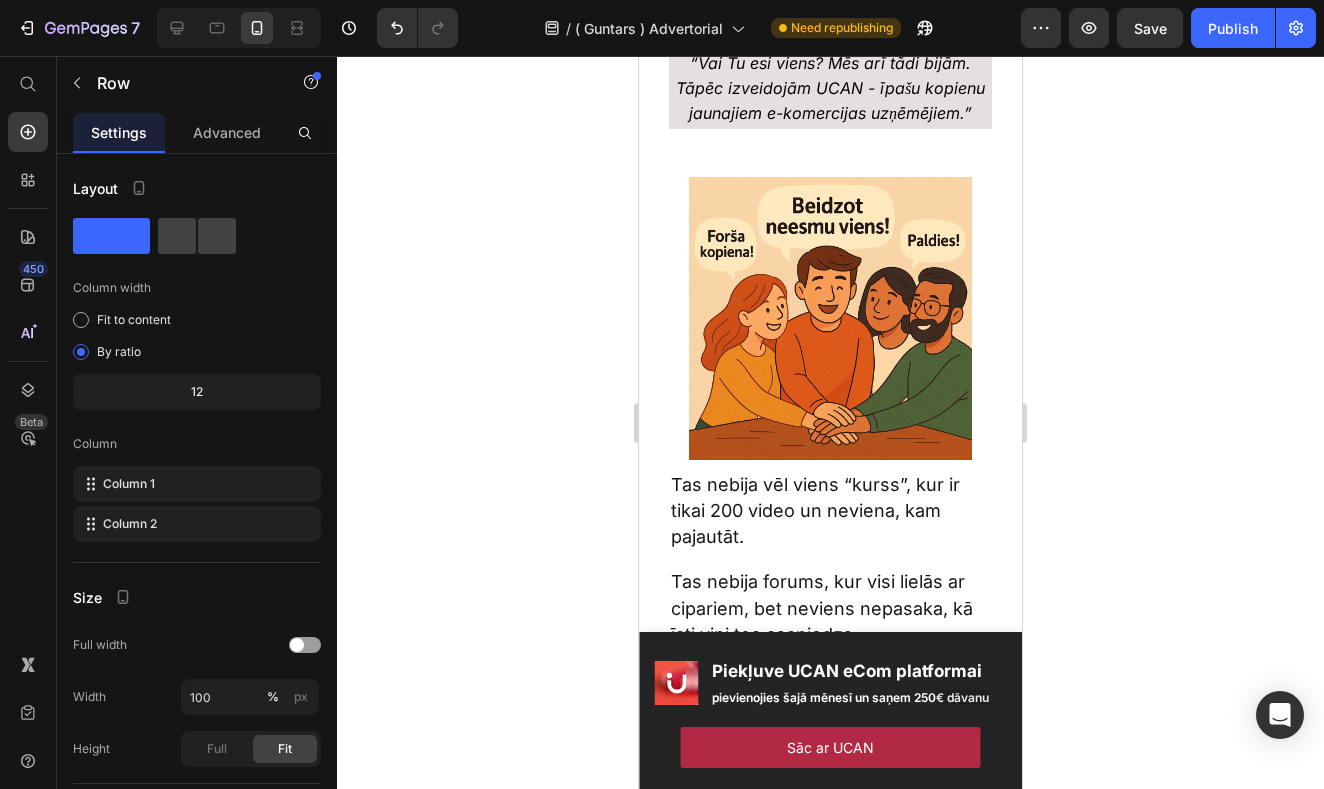 click 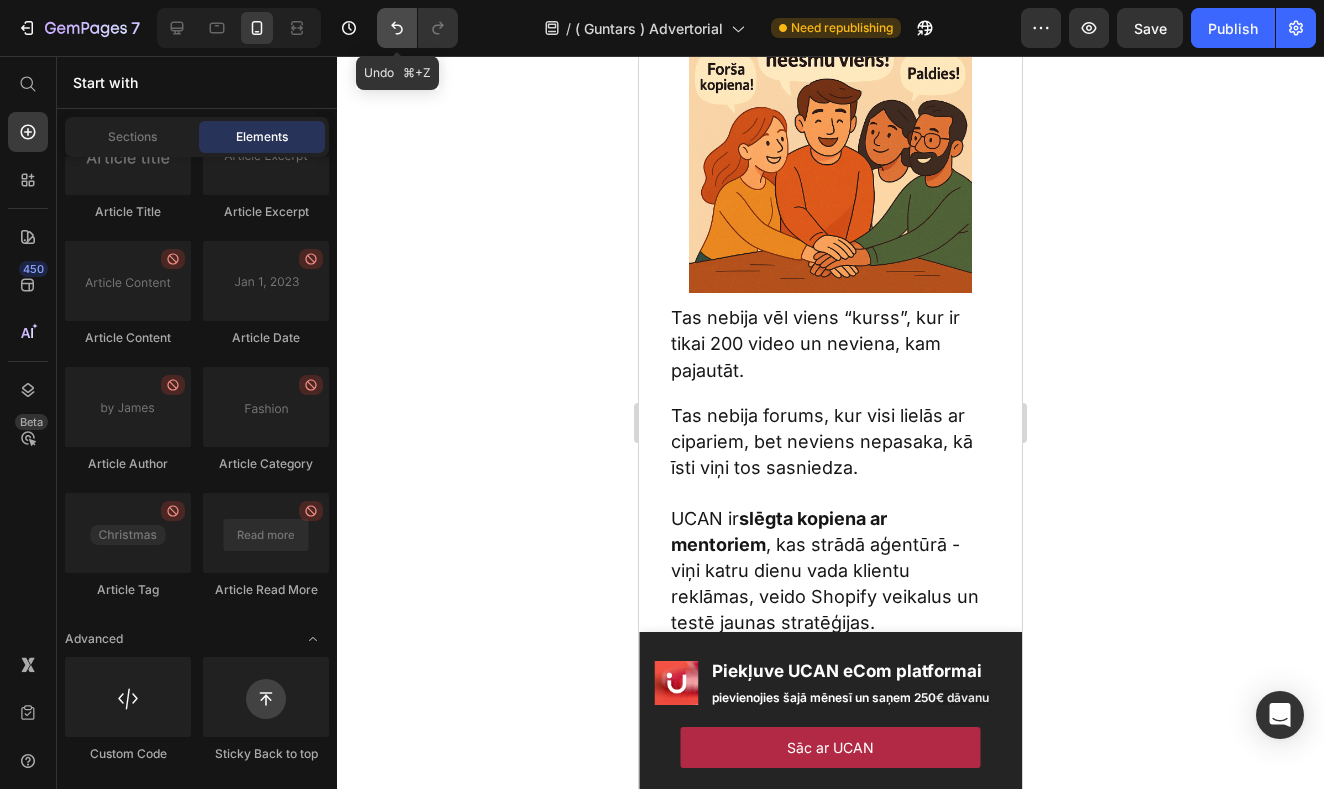 click 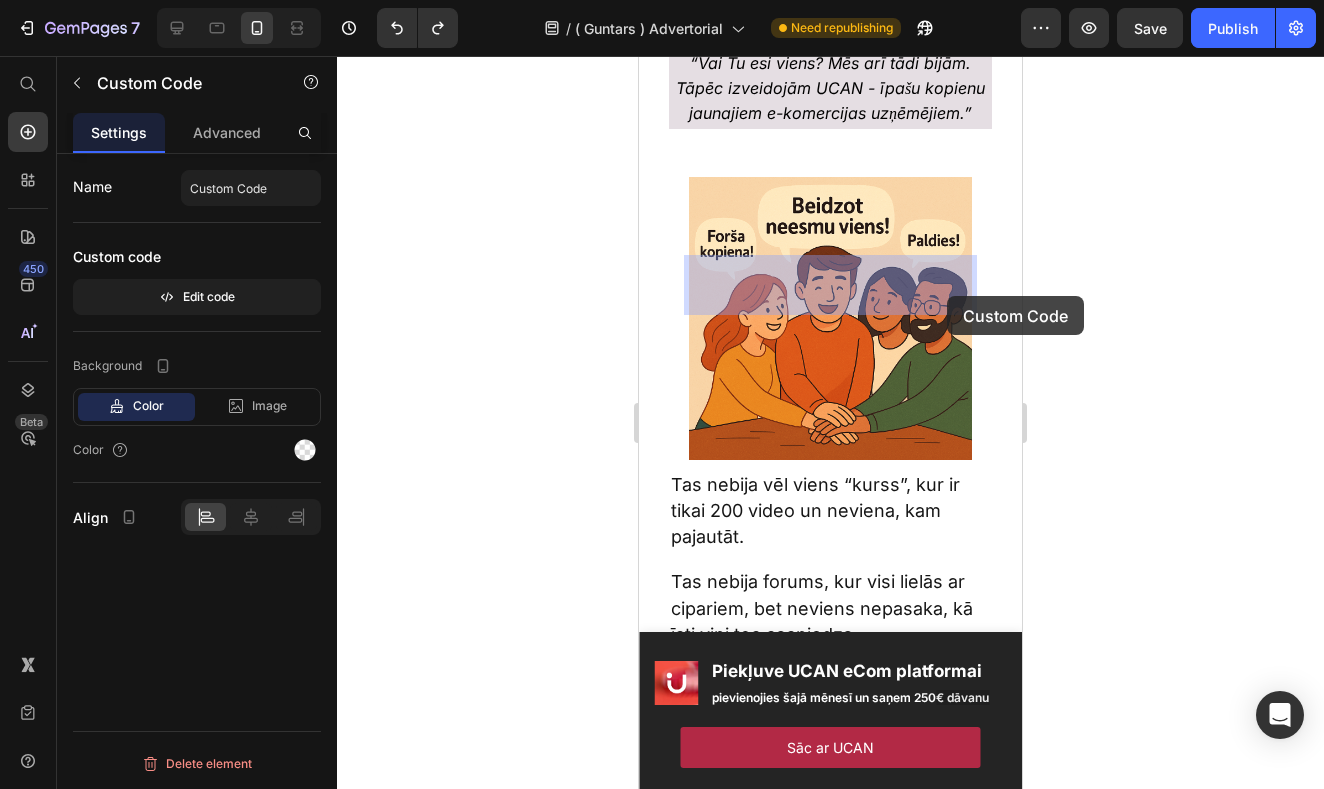 drag, startPoint x: 950, startPoint y: 346, endPoint x: 947, endPoint y: 296, distance: 50.08992 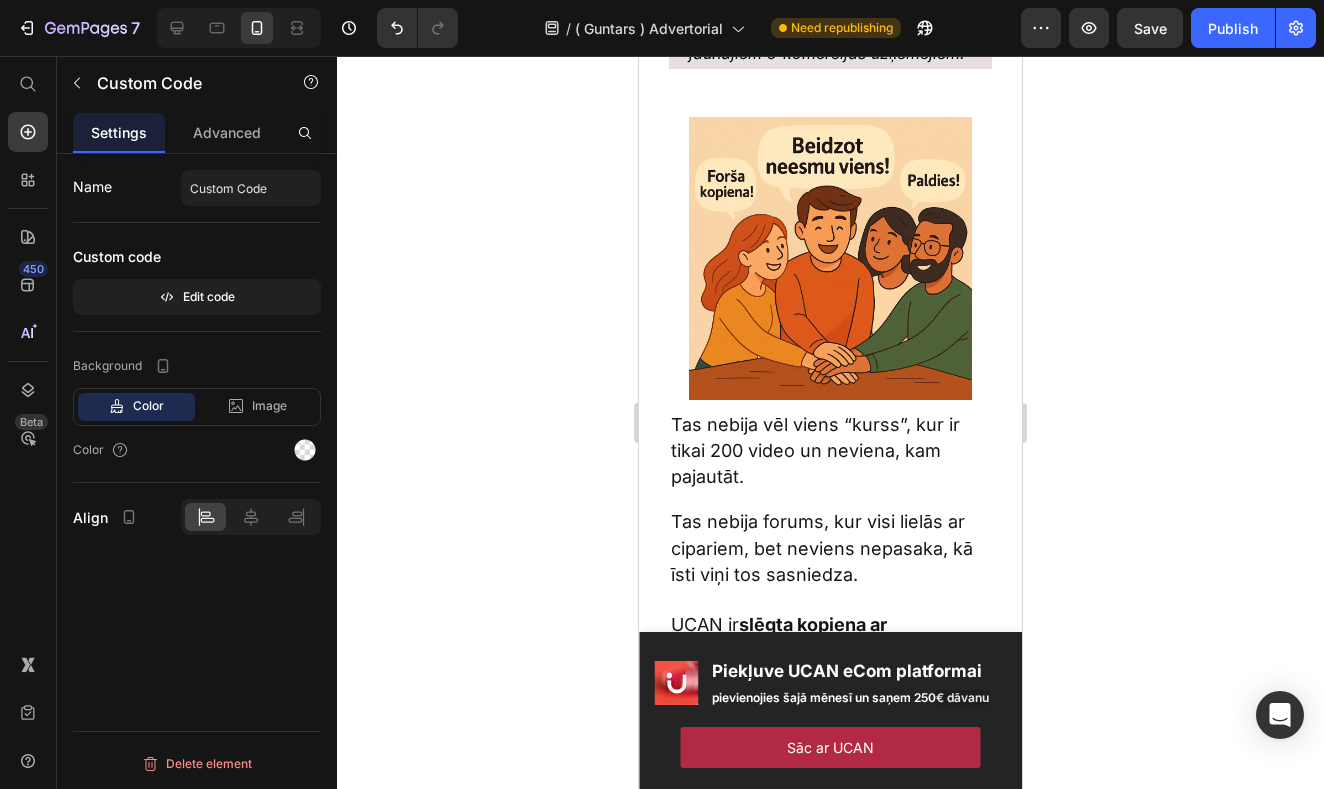 click 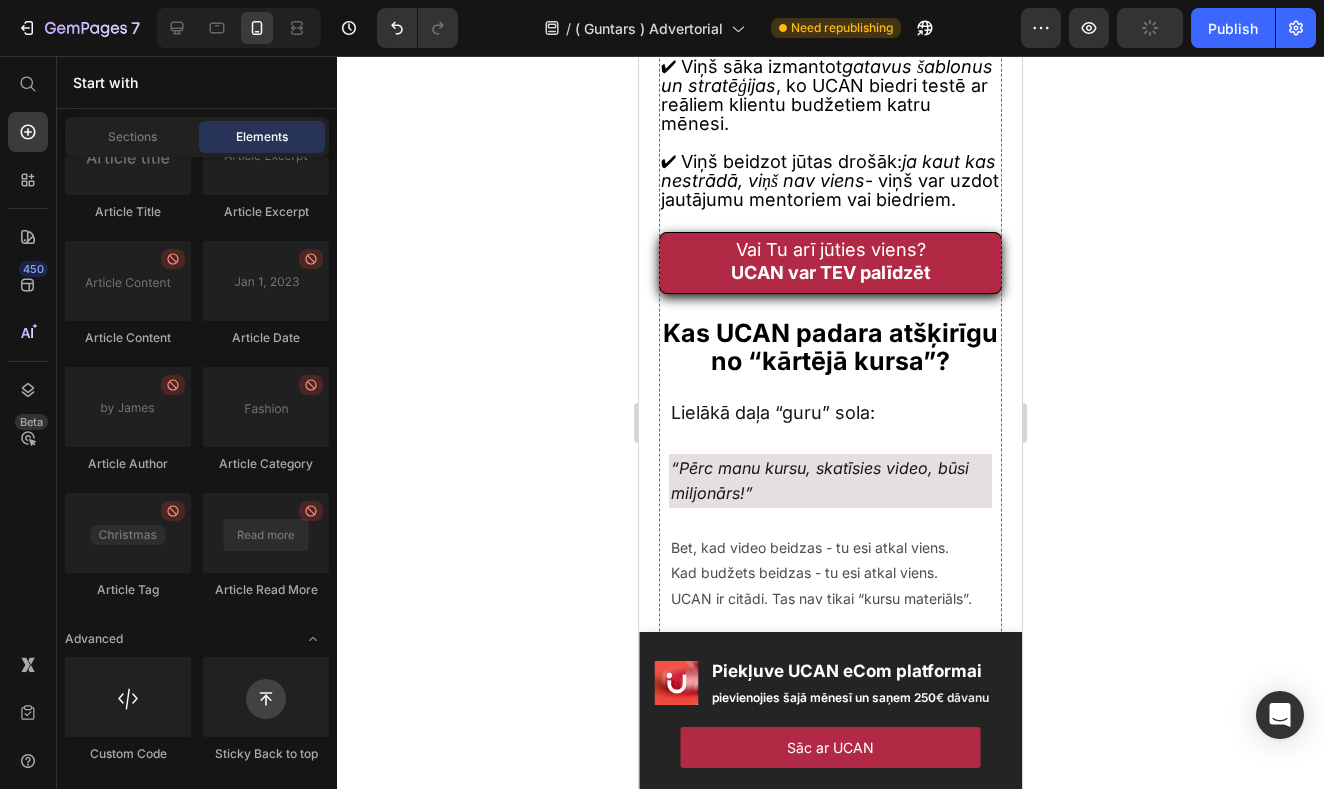 scroll, scrollTop: 5080, scrollLeft: 0, axis: vertical 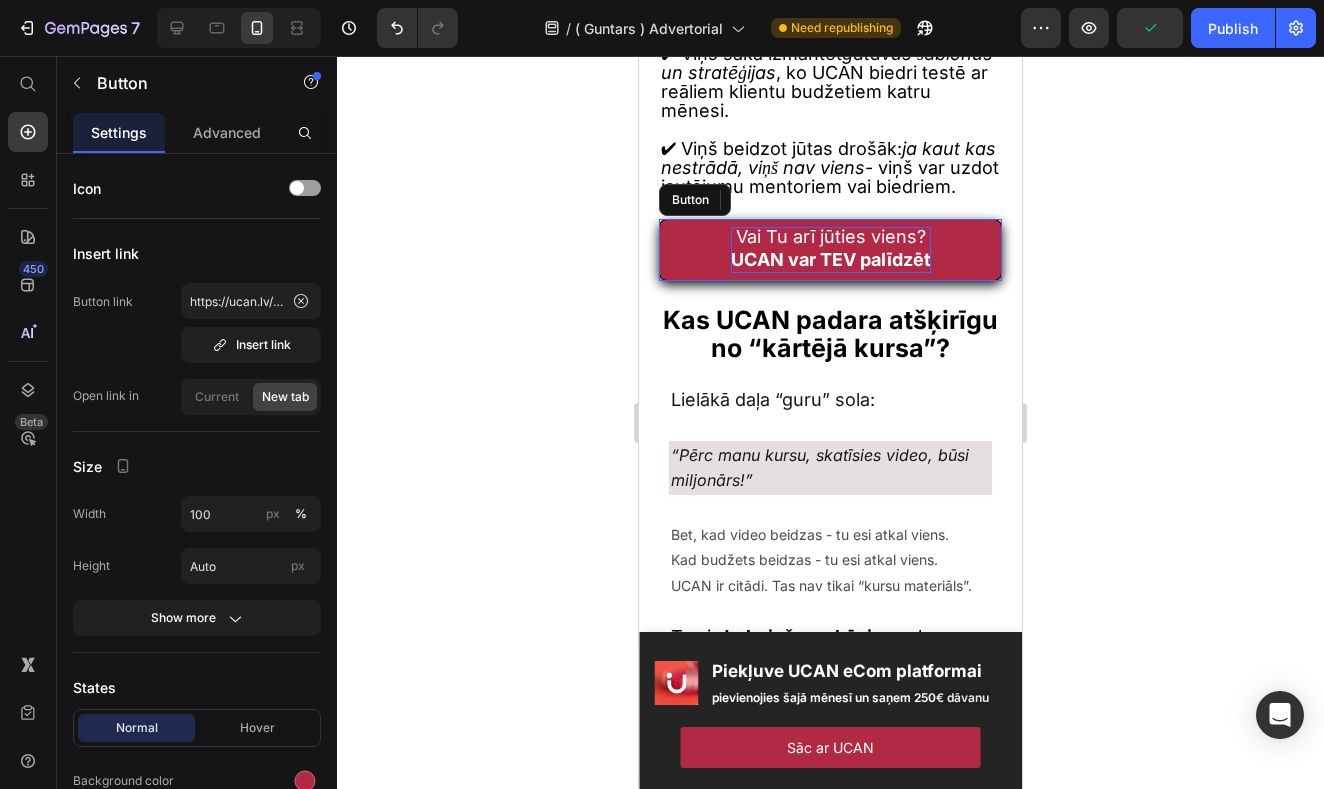 click on "UCAN var TEV palīdzēt" at bounding box center (831, 259) 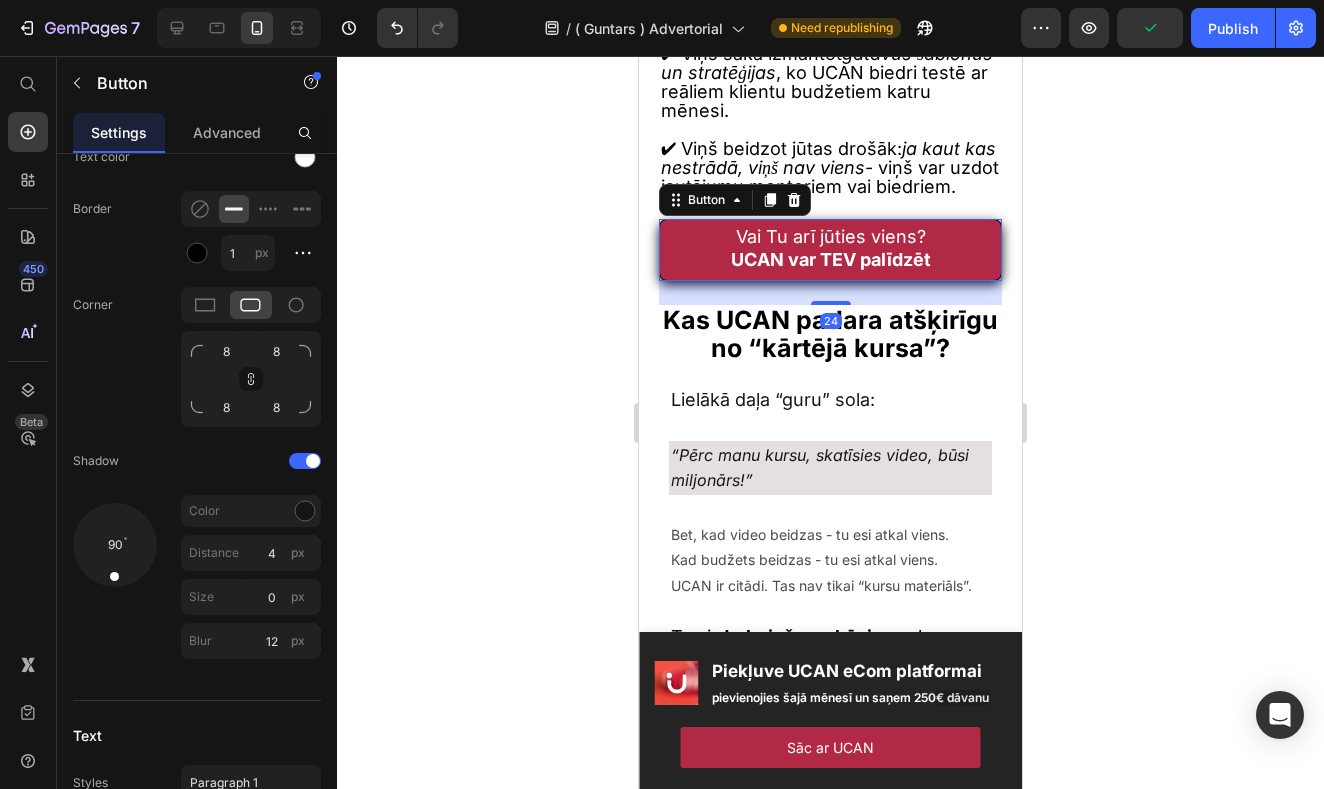 scroll, scrollTop: 989, scrollLeft: 0, axis: vertical 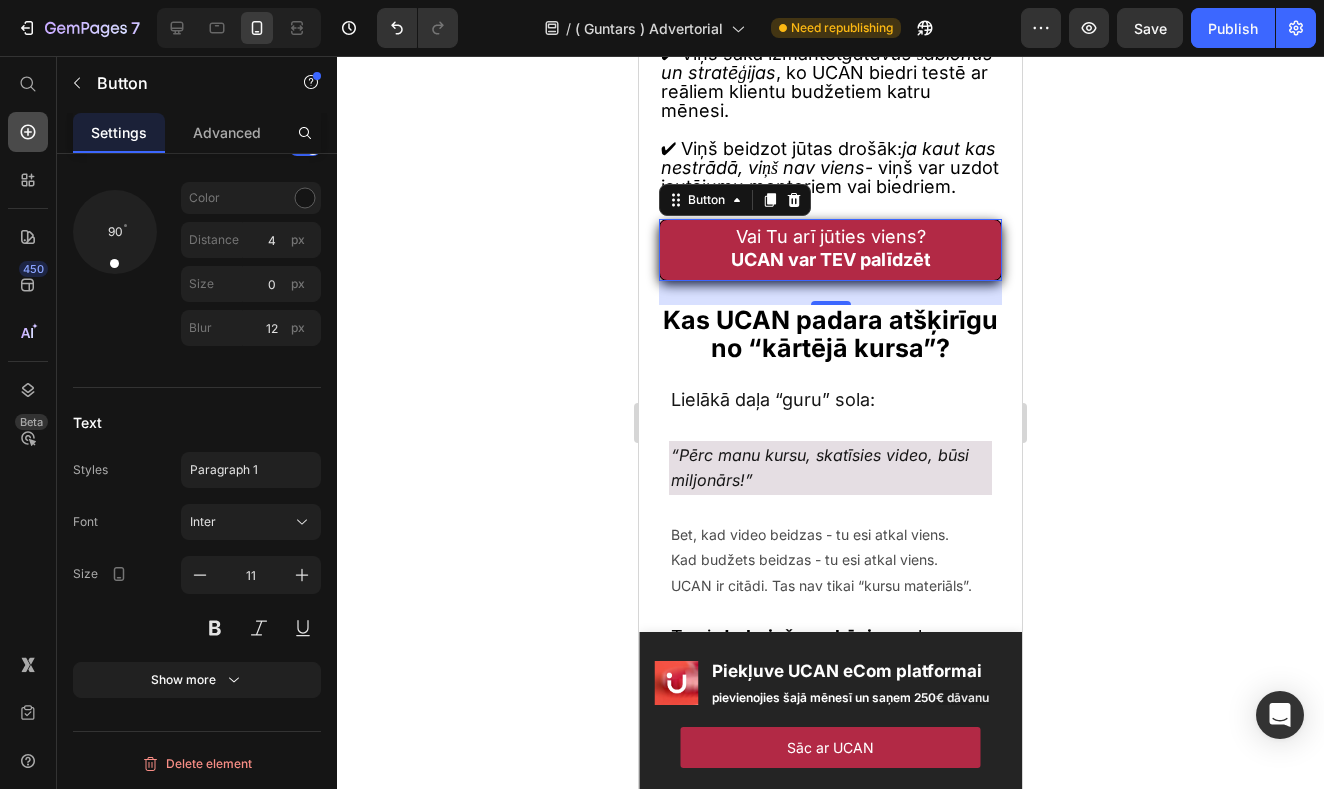 click 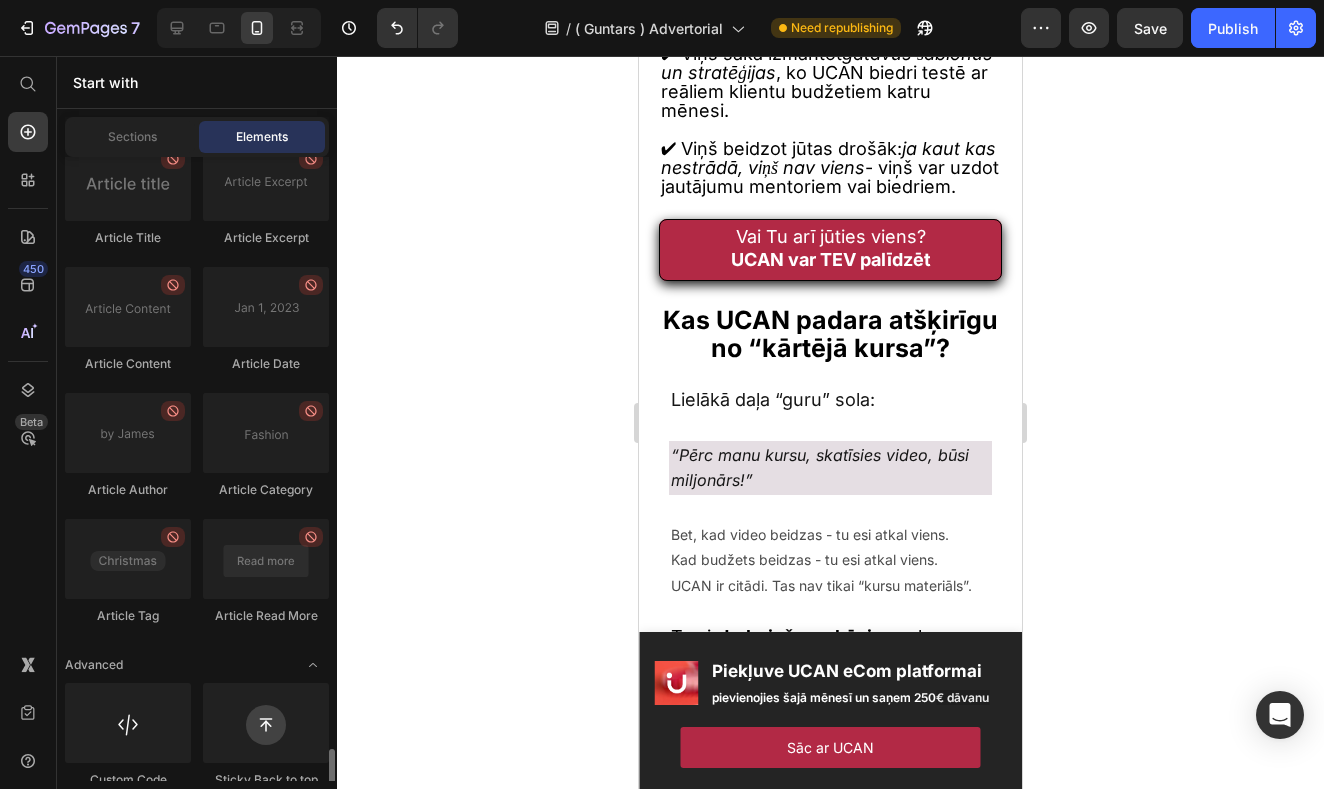 scroll, scrollTop: 5558, scrollLeft: 0, axis: vertical 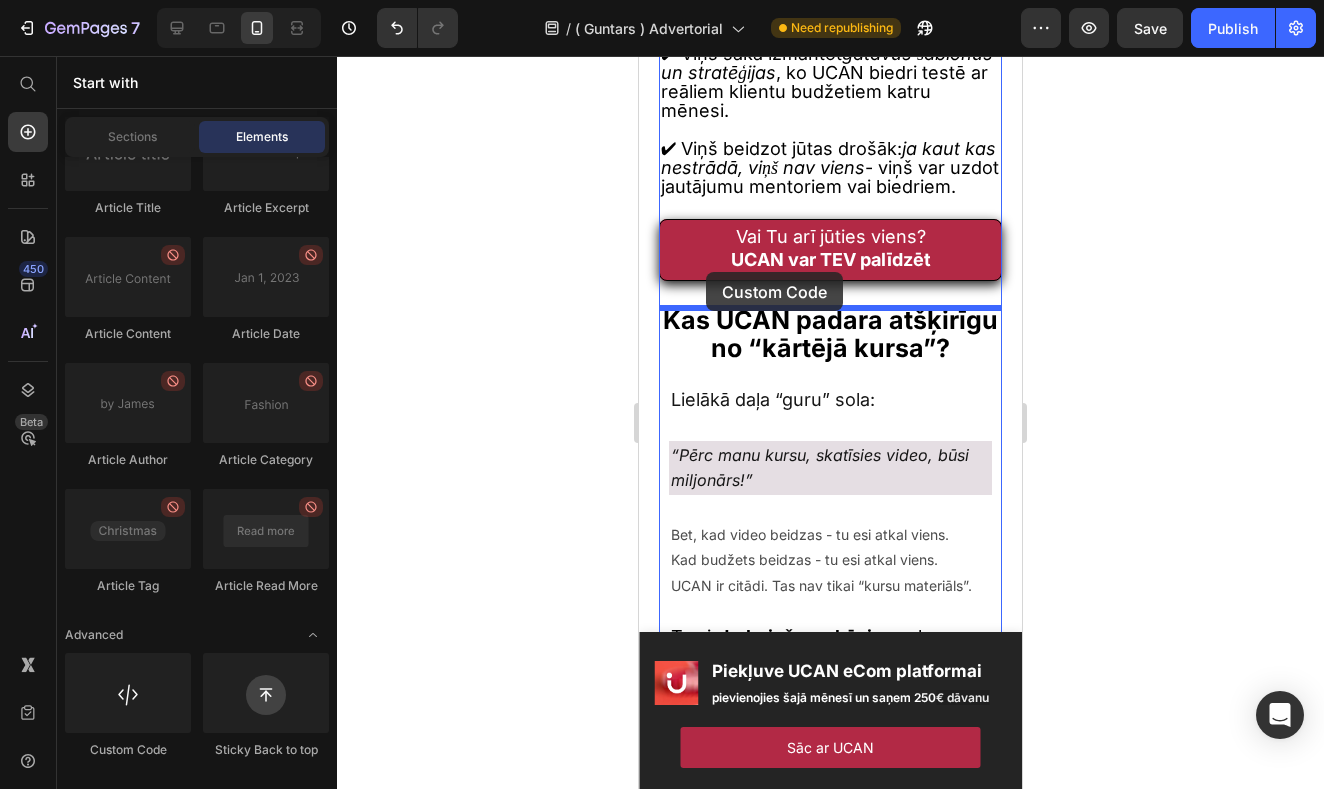 drag, startPoint x: 760, startPoint y: 756, endPoint x: 706, endPoint y: 278, distance: 481.04053 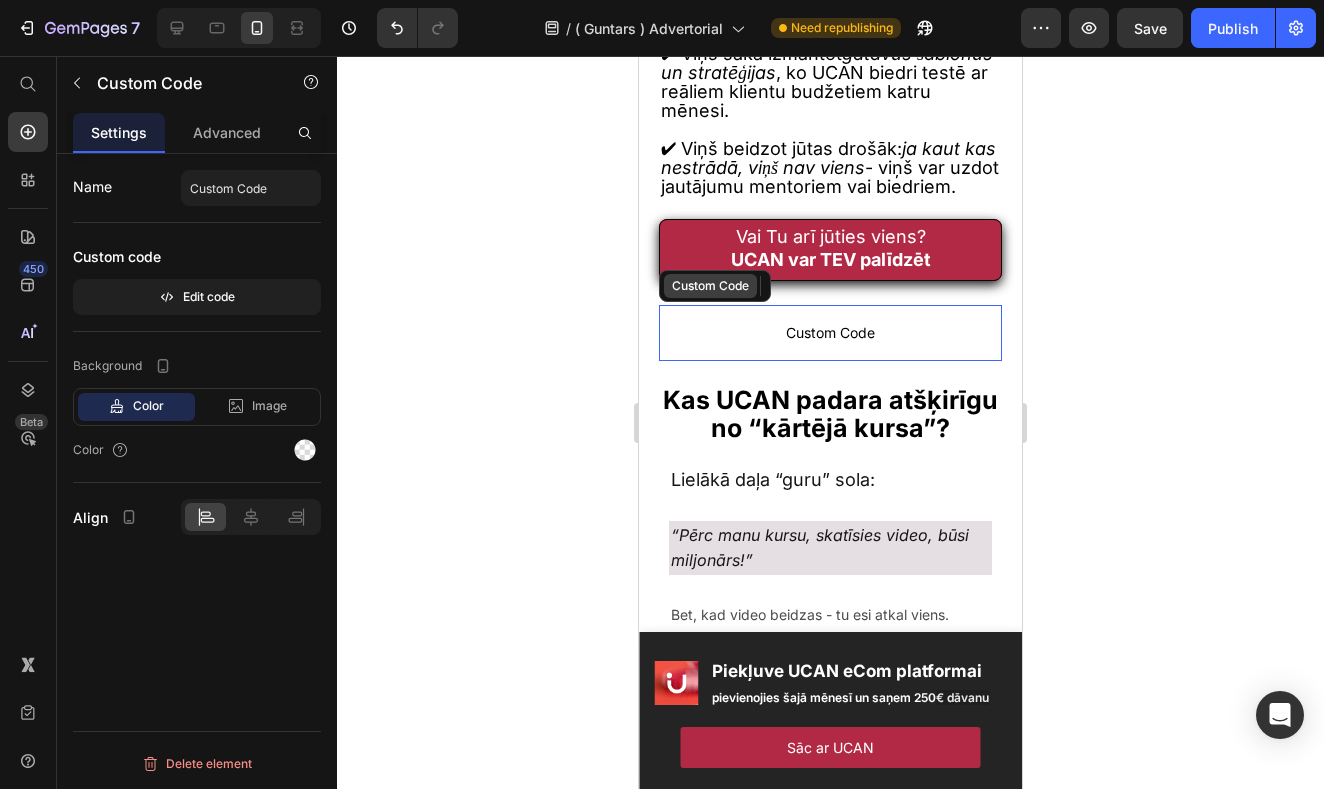 scroll, scrollTop: 0, scrollLeft: 0, axis: both 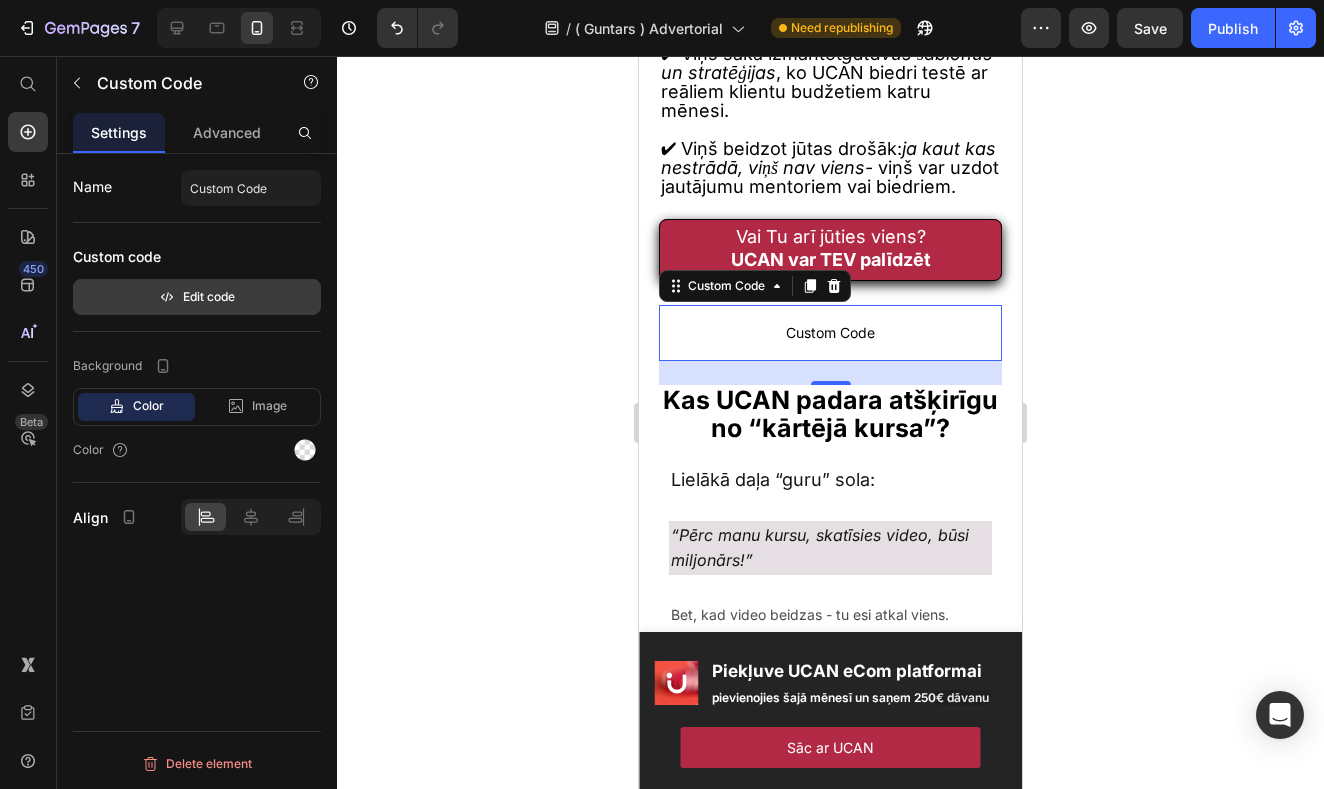 click on "Edit code" at bounding box center [197, 297] 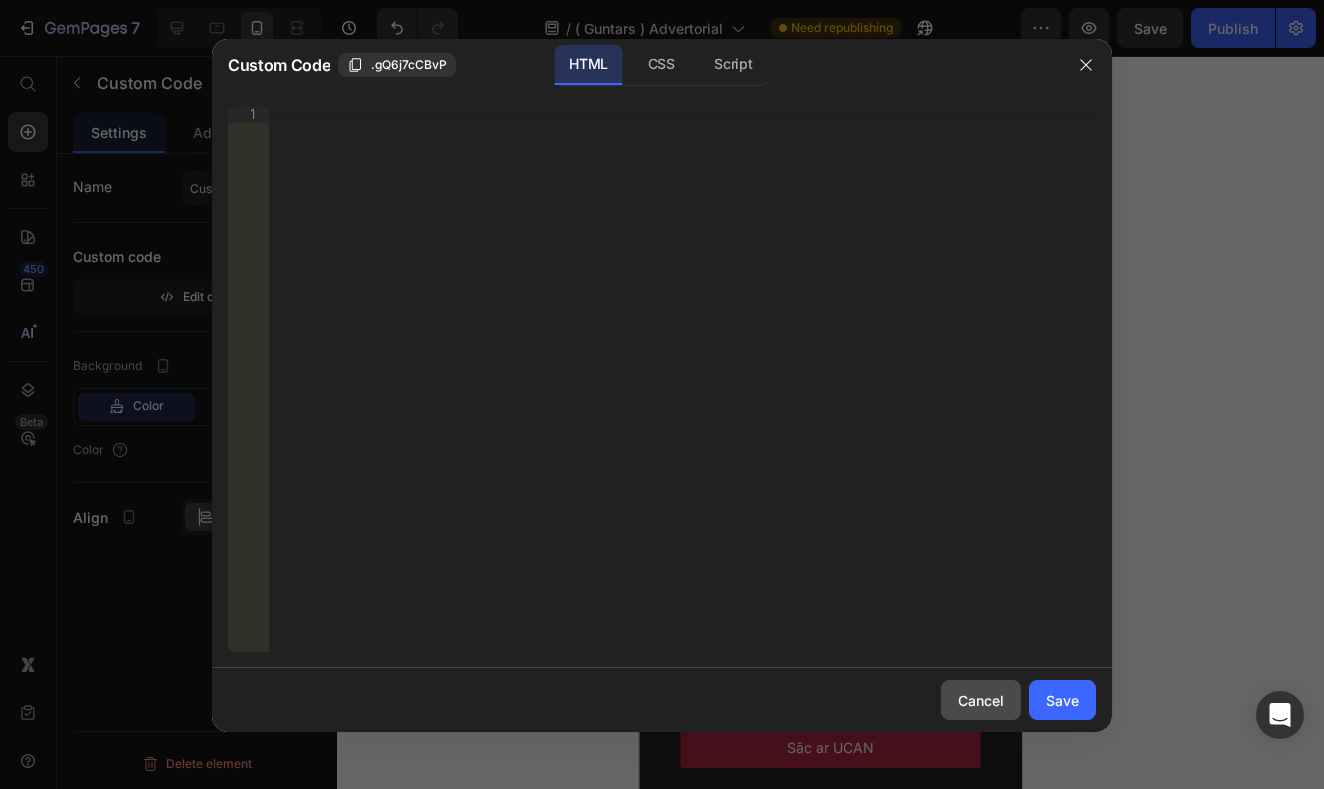 click on "Cancel" at bounding box center [981, 700] 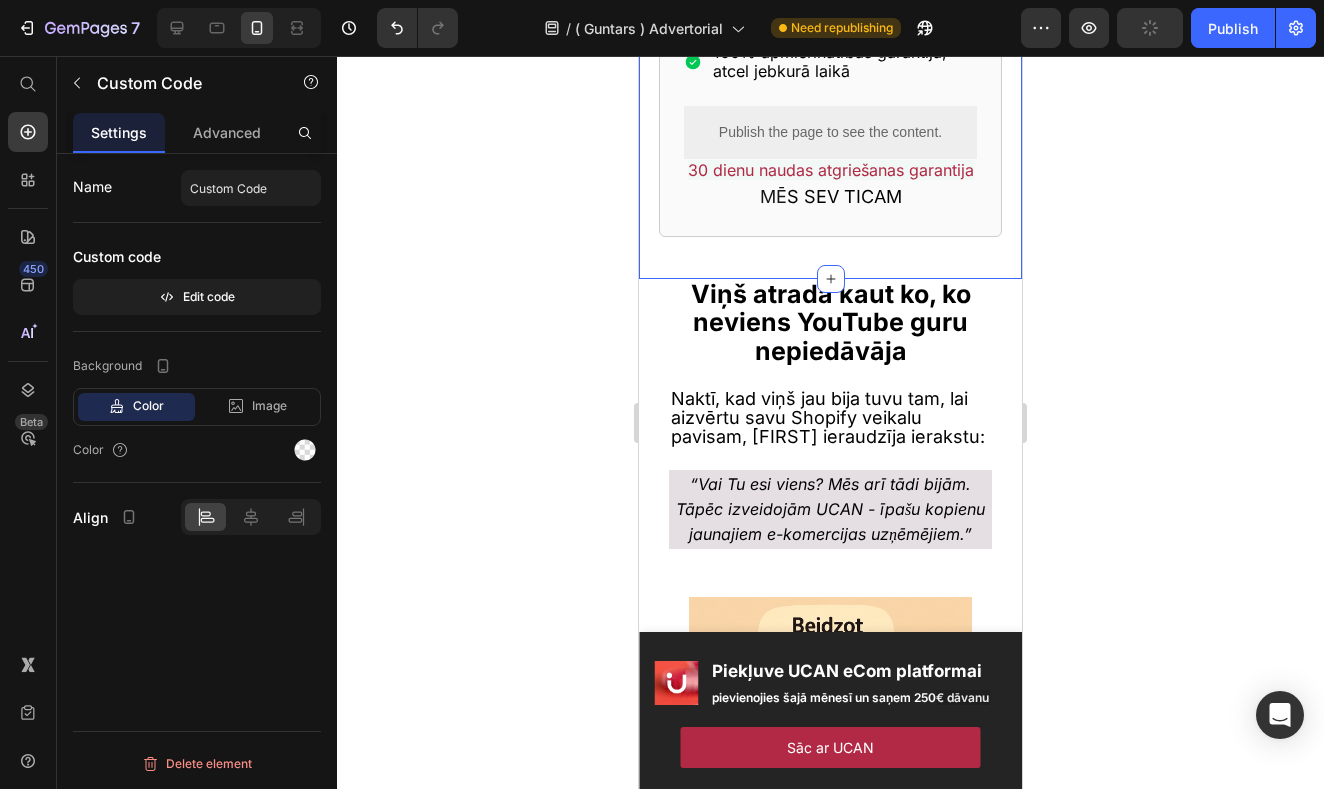 scroll, scrollTop: 2222, scrollLeft: 0, axis: vertical 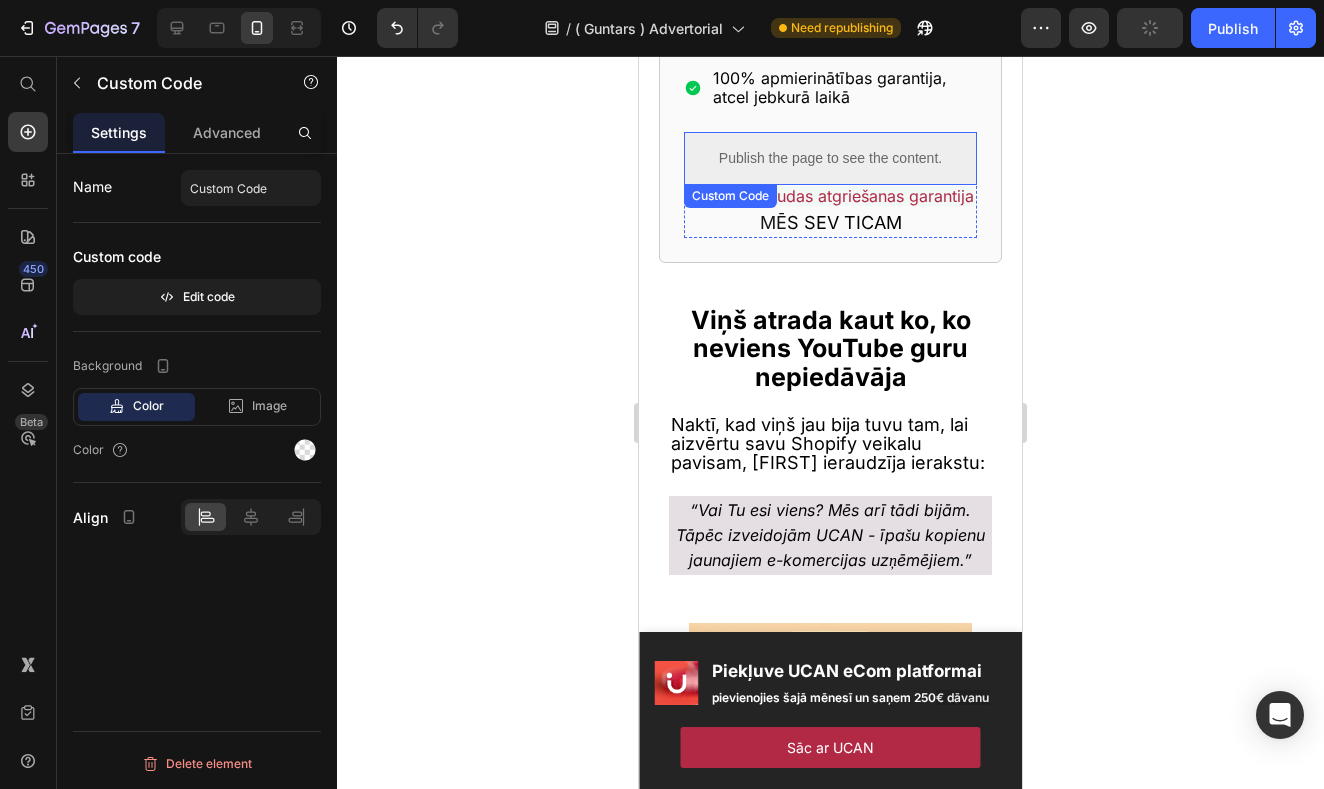 click on "Publish the page to see the content." at bounding box center [830, 158] 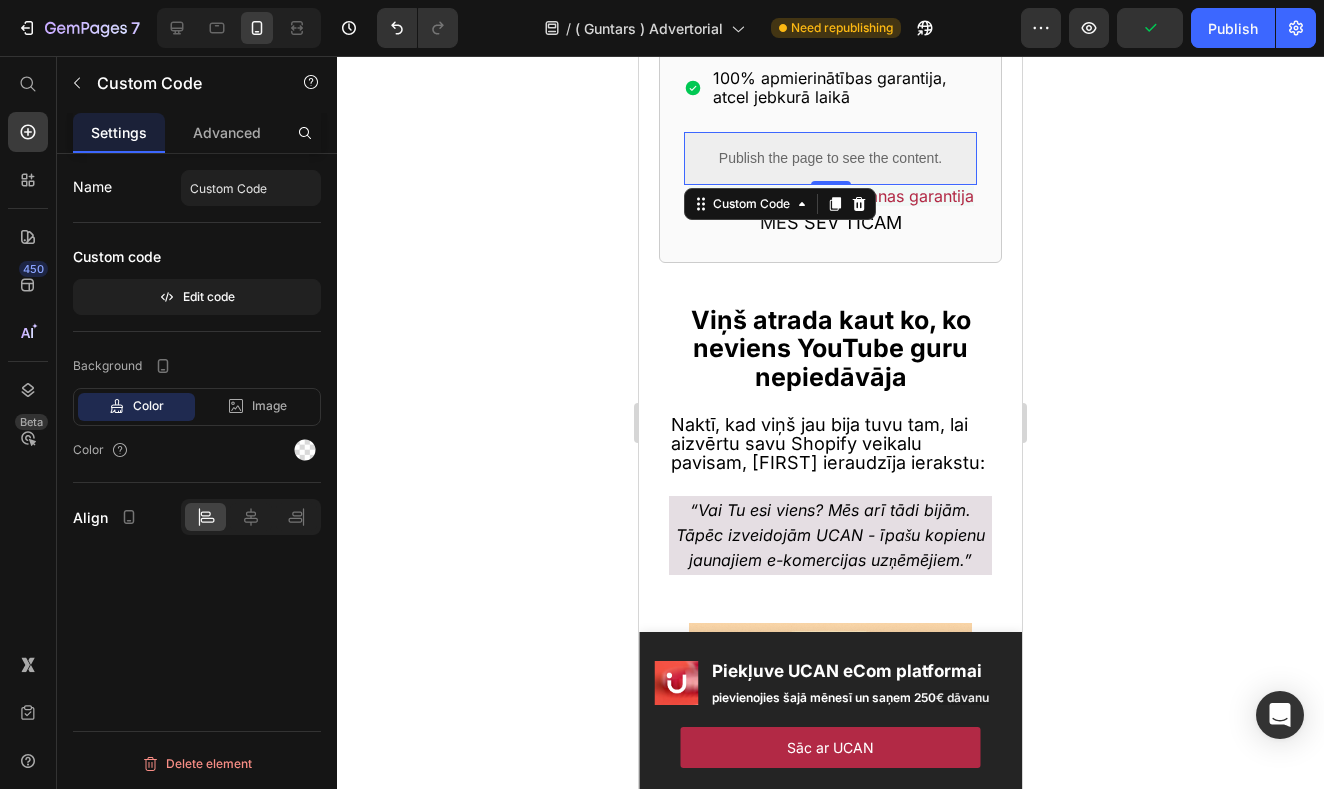 click on "Publish the page to see the content." at bounding box center (830, 158) 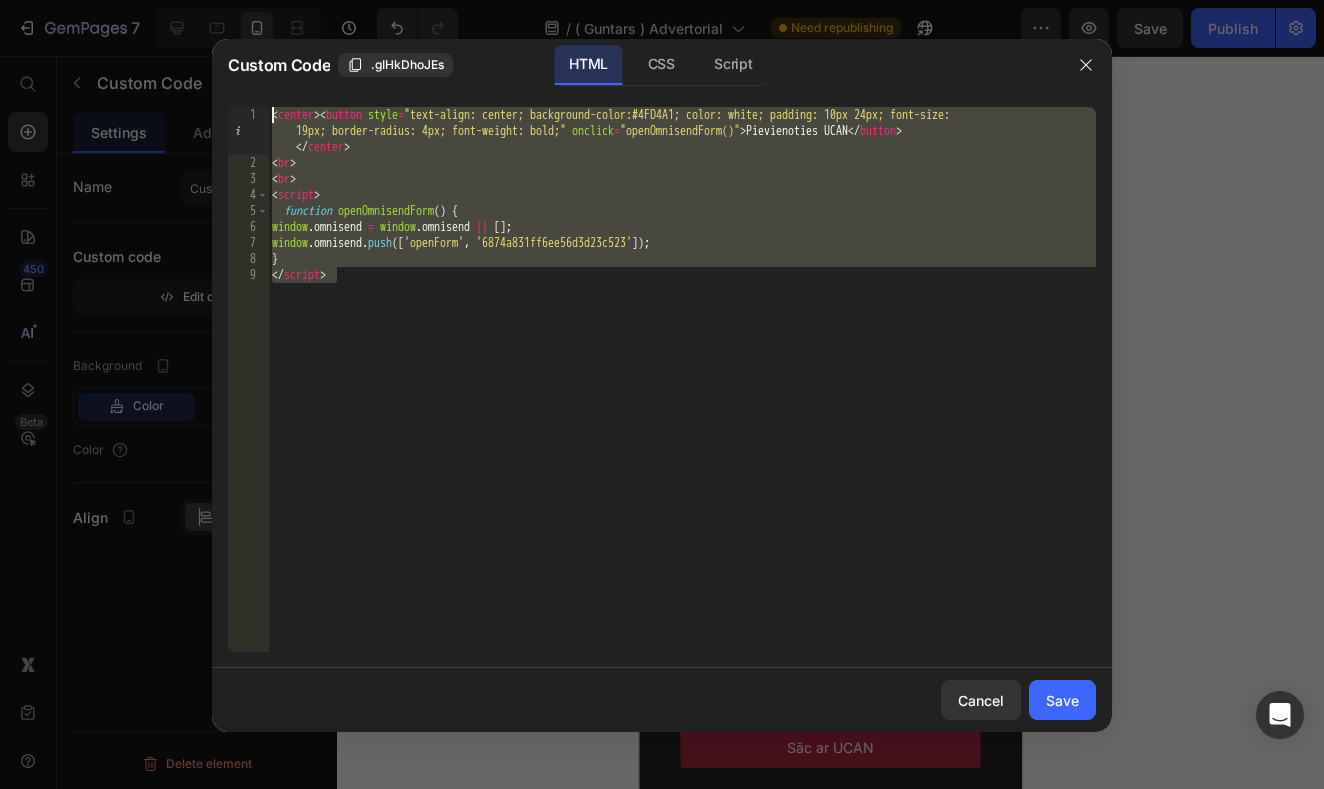 drag, startPoint x: 370, startPoint y: 279, endPoint x: 268, endPoint y: 109, distance: 198.25237 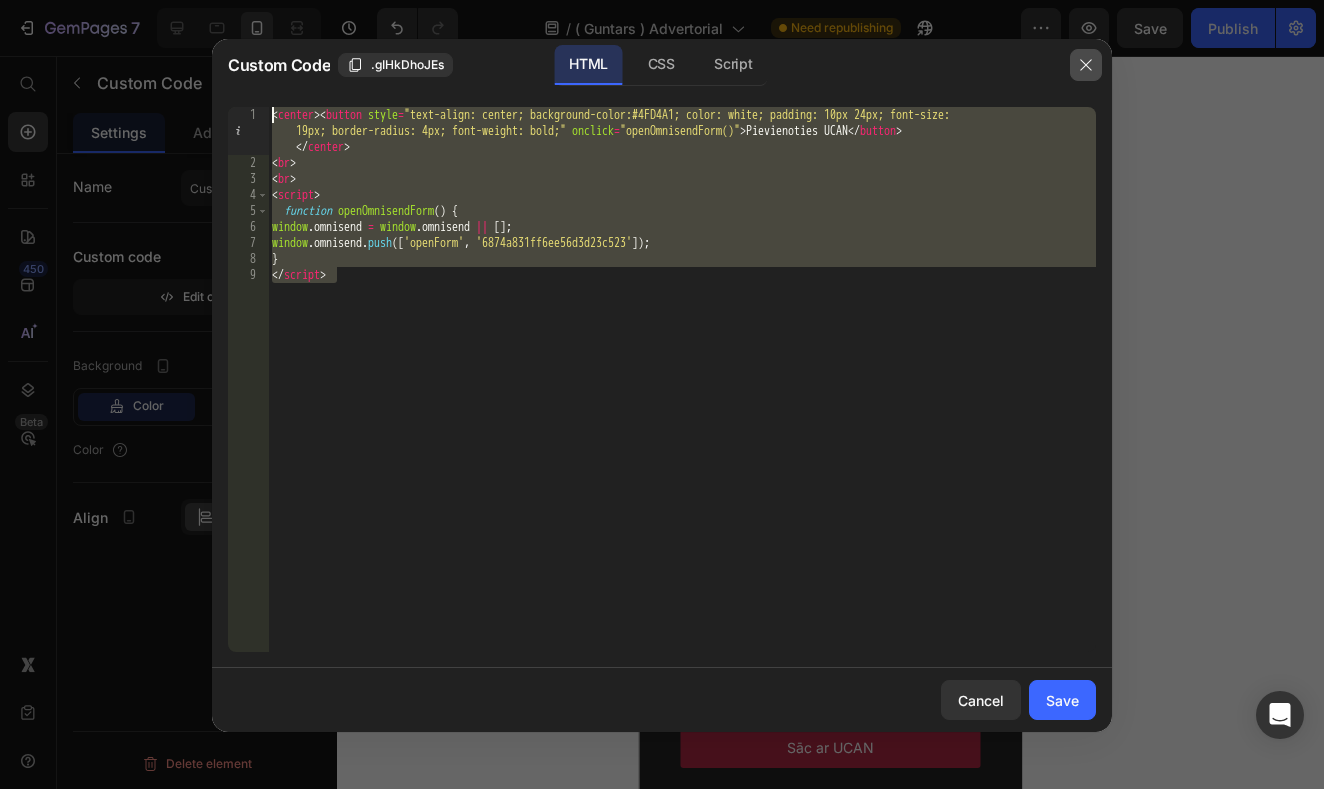 click 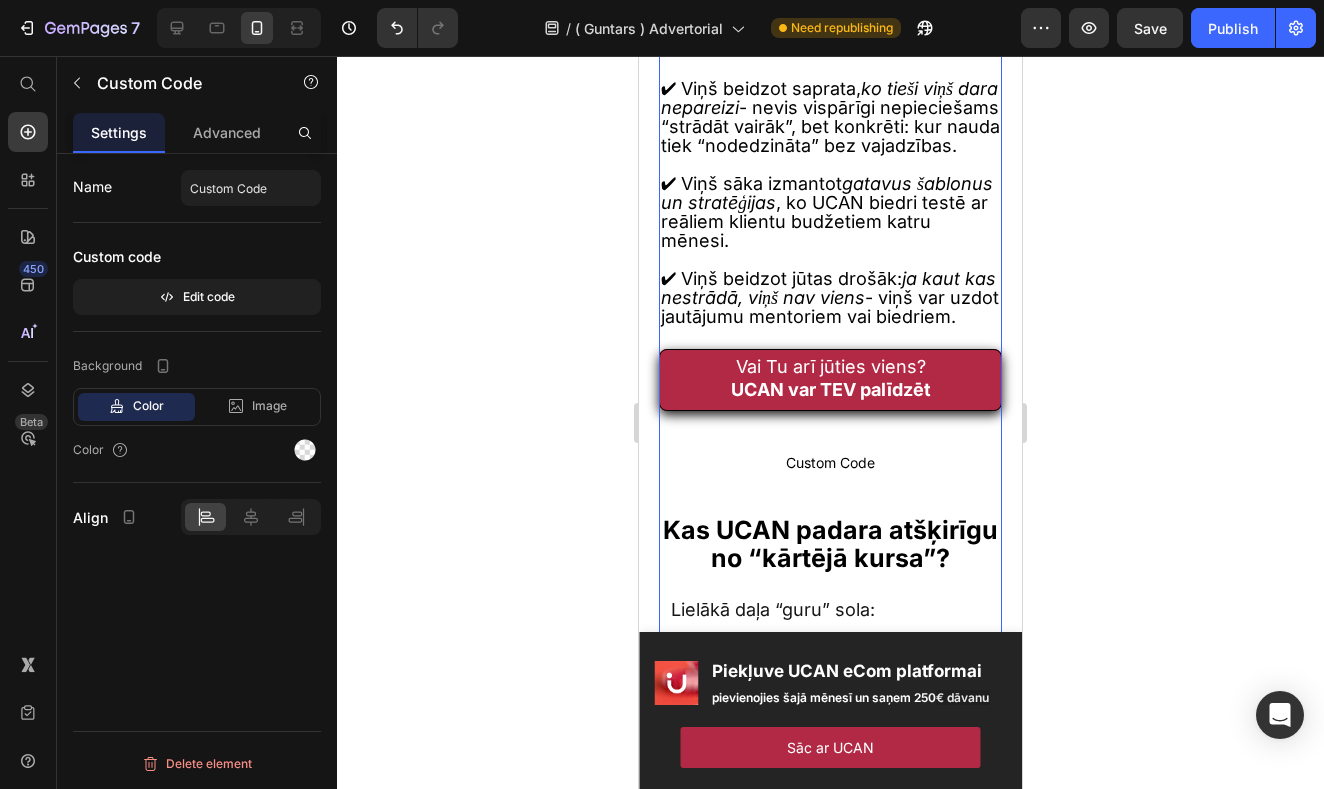 scroll, scrollTop: 4955, scrollLeft: 0, axis: vertical 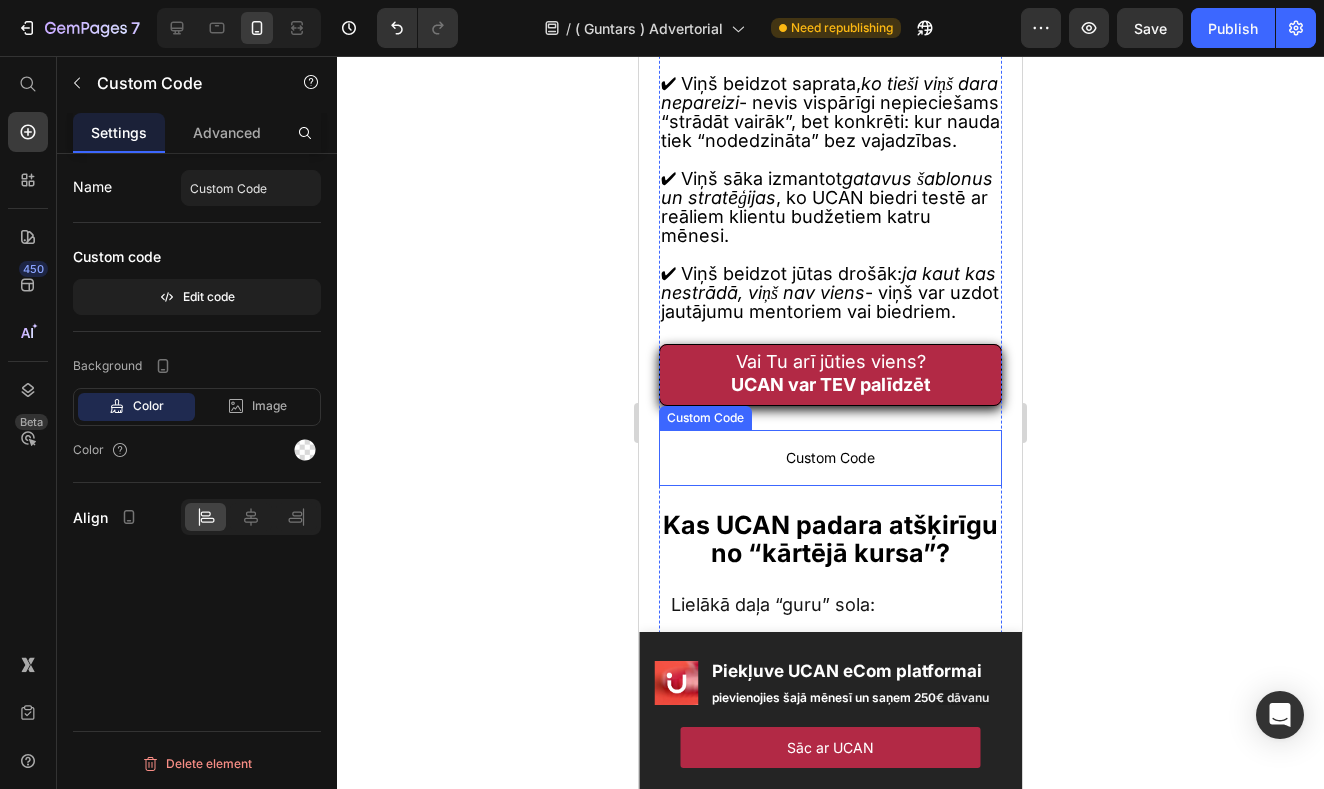 click on "Custom Code" at bounding box center [830, 458] 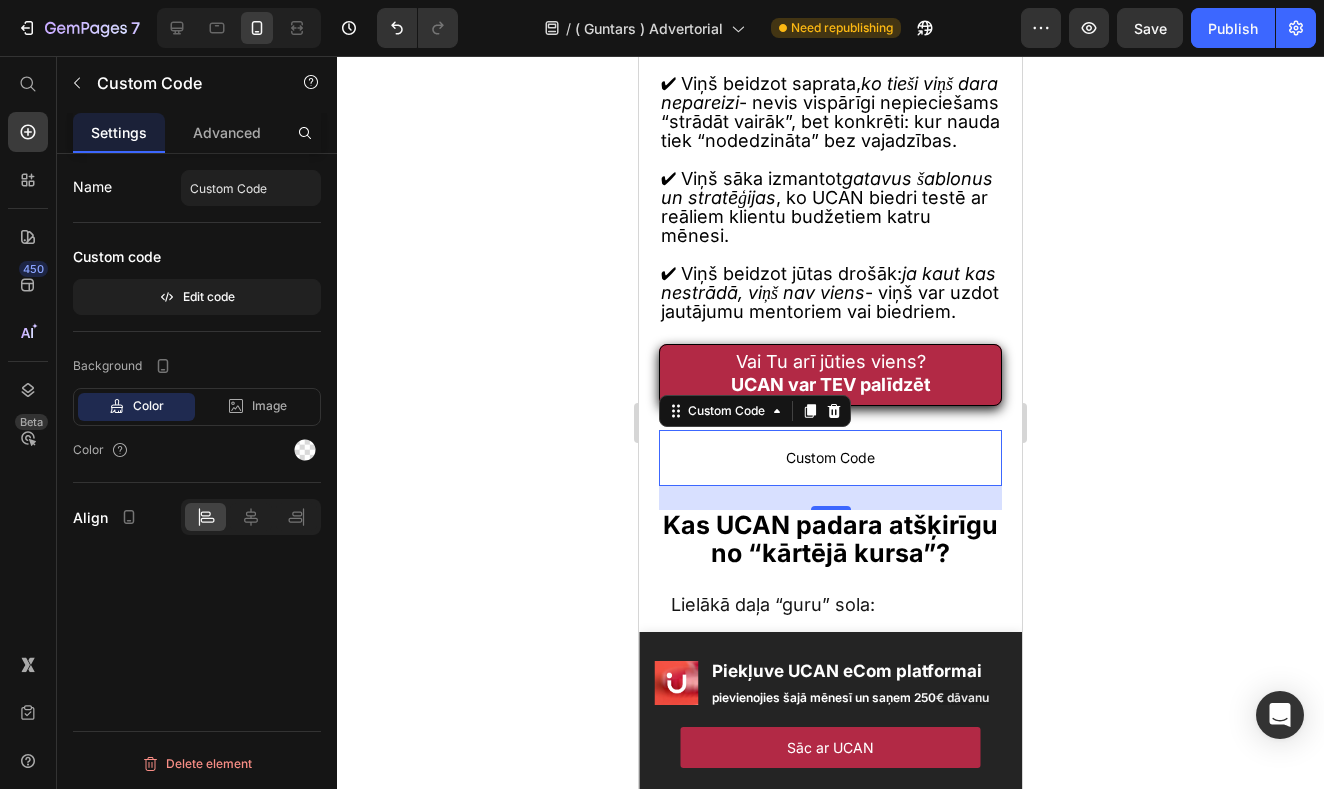 click on "Custom Code" at bounding box center (830, 458) 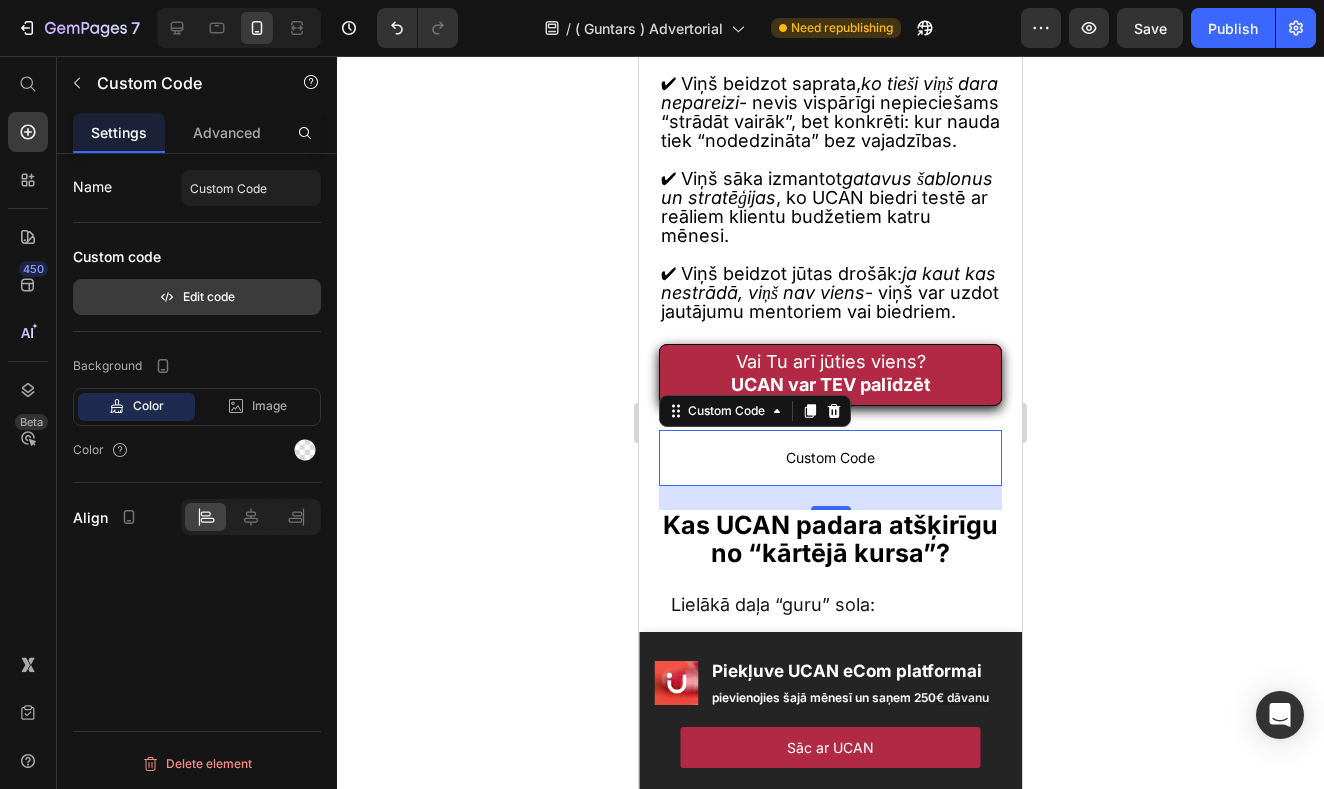 click on "Edit code" at bounding box center [197, 297] 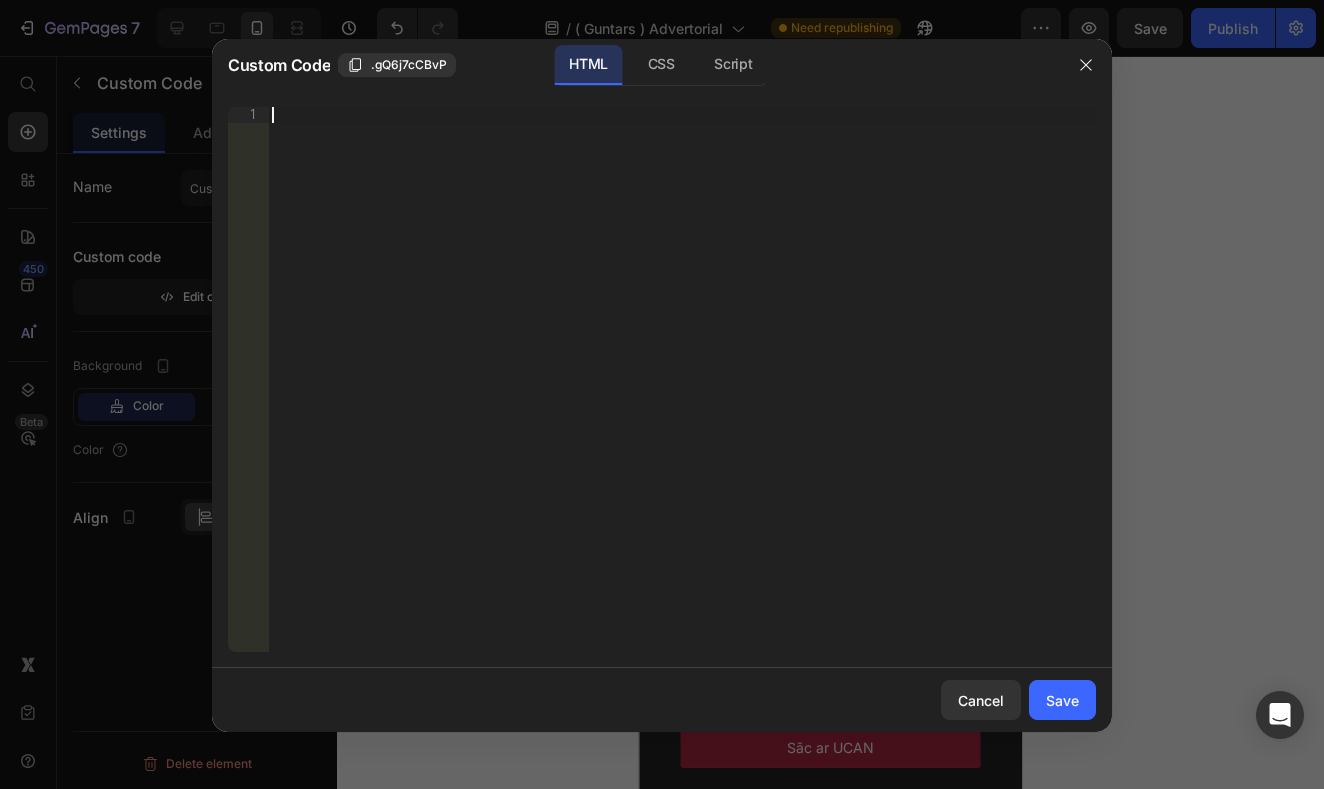 click on "Insert the 3rd-party installation code, HTML code, or Liquid code to display custom content." at bounding box center [682, 395] 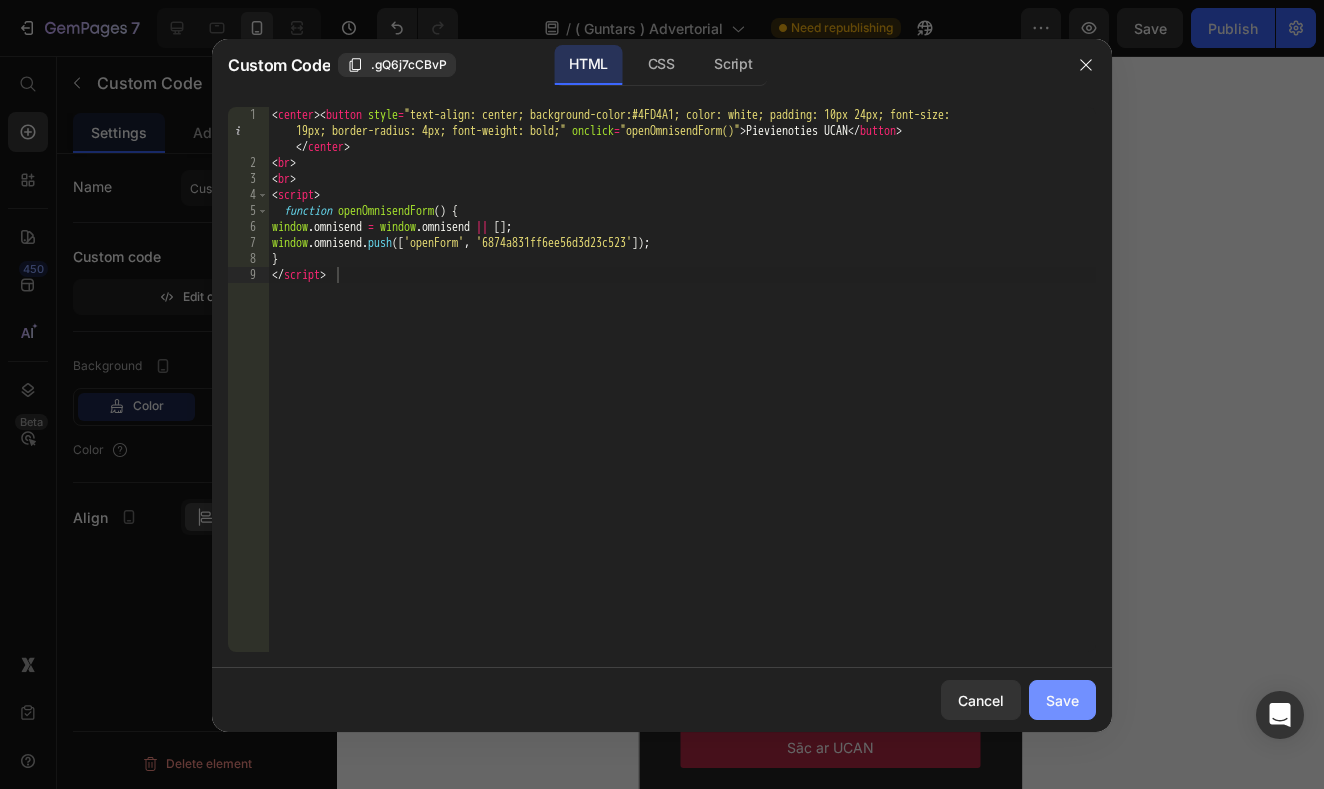 click on "Save" at bounding box center (1062, 700) 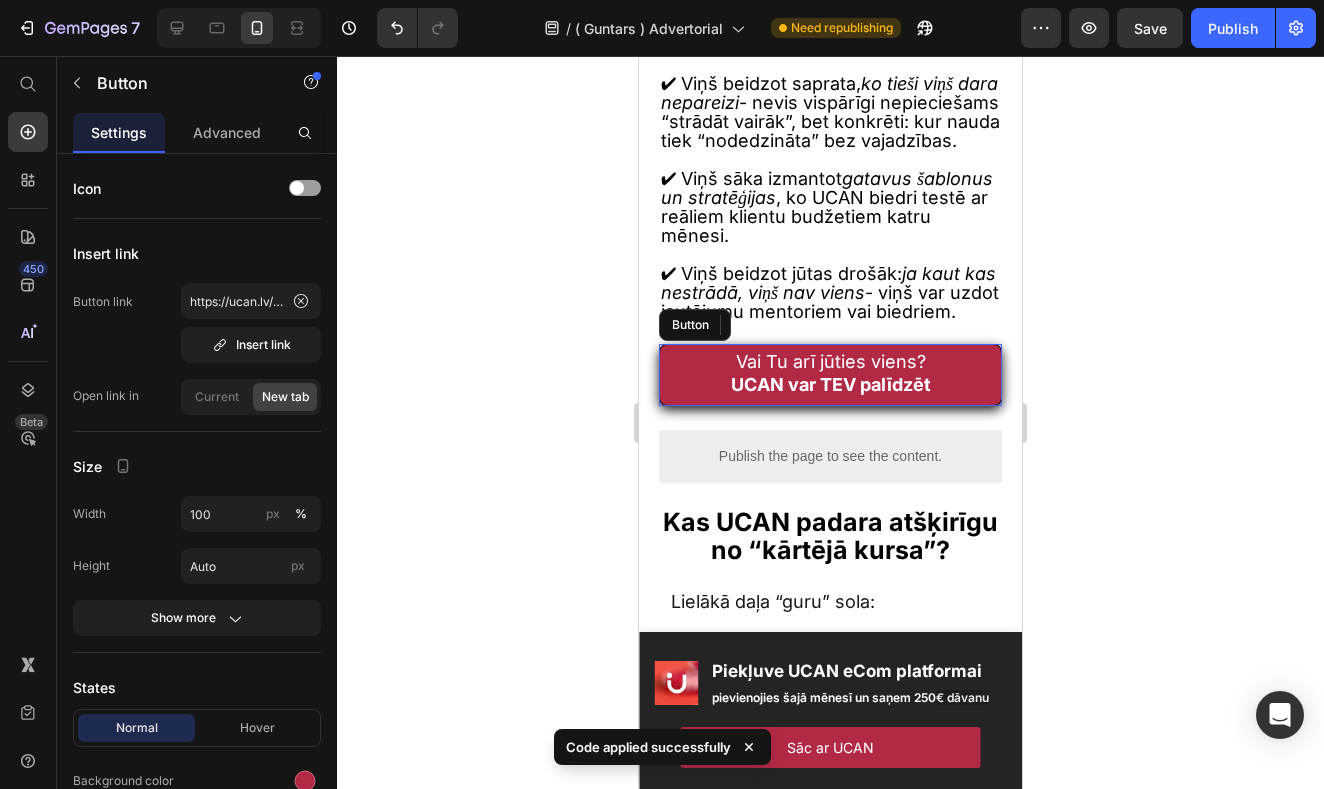 click on "Vai Tu arī jūties viens? UCAN var TEV palīdzēt" at bounding box center (830, 375) 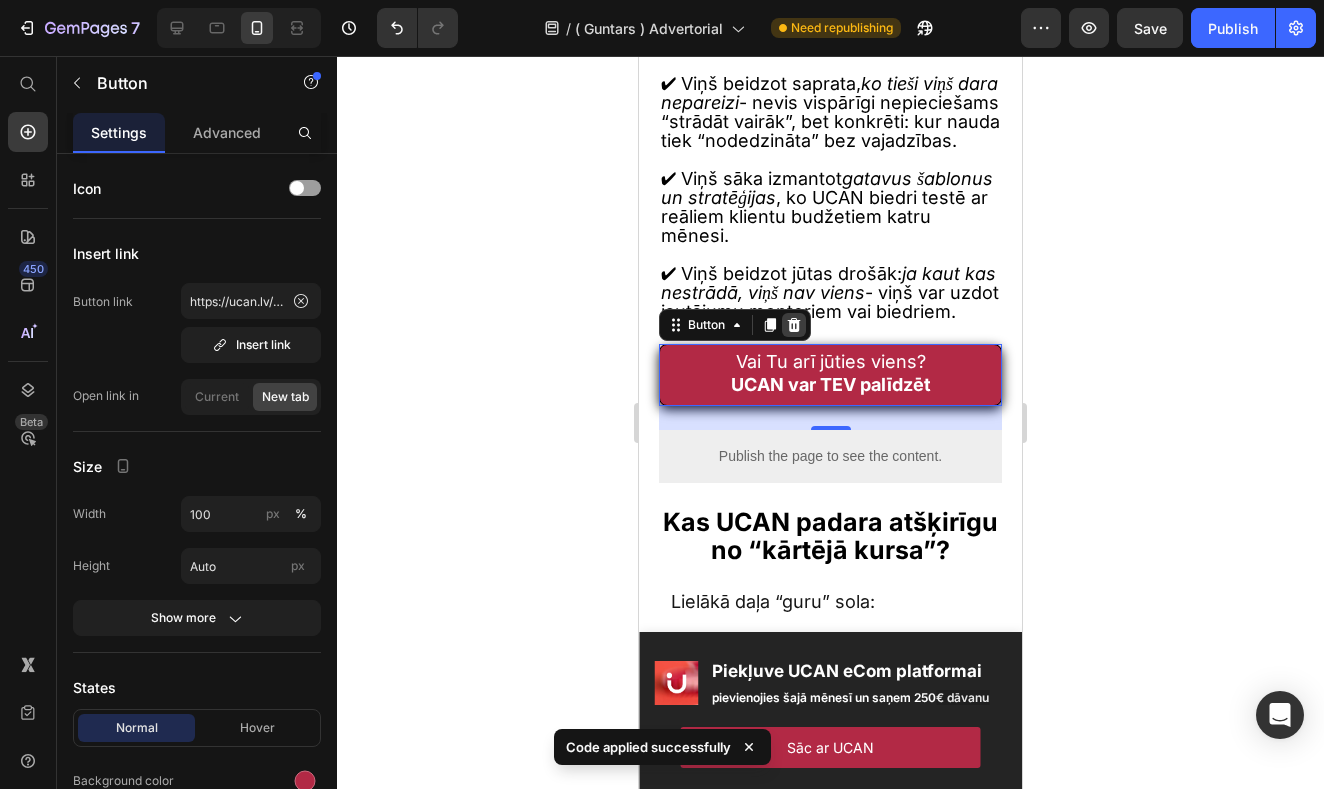 click 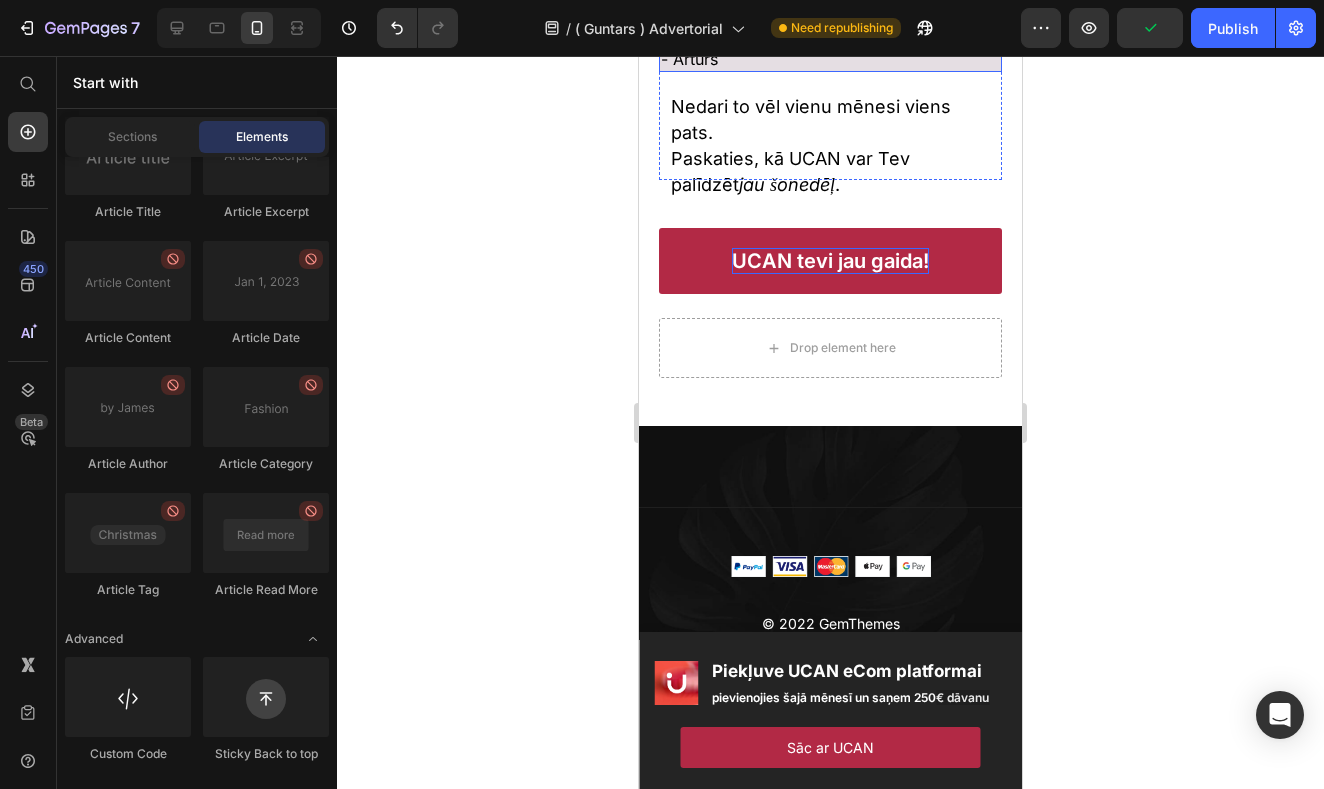 scroll, scrollTop: 8277, scrollLeft: 0, axis: vertical 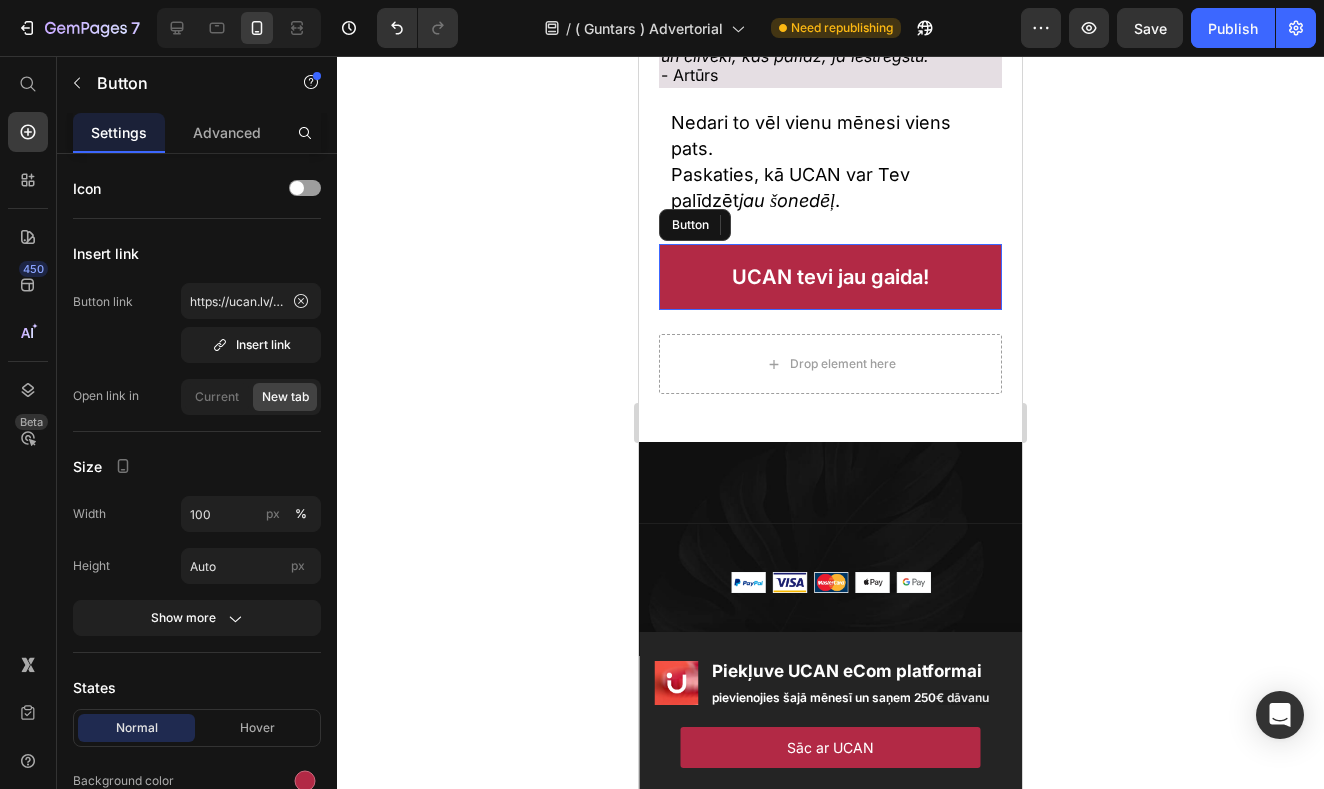 click on "UCAN tevi jau gaida!" at bounding box center (830, 277) 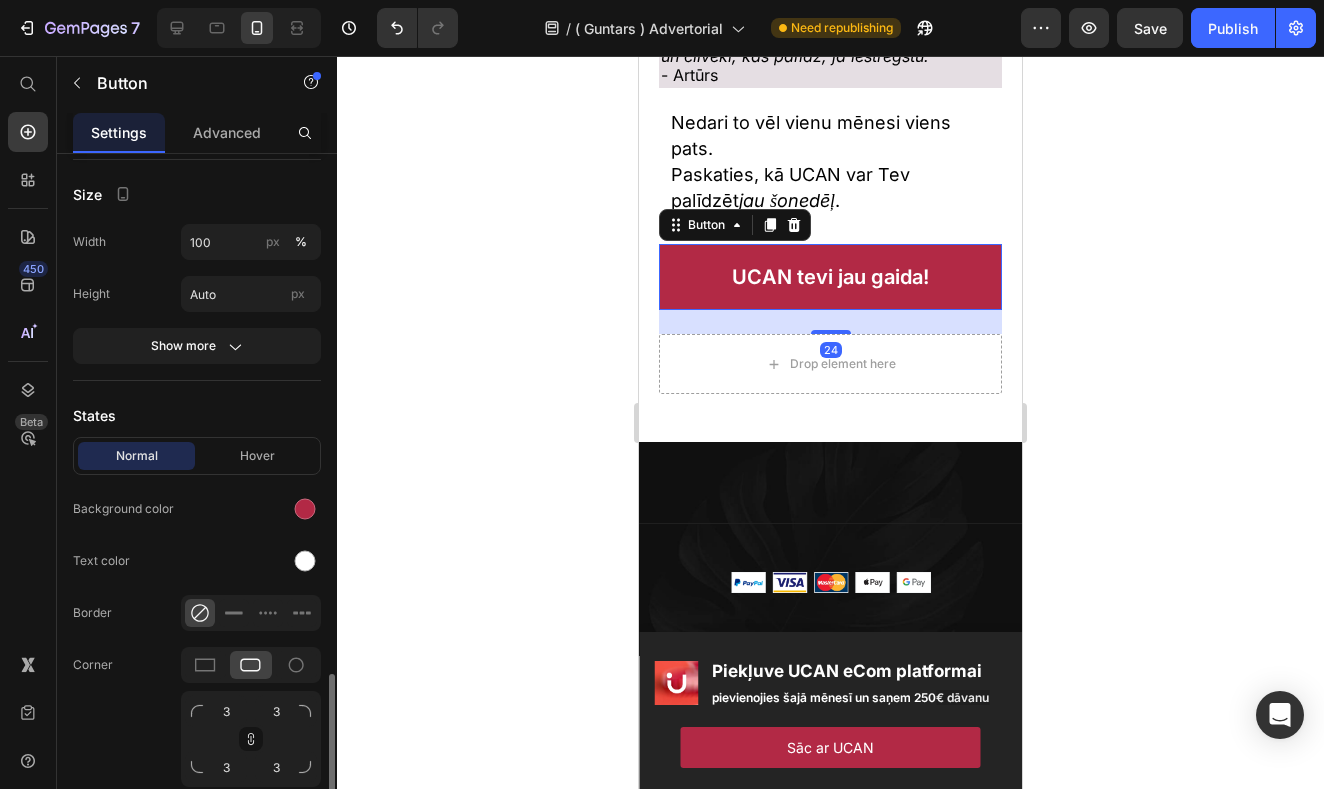scroll, scrollTop: 740, scrollLeft: 0, axis: vertical 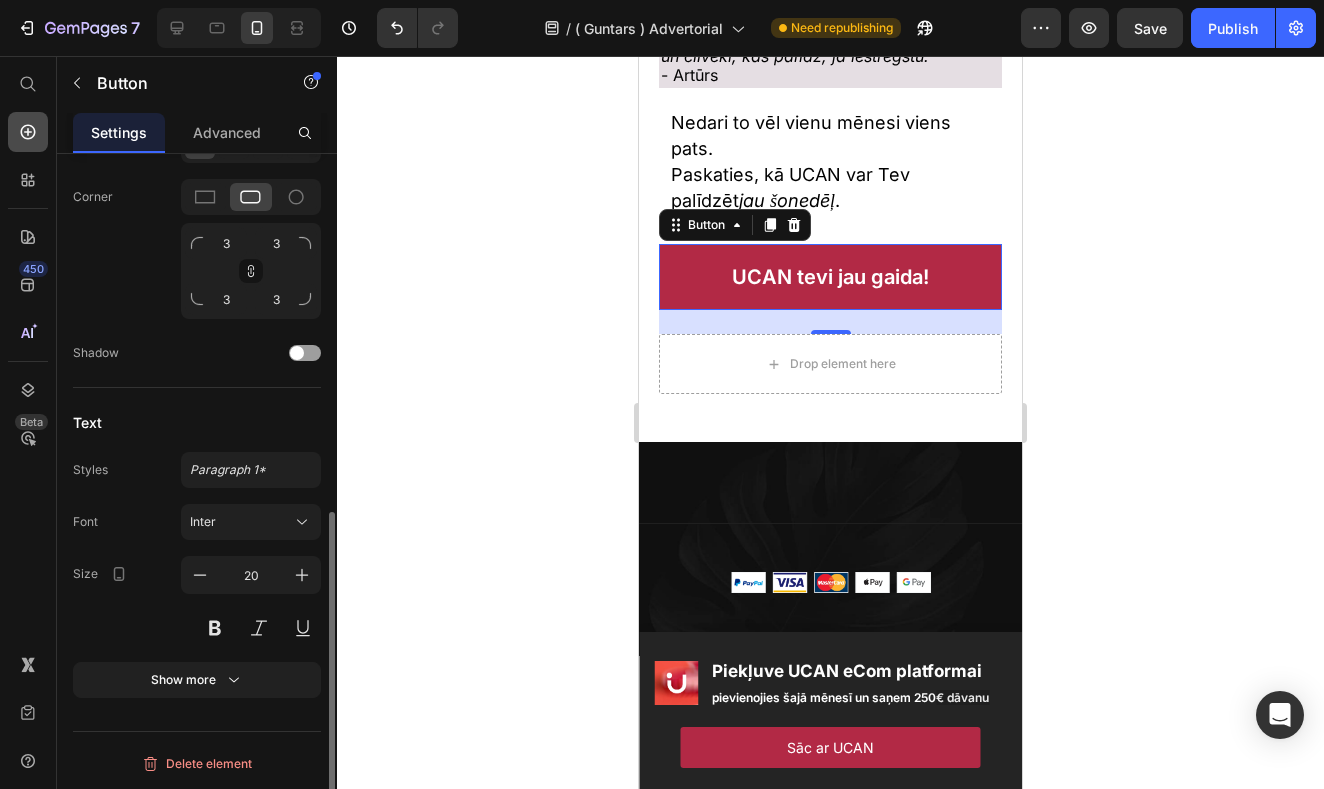 click 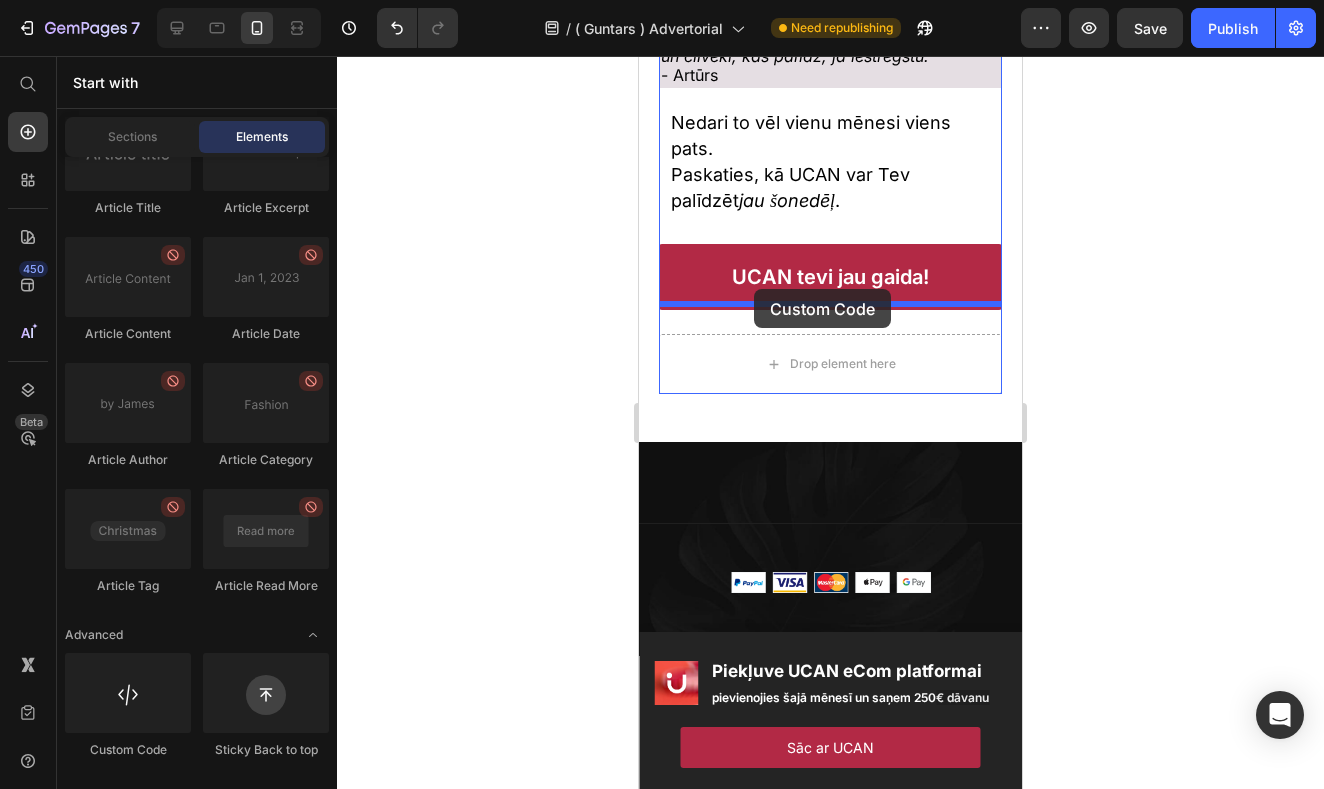 drag, startPoint x: 754, startPoint y: 761, endPoint x: 754, endPoint y: 289, distance: 472 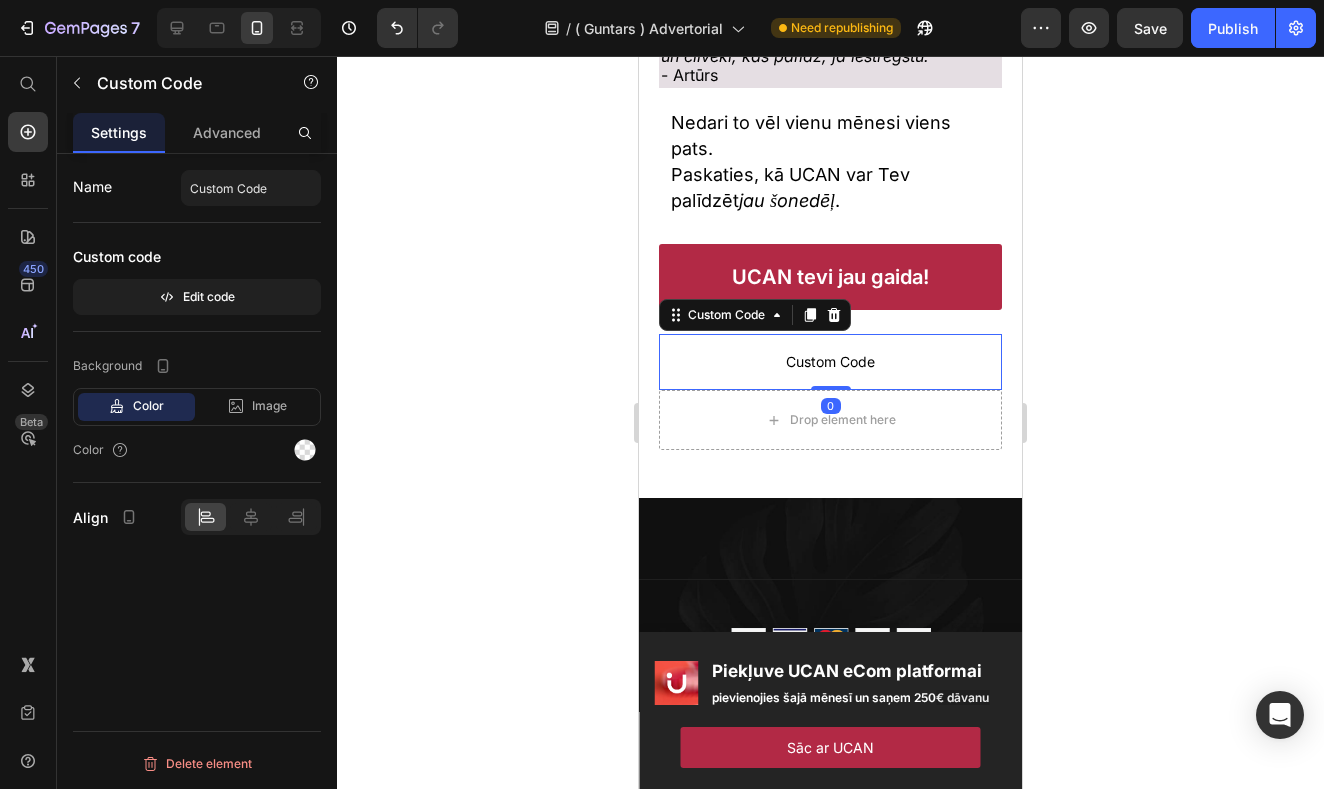 click on "Custom Code" at bounding box center [830, 362] 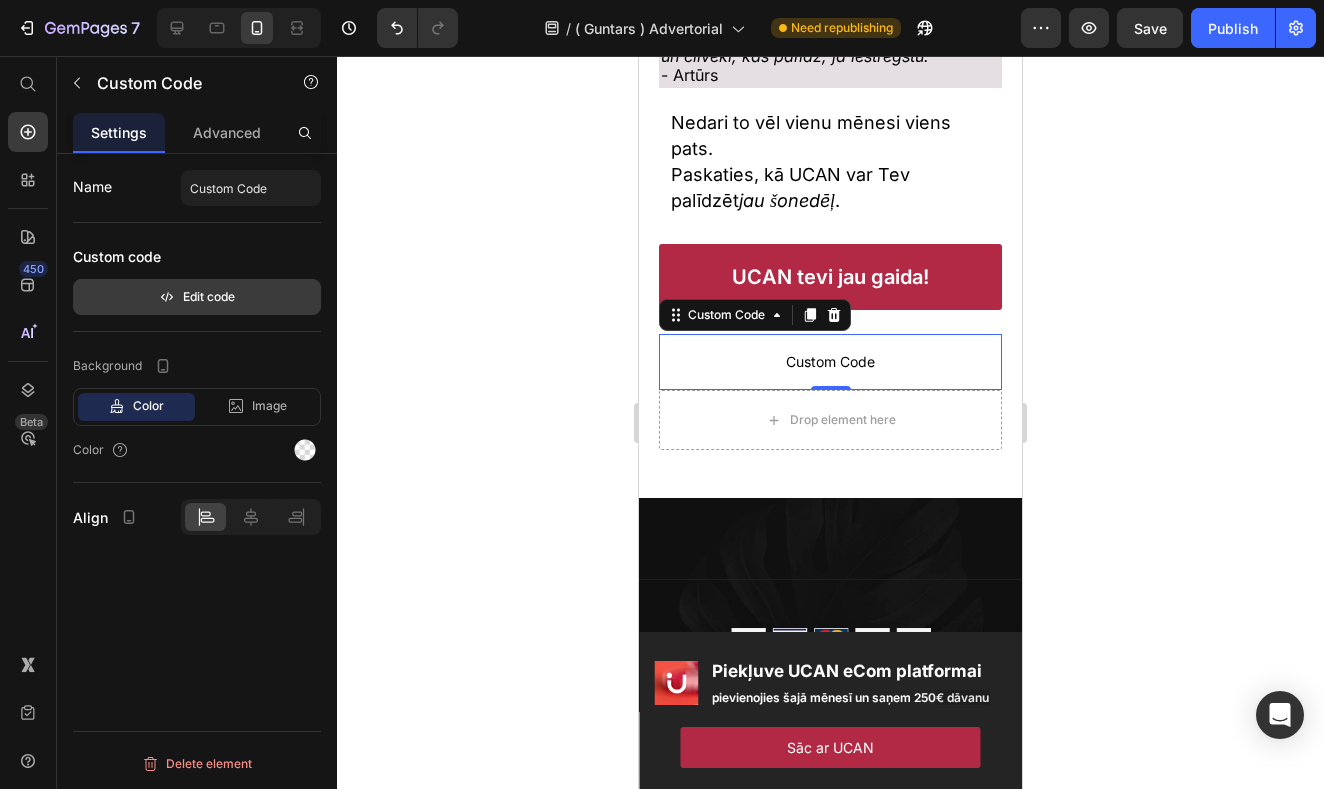 click 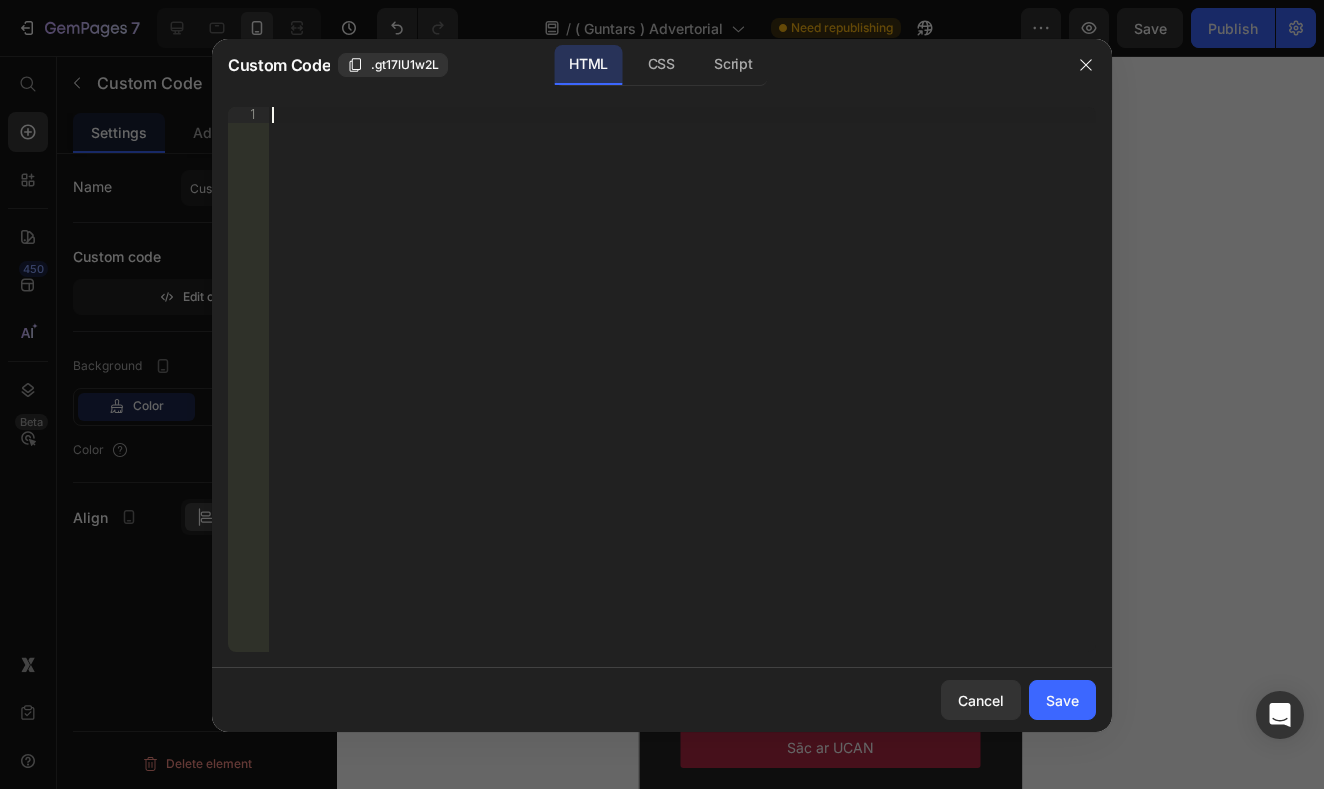 click on "Insert the 3rd-party installation code, HTML code, or Liquid code to display custom content." at bounding box center [682, 395] 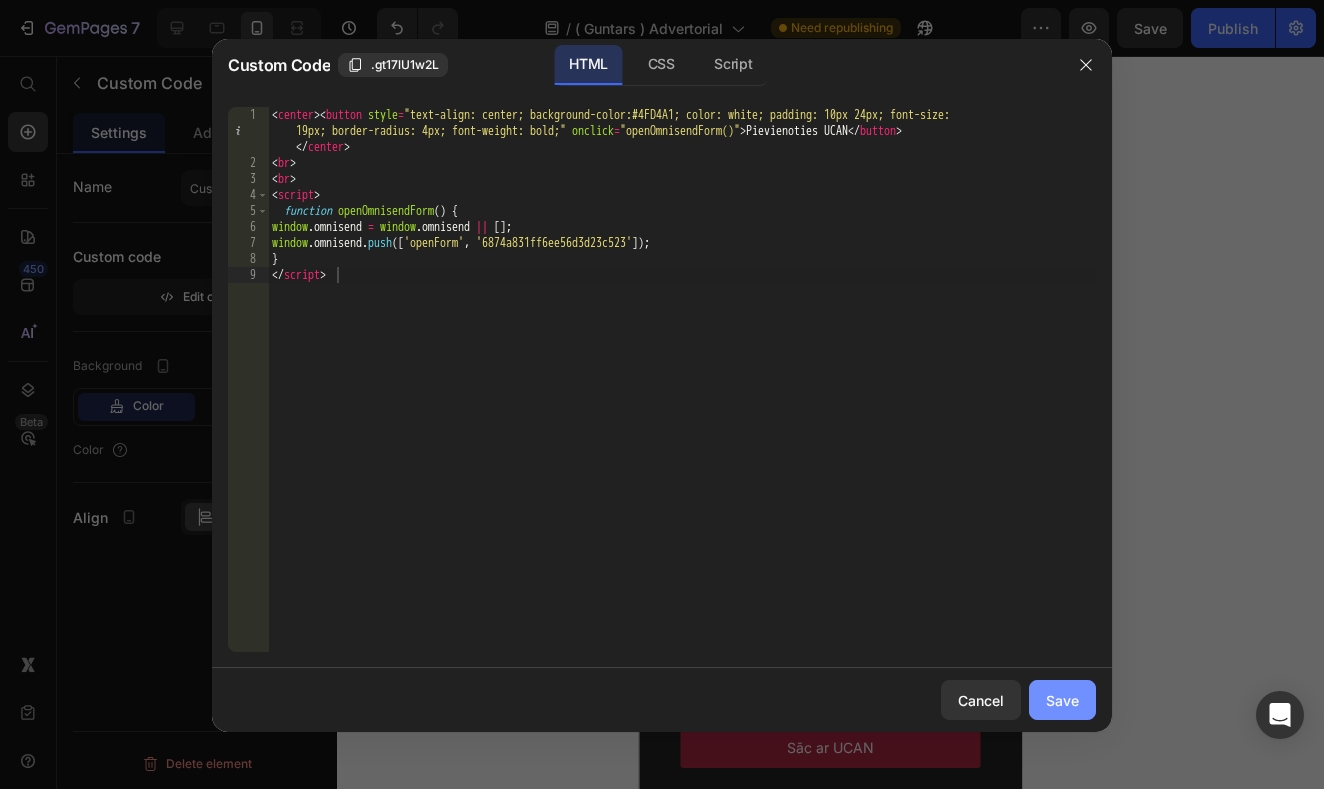 click on "Save" at bounding box center (1062, 700) 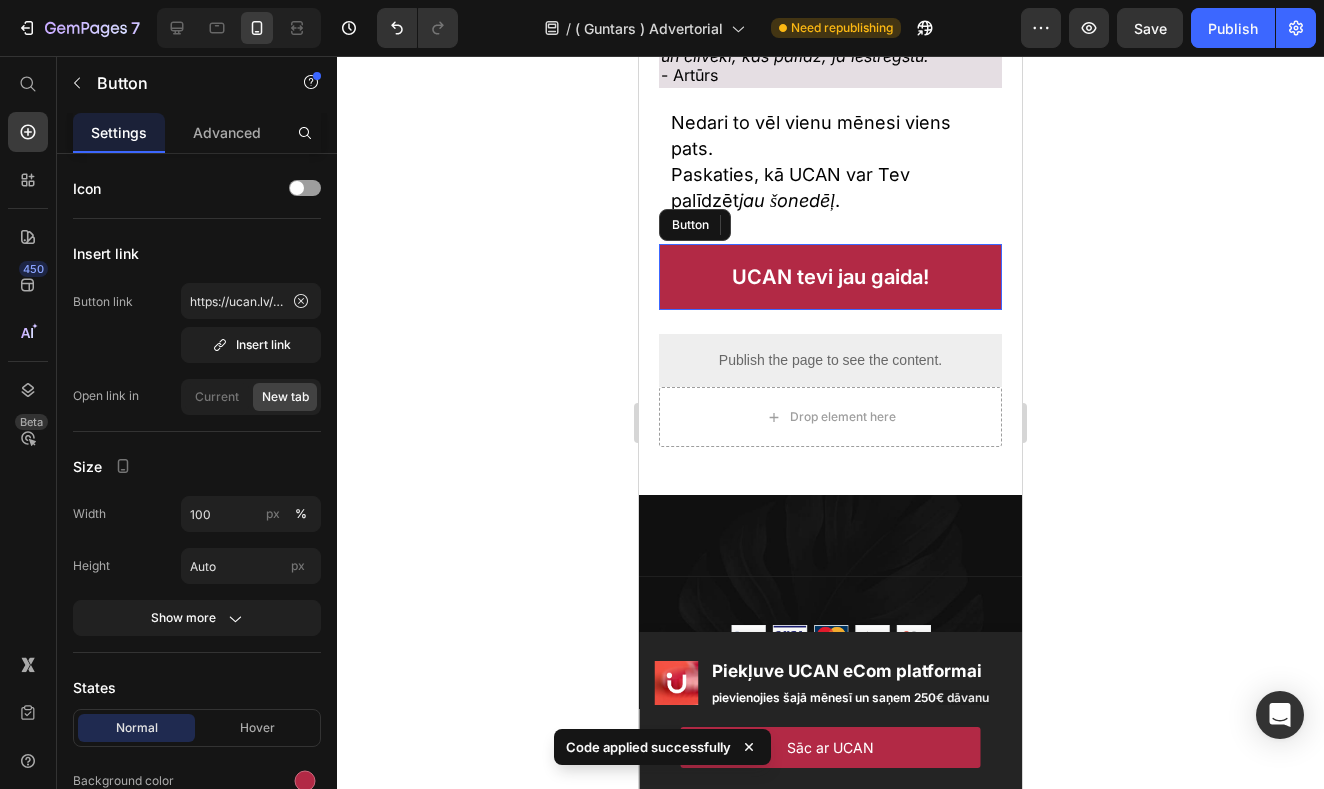 click on "UCAN tevi jau gaida!" at bounding box center (830, 277) 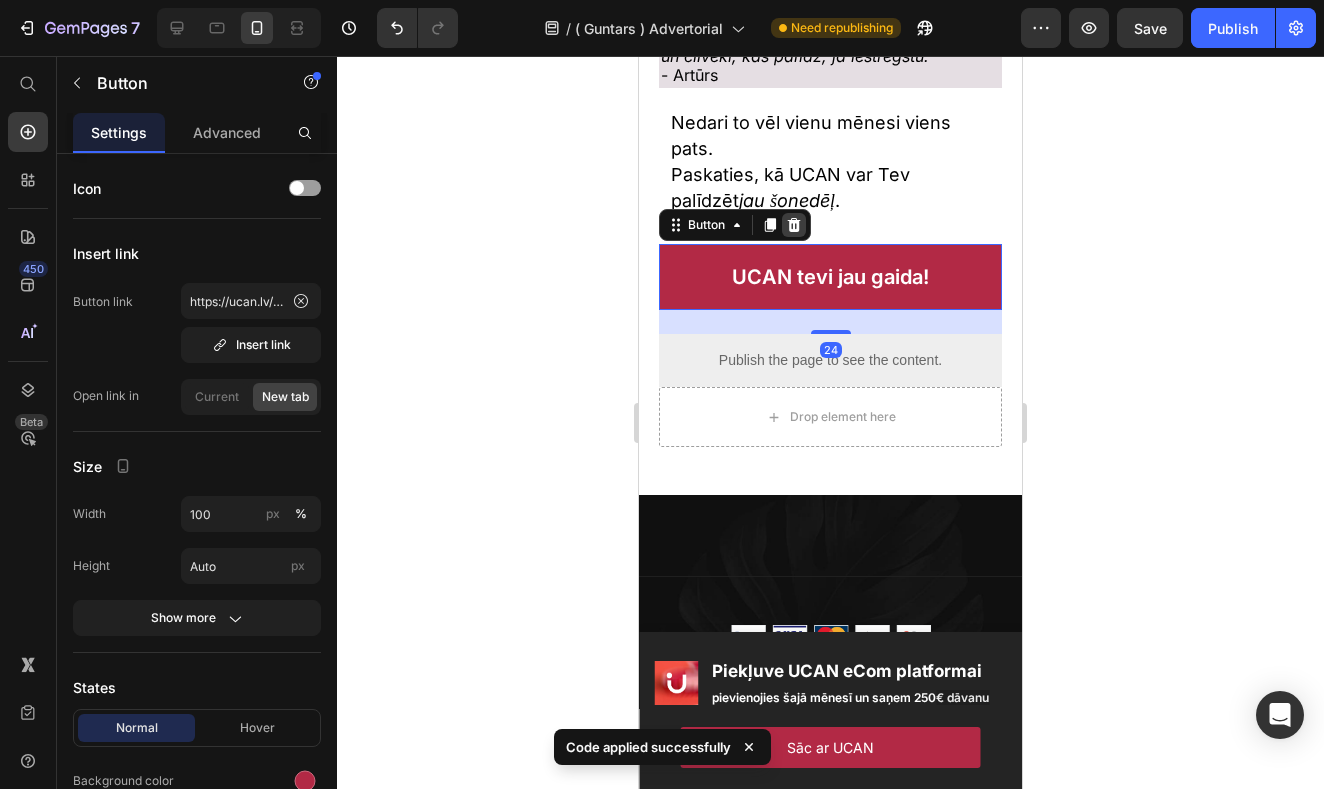 click 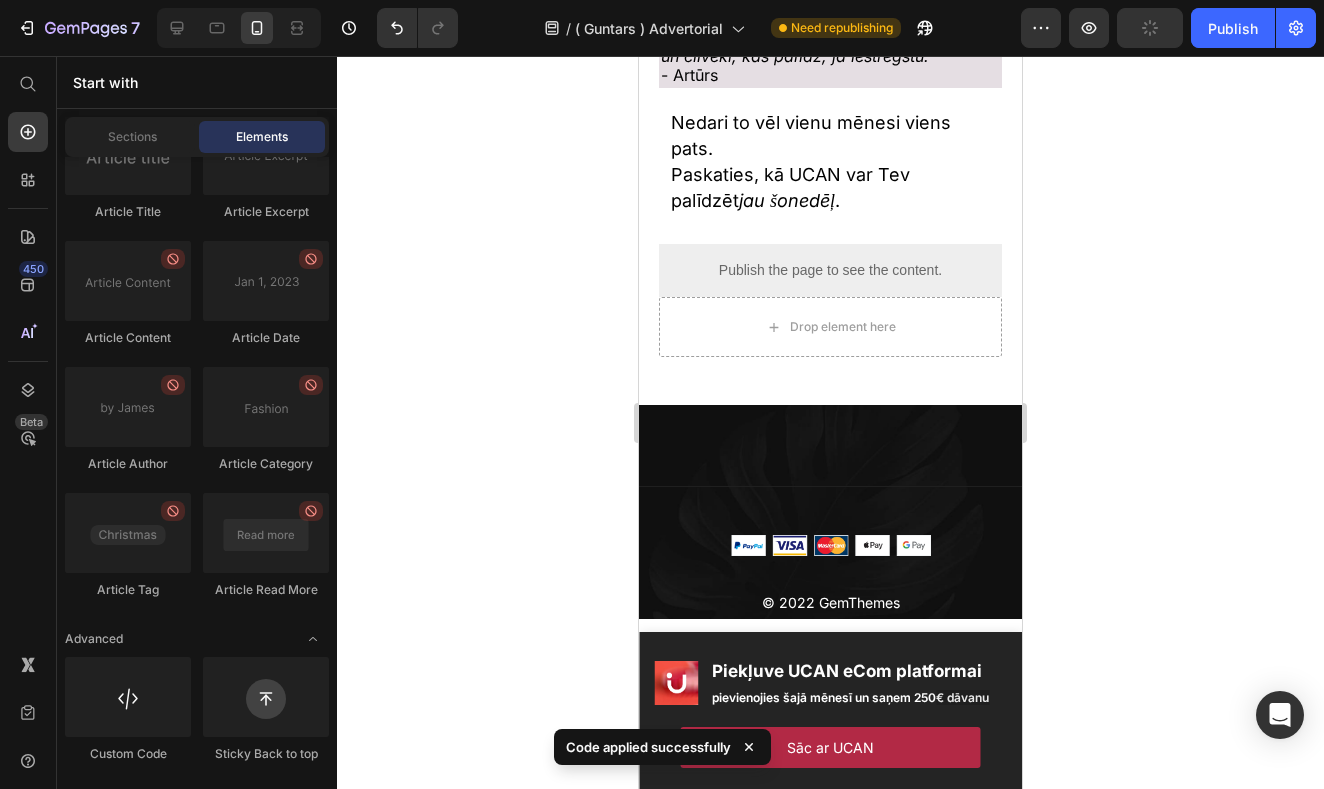 click 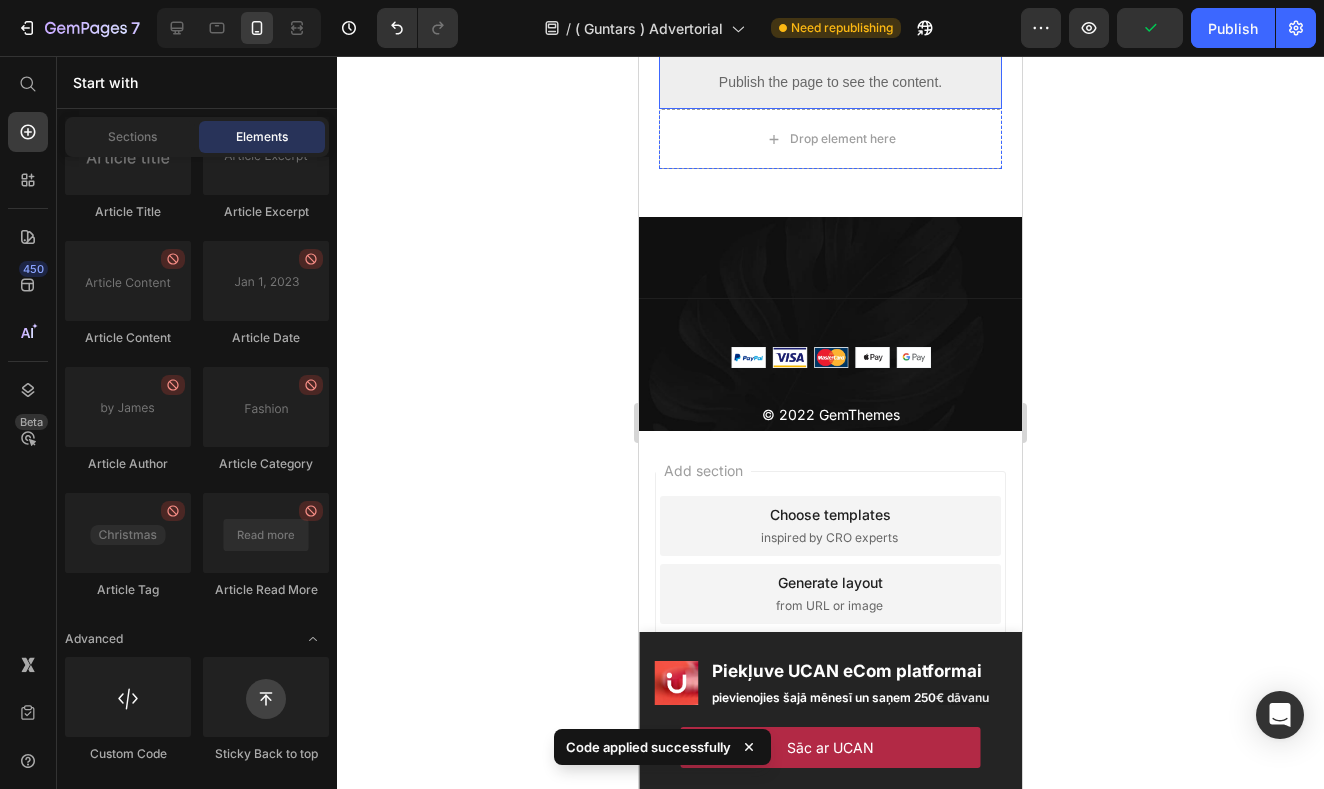 scroll, scrollTop: 8452, scrollLeft: 0, axis: vertical 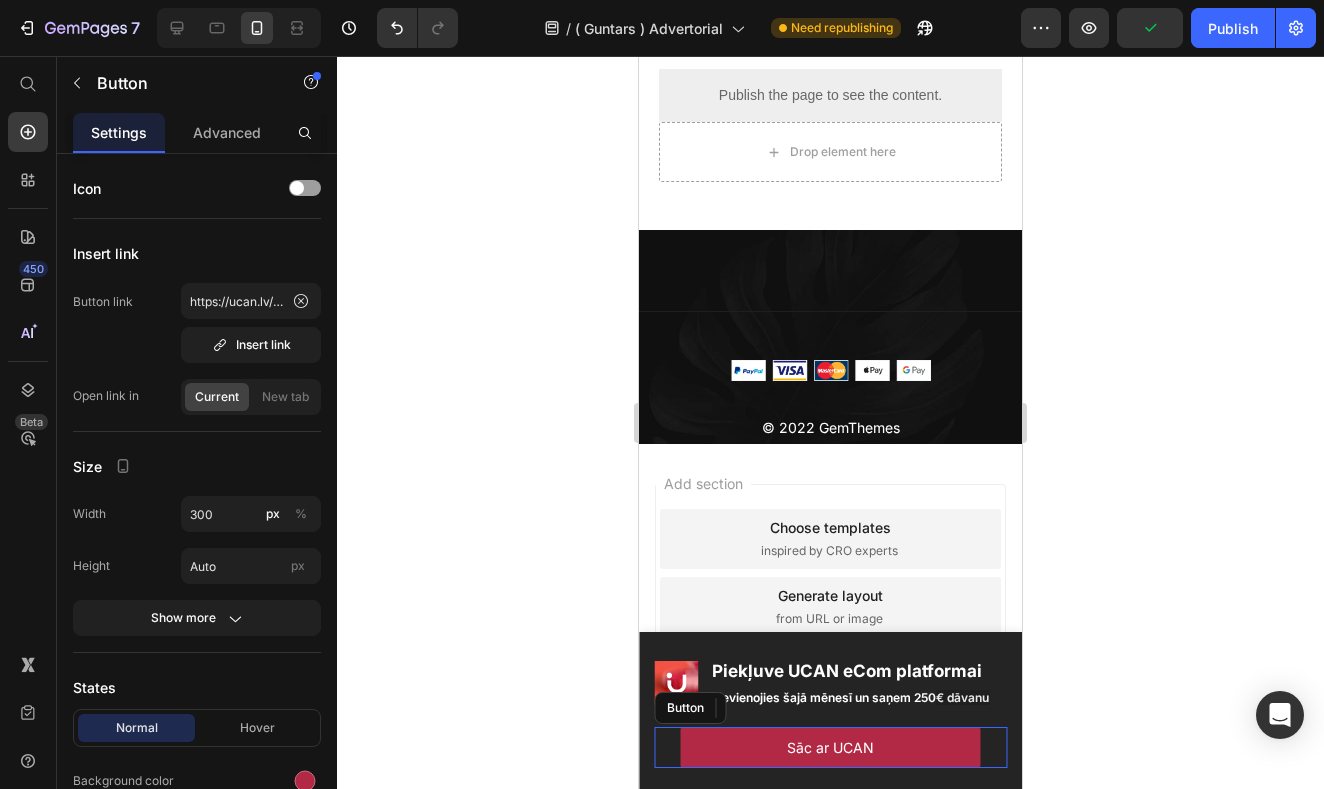 click on "Sāc ar UCAN" at bounding box center (831, 747) 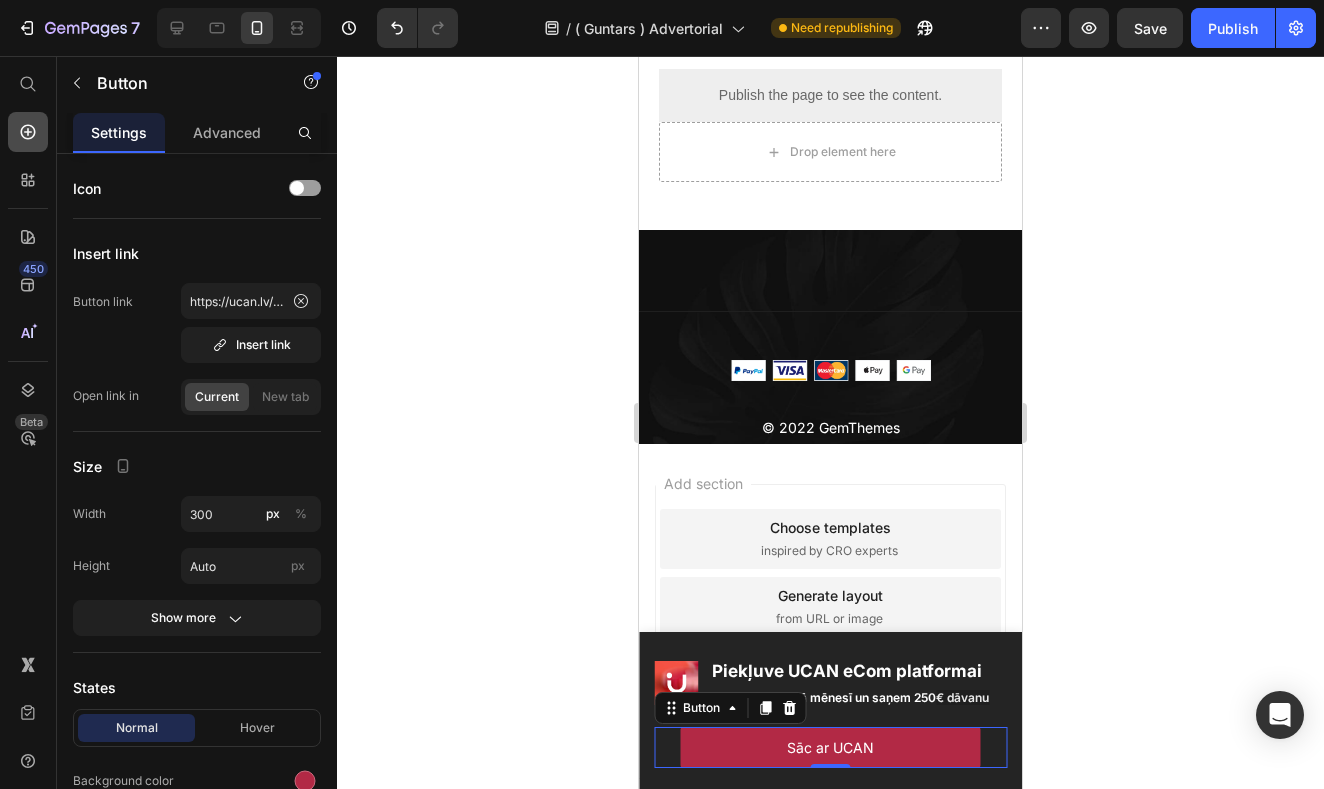 click 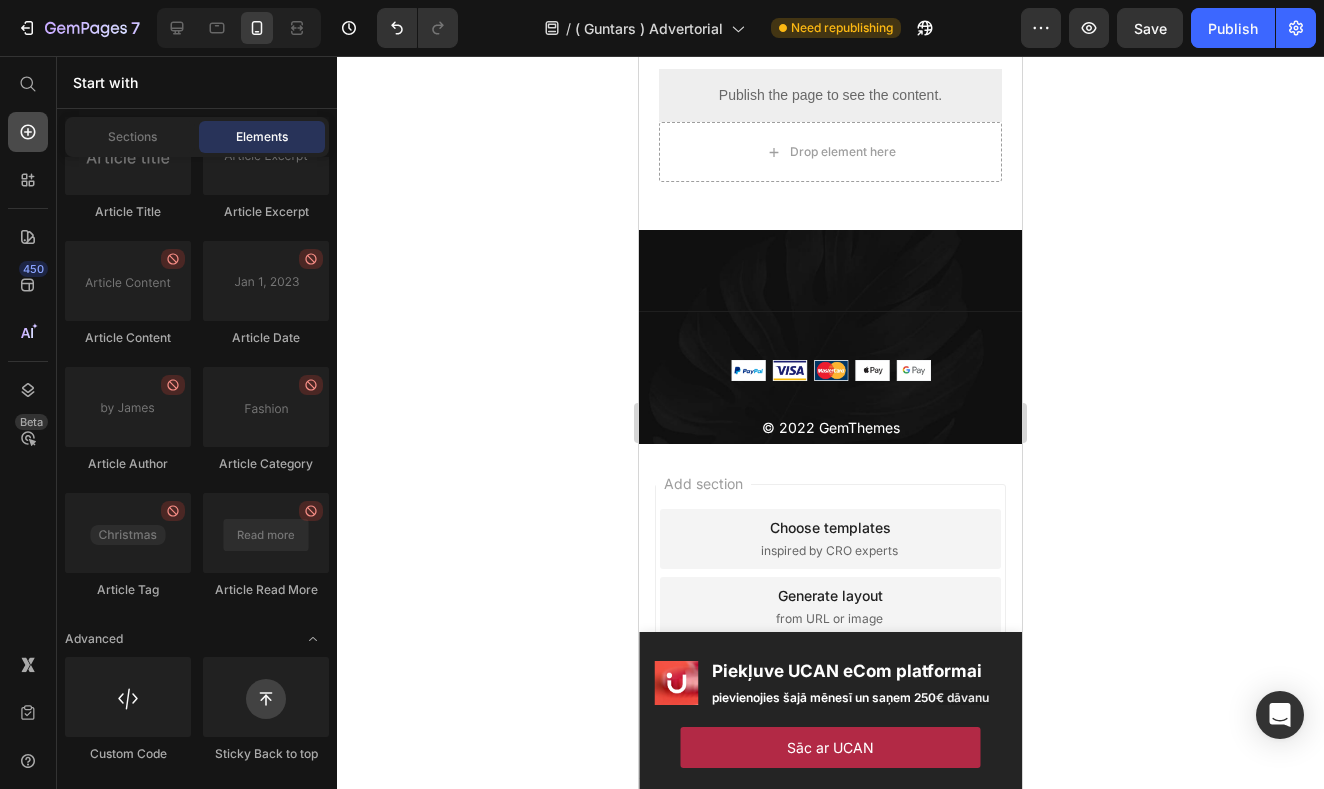 click 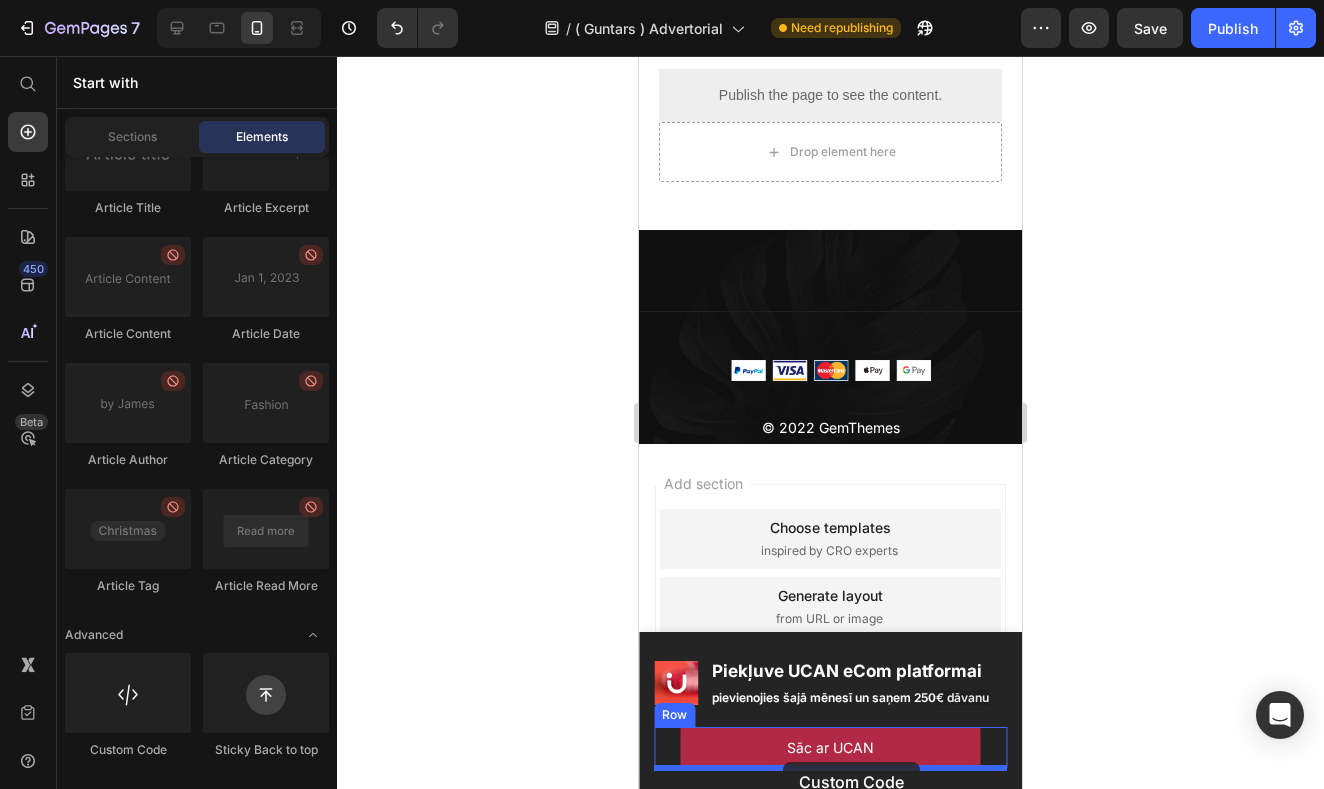 drag, startPoint x: 758, startPoint y: 773, endPoint x: 783, endPoint y: 762, distance: 27.313 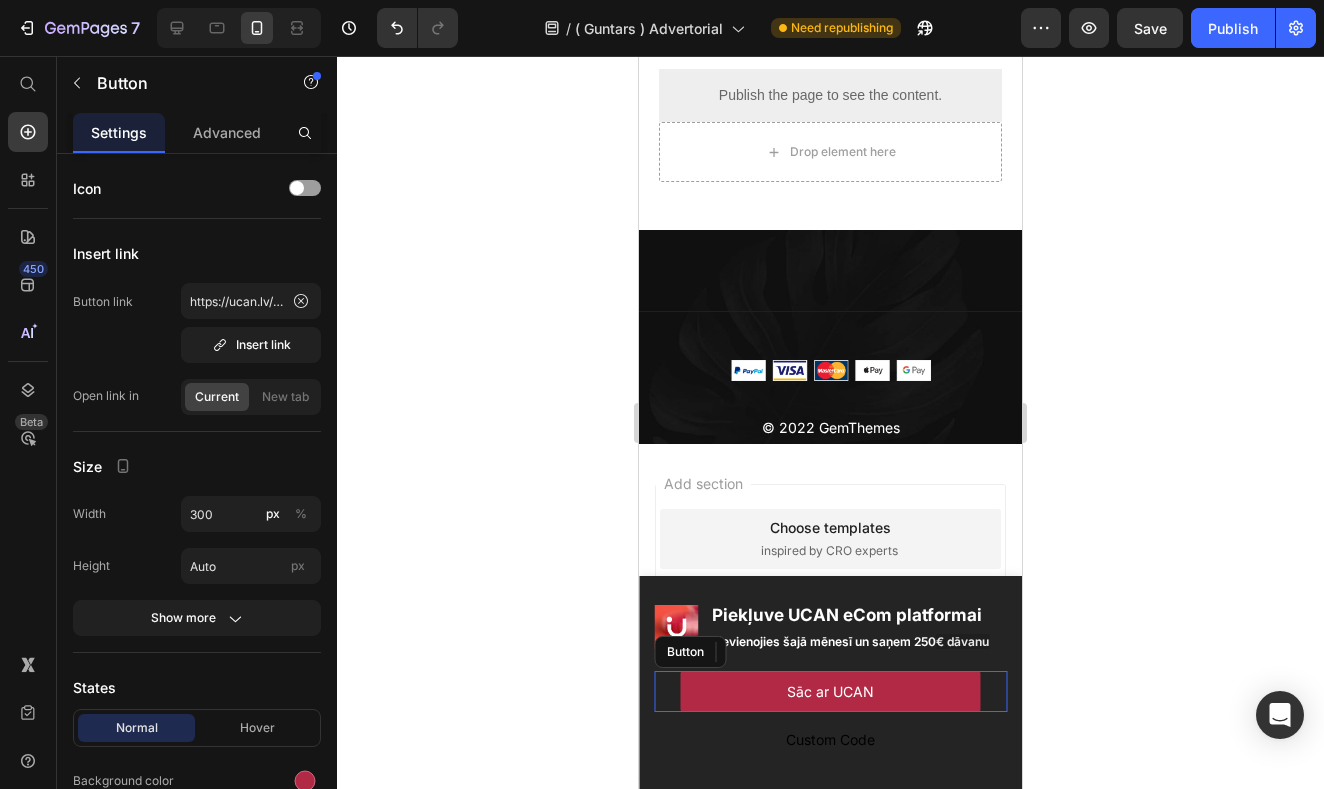 click on "Sāc ar UCAN" at bounding box center (831, 691) 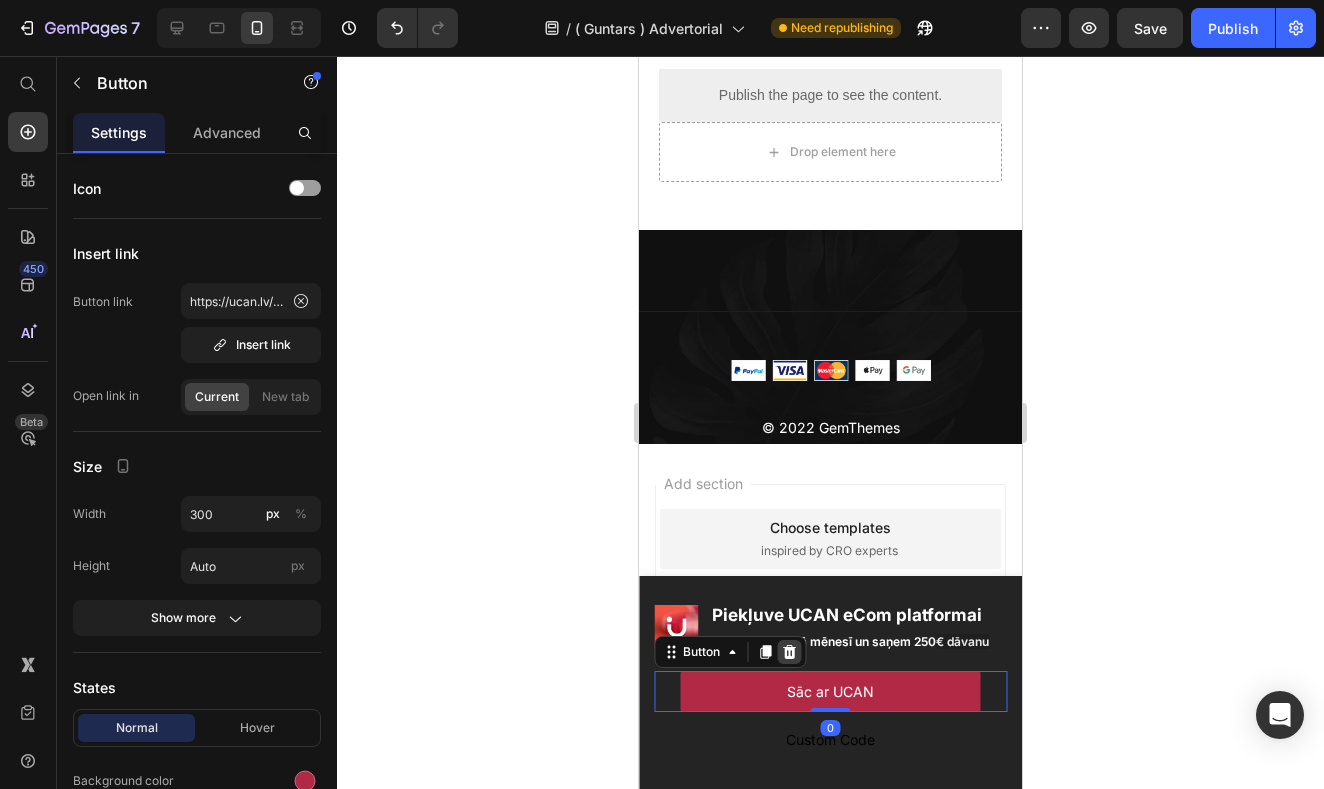 click 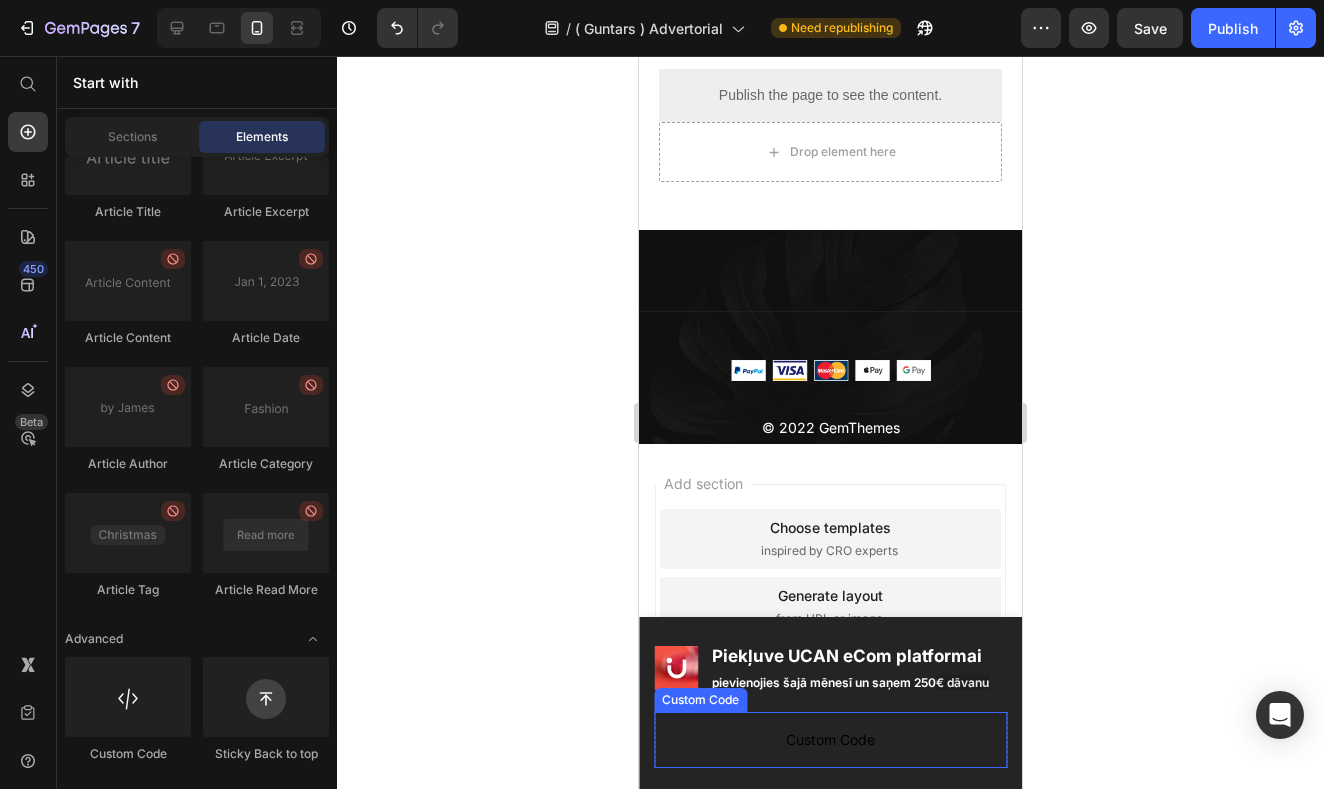 click on "Custom Code" at bounding box center (830, 740) 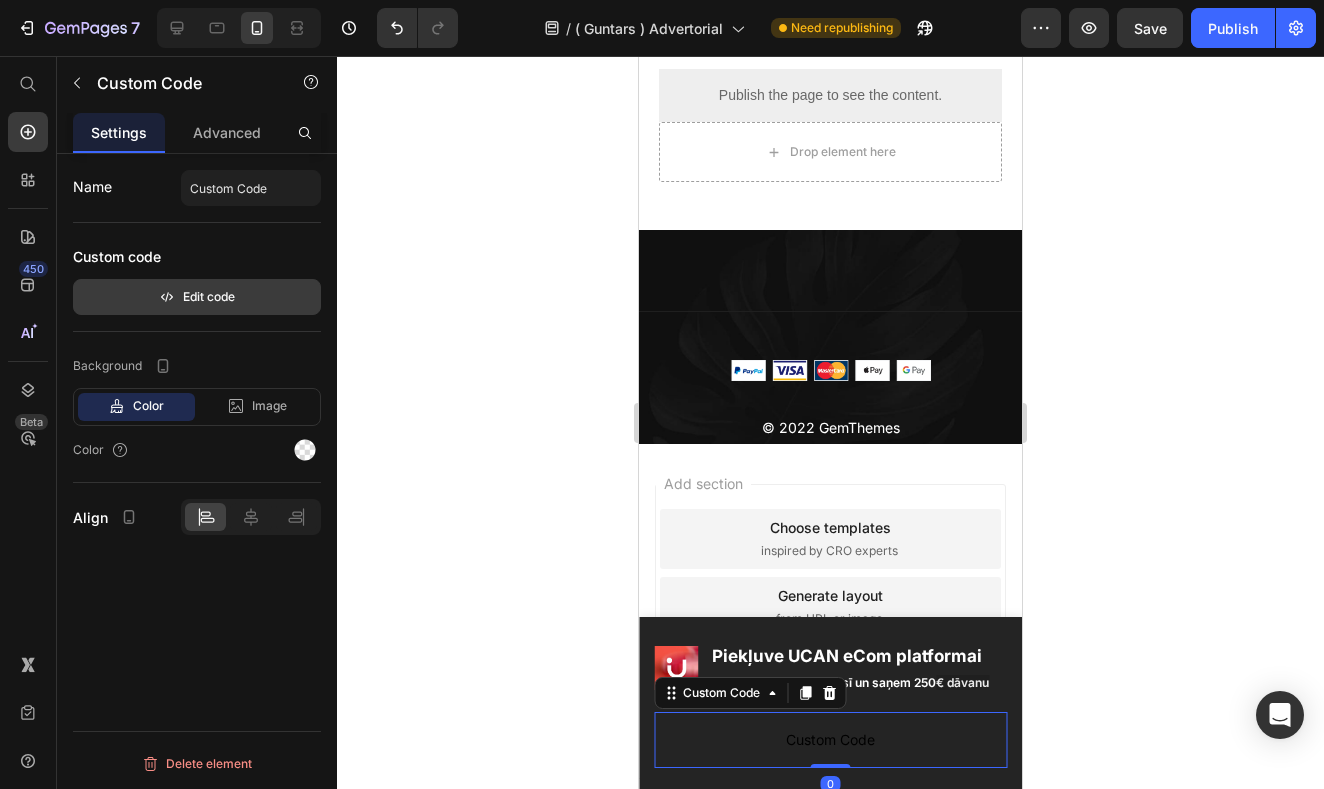 click 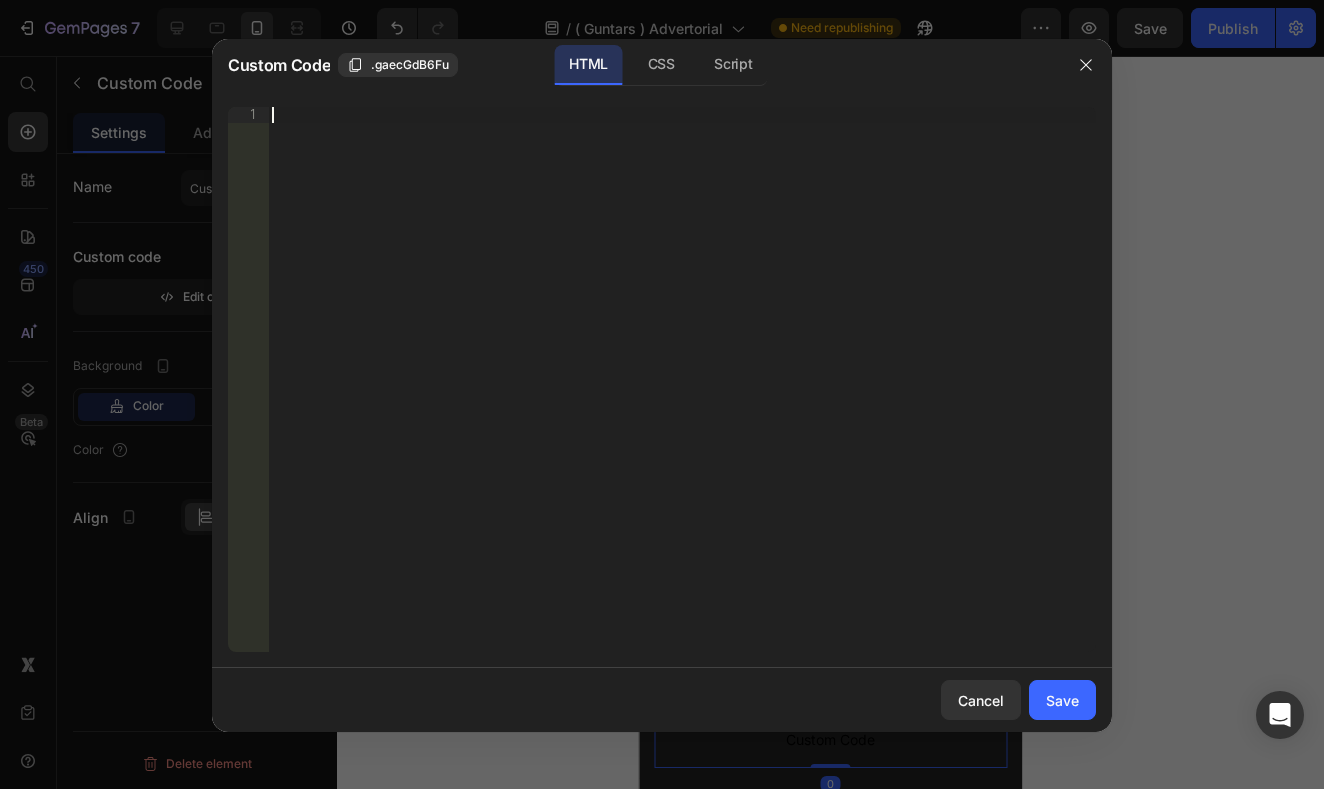 click on "Insert the 3rd-party installation code, HTML code, or Liquid code to display custom content." at bounding box center (682, 395) 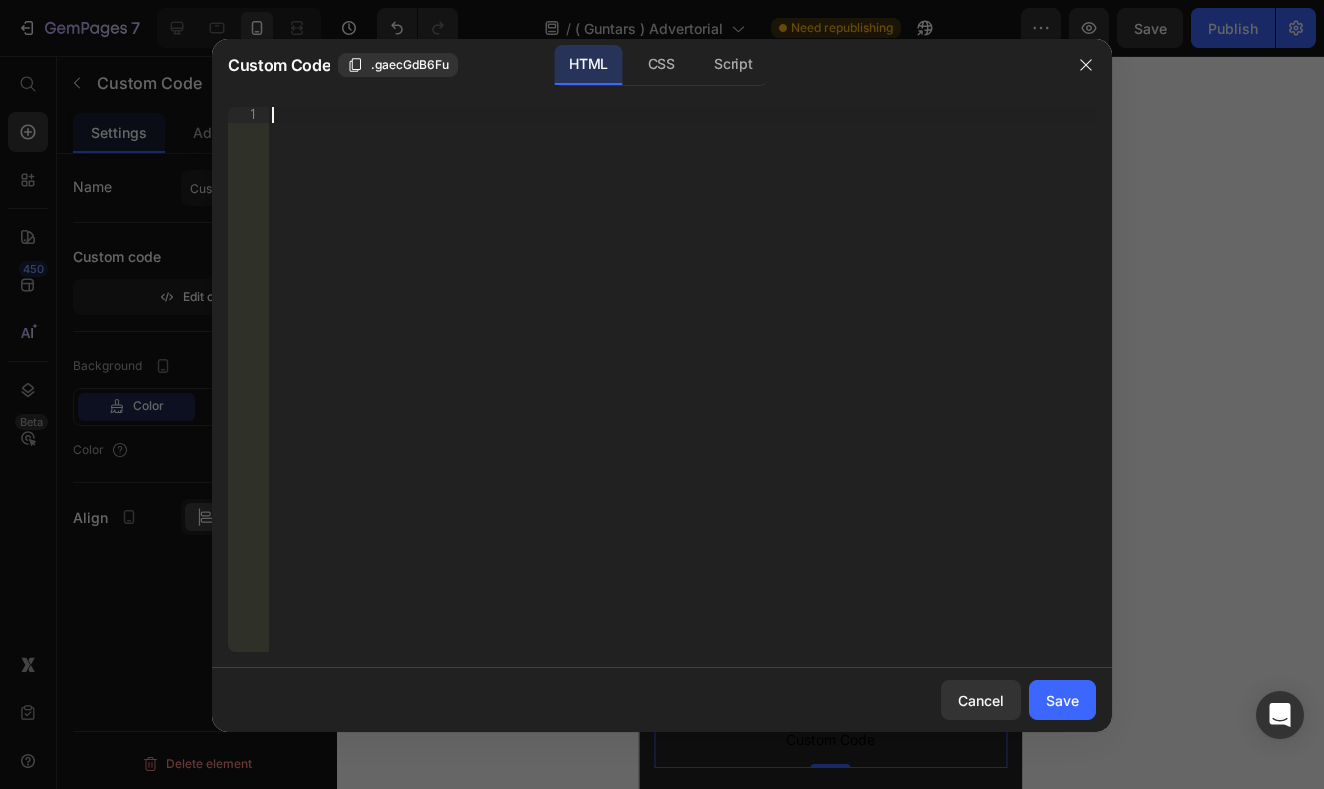 paste on "</script>" 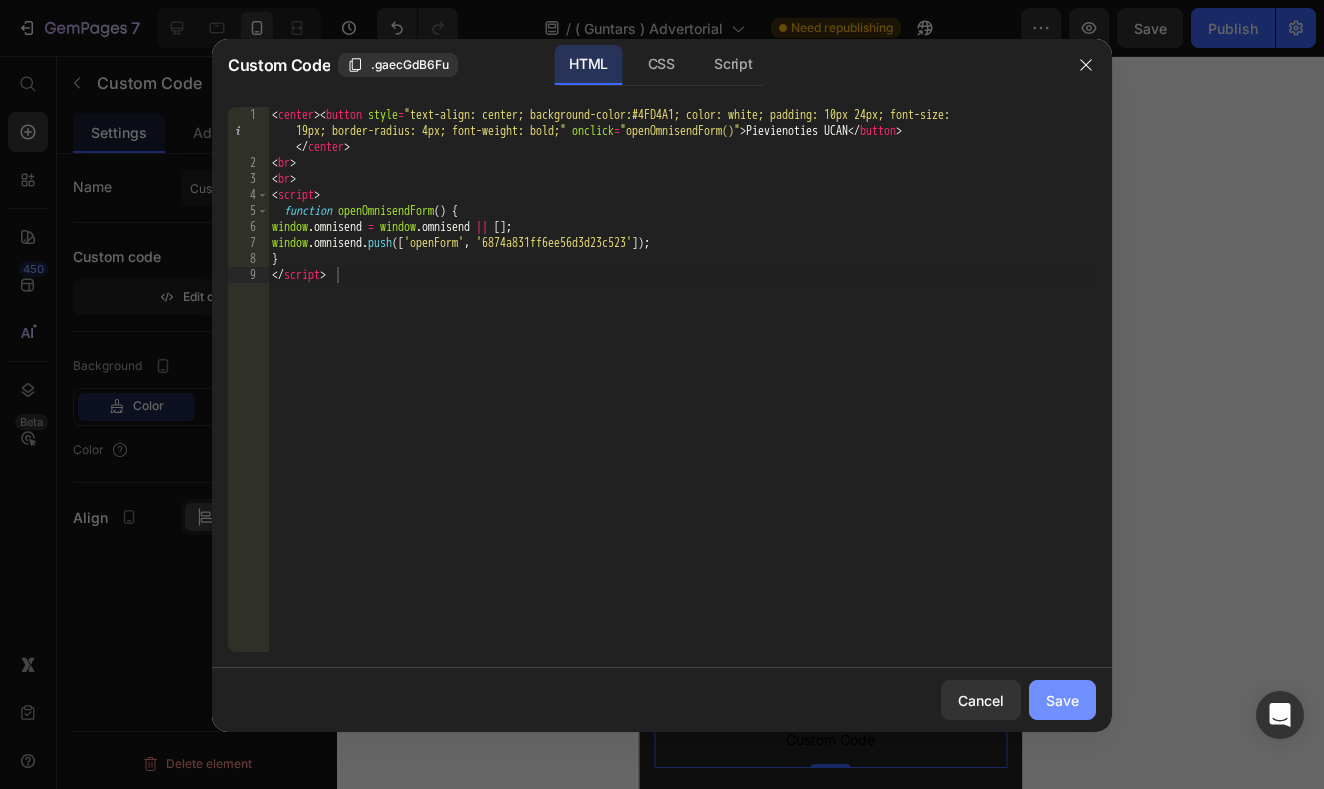 click on "Save" at bounding box center [1062, 700] 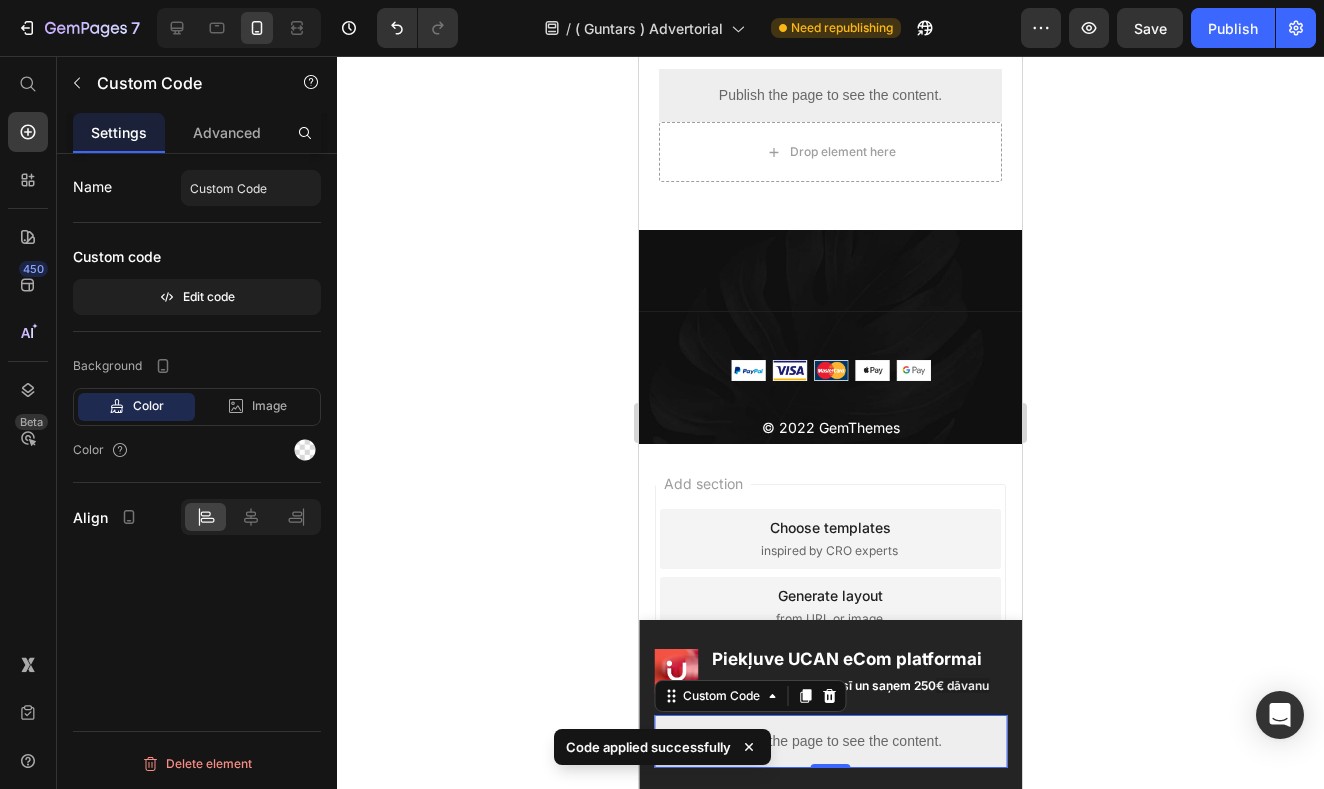 click 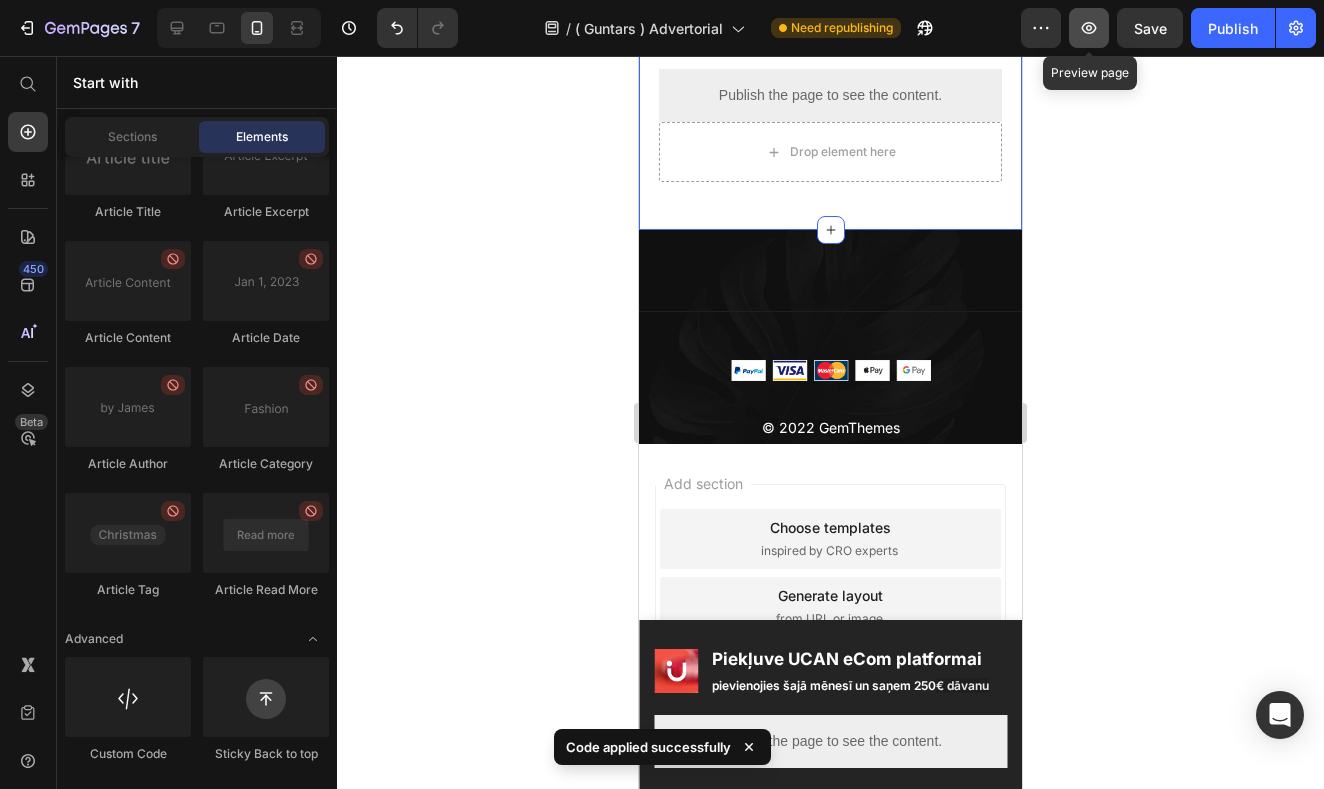 click 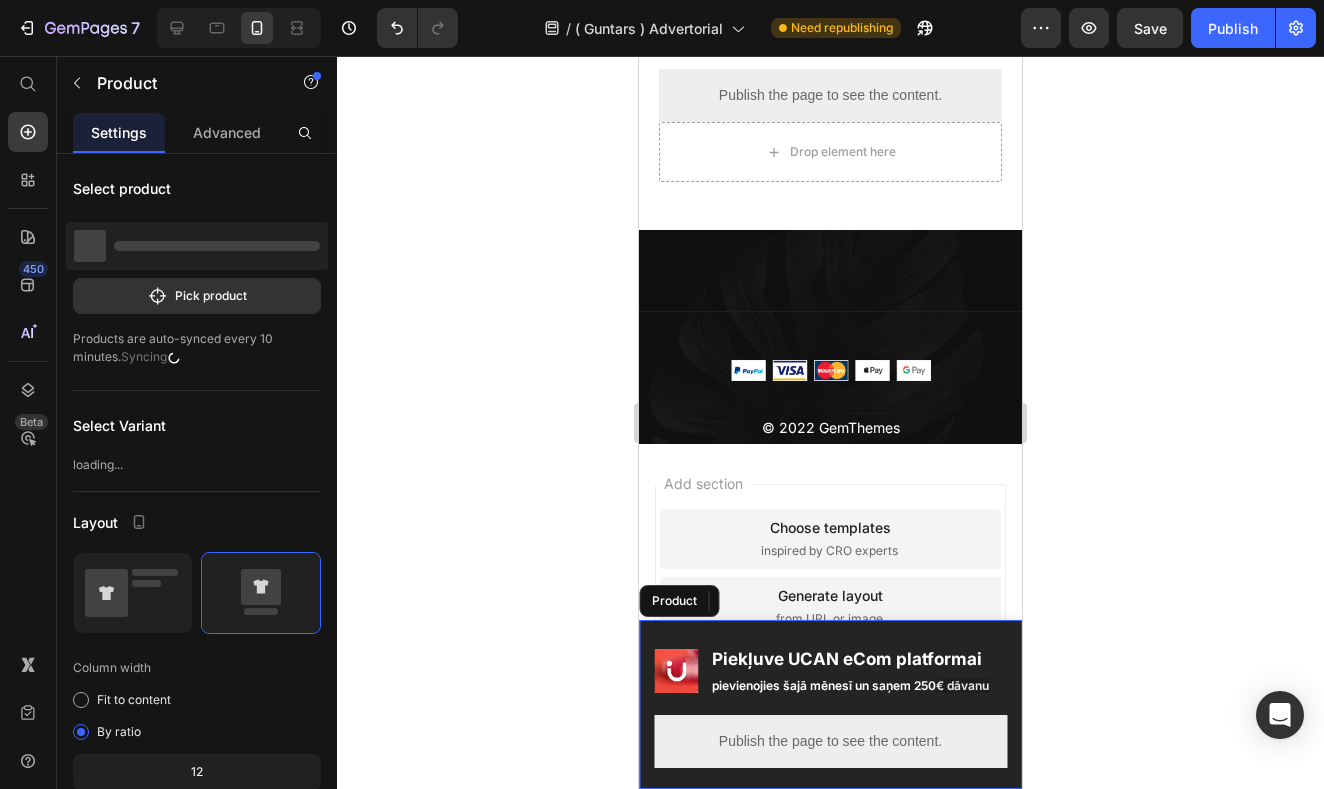 click on "Product Images Piekļuve UCAN eCom platformai Product Title pievienojies šajā mēnesī un saņem 250 € dāvanu Text Block Row
Publish the page to see the content.
Custom Code Row Row Product" at bounding box center [830, 704] 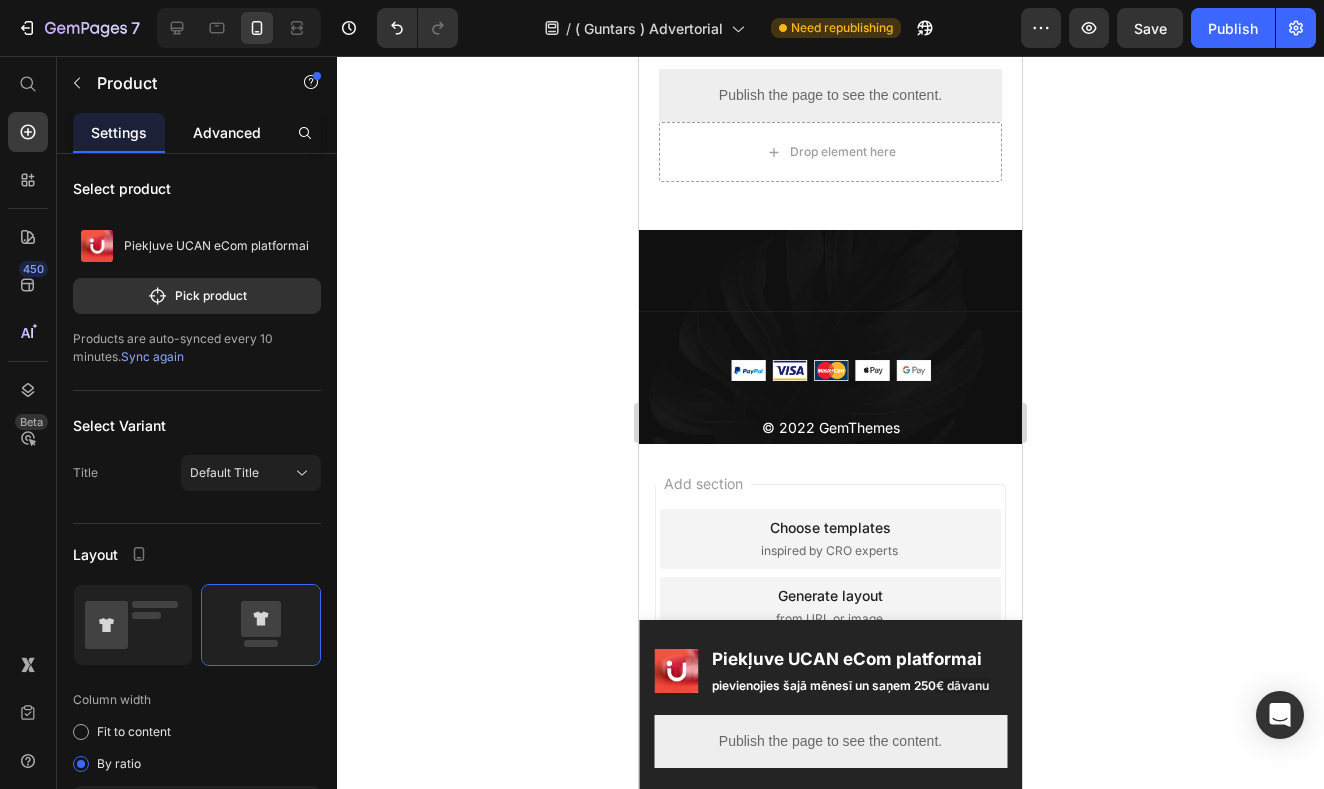 click on "Advanced" 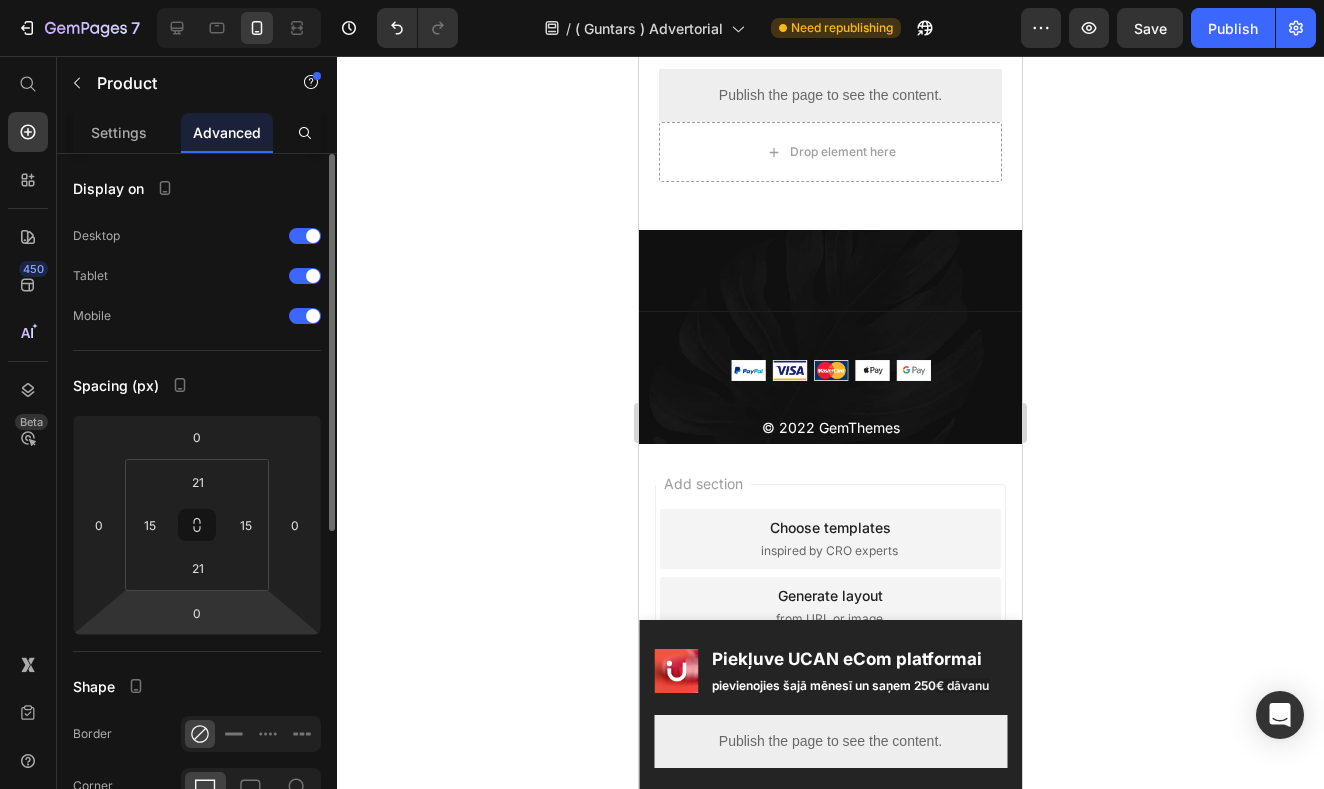 click on "7  Version history  /  ( [FIRST] ) Advertorial Need republishing Preview  Save   Publish  450 Beta Start with Sections Elements Hero Section Product Detail Brands Trusted Badges Guarantee Product Breakdown How to use Testimonials Compare Bundle FAQs Social Proof Brand Story Product List Collection Blog List Contact Sticky Add to Cart Custom Footer Browse Library 450 Layout
Row
Row
Row
Row Text
Heading
Text Block Button
Button
Button
Sticky Back to top Media
Image" at bounding box center [662, 0] 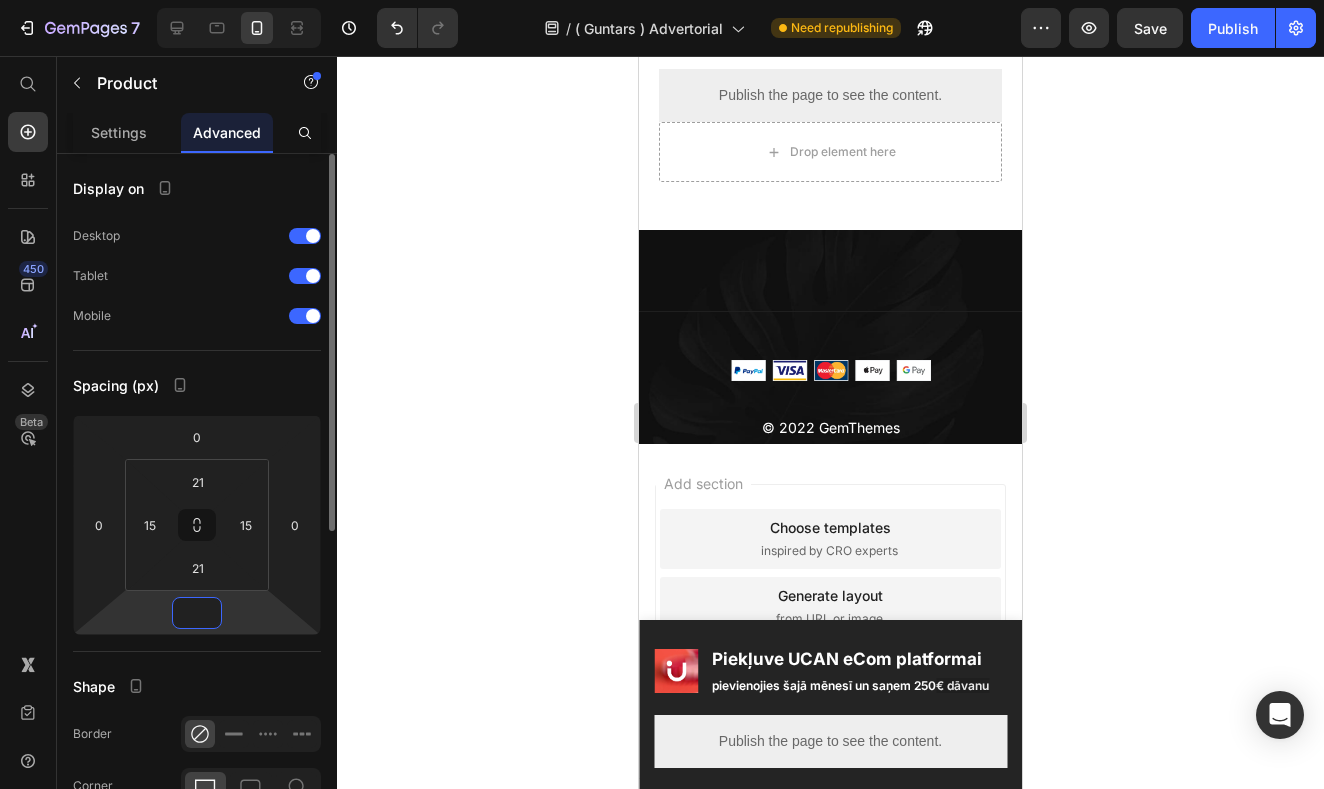 type on "0" 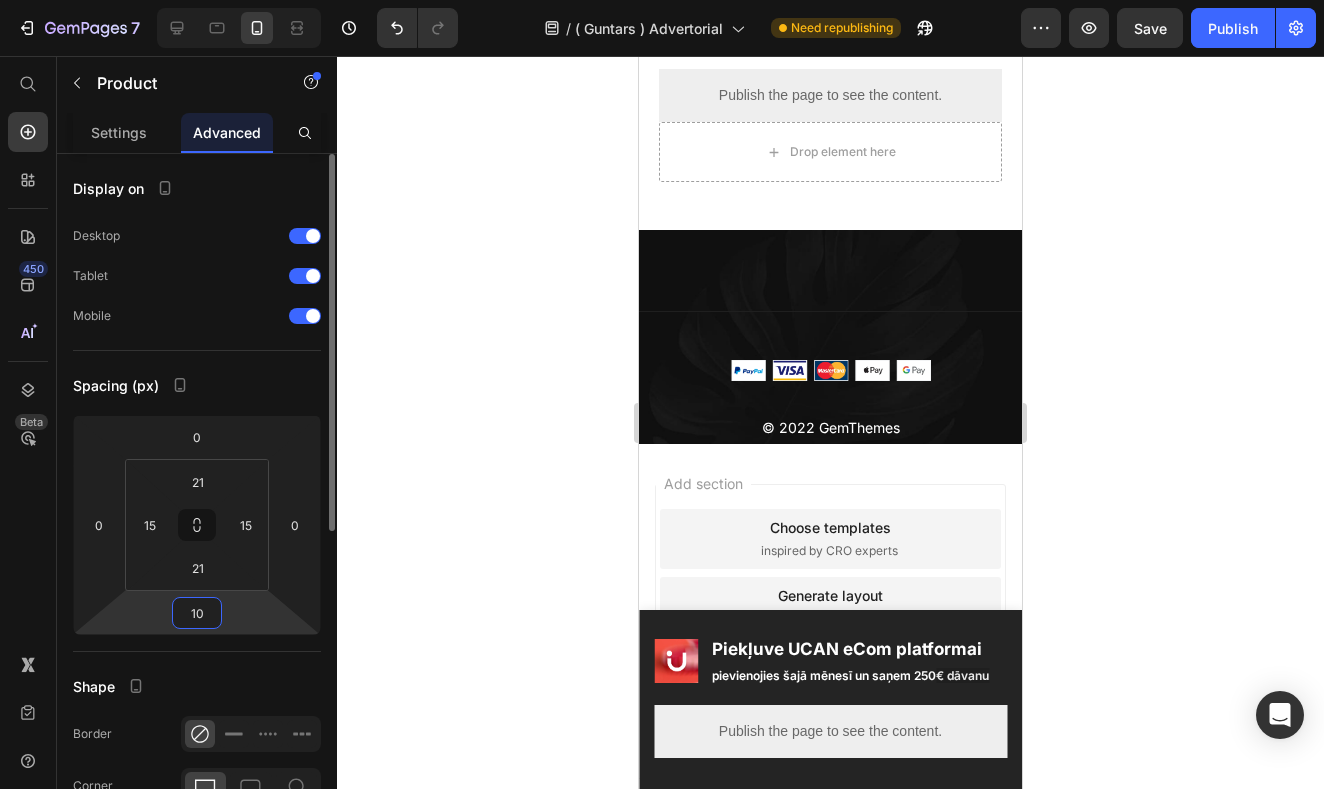 type on "1" 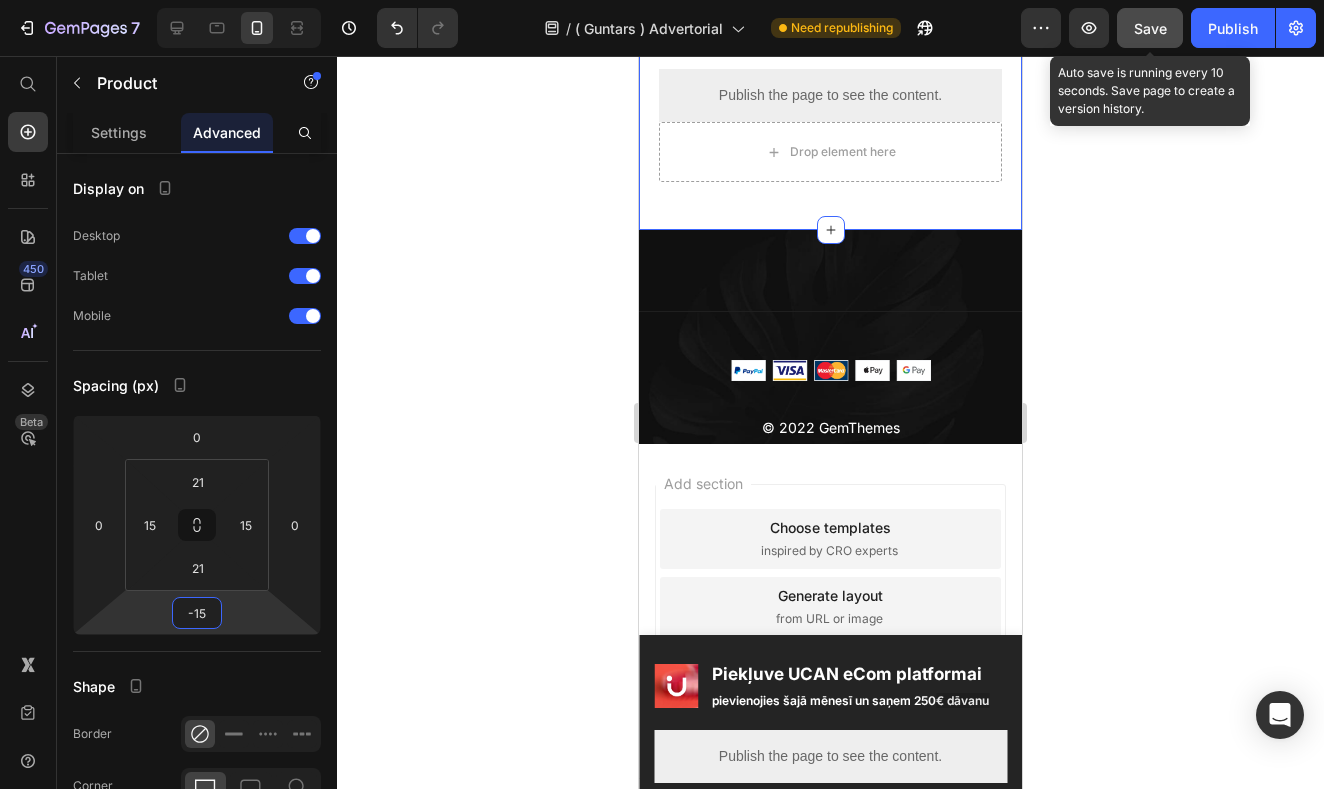 type on "-15" 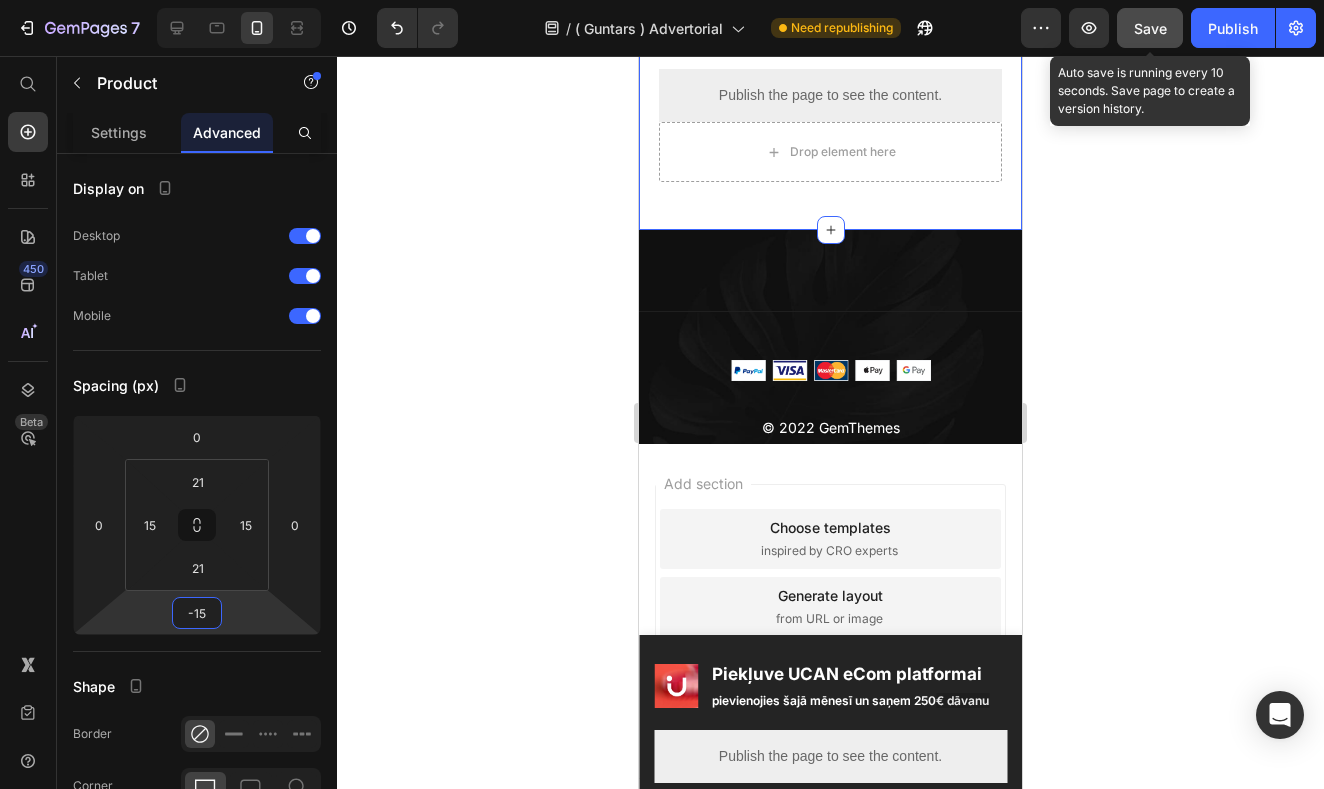 click on "Save" at bounding box center (1150, 28) 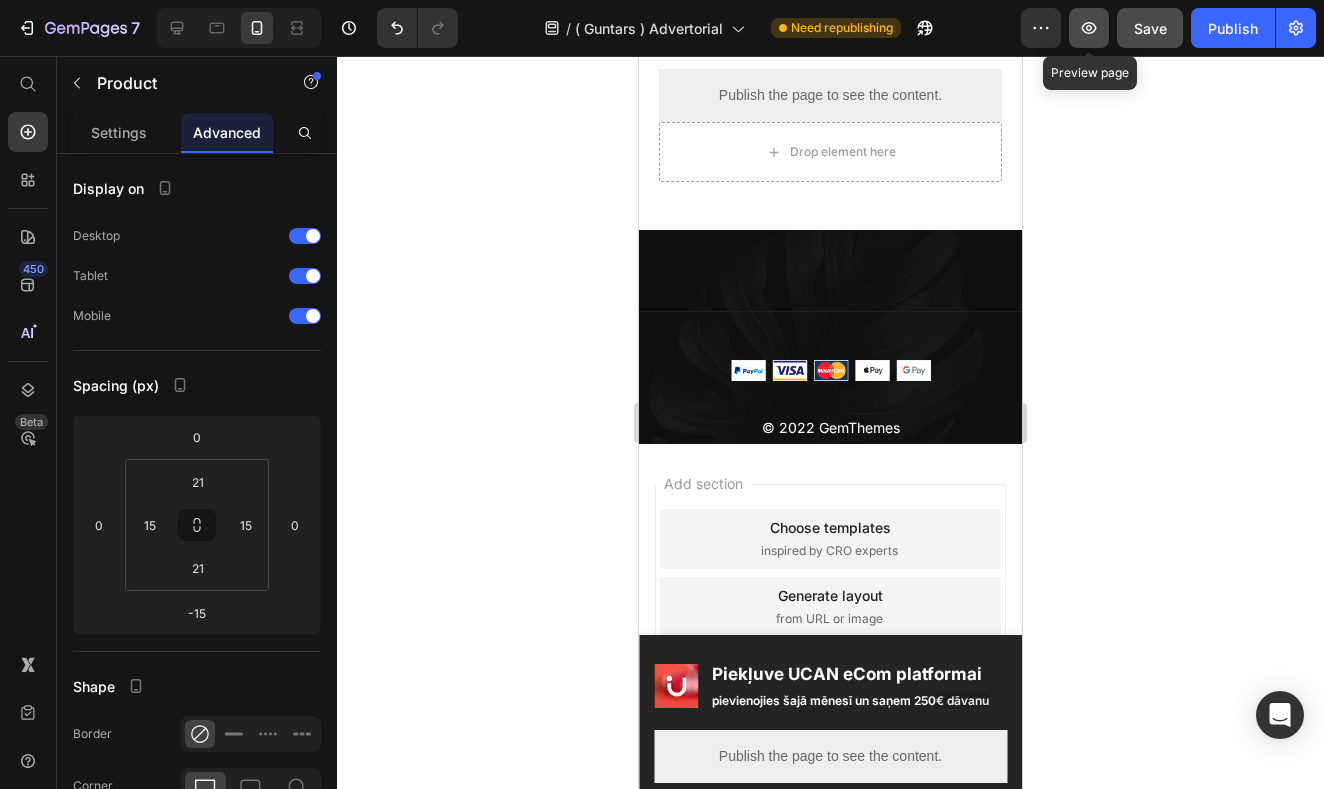 click 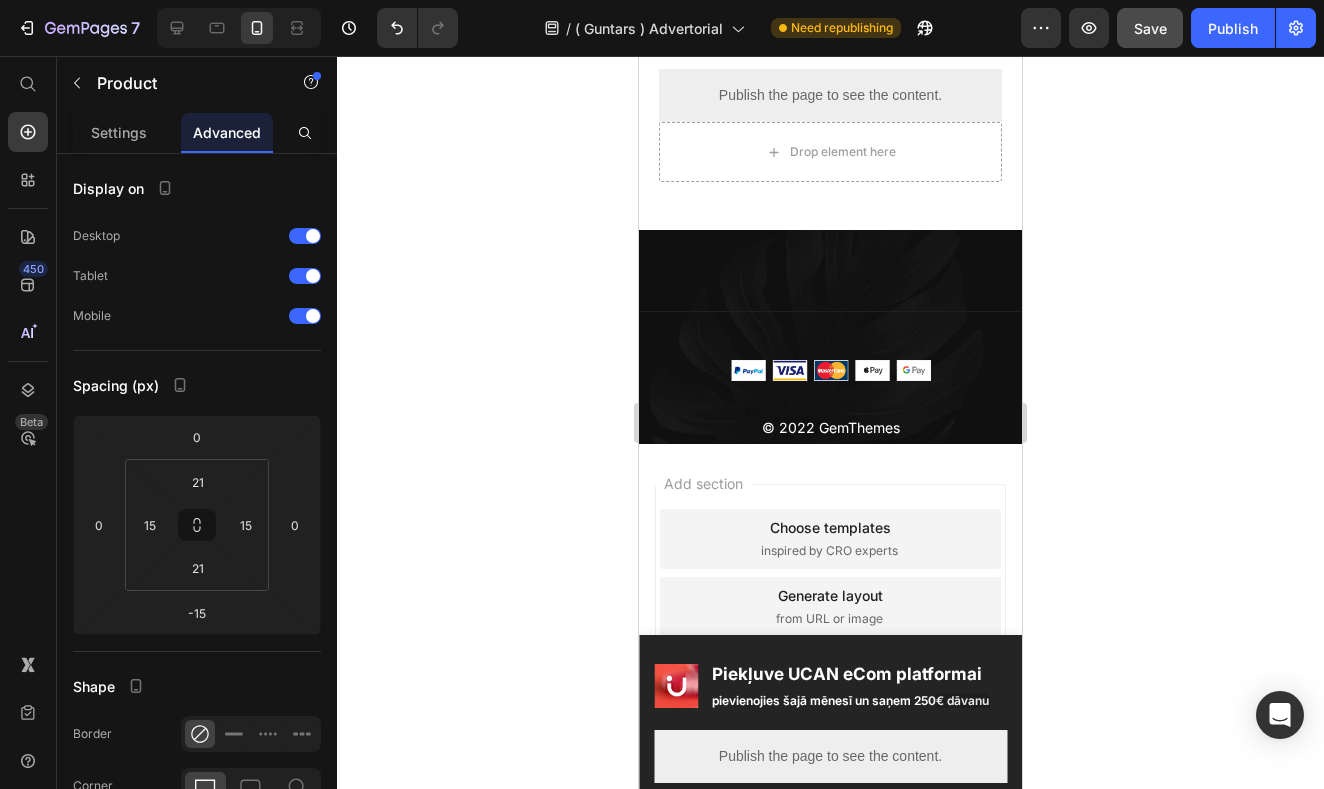 click on "Product Images Piekļuve UCAN eCom platformai Product Title pievienojies šajā mēnesī un saņem 250 € dāvanu Text Block Row
Publish the page to see the content.
Custom Code Row Row Product" at bounding box center (830, 719) 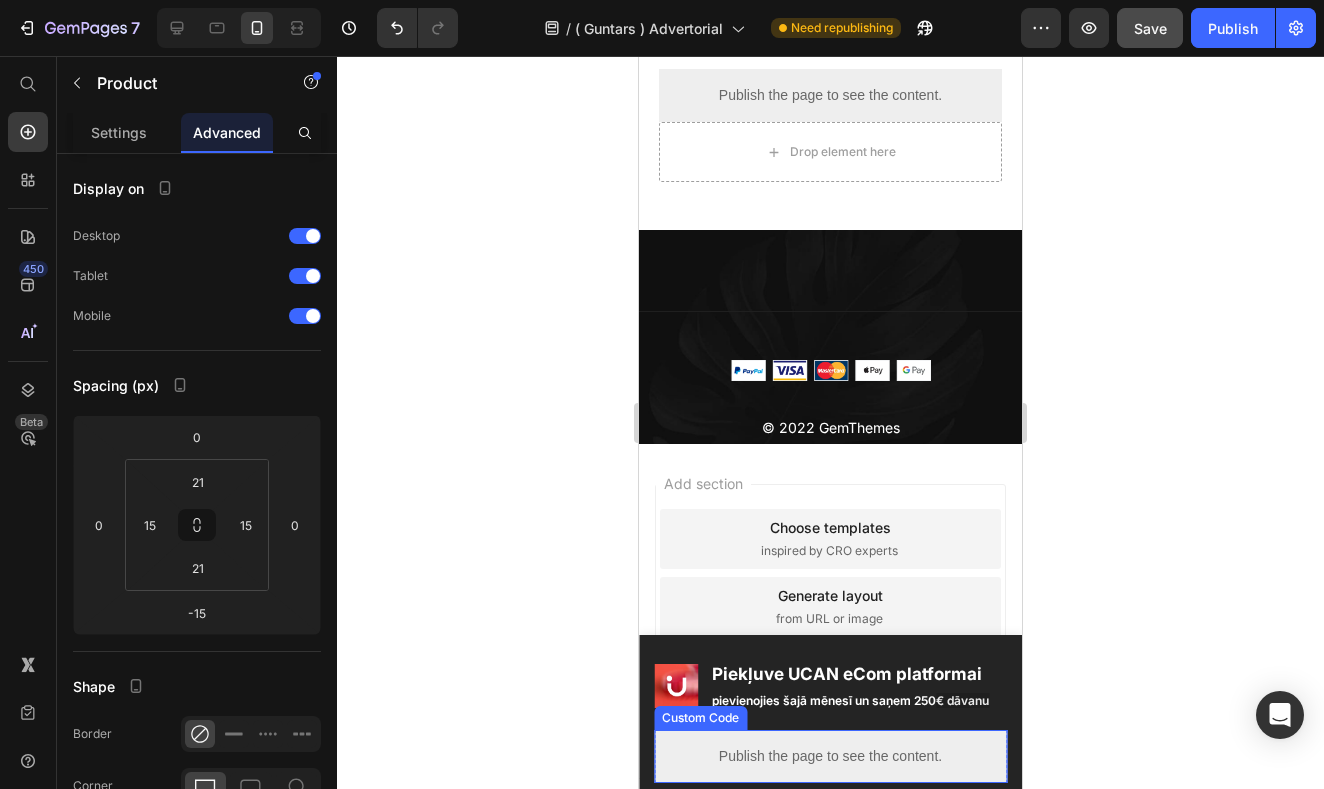click on "Publish the page to see the content." at bounding box center [830, 756] 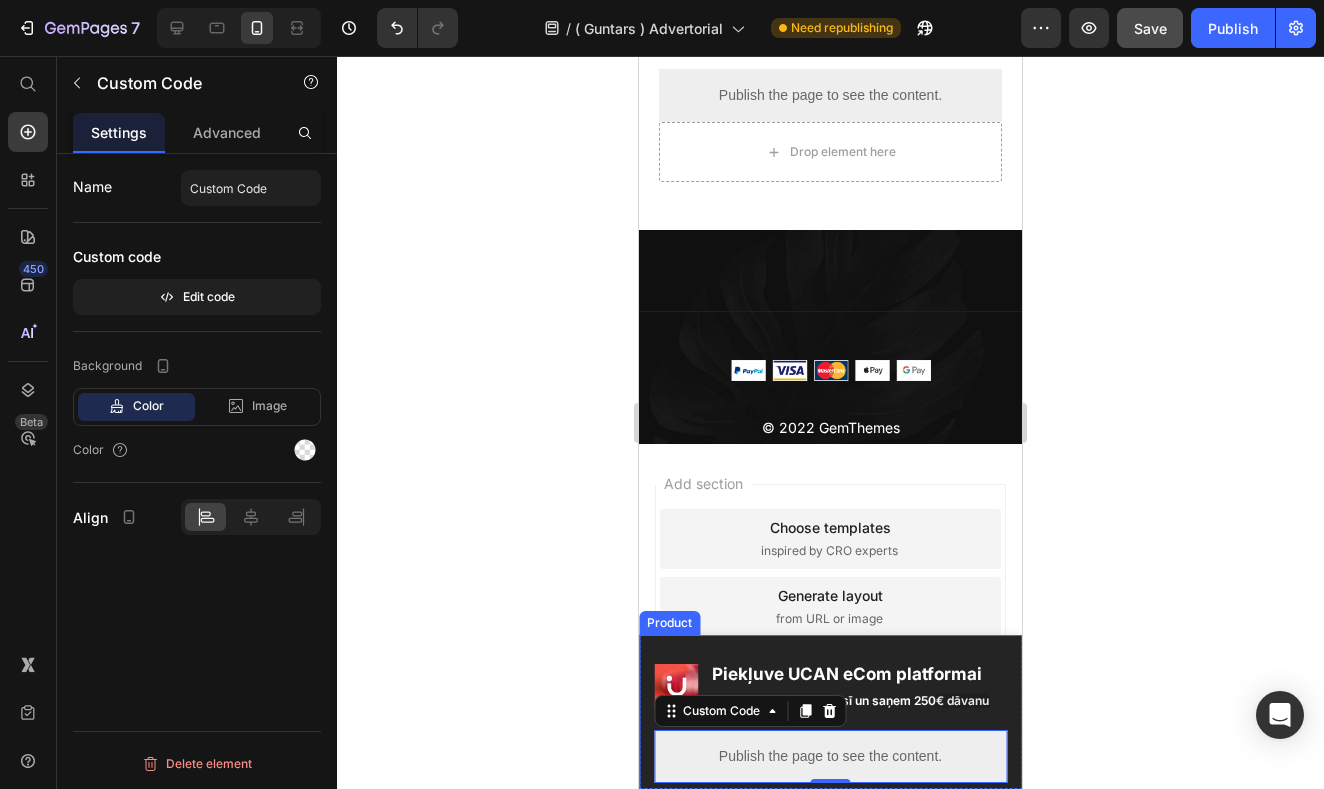 click on "Product Images Piekļuve UCAN eCom platformai Product Title pievienojies šajā mēnesī un saņem 250 € dāvanu Text Block Row
Publish the page to see the content.
Custom Code   0 Row Row Product" at bounding box center [830, 719] 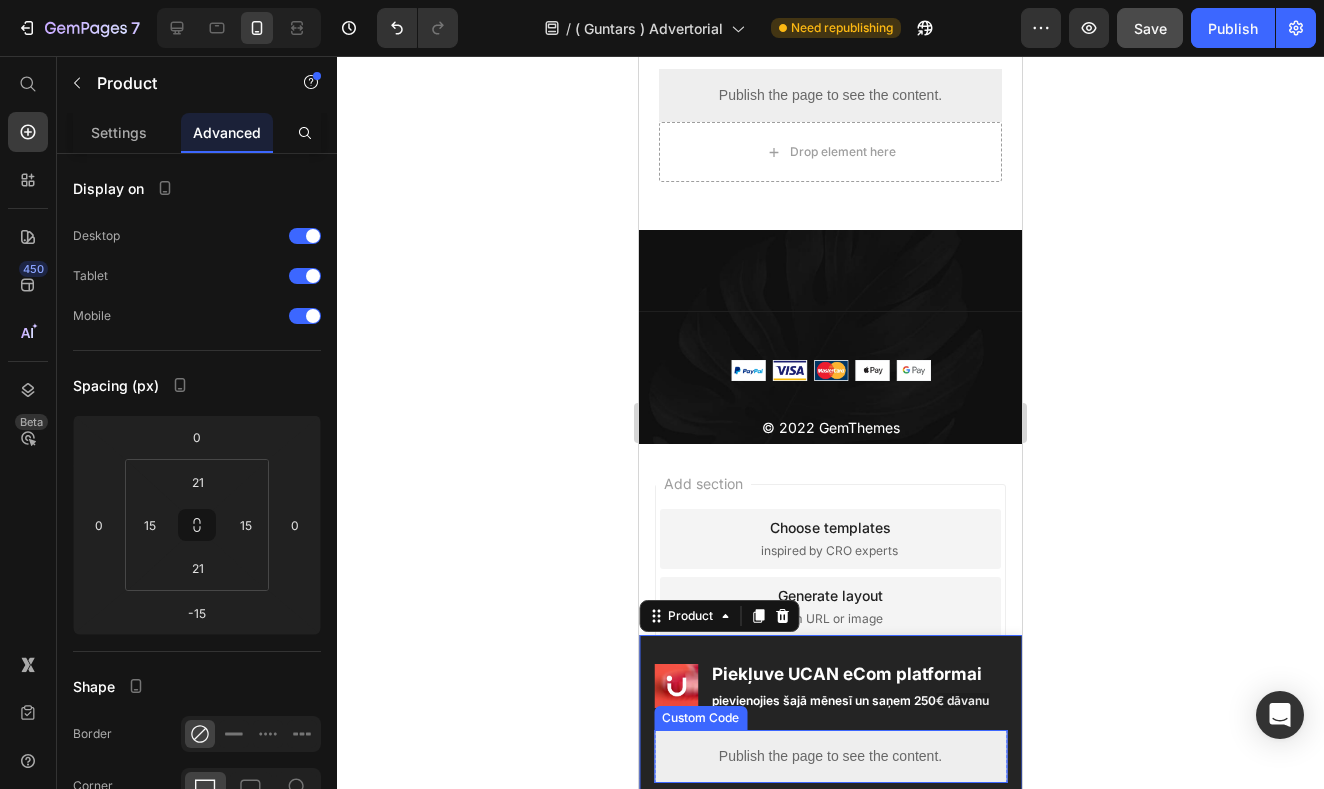click on "Publish the page to see the content." at bounding box center (830, 756) 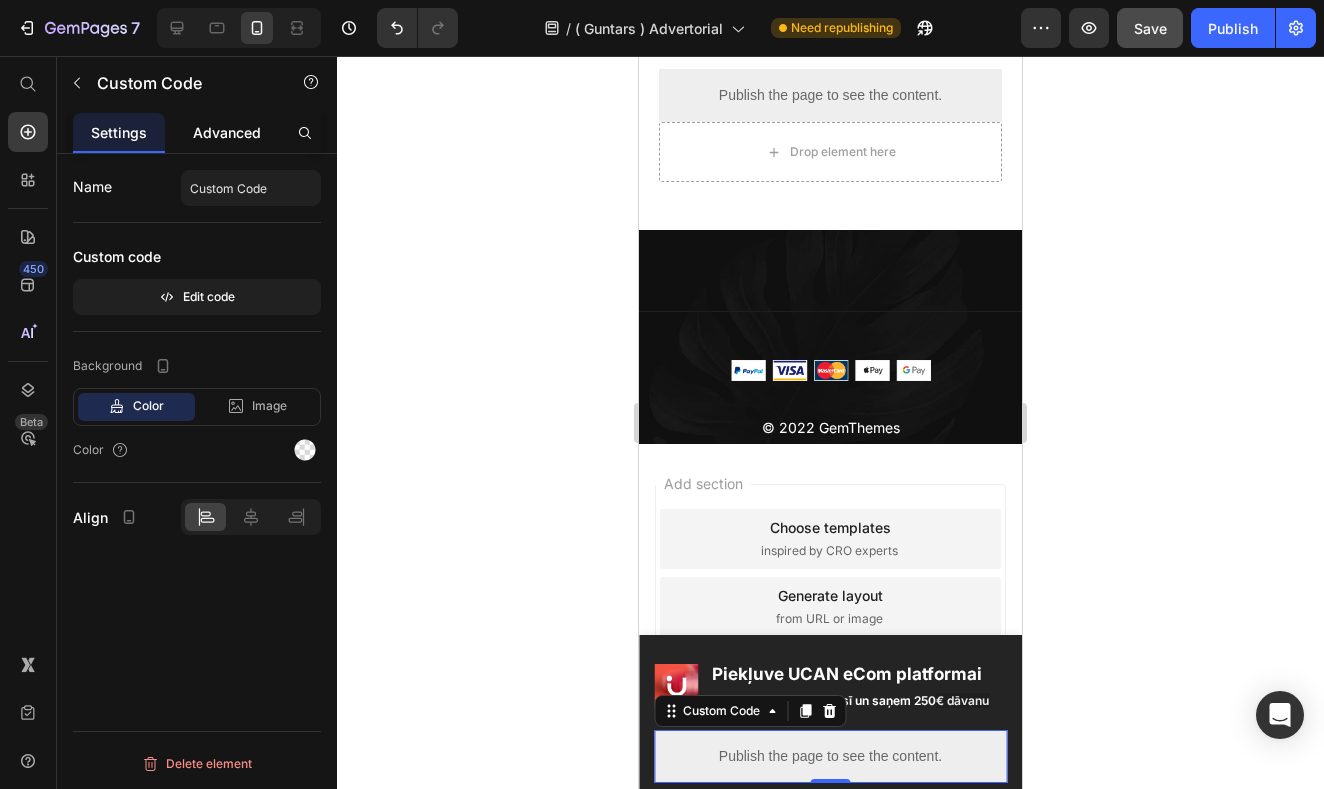 click on "Advanced" at bounding box center [227, 132] 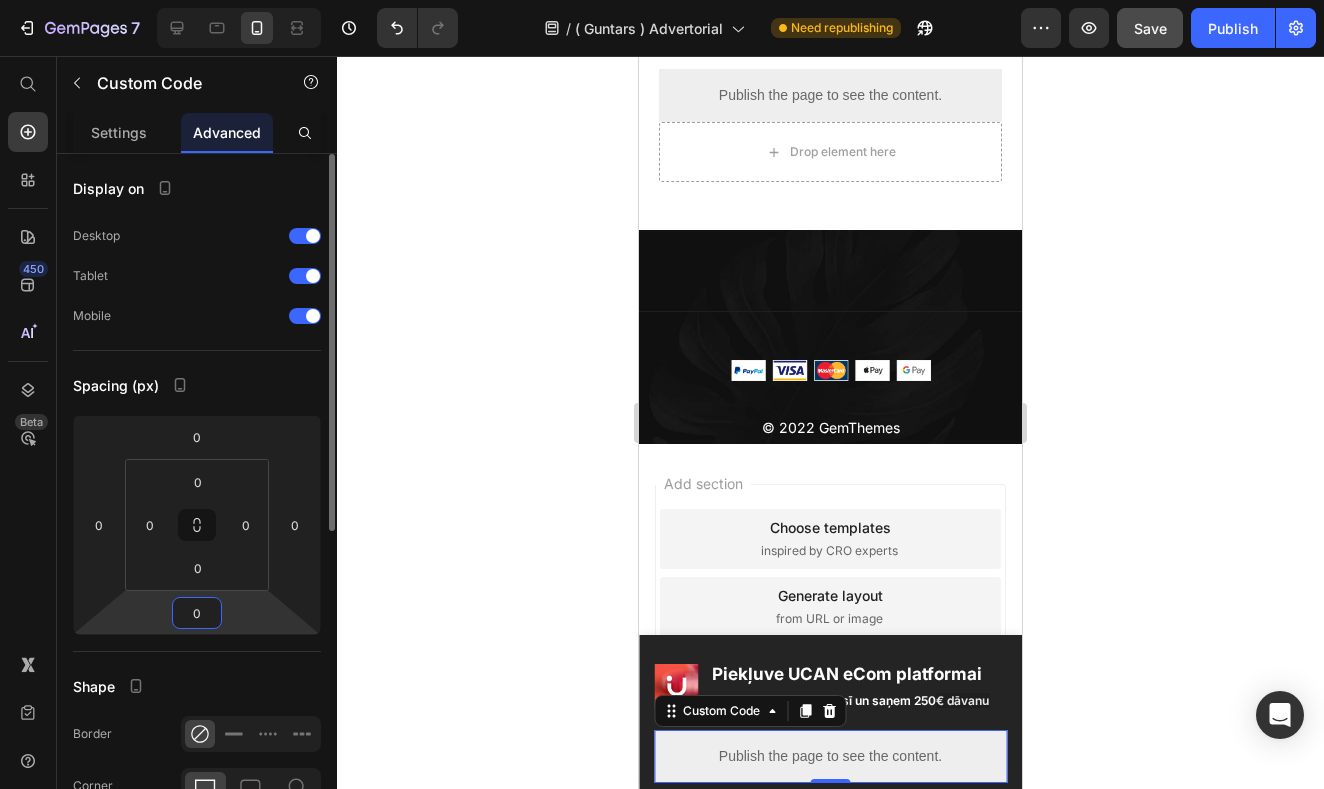 click on "0" at bounding box center (197, 613) 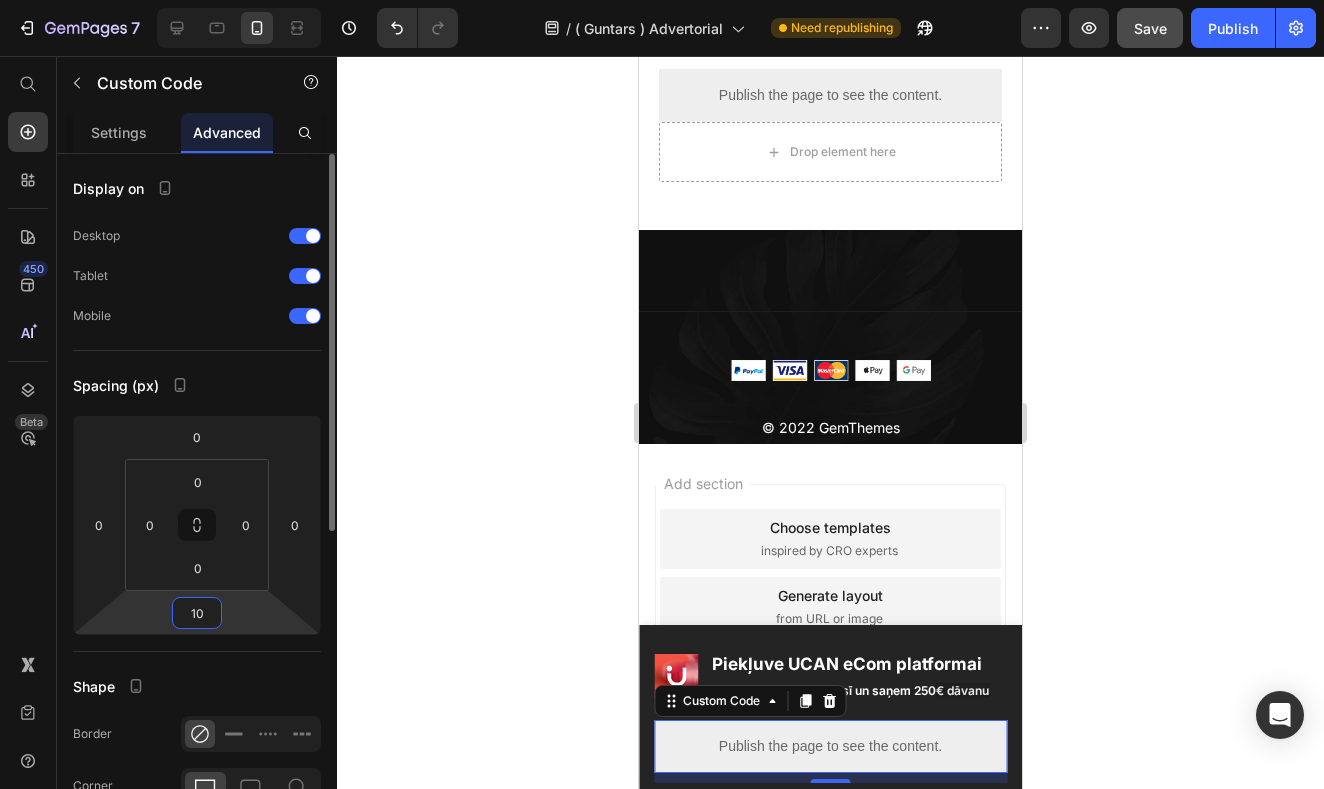 type on "1" 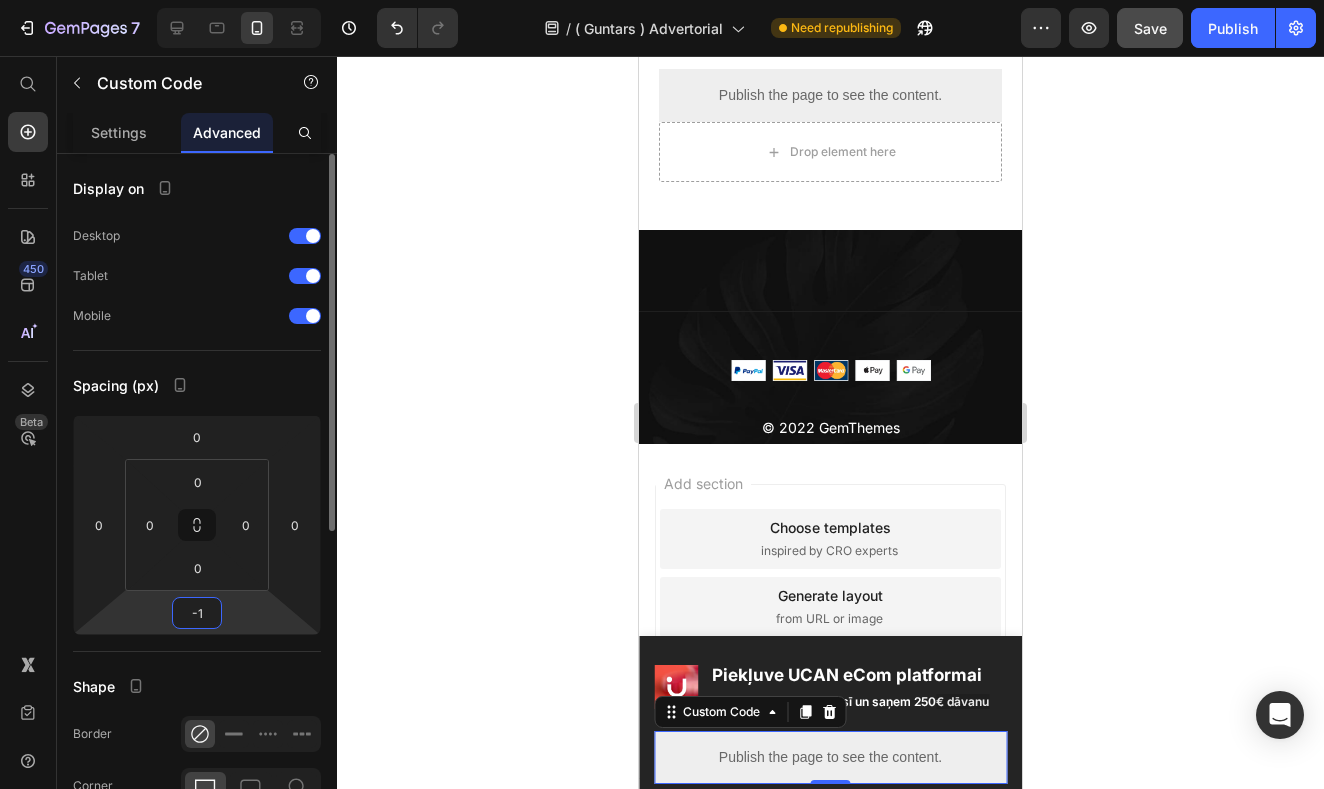 type on "-15" 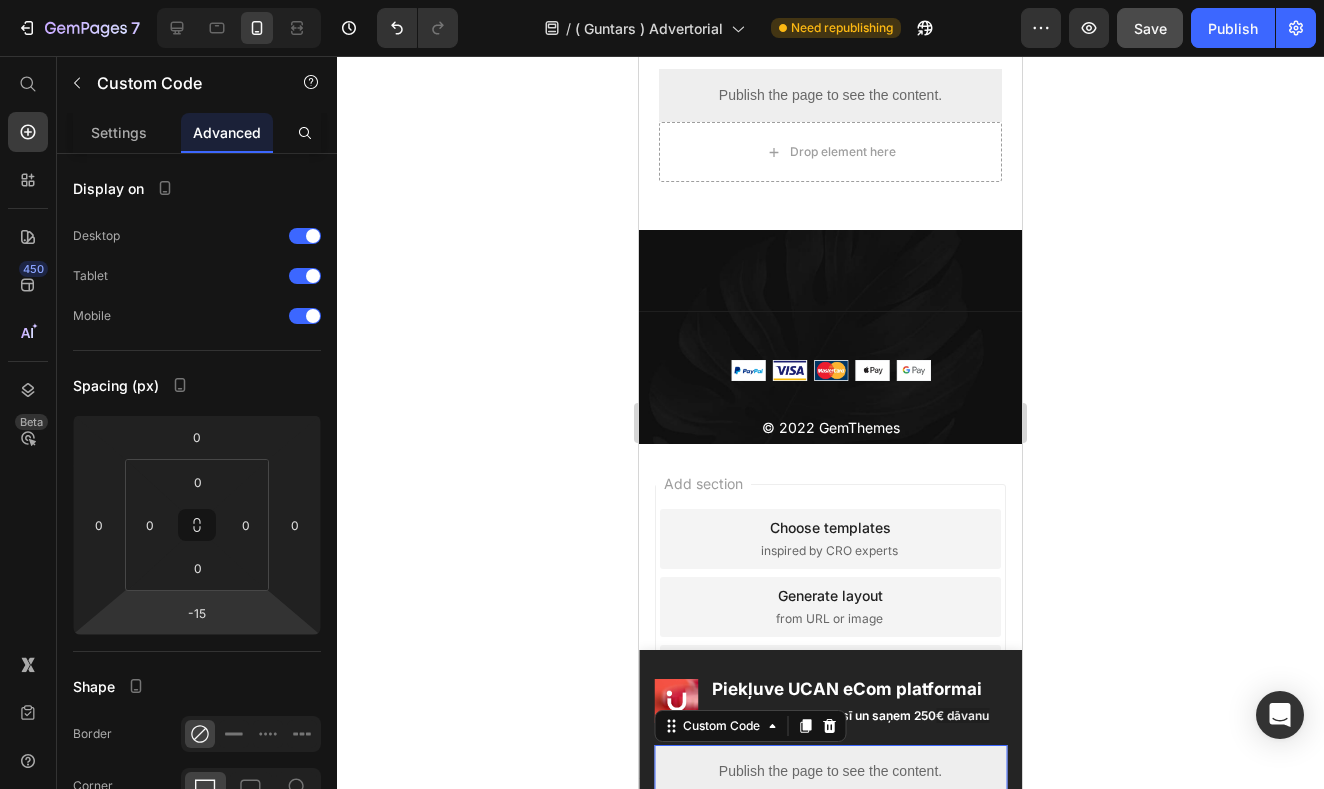 click 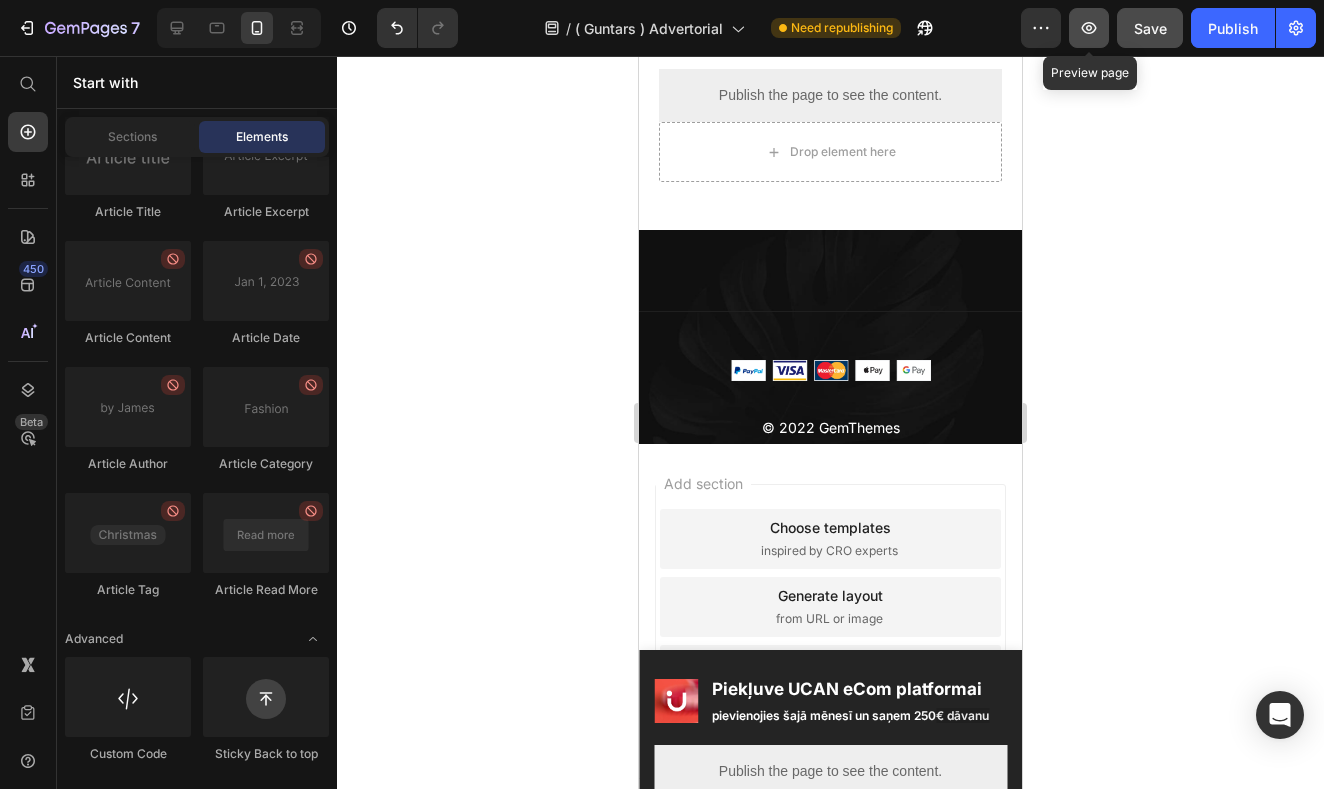 click 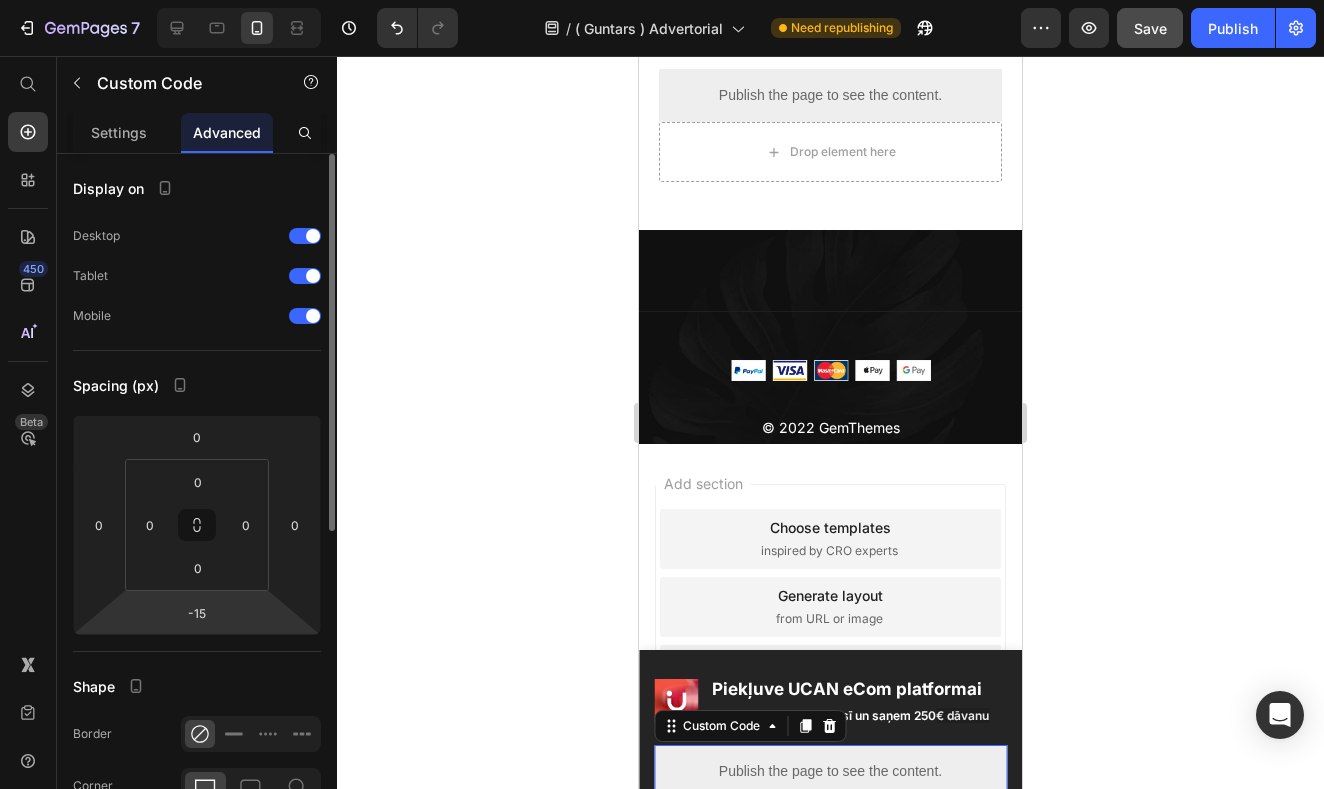 click on "7  Version history  /  ( [FIRST] ) Advertorial Need republishing Preview  Save   Publish  450 Beta Start with Sections Elements Hero Section Product Detail Brands Trusted Badges Guarantee Product Breakdown How to use Testimonials Compare Bundle FAQs Social Proof Brand Story Product List Collection Blog List Contact Sticky Add to Cart Custom Footer Browse Library 450 Layout
Row
Row
Row
Row Text
Heading
Text Block Button
Button
Button
Sticky Back to top Media
Image" at bounding box center [662, 0] 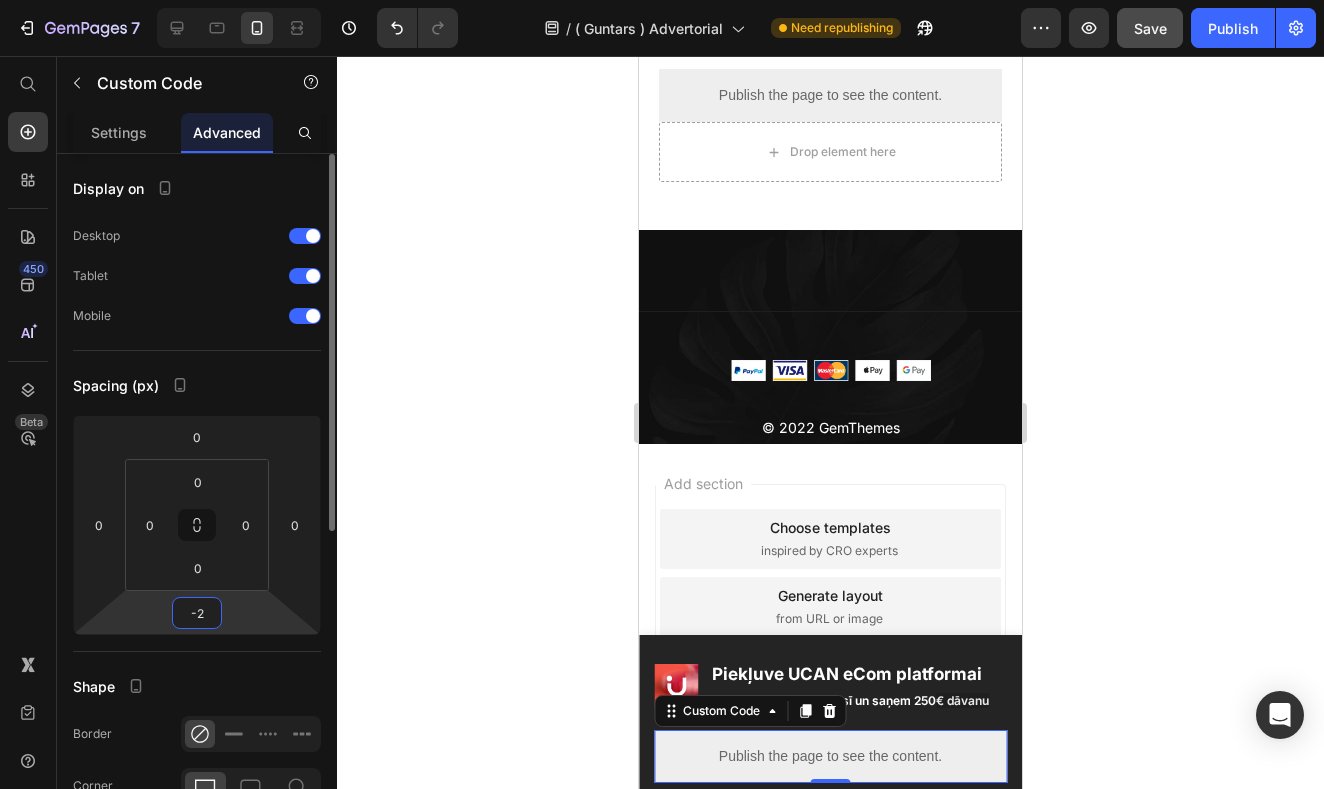 type on "-25" 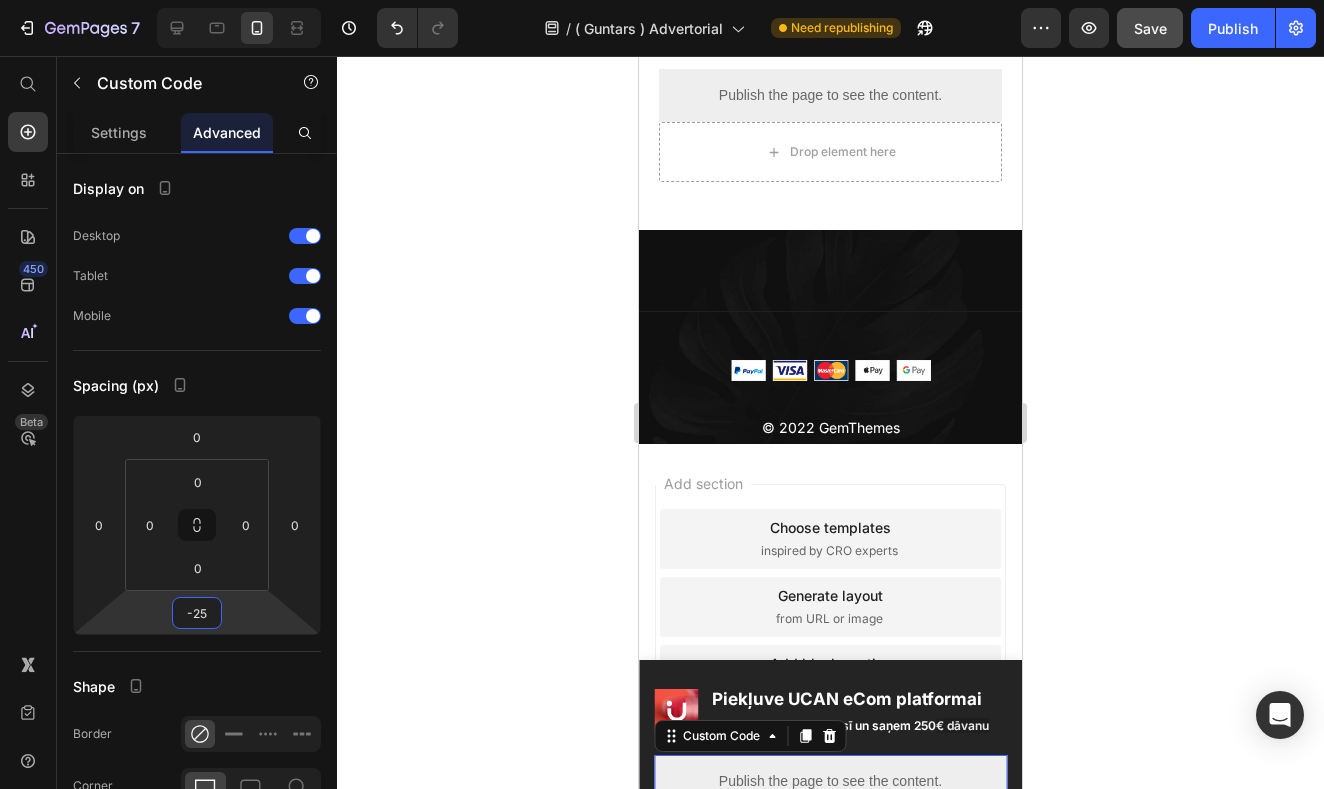 click 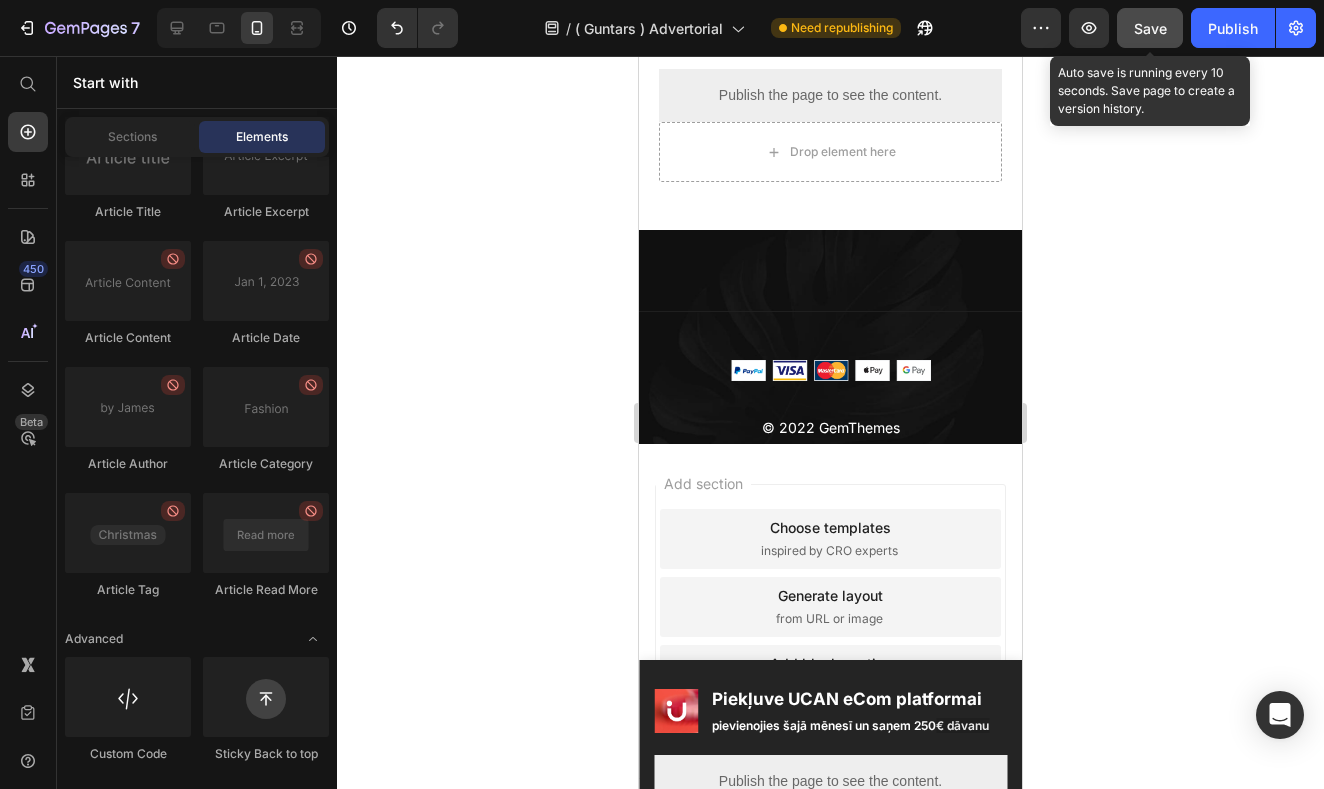 click on "Save" 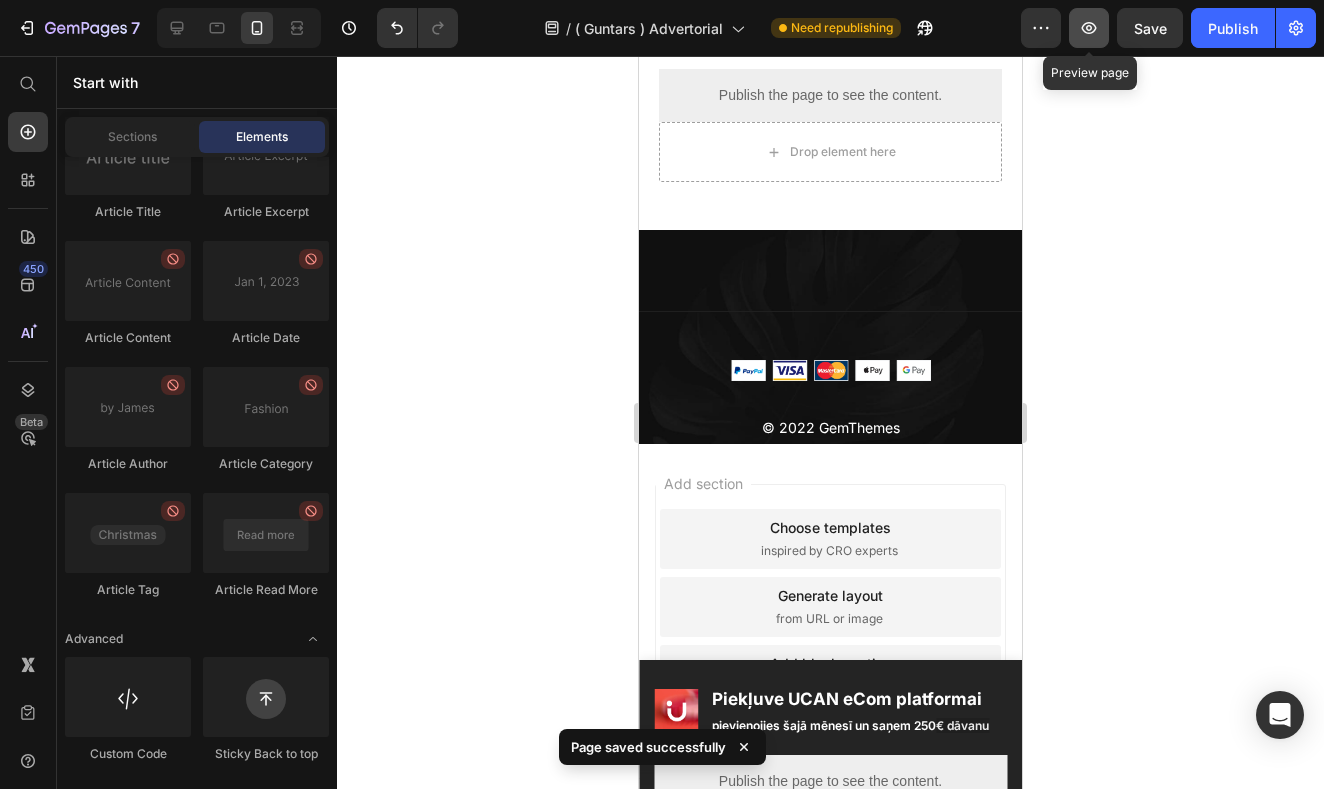 click 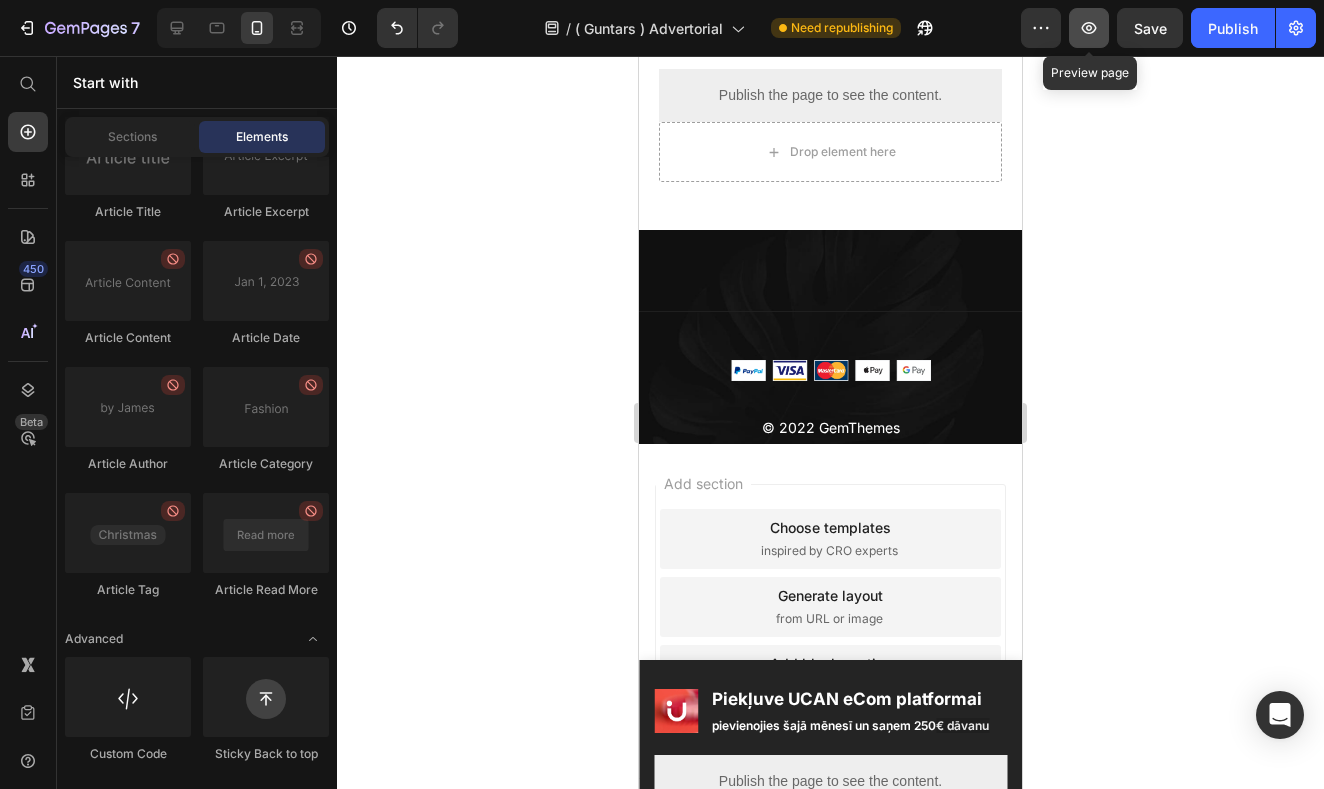 click 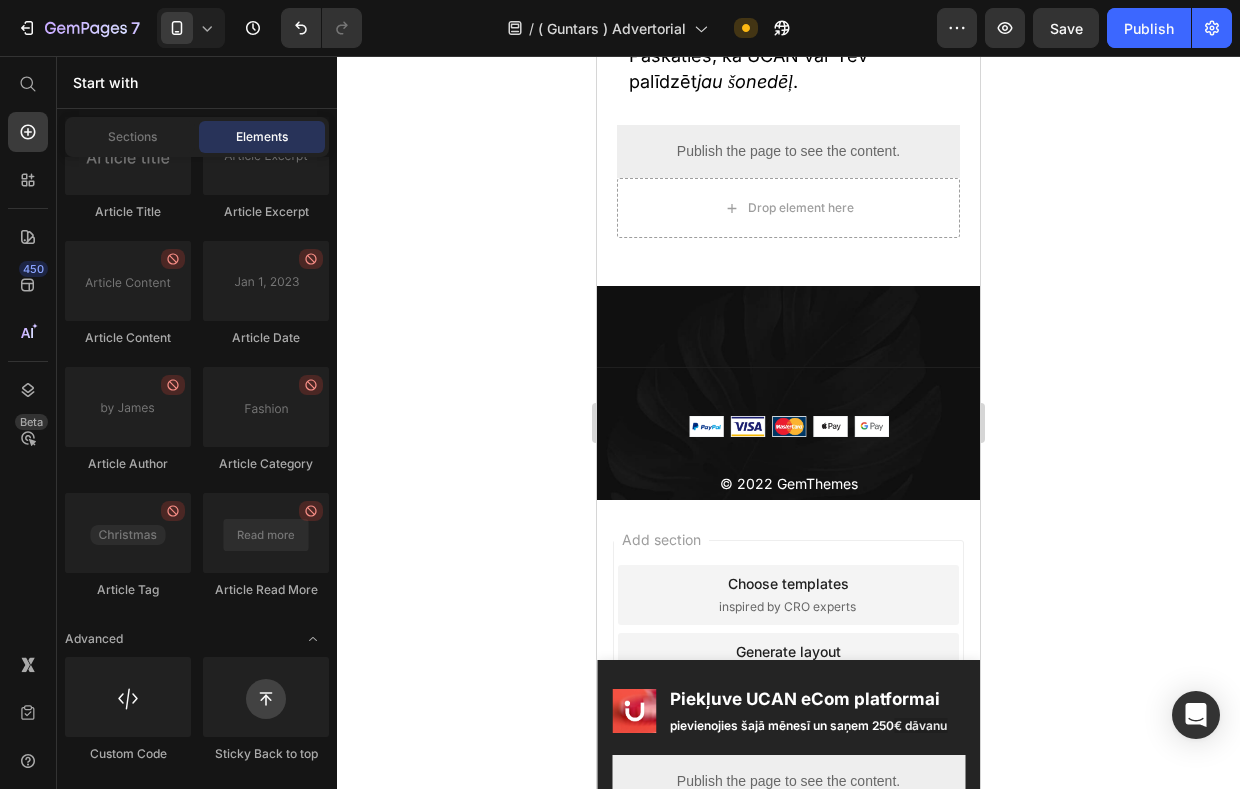 scroll, scrollTop: 8391, scrollLeft: 0, axis: vertical 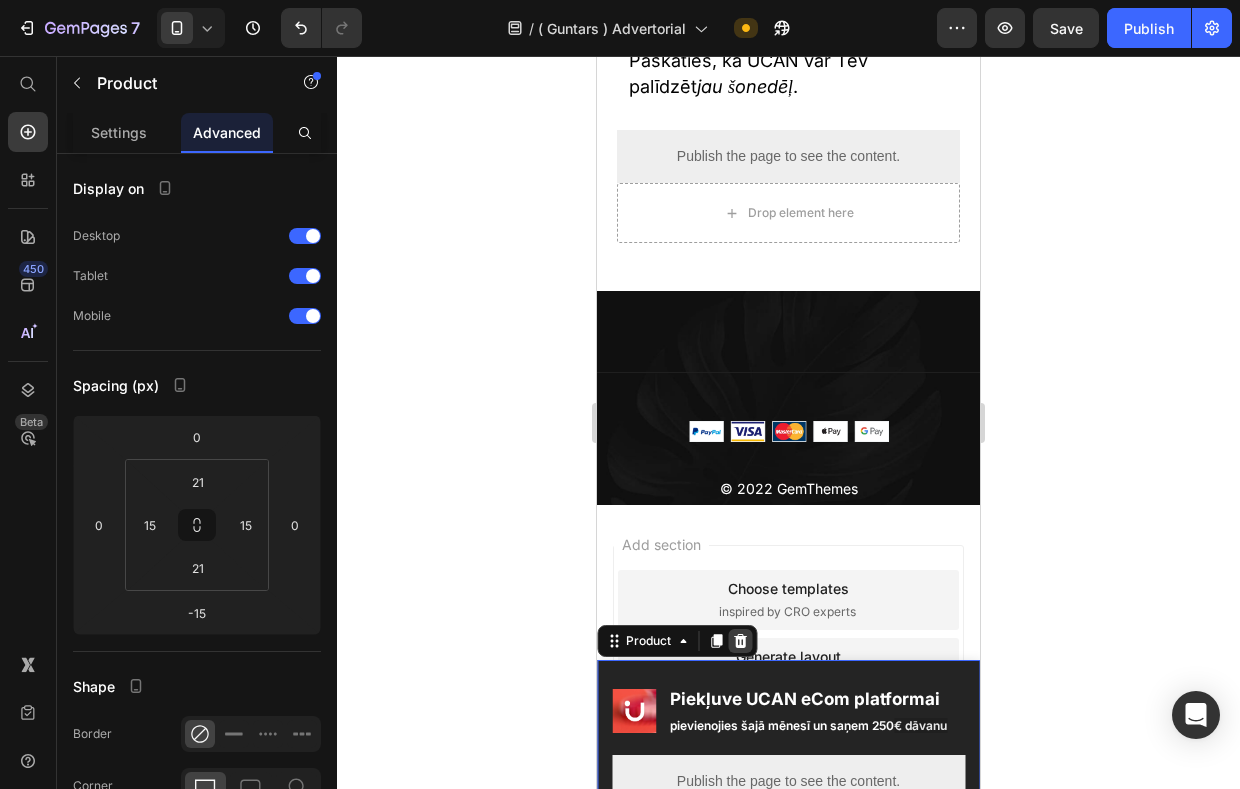 click 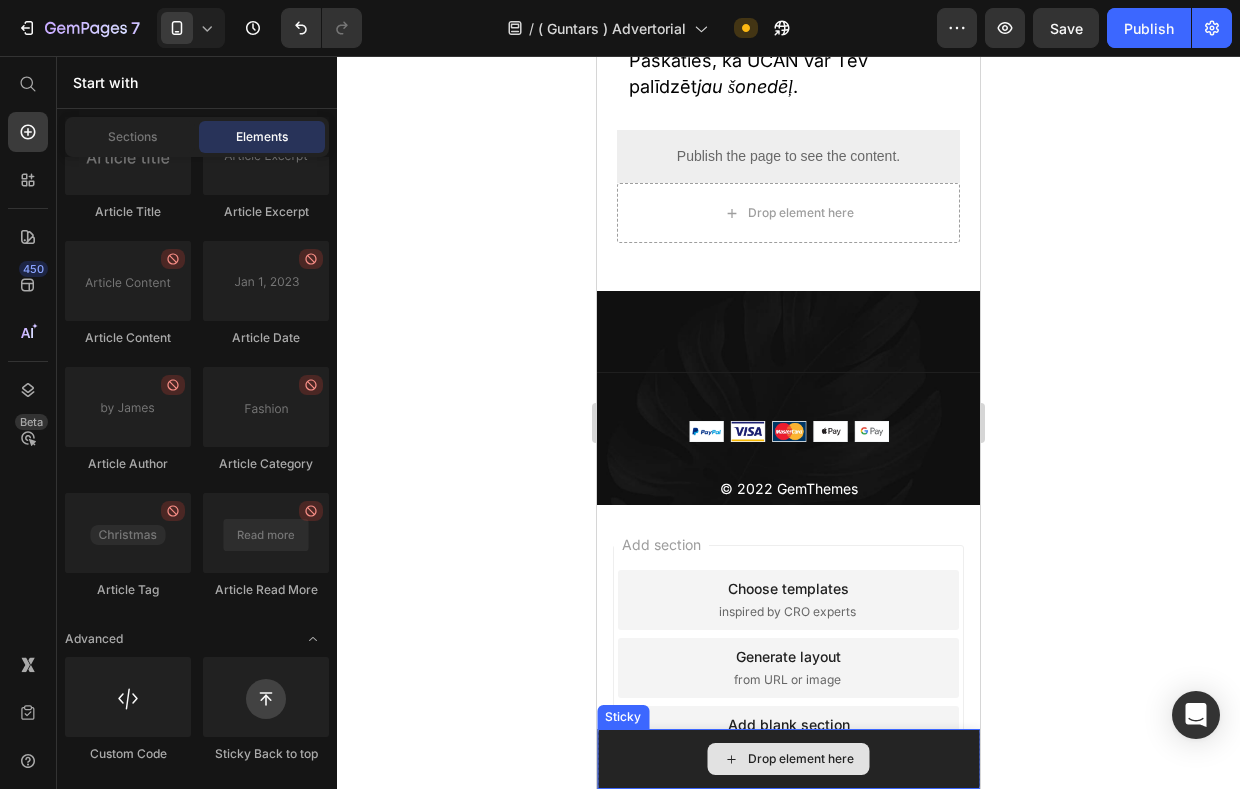 click on "Drop element here" at bounding box center (788, 759) 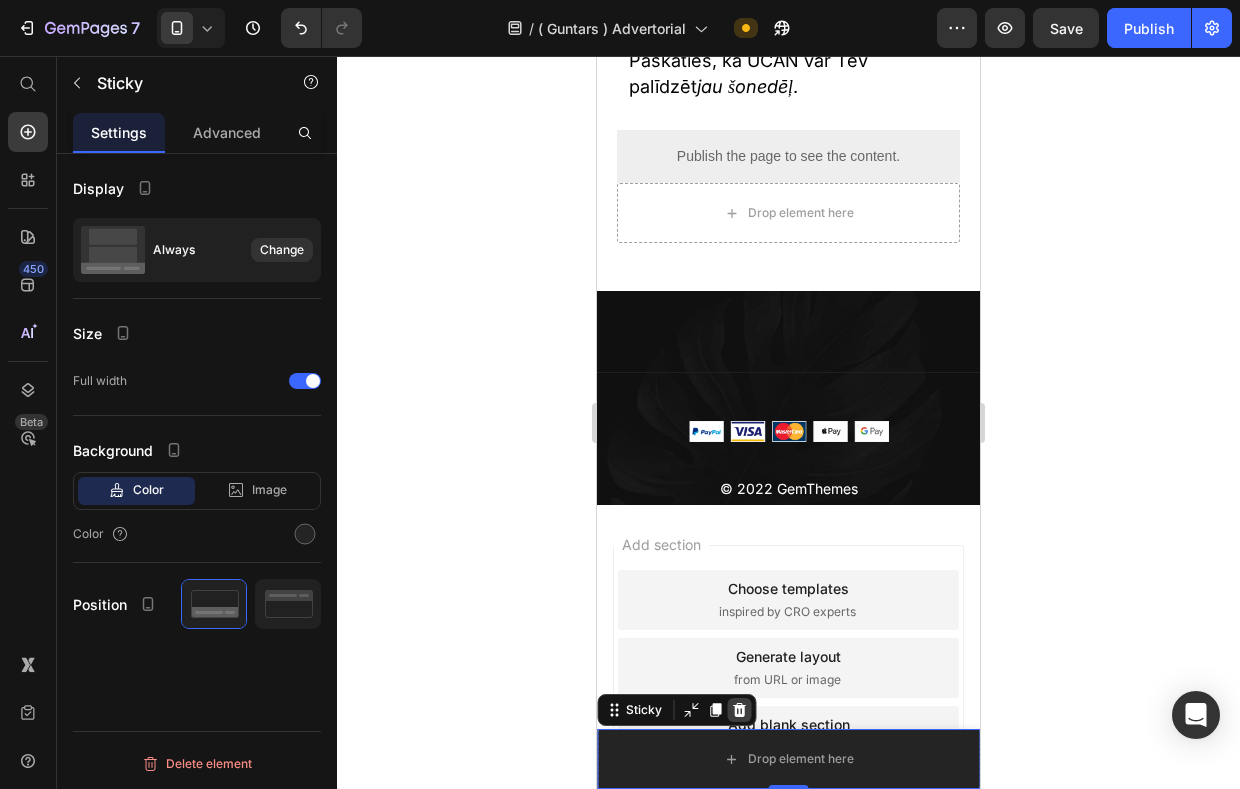 click 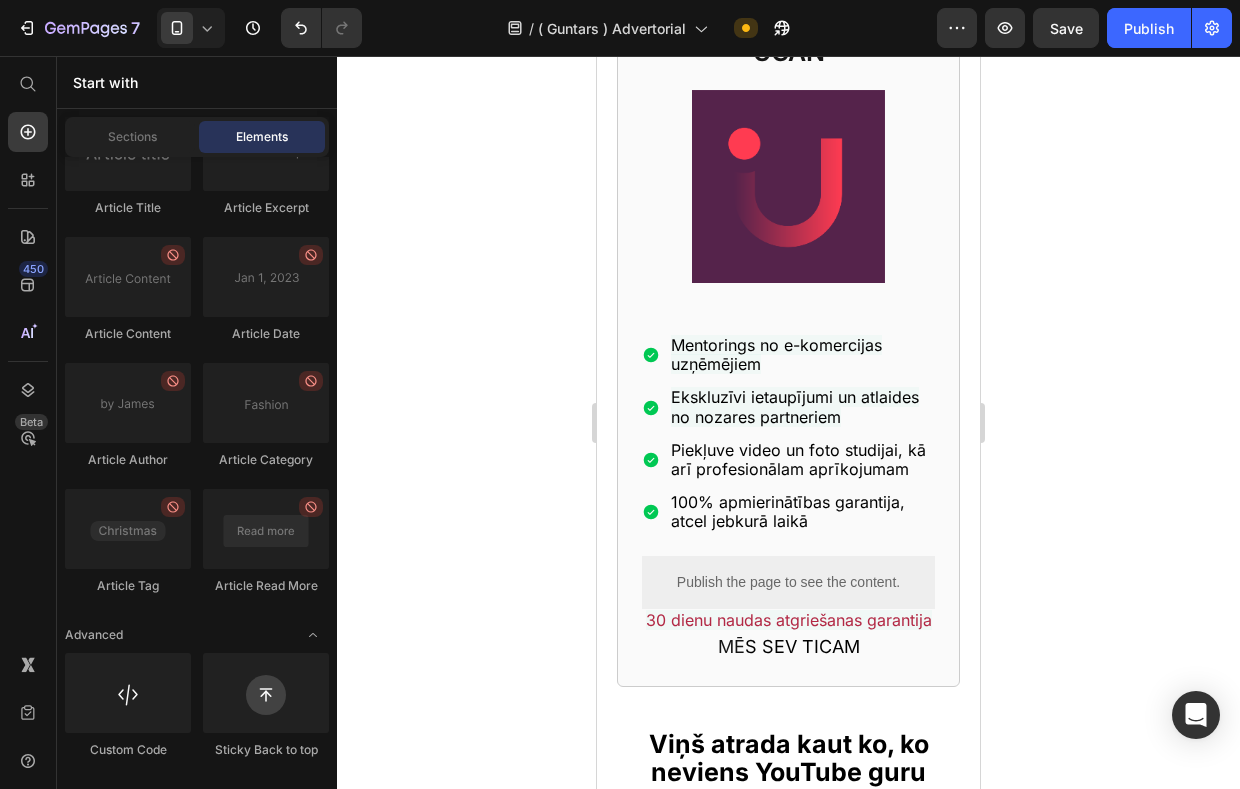 scroll, scrollTop: 1863, scrollLeft: 0, axis: vertical 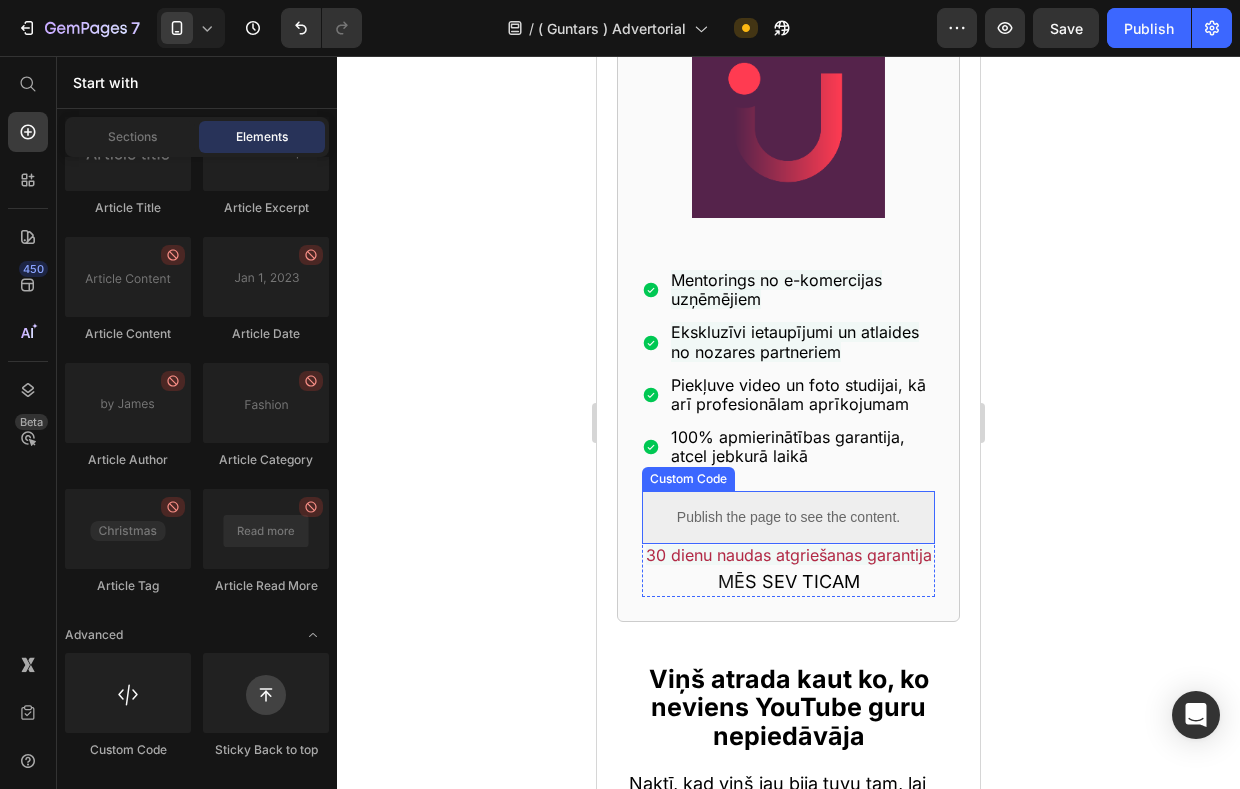 click on "Publish the page to see the content." at bounding box center [788, 517] 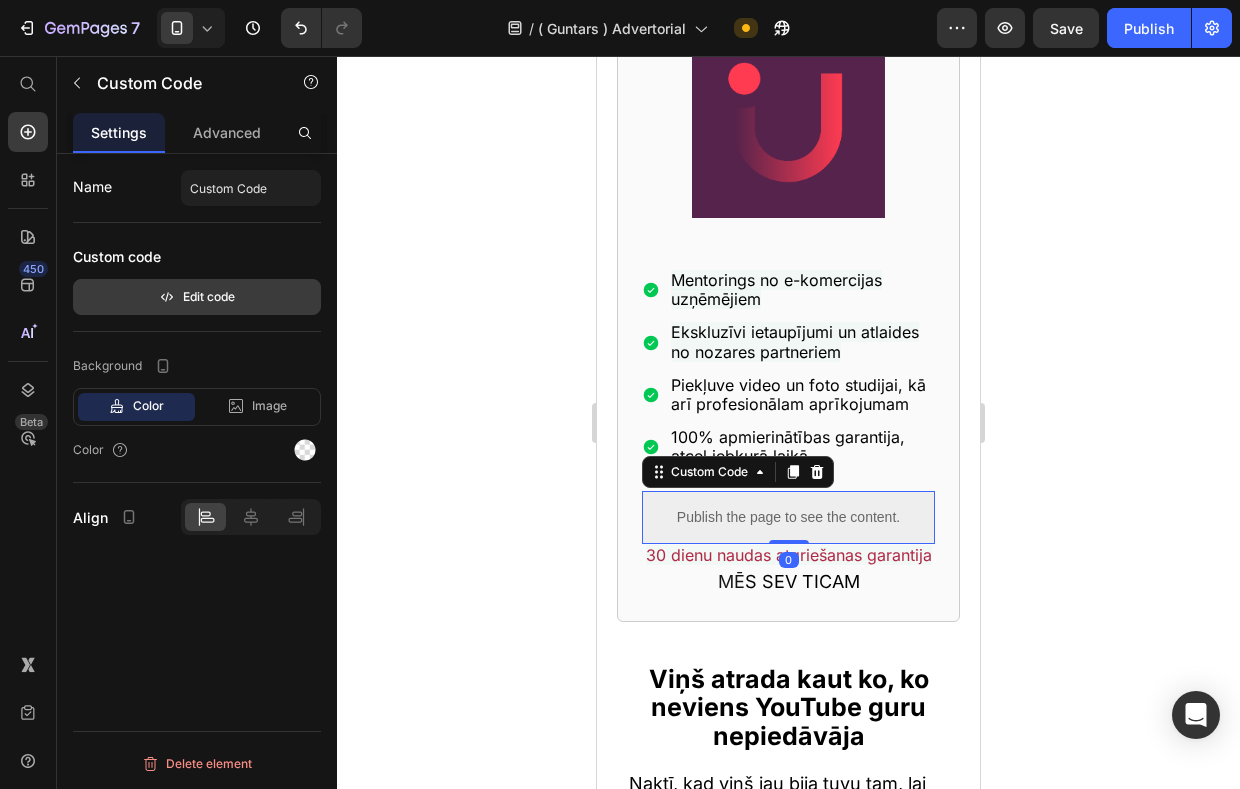 click 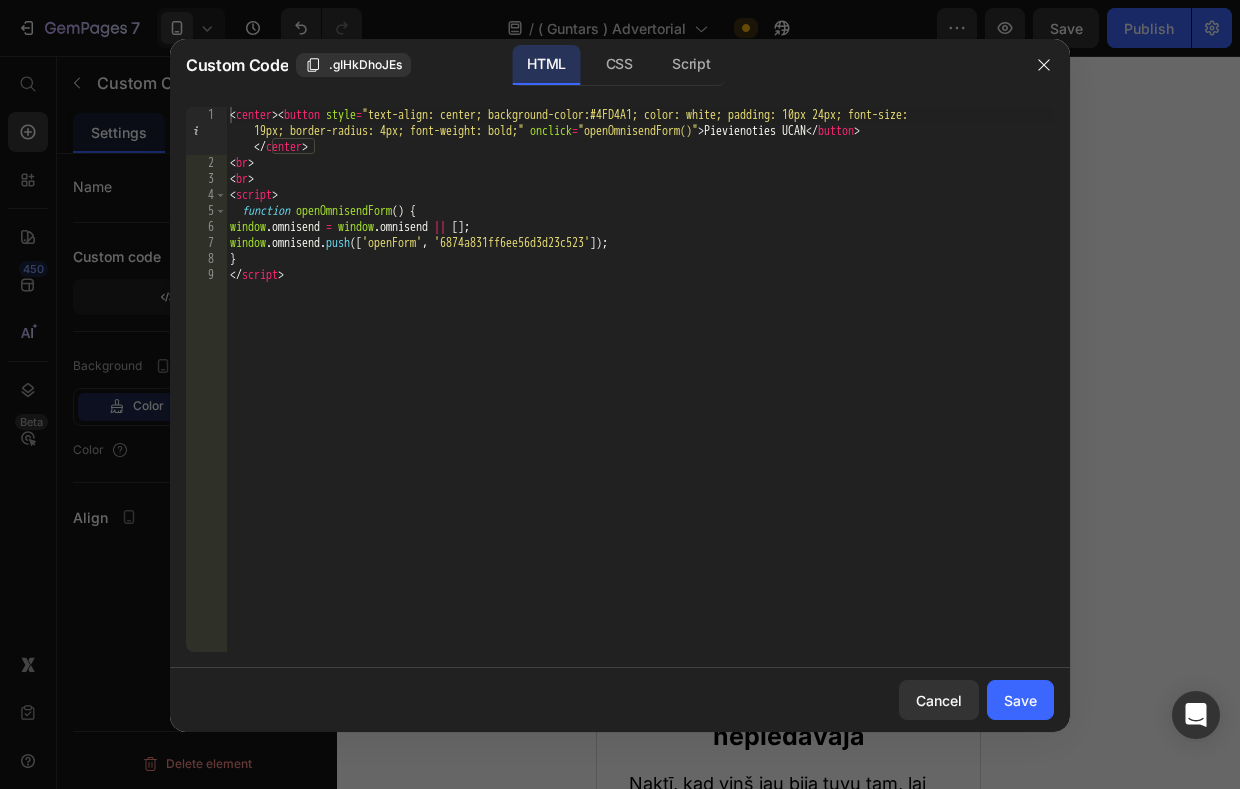 click on "< center > < button   style = "text-align: center; background-color:#4FD4A1; color: white; padding: 10px 24px; font-size:       19px; border-radius: 4px; font-weight: bold;"   onclick = "openOmnisendForm()" > Pievienoties UCAN </ button >        </ center > < br > < br > < script >      function   openOmnisendForm ( )   {   window . omnisend   =   window . omnisend   ||   [ ] ; window . omnisend . push ([ 'openForm' ,   '6874a831ff6ee56d3d23c523' ]) ; } </ script >" at bounding box center [640, 411] 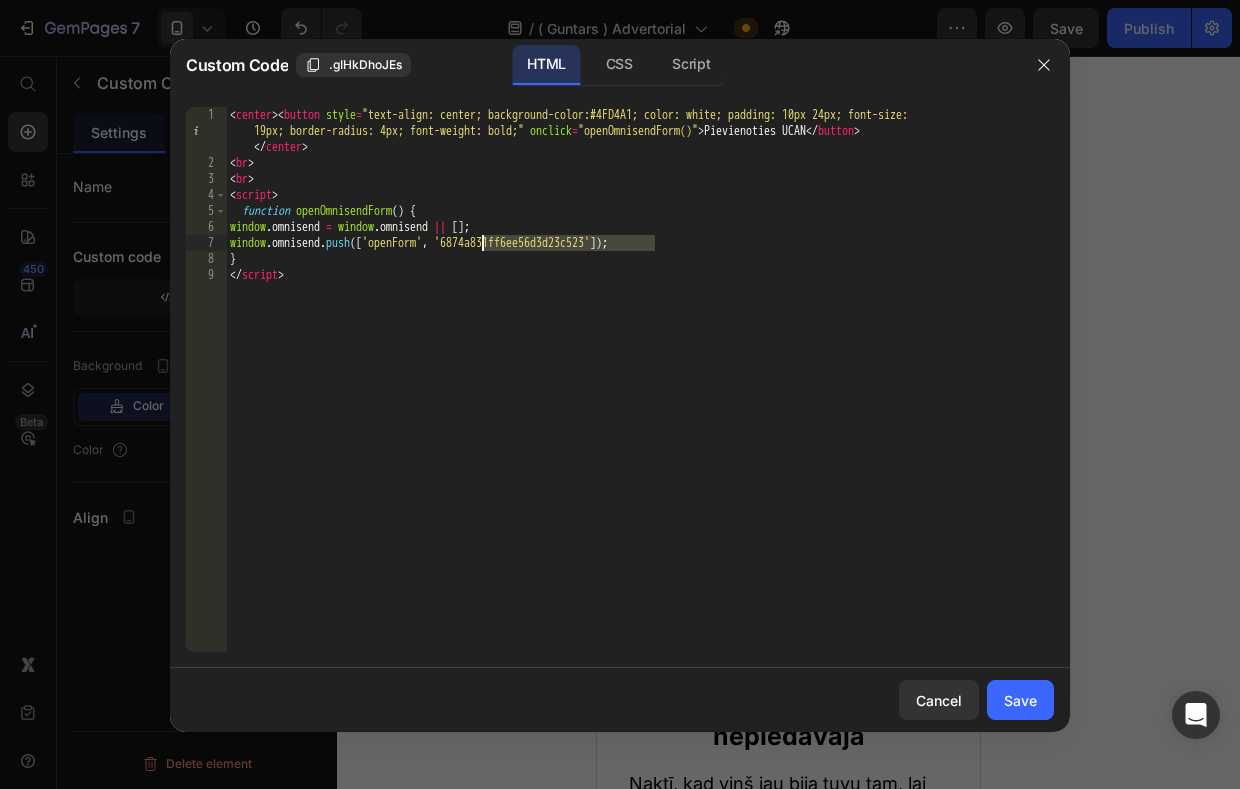 click on "< center > < button   style = "text-align: center; background-color:#4FD4A1; color: white; padding: 10px 24px; font-size:       19px; border-radius: 4px; font-weight: bold;"   onclick = "openOmnisendForm()" > Pievienoties UCAN </ button >        </ center > < br > < br > < script >      function   openOmnisendForm ( )   {   window . omnisend   =   window . omnisend   ||   [ ] ; window . omnisend . push ([ 'openForm' ,   '6874a831ff6ee56d3d23c523' ]) ; } </ script >" at bounding box center (640, 411) 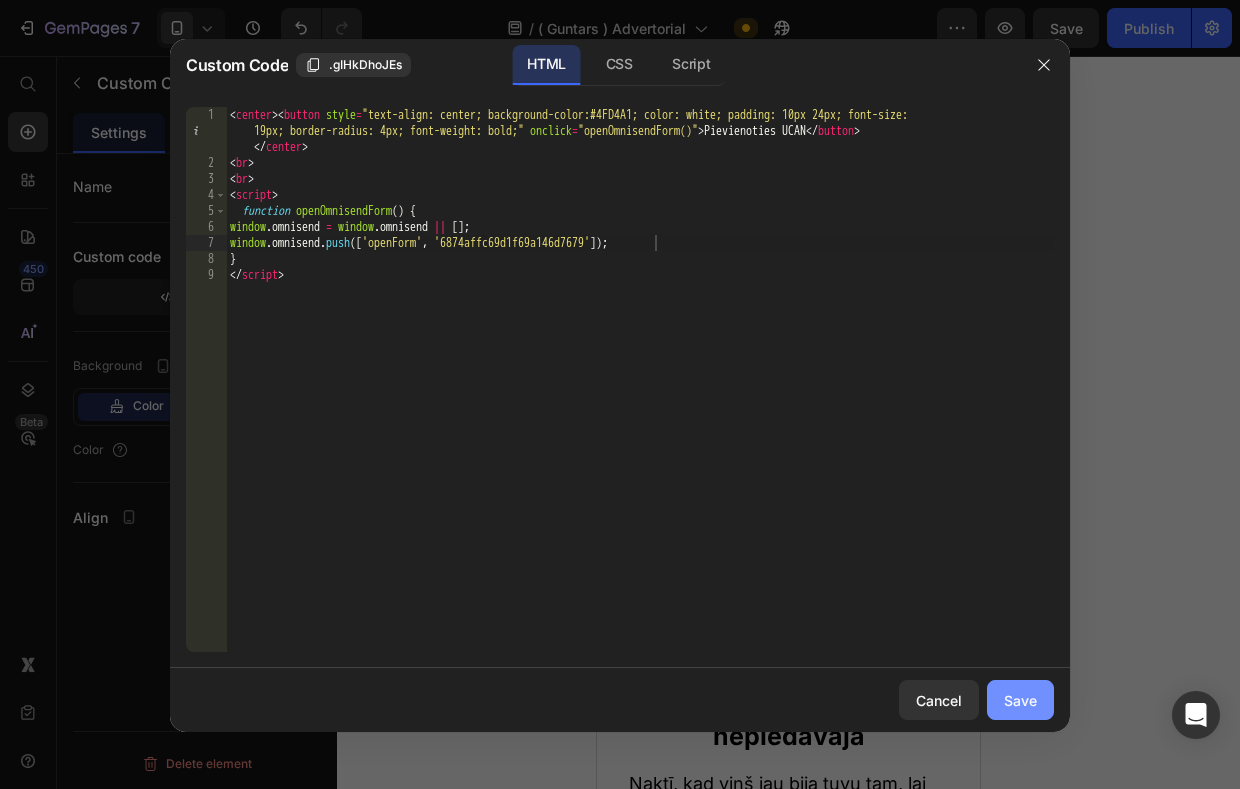 click on "Save" at bounding box center [1020, 700] 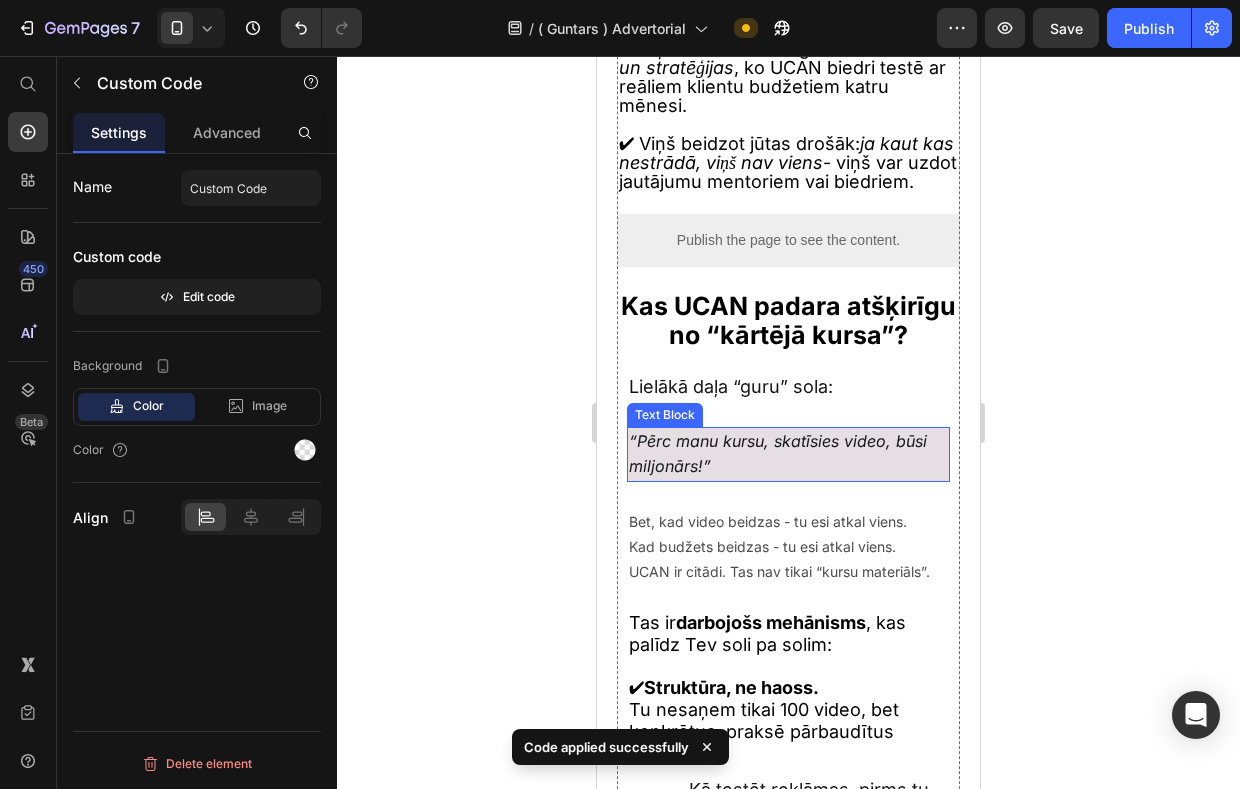scroll, scrollTop: 5106, scrollLeft: 0, axis: vertical 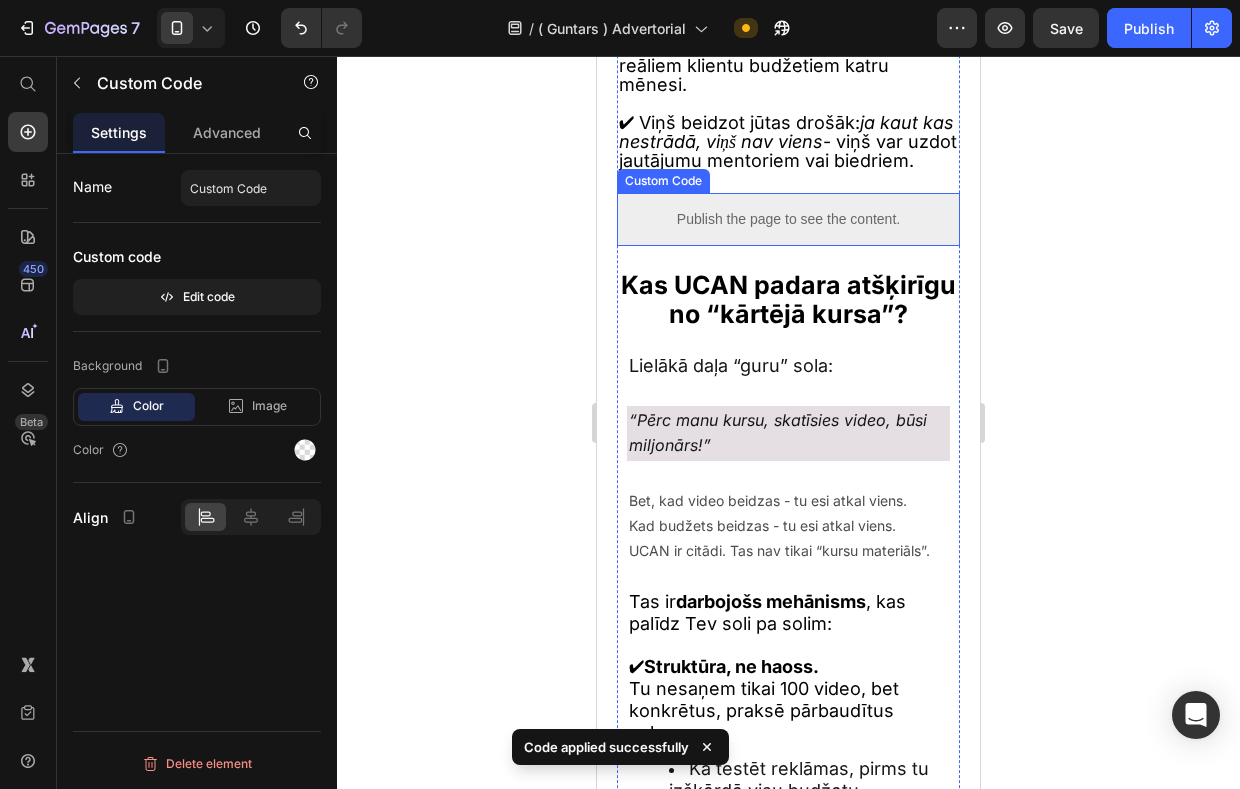 click on "Publish the page to see the content." at bounding box center (788, 219) 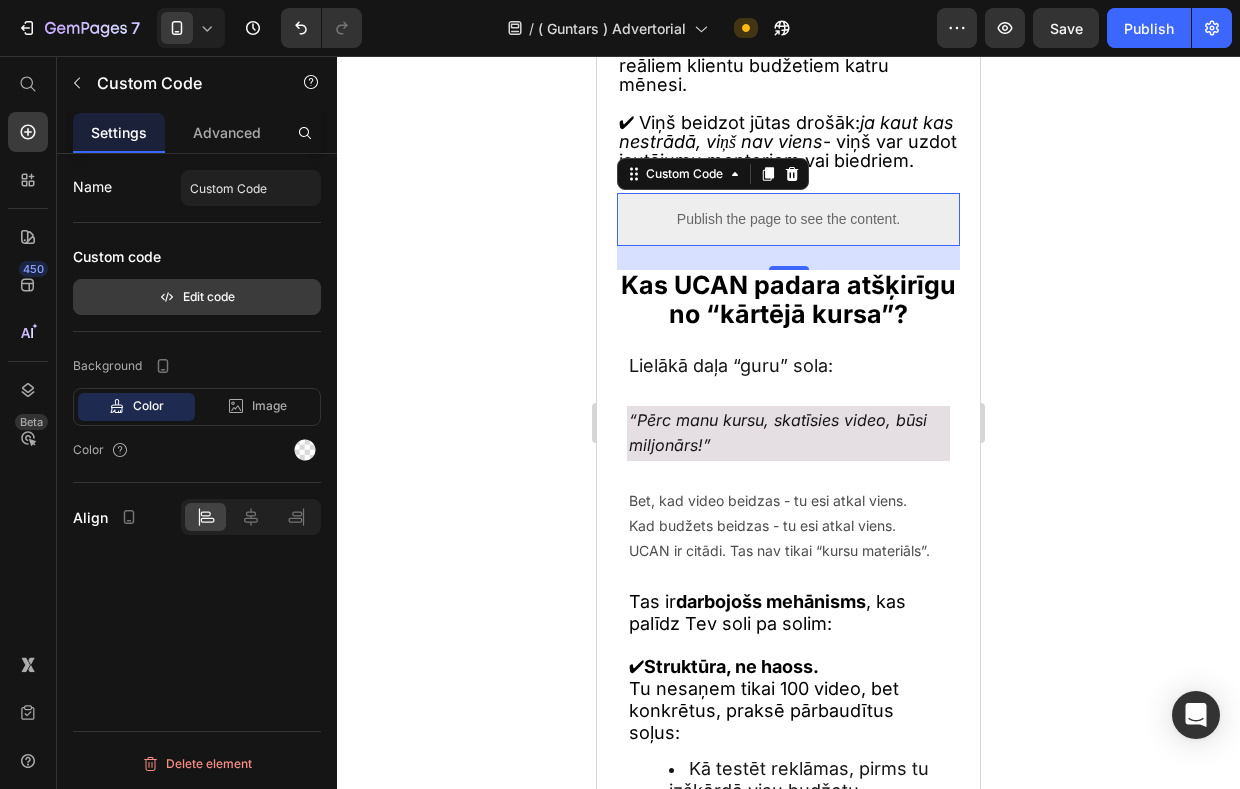 click on "Edit code" at bounding box center (197, 297) 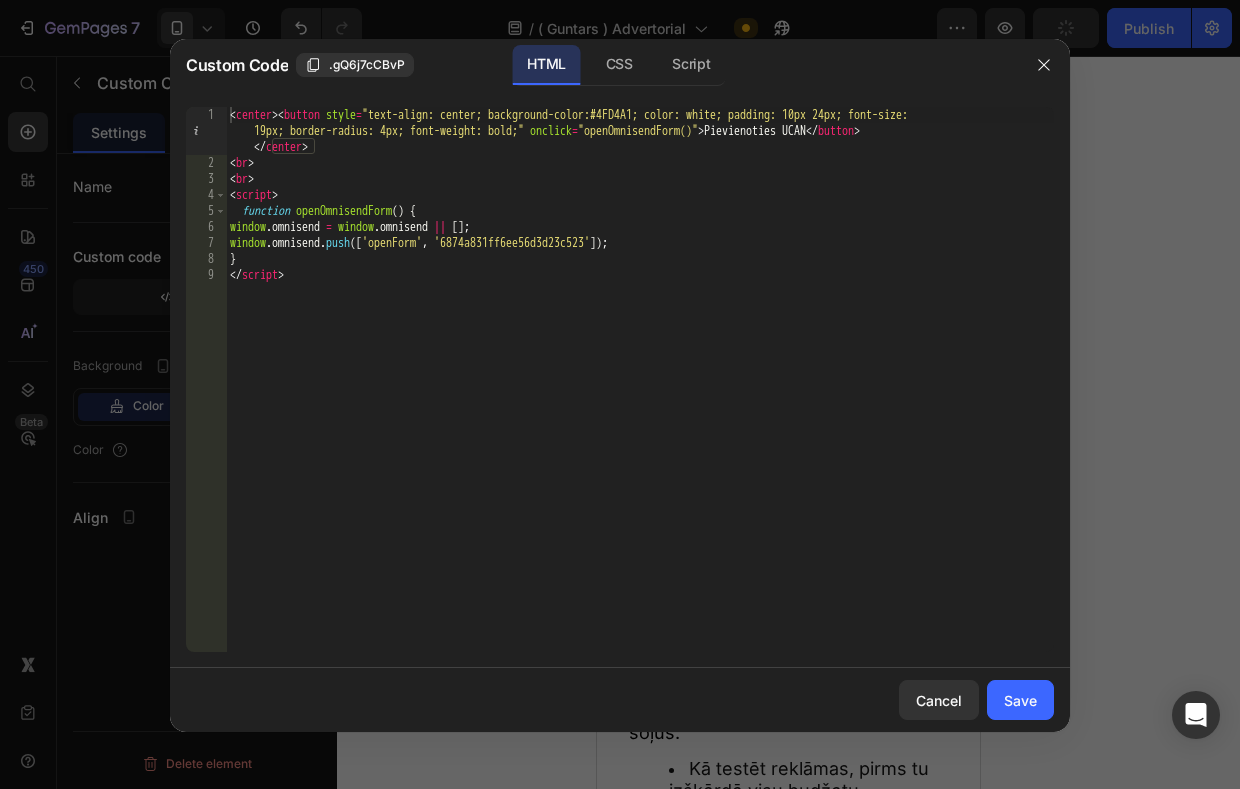 click on "< center > < button   style = "text-align: center; background-color:#4FD4A1; color: white; padding: 10px 24px; font-size:       19px; border-radius: 4px; font-weight: bold;"   onclick = "openOmnisendForm()" > Pievienoties UCAN </ button >        </ center > < br > < br > < script >      function   openOmnisendForm ( )   {   window . omnisend   =   window . omnisend   ||   [ ] ; window . omnisend . push ([ 'openForm' ,   '6874a831ff6ee56d3d23c523' ]) ; } </ script >" at bounding box center (640, 411) 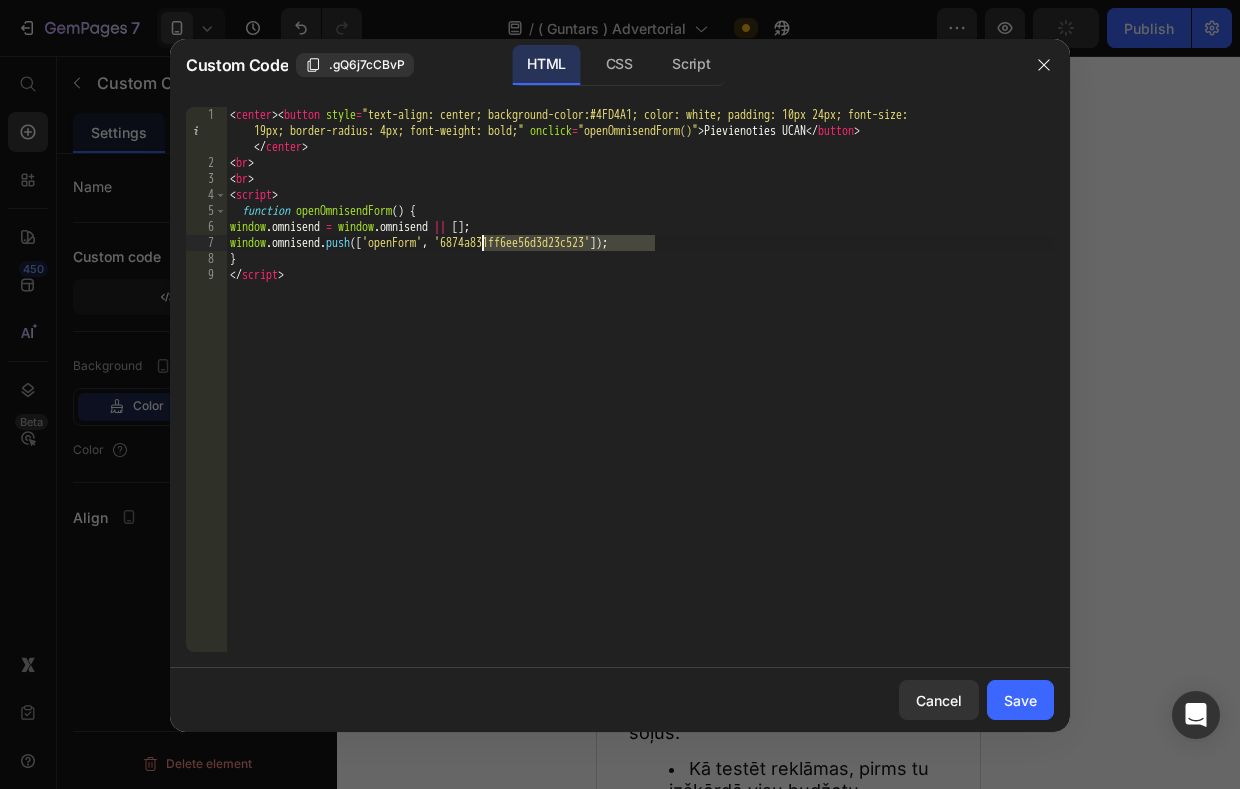 click on "< center > < button   style = "text-align: center; background-color:#4FD4A1; color: white; padding: 10px 24px; font-size:       19px; border-radius: 4px; font-weight: bold;"   onclick = "openOmnisendForm()" > Pievienoties UCAN </ button >        </ center > < br > < br > < script >      function   openOmnisendForm ( )   {   window . omnisend   =   window . omnisend   ||   [ ] ; window . omnisend . push ([ 'openForm' ,   '6874a831ff6ee56d3d23c523' ]) ; } </ script >" at bounding box center (640, 411) 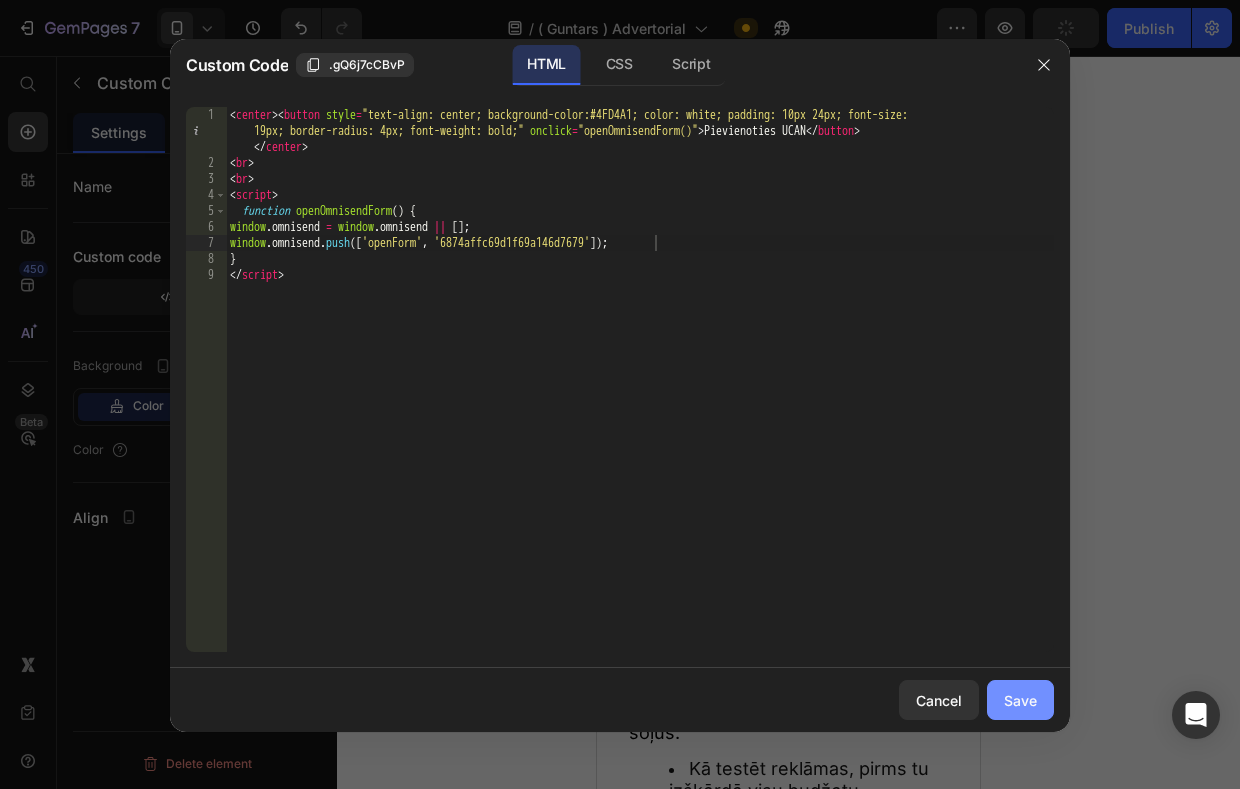 click on "Save" at bounding box center (1020, 700) 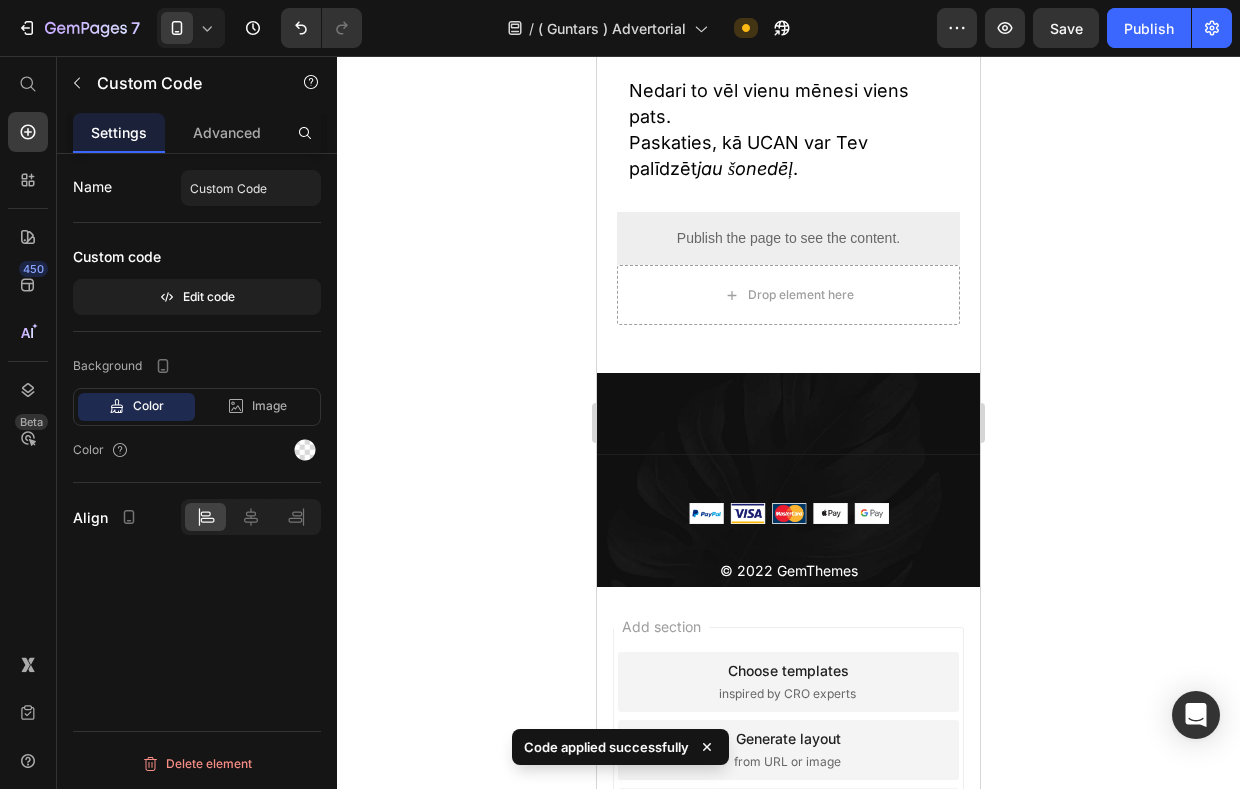 scroll, scrollTop: 8311, scrollLeft: 0, axis: vertical 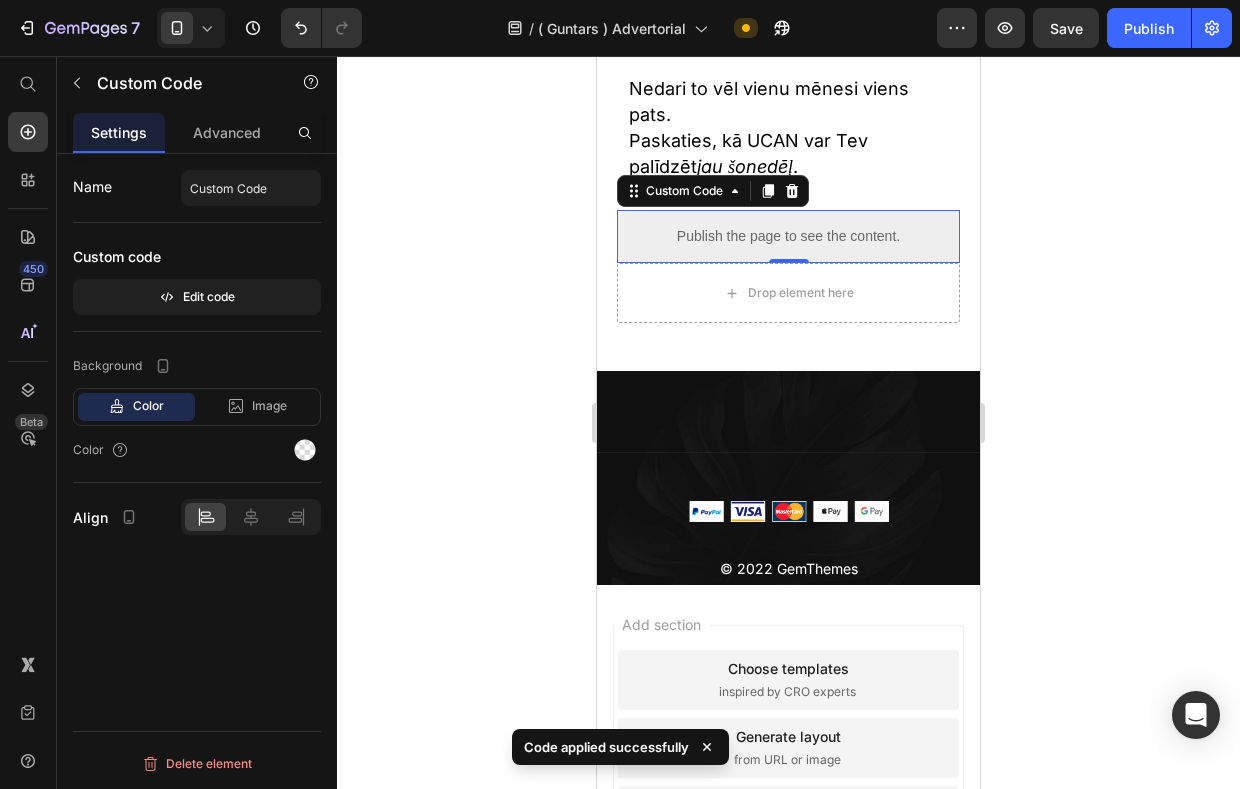 click on "Publish the page to see the content." at bounding box center [788, 236] 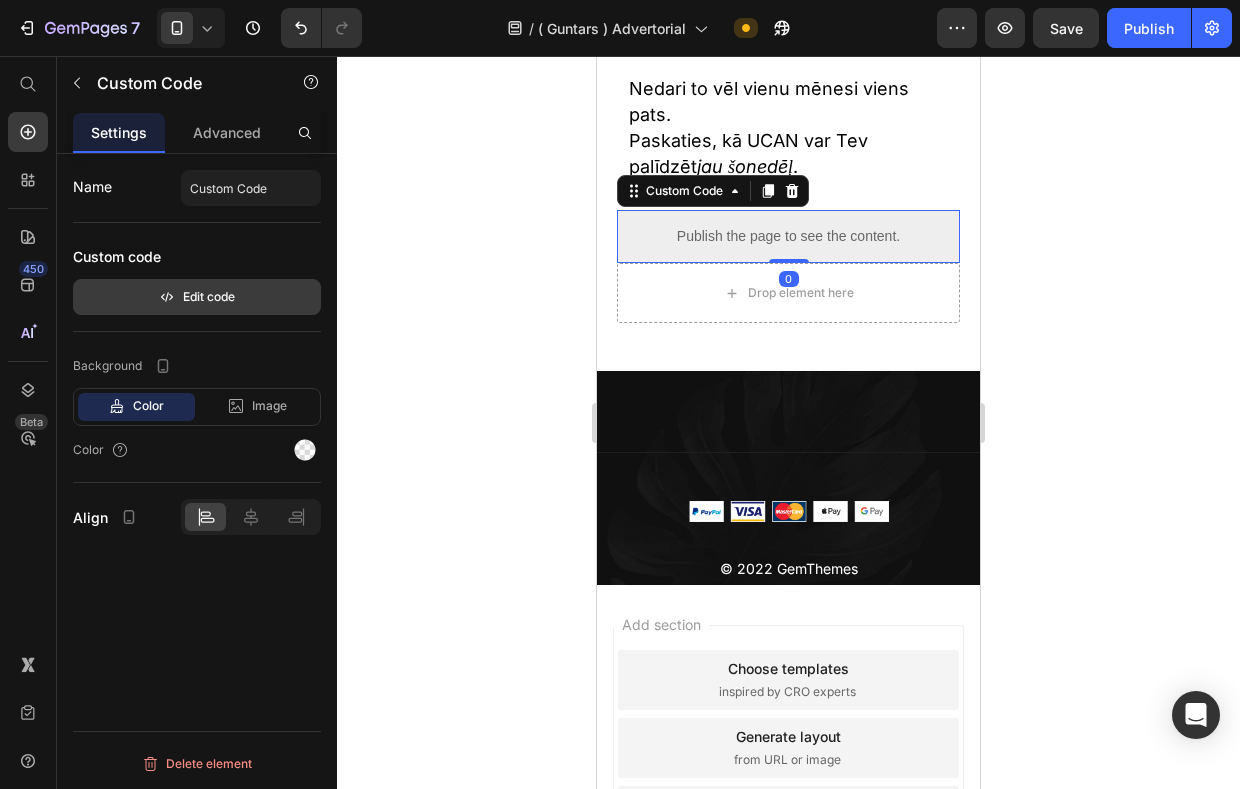 click on "Edit code" at bounding box center [197, 297] 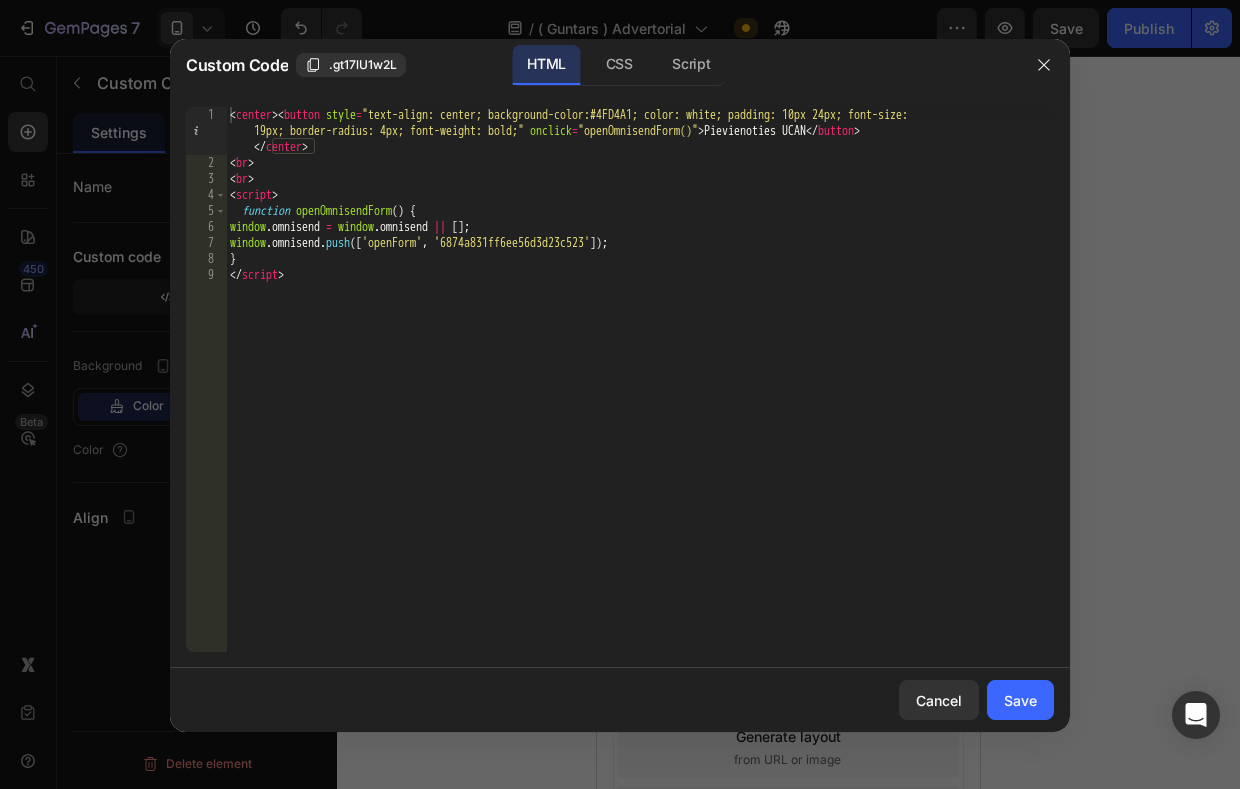 click on "< center > < button   style = "text-align: center; background-color:#4FD4A1; color: white; padding: 10px 24px; font-size:       19px; border-radius: 4px; font-weight: bold;"   onclick = "openOmnisendForm()" > Pievienoties UCAN </ button >        </ center > < br > < br > < script >      function   openOmnisendForm ( )   {   window . omnisend   =   window . omnisend   ||   [ ] ; window . omnisend . push ([ 'openForm' ,   '6874a831ff6ee56d3d23c523' ]) ; } </ script >" at bounding box center [640, 411] 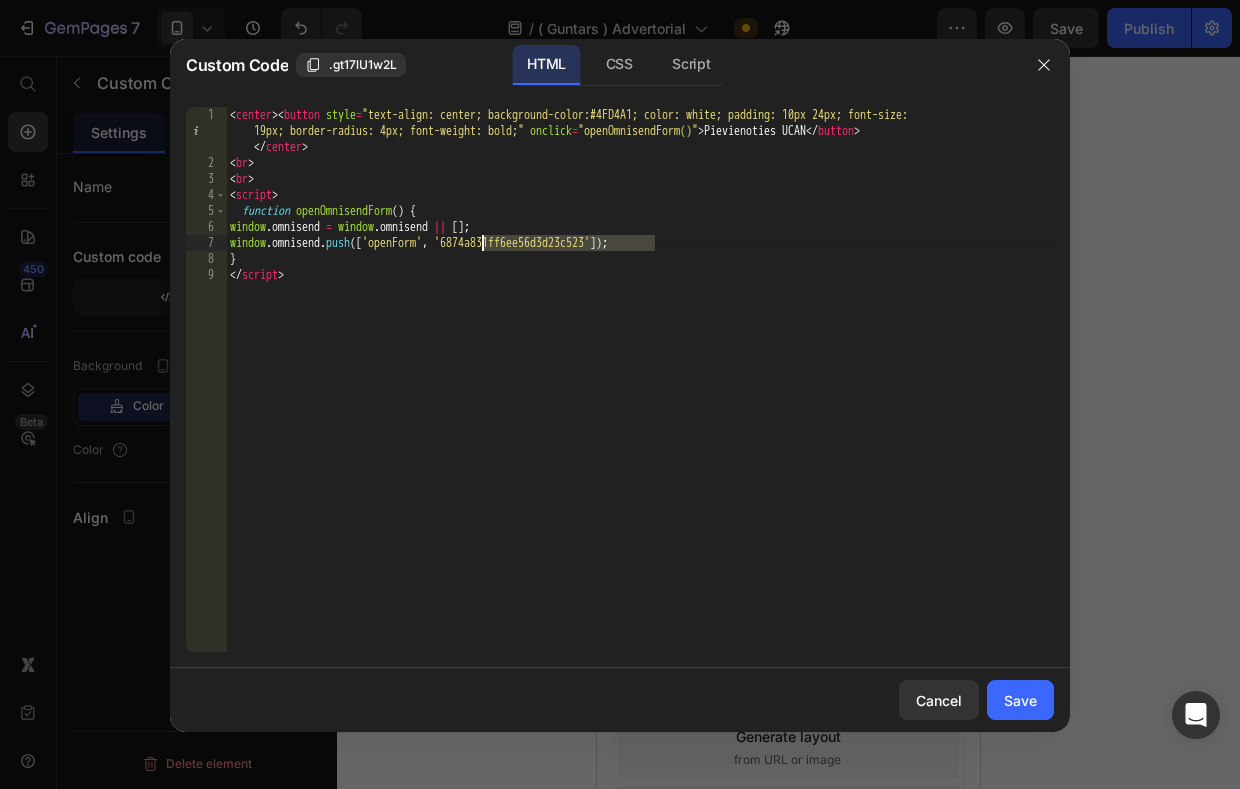 click on "< center > < button   style = "text-align: center; background-color:#4FD4A1; color: white; padding: 10px 24px; font-size:       19px; border-radius: 4px; font-weight: bold;"   onclick = "openOmnisendForm()" > Pievienoties UCAN </ button >        </ center > < br > < br > < script >      function   openOmnisendForm ( )   {   window . omnisend   =   window . omnisend   ||   [ ] ; window . omnisend . push ([ 'openForm' ,   '6874a831ff6ee56d3d23c523' ]) ; } </ script >" at bounding box center [640, 411] 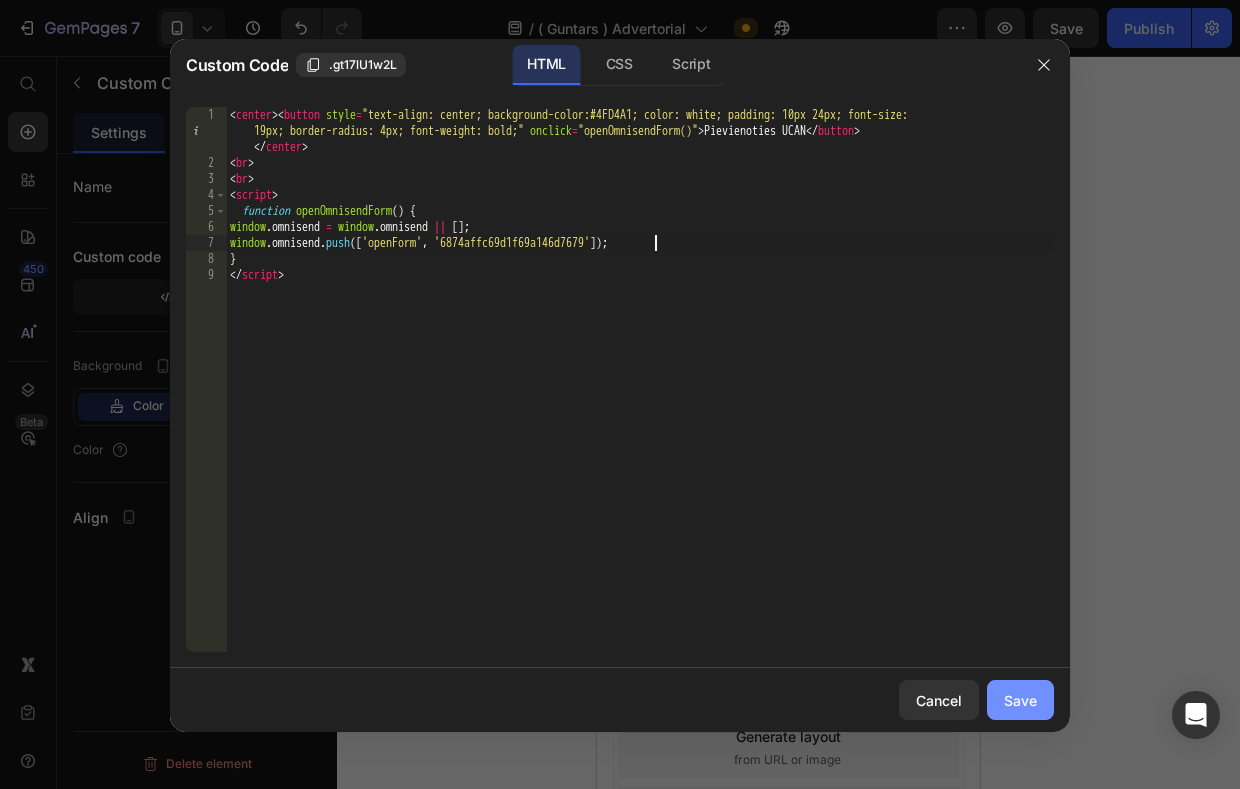 click on "Save" at bounding box center (1020, 700) 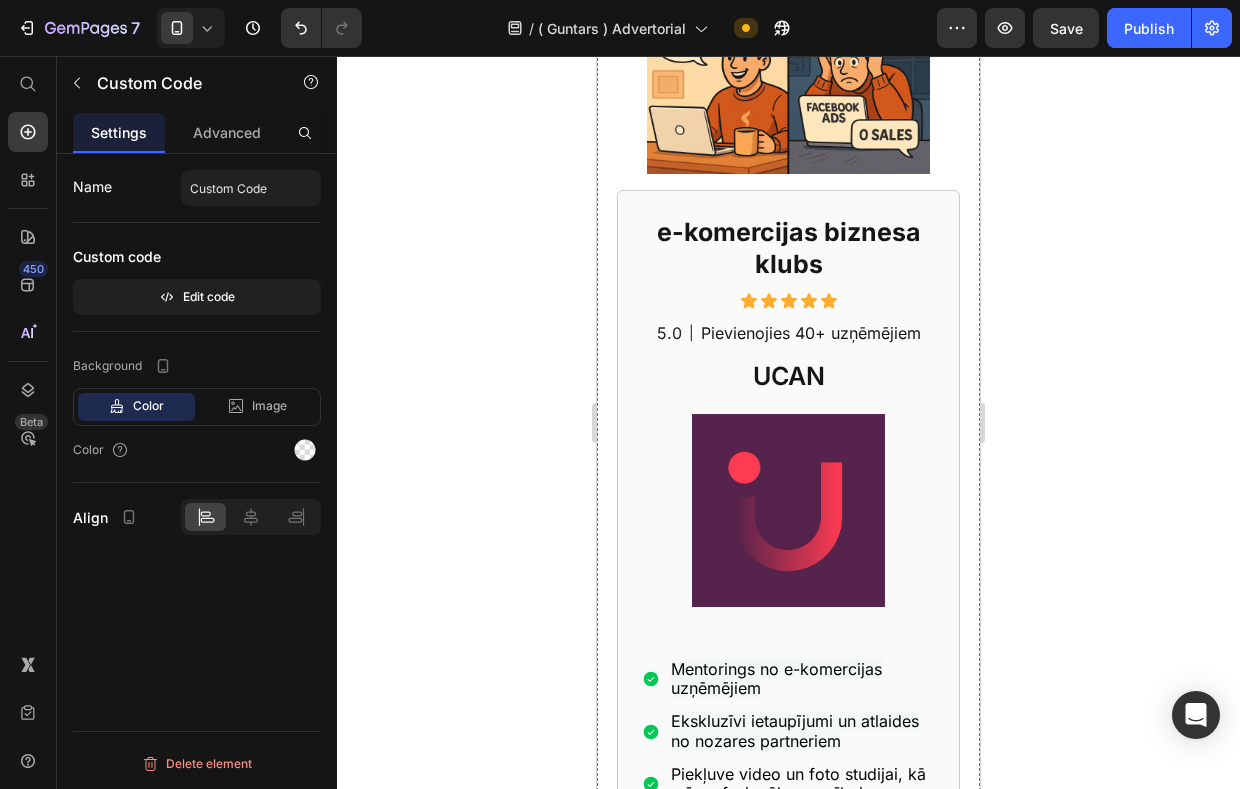 scroll, scrollTop: 1481, scrollLeft: 0, axis: vertical 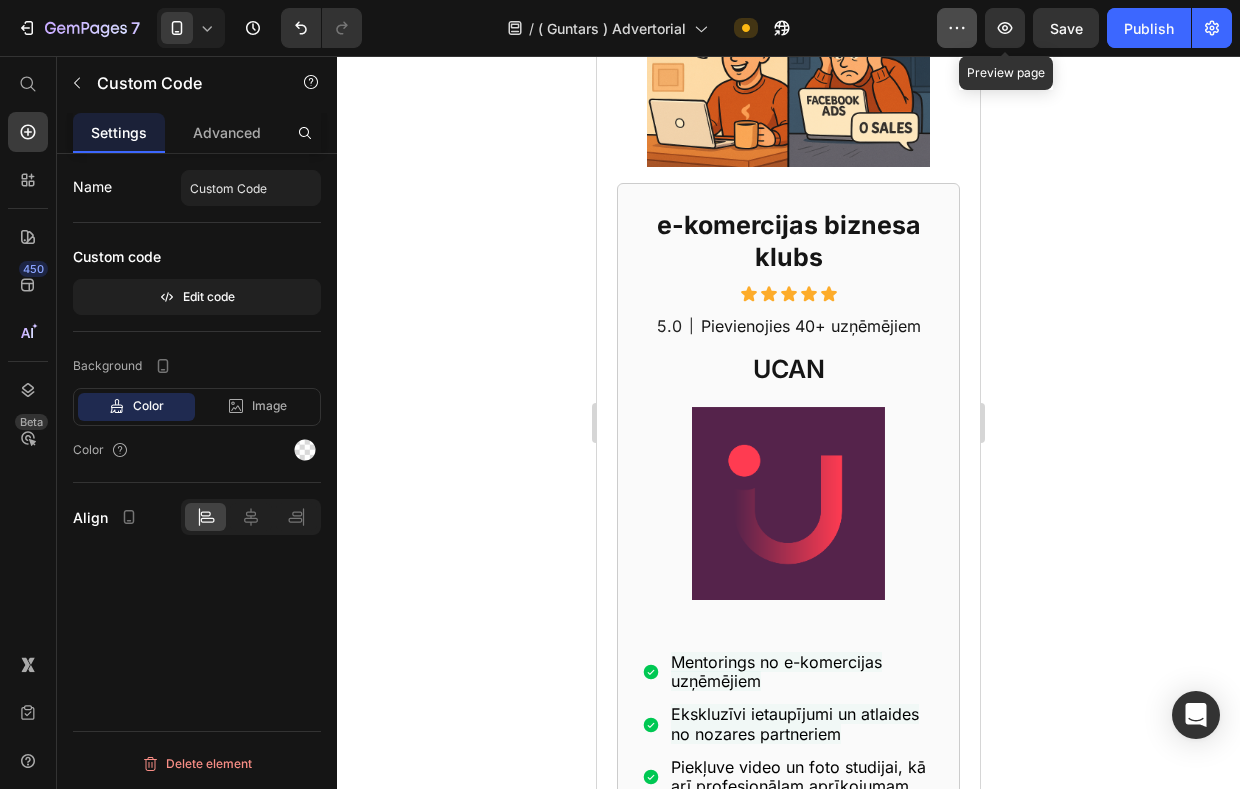 click 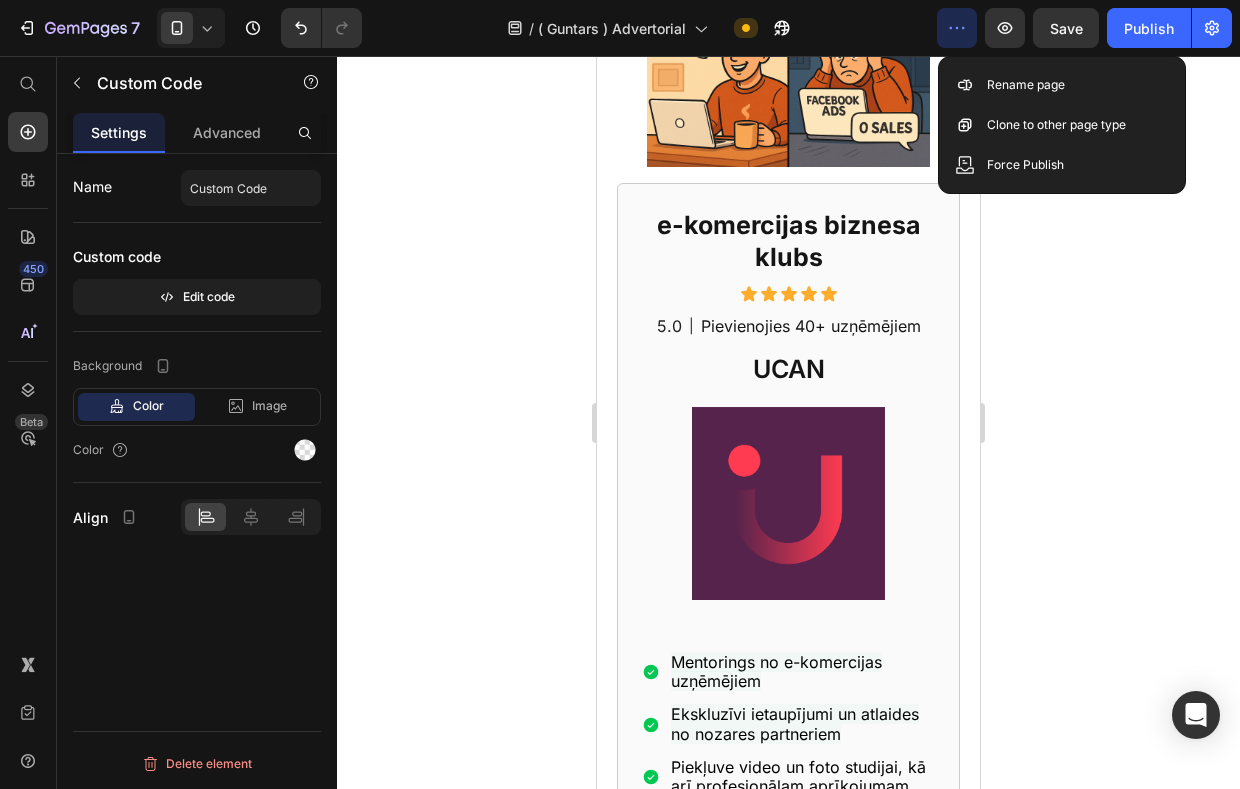 click 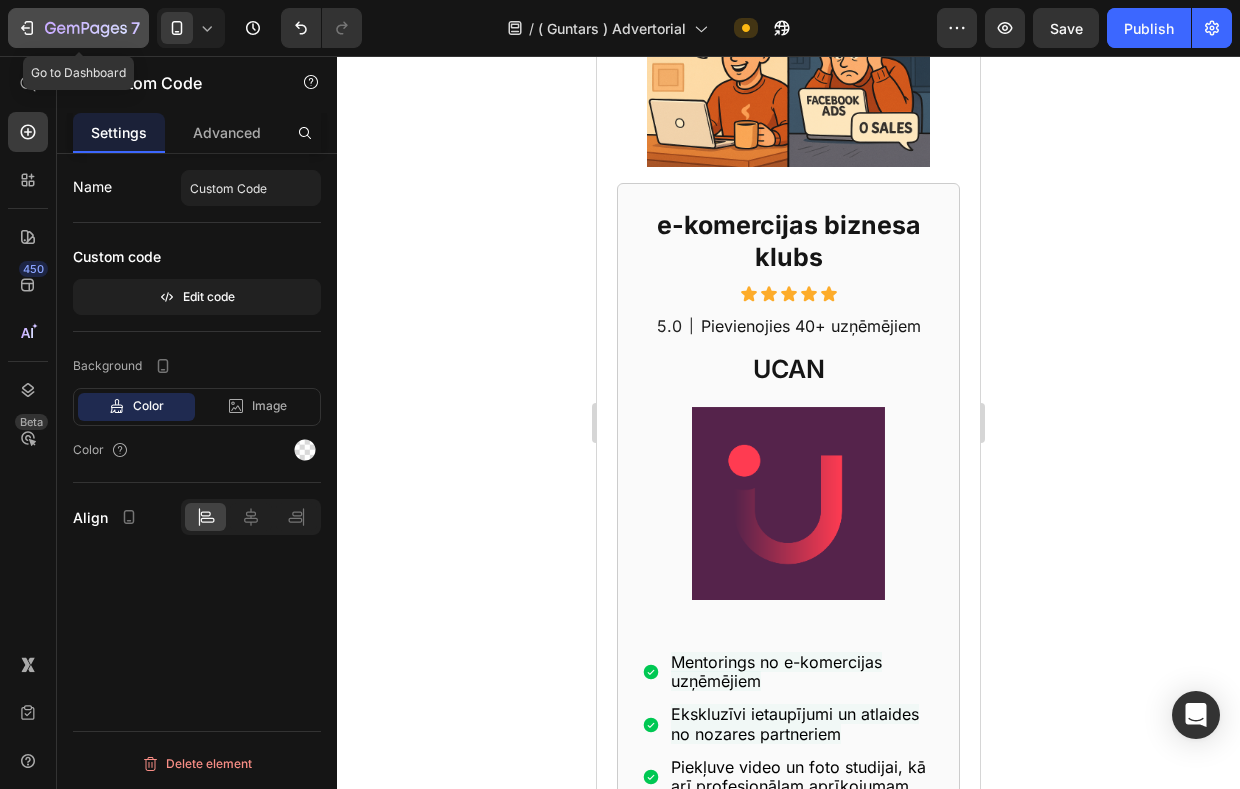 click 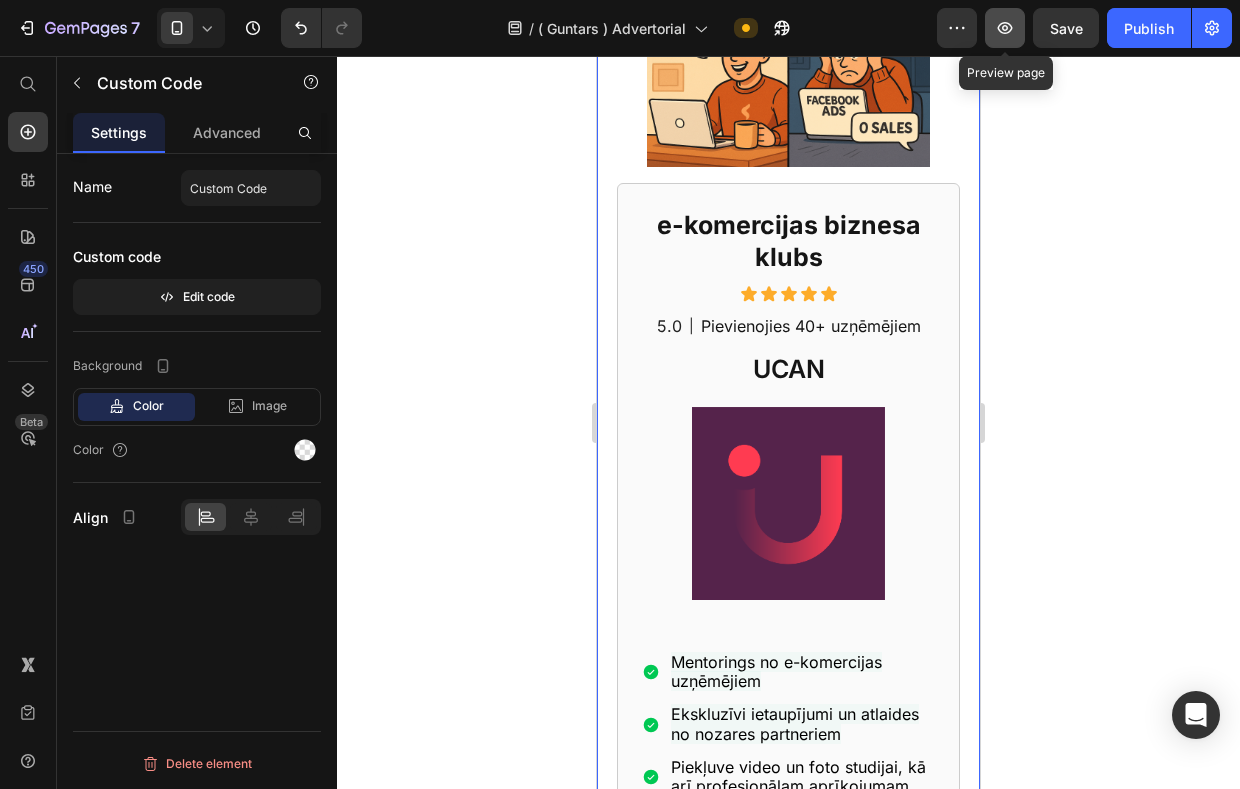 click 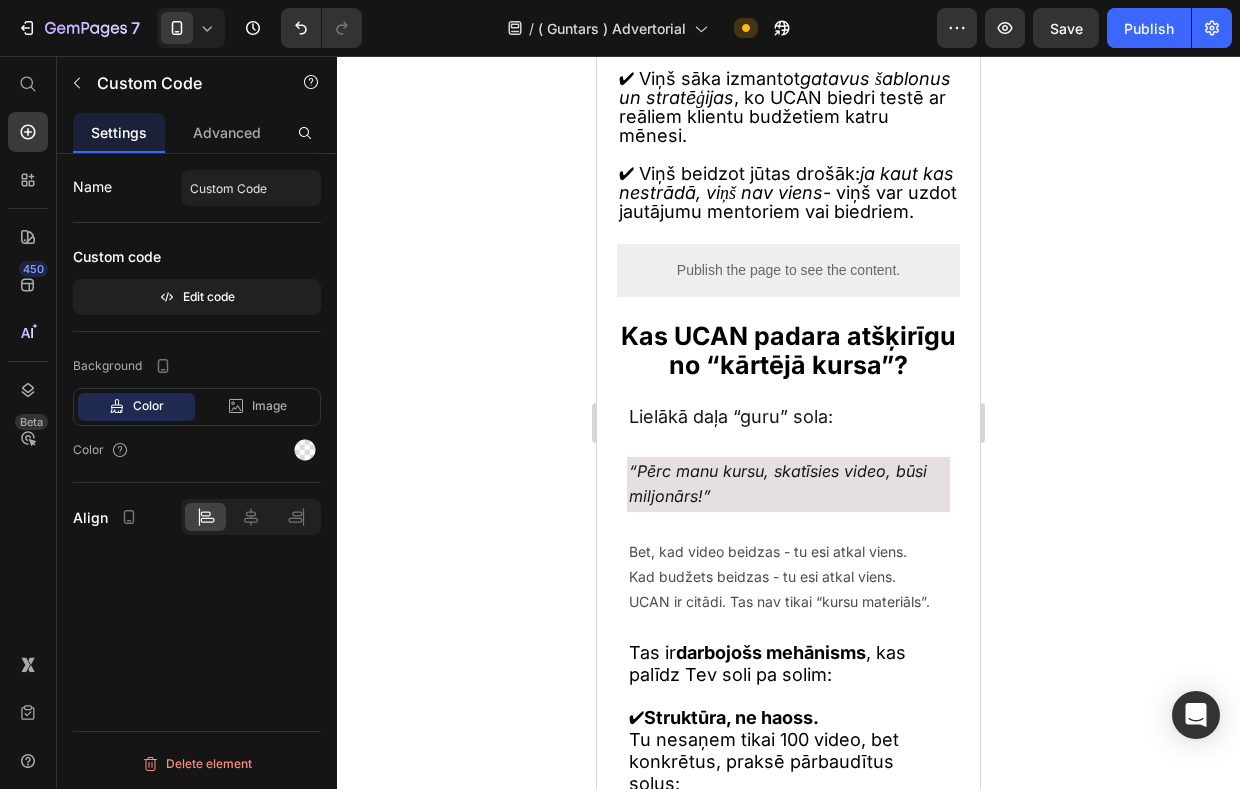 scroll, scrollTop: 4967, scrollLeft: 0, axis: vertical 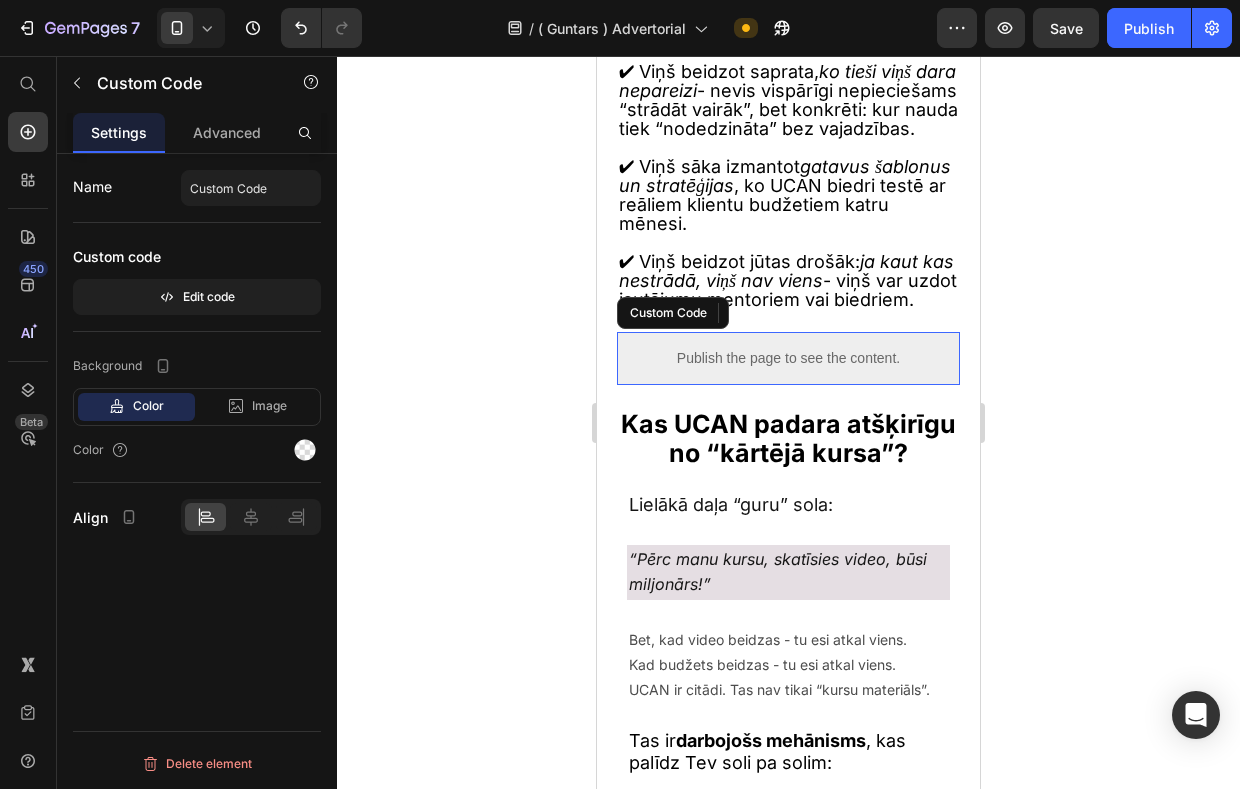 click on "Publish the page to see the content." at bounding box center [788, 358] 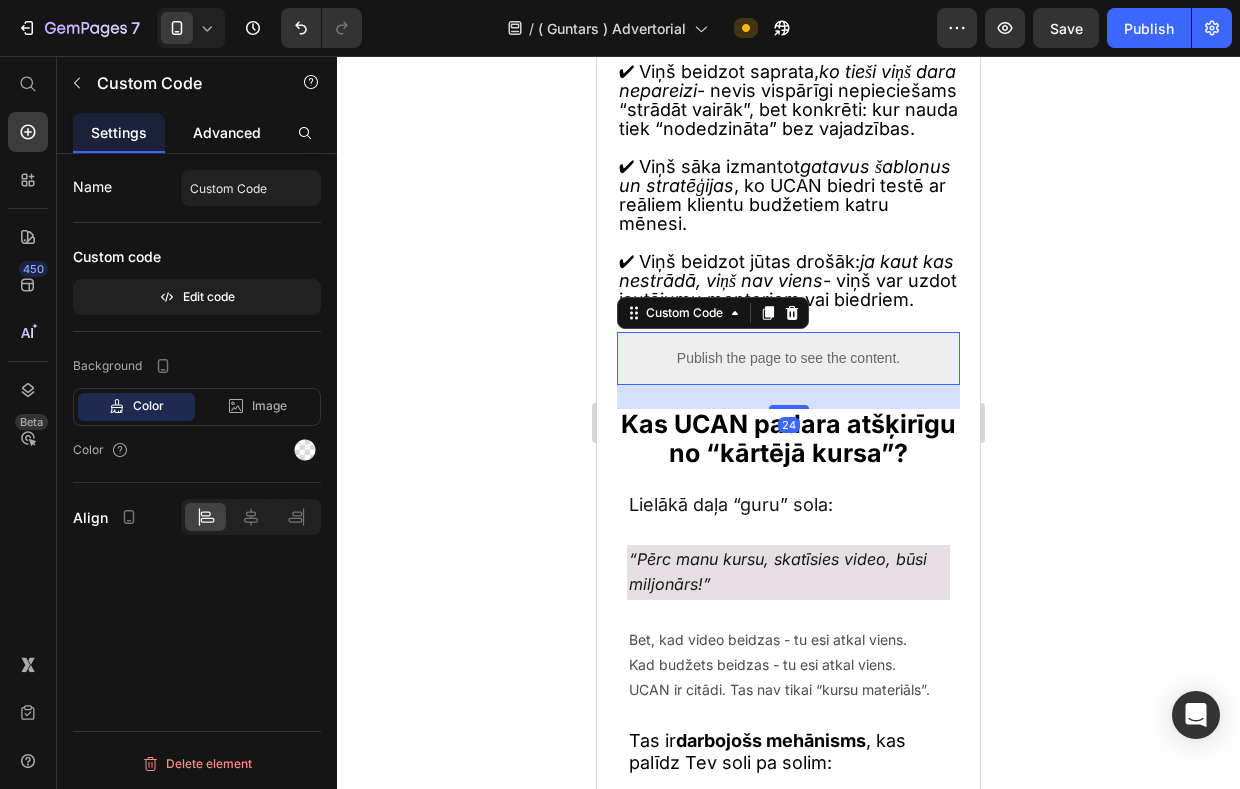 click on "Advanced" at bounding box center [227, 132] 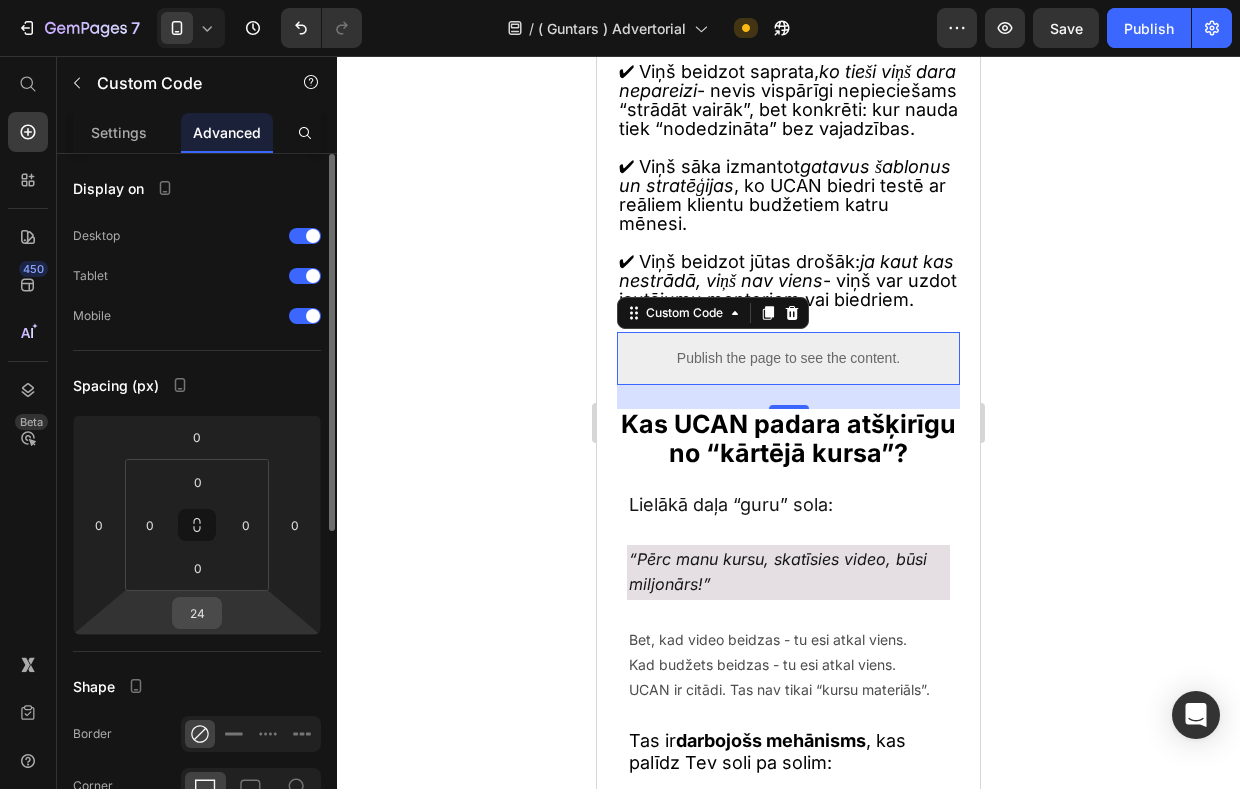 click on "24" at bounding box center [197, 613] 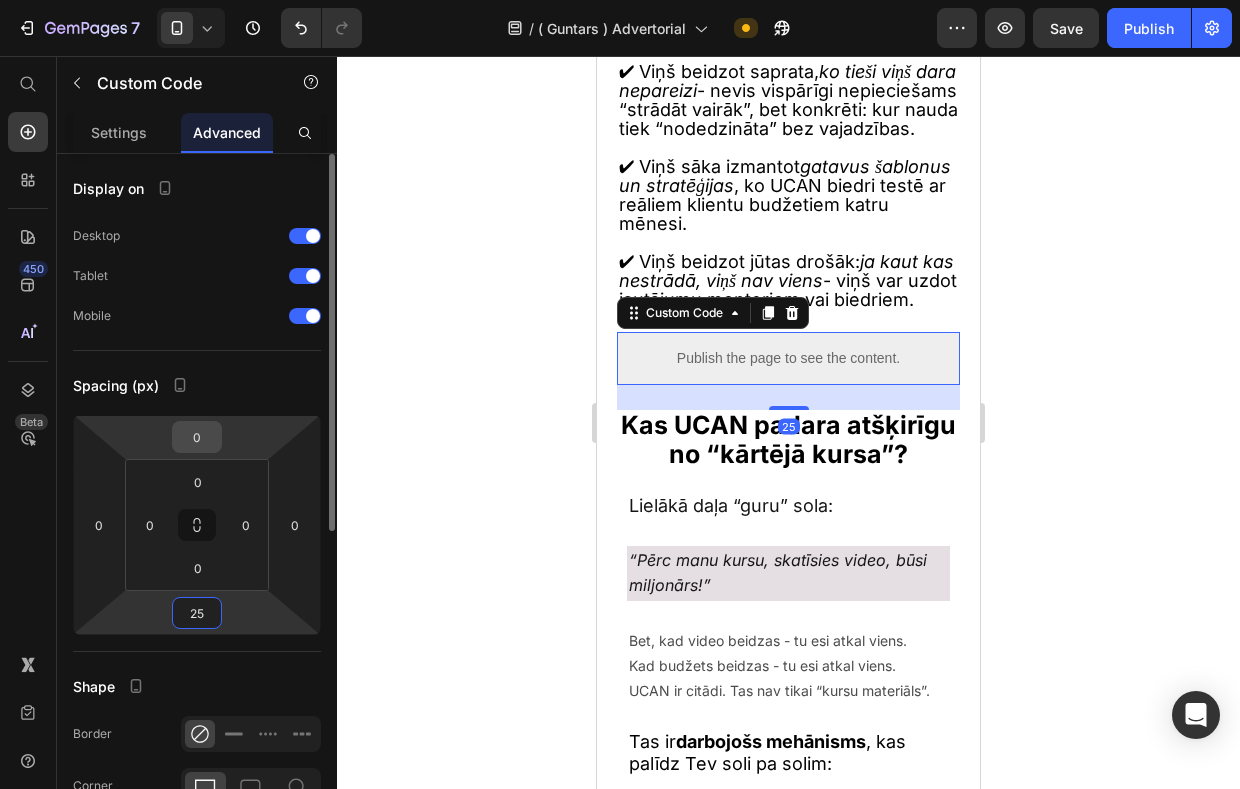 type on "25" 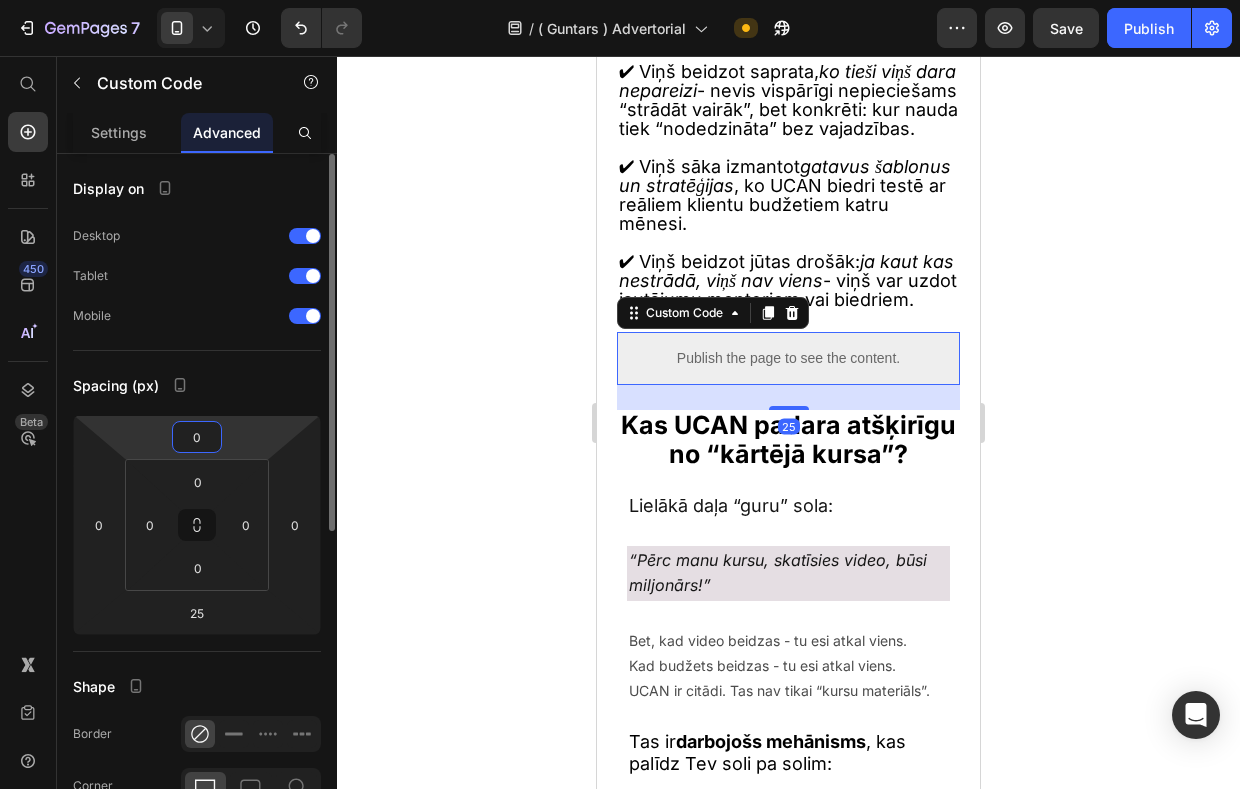 click on "0" at bounding box center (197, 437) 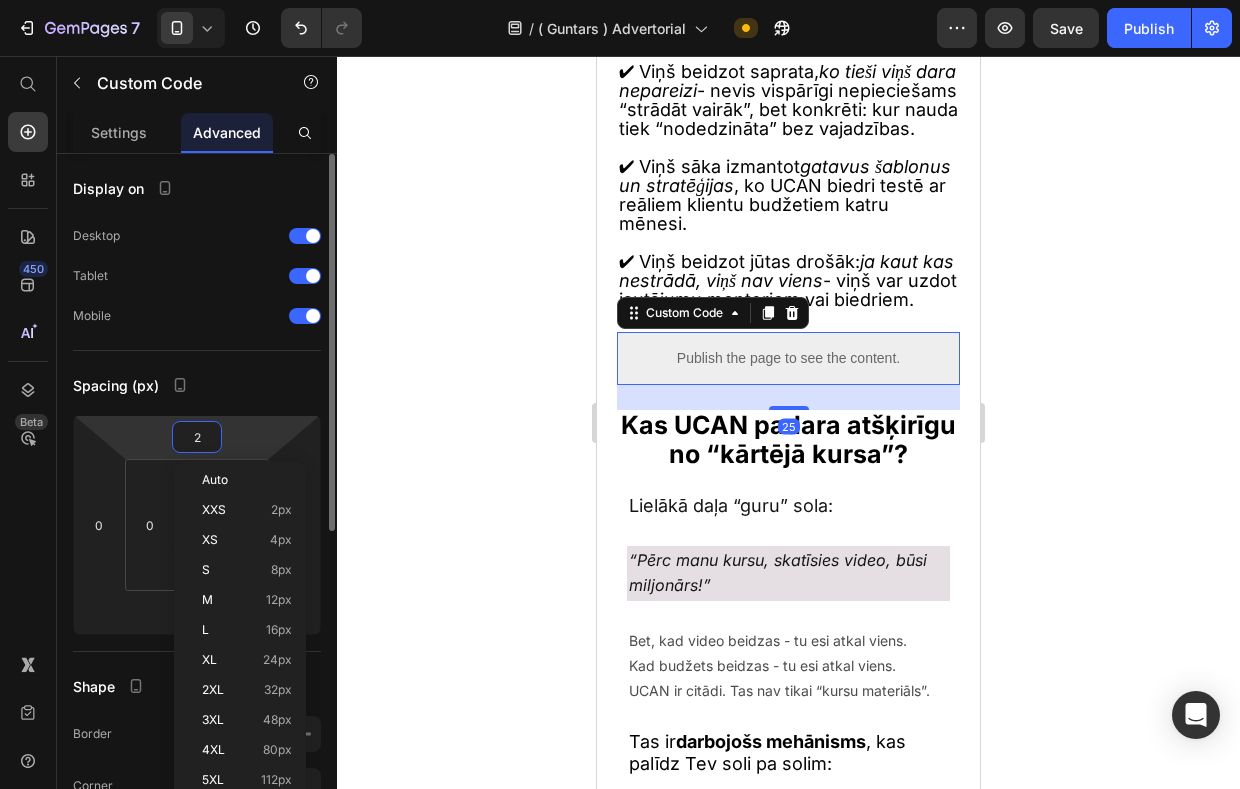 type on "25" 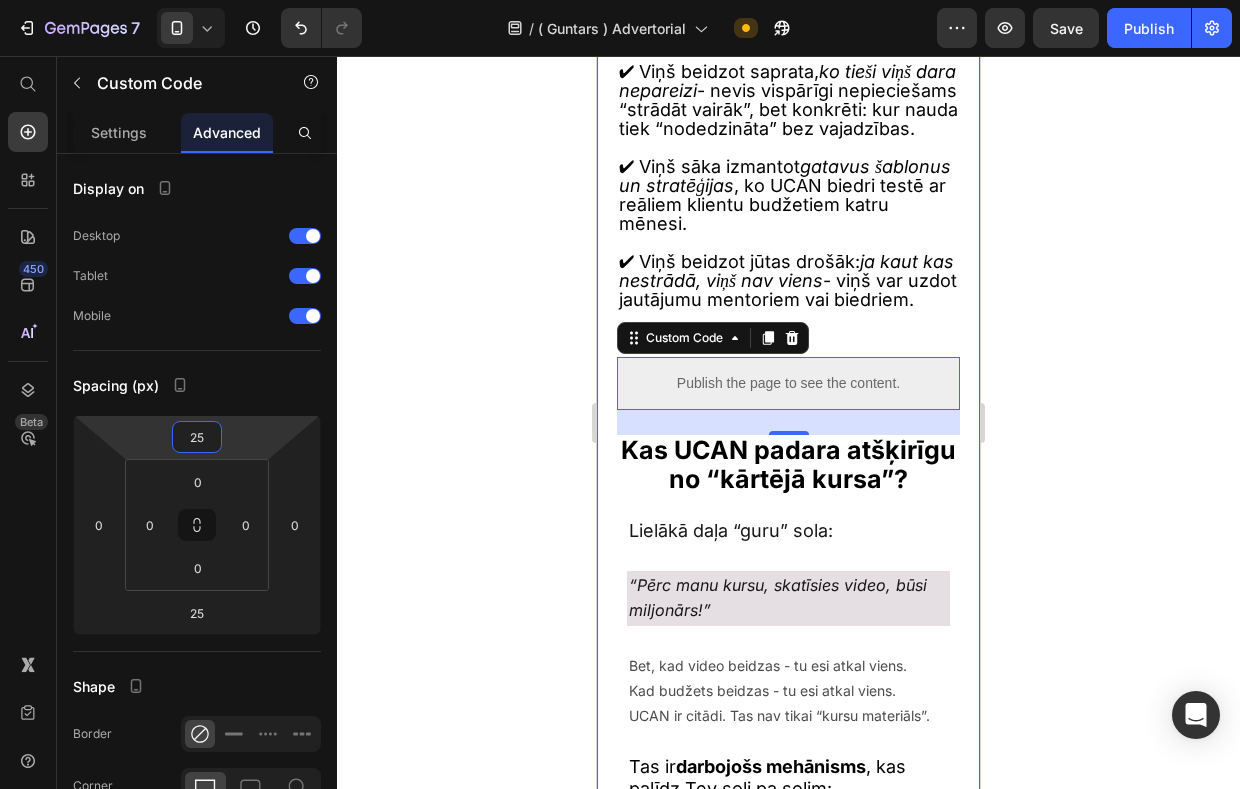 click 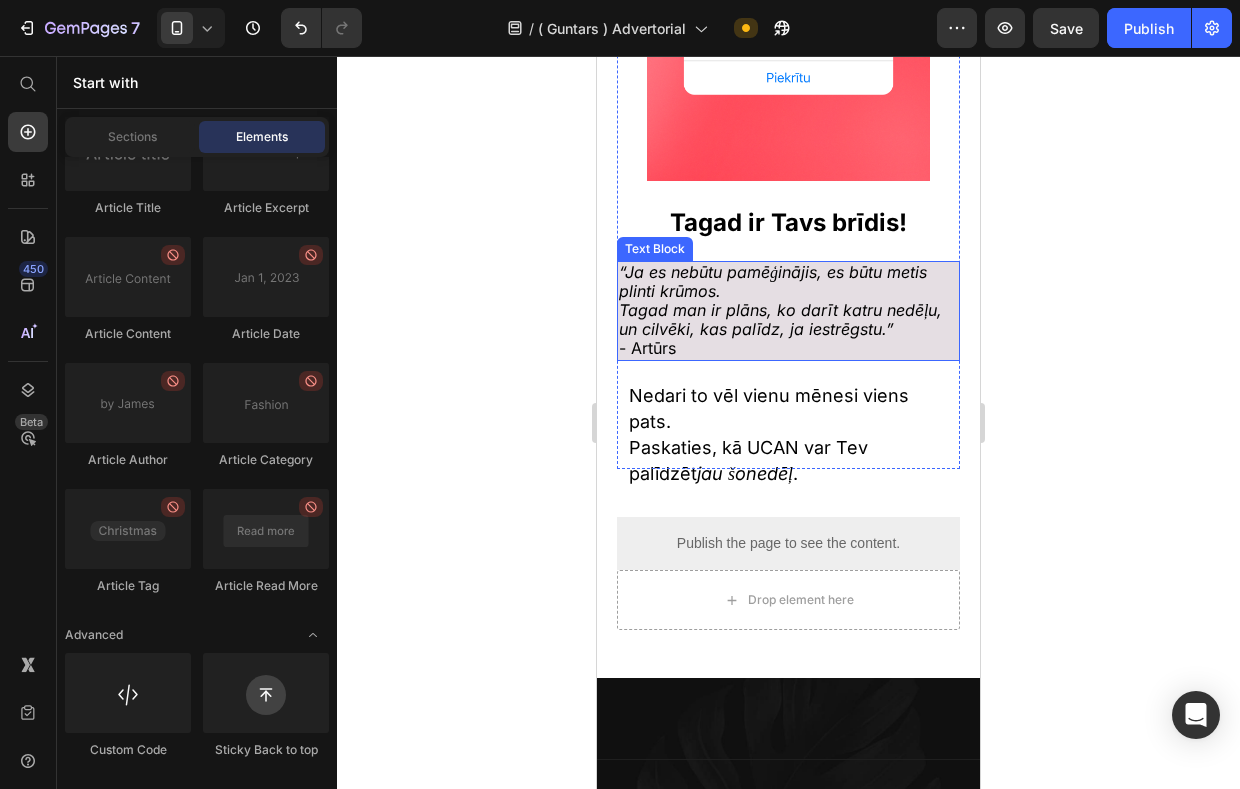 scroll, scrollTop: 8067, scrollLeft: 0, axis: vertical 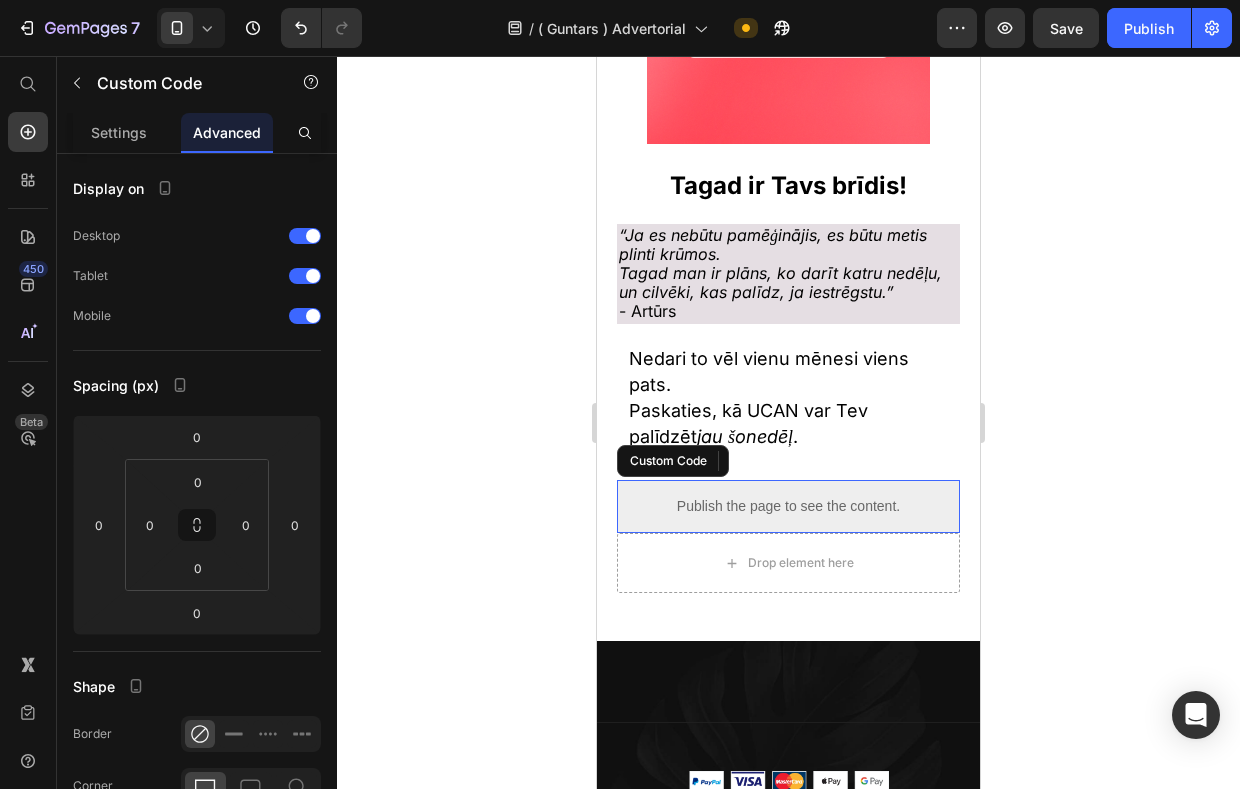 click on "Publish the page to see the content." at bounding box center (788, 506) 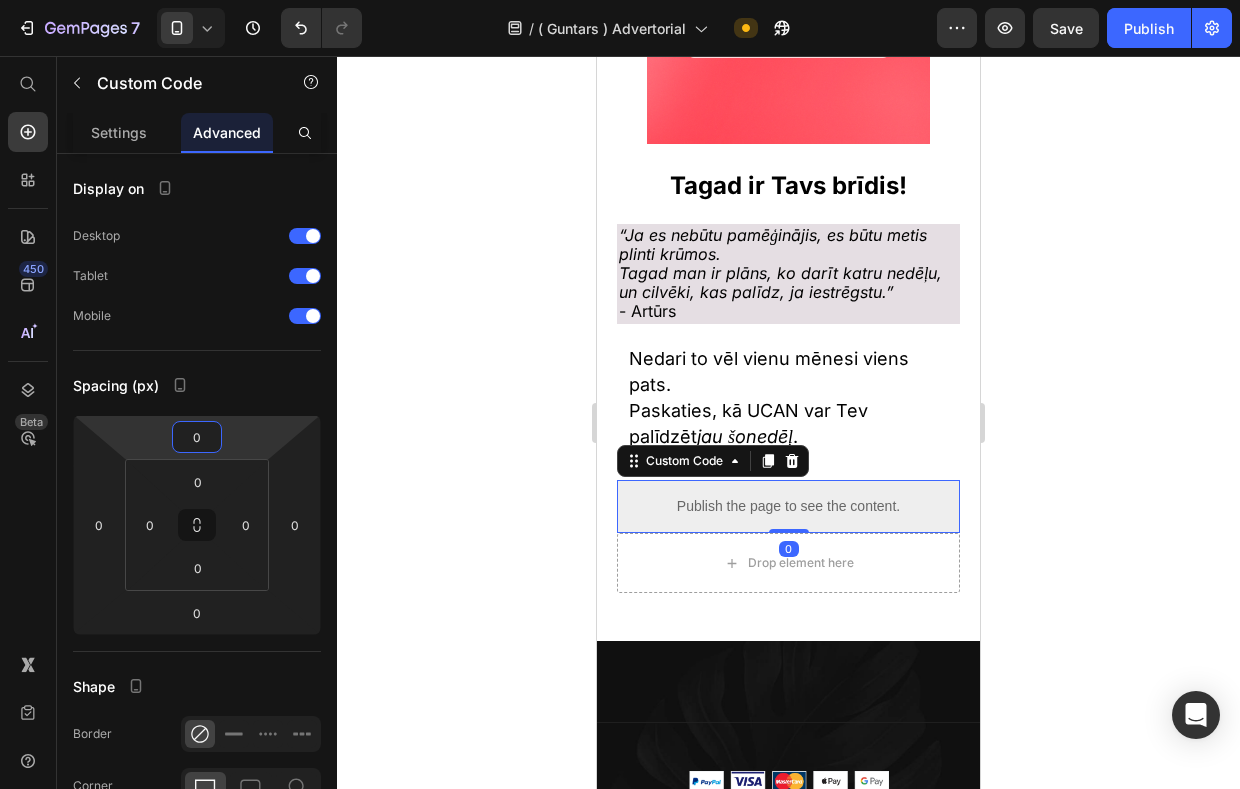 click on "7  Version history  /  ( [FIRST] ) Advertorial Need republishing Preview  Save   Publish  450 Beta Start with Sections Elements Hero Section Product Detail Brands Trusted Badges Guarantee Product Breakdown How to use Testimonials Compare Bundle FAQs Social Proof Brand Story Product List Collection Blog List Contact Sticky Add to Cart Custom Footer Browse Library 450 Layout
Row
Row
Row
Row Text
Heading
Text Block Button
Button
Button
Sticky Back to top Media
Image" at bounding box center [620, 0] 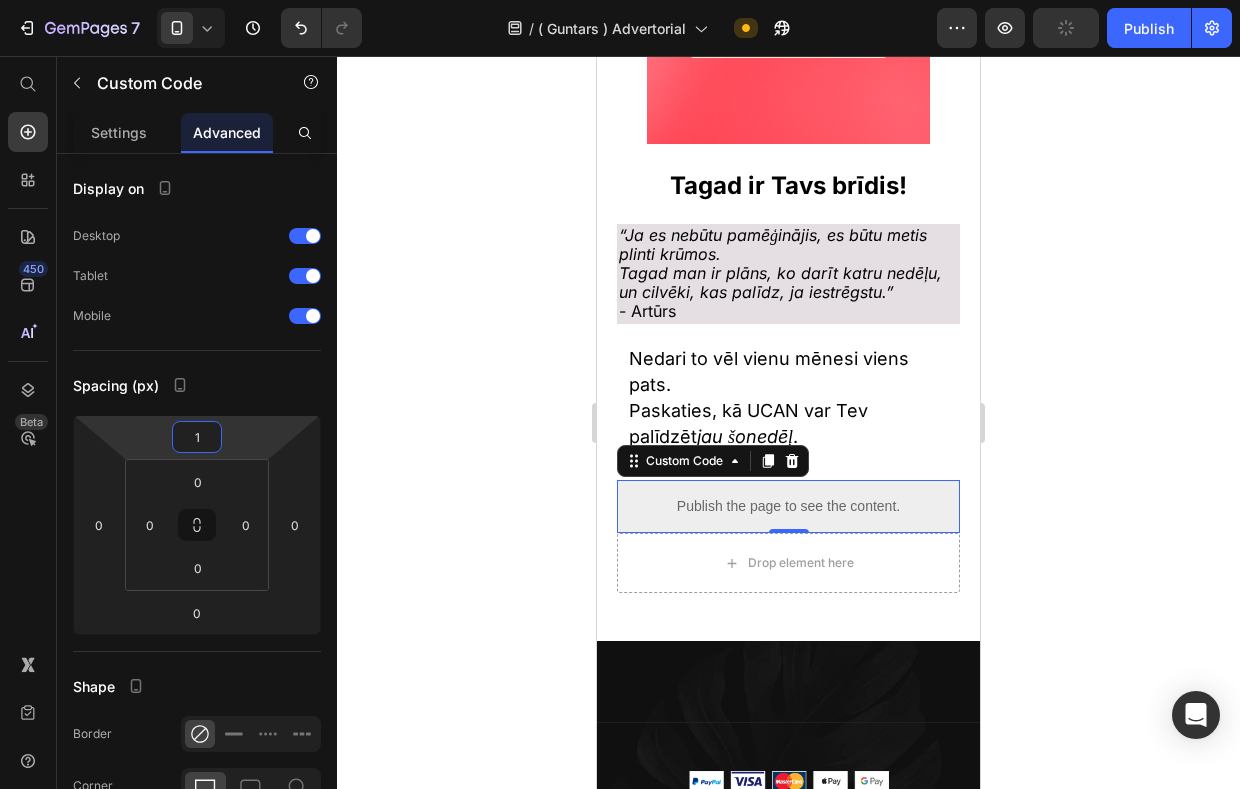 type on "15" 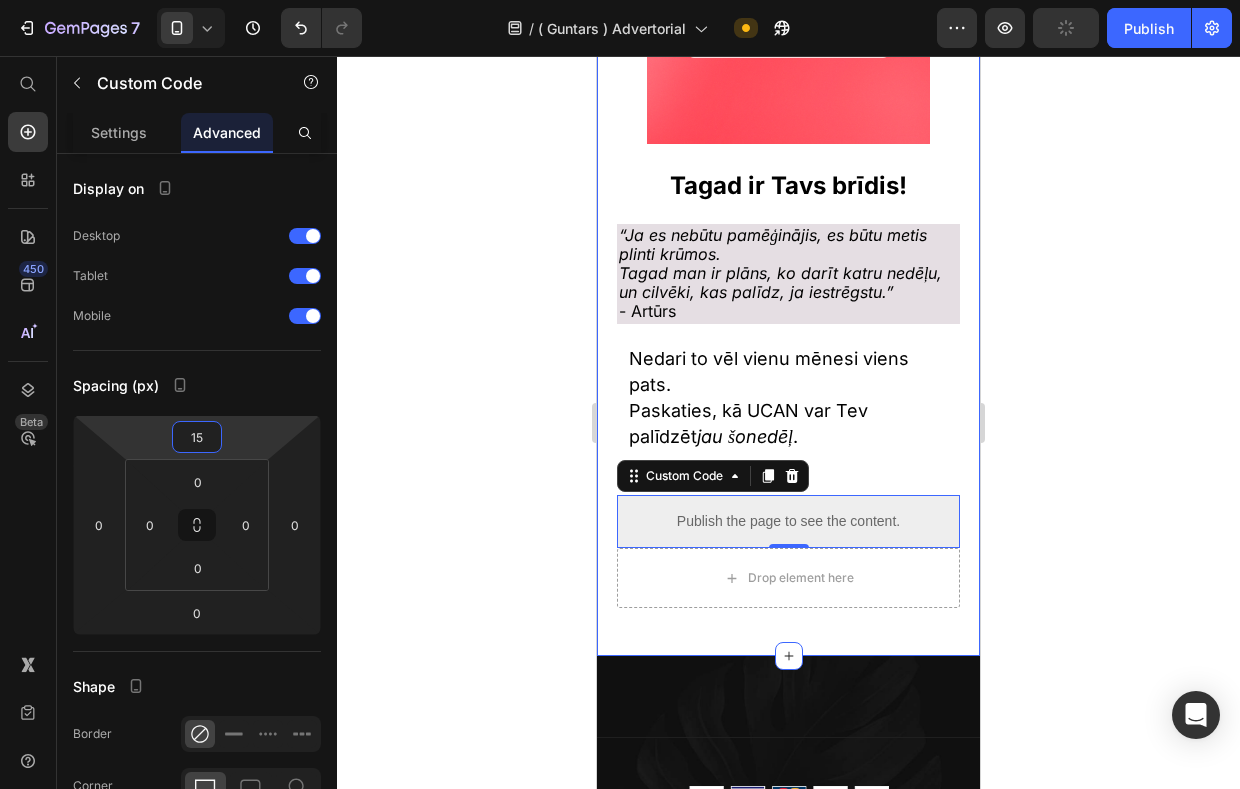 click 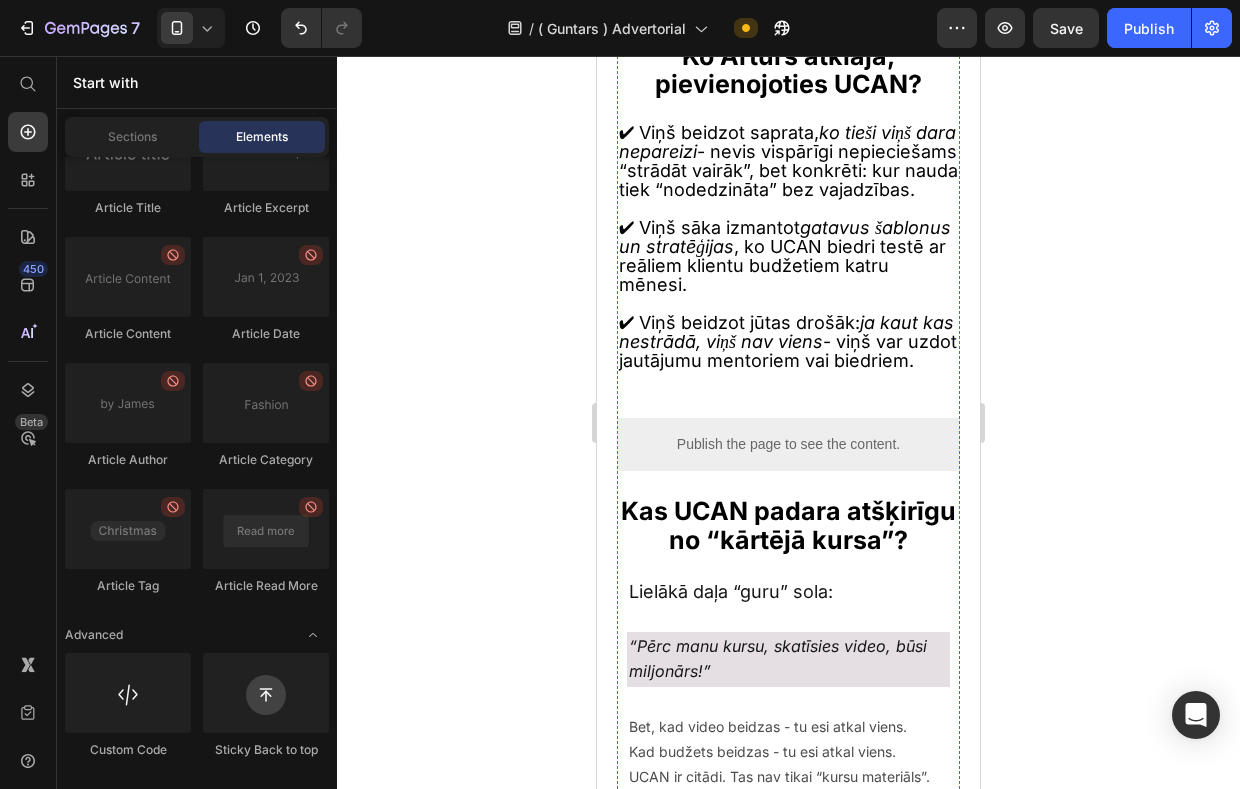 scroll, scrollTop: 4898, scrollLeft: 0, axis: vertical 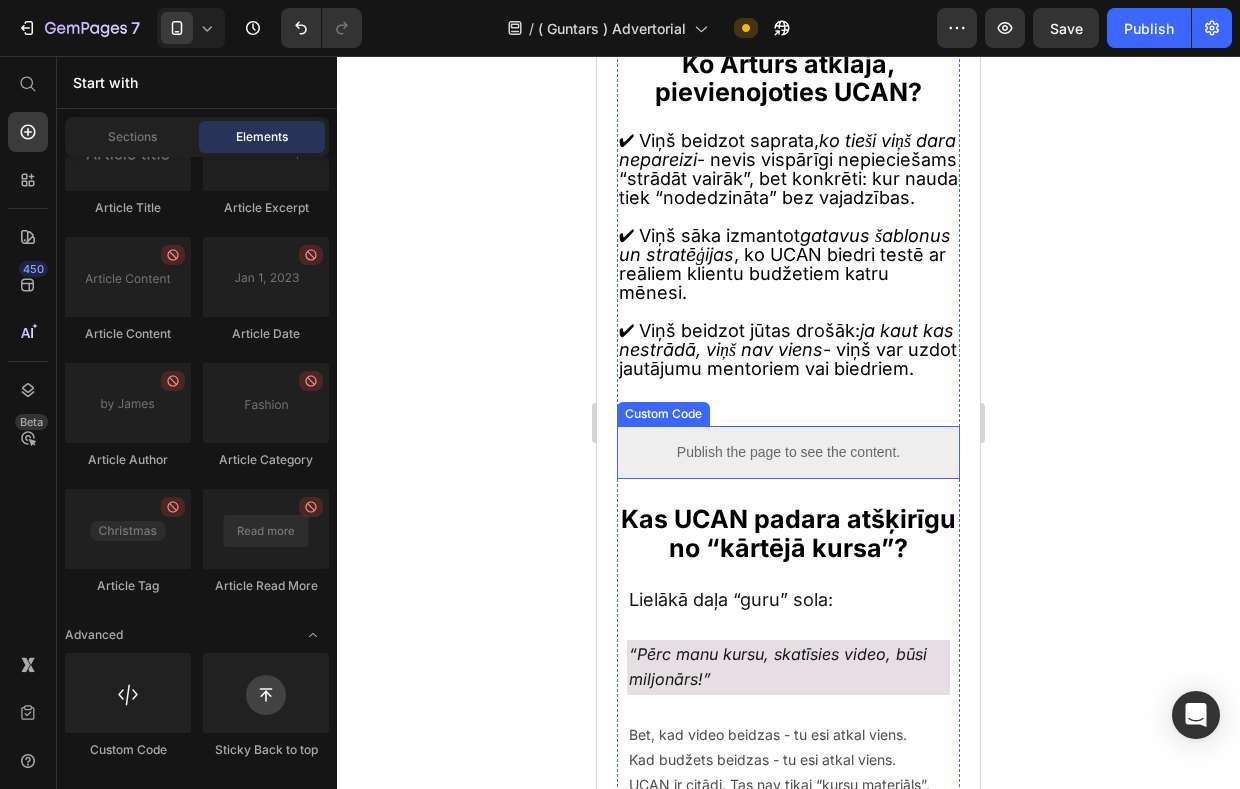 click on "Publish the page to see the content." at bounding box center (788, 452) 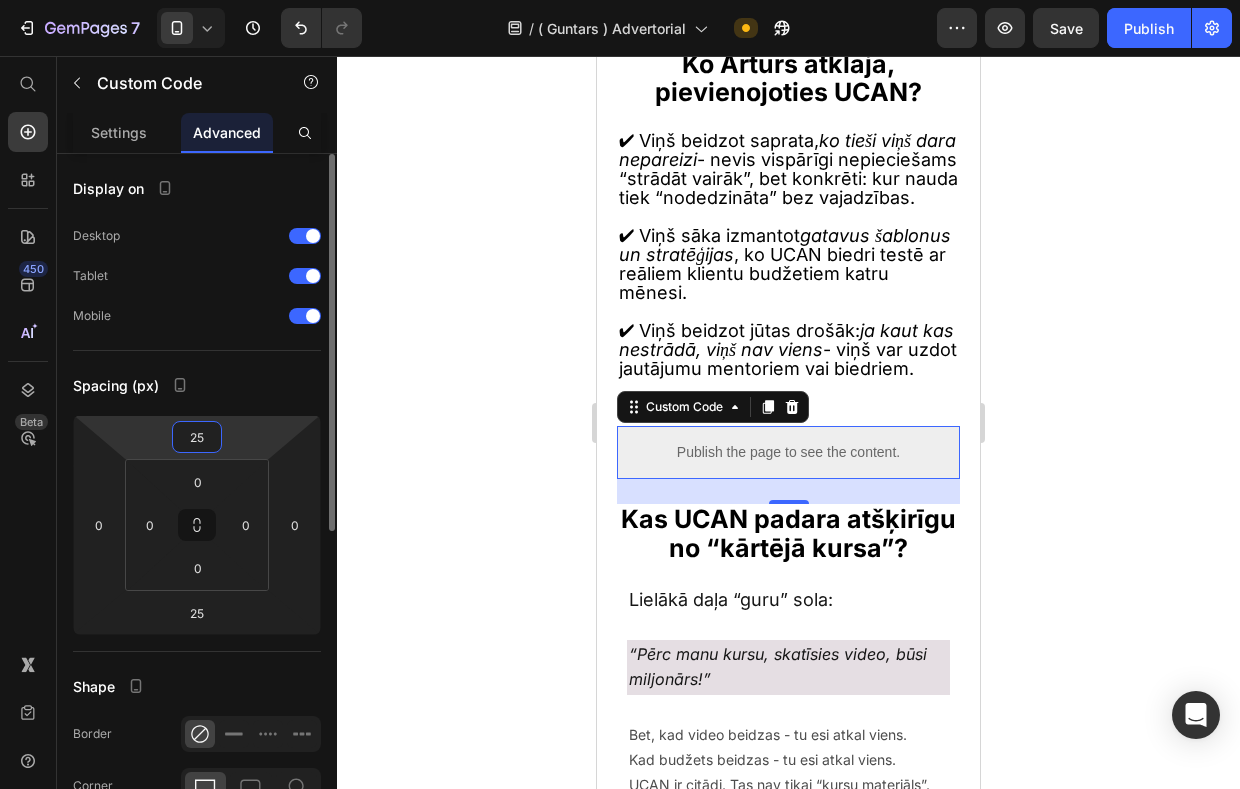 drag, startPoint x: 216, startPoint y: 441, endPoint x: 160, endPoint y: 440, distance: 56.008926 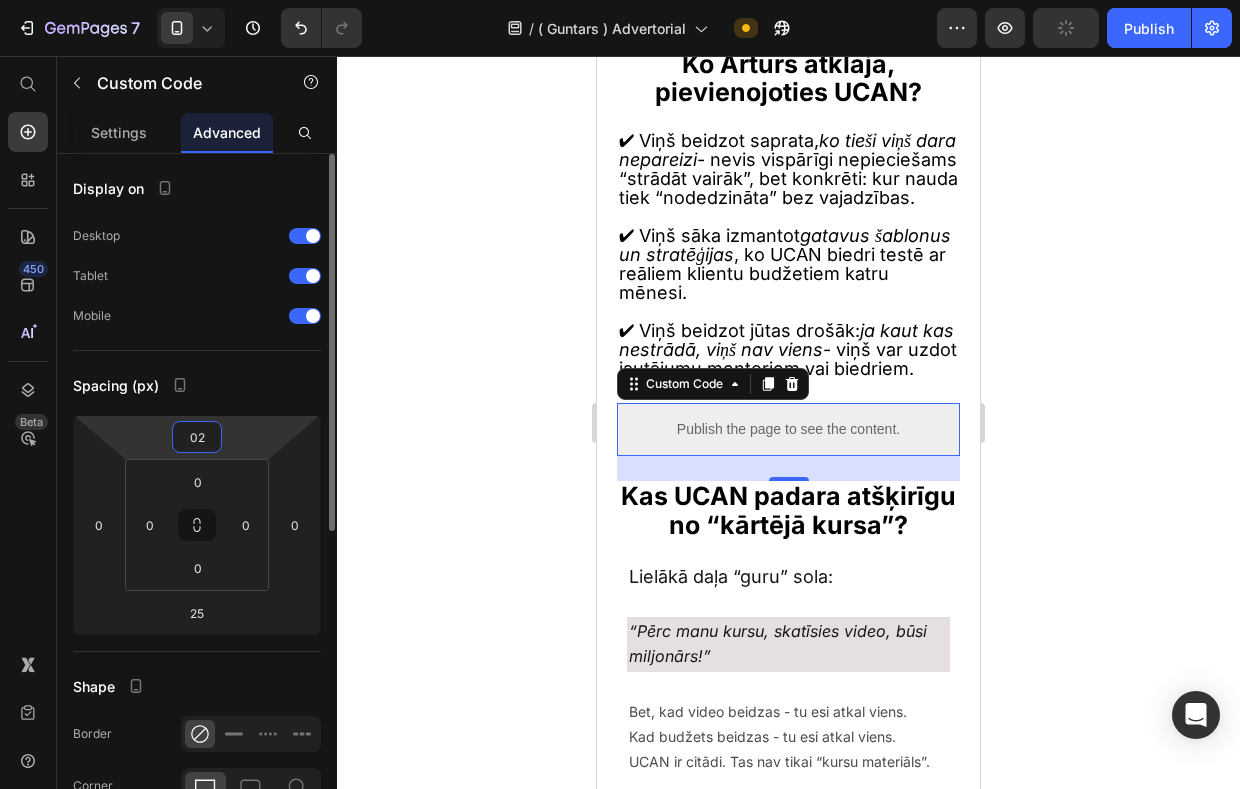 type on "0" 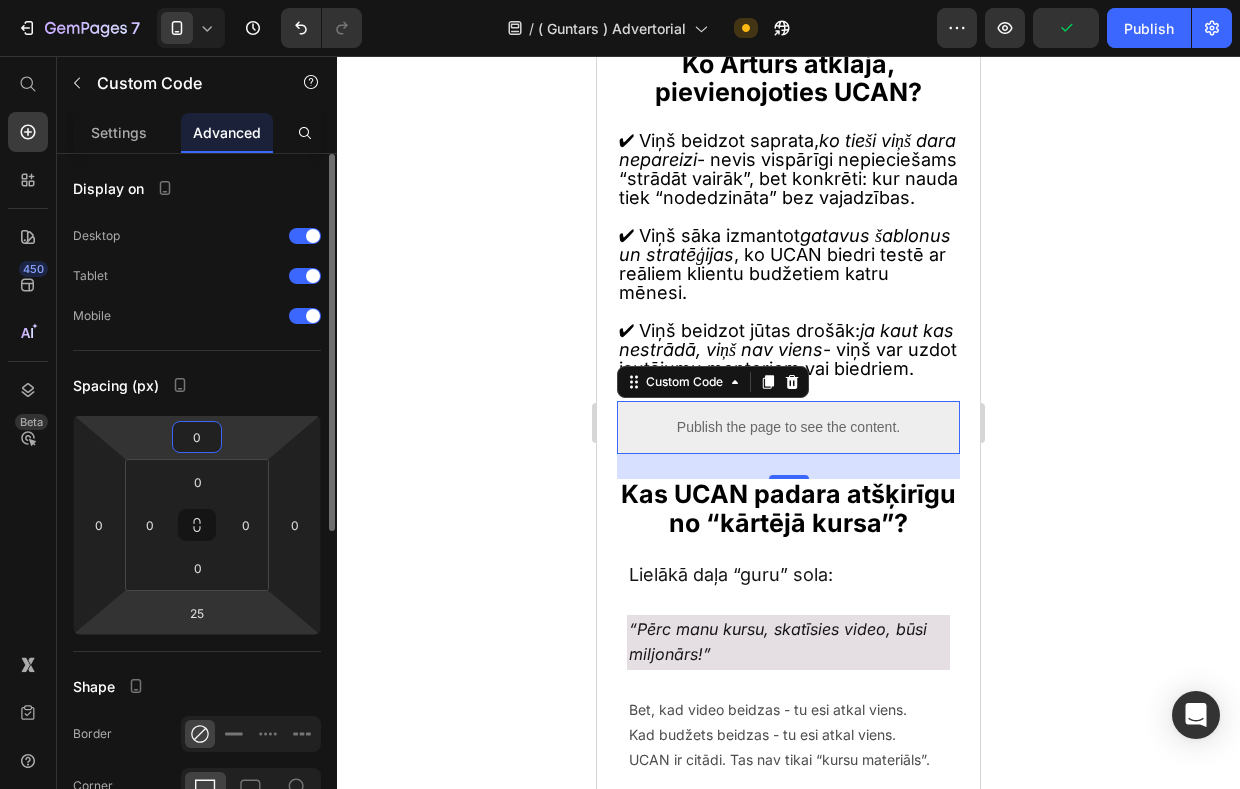 type on "0" 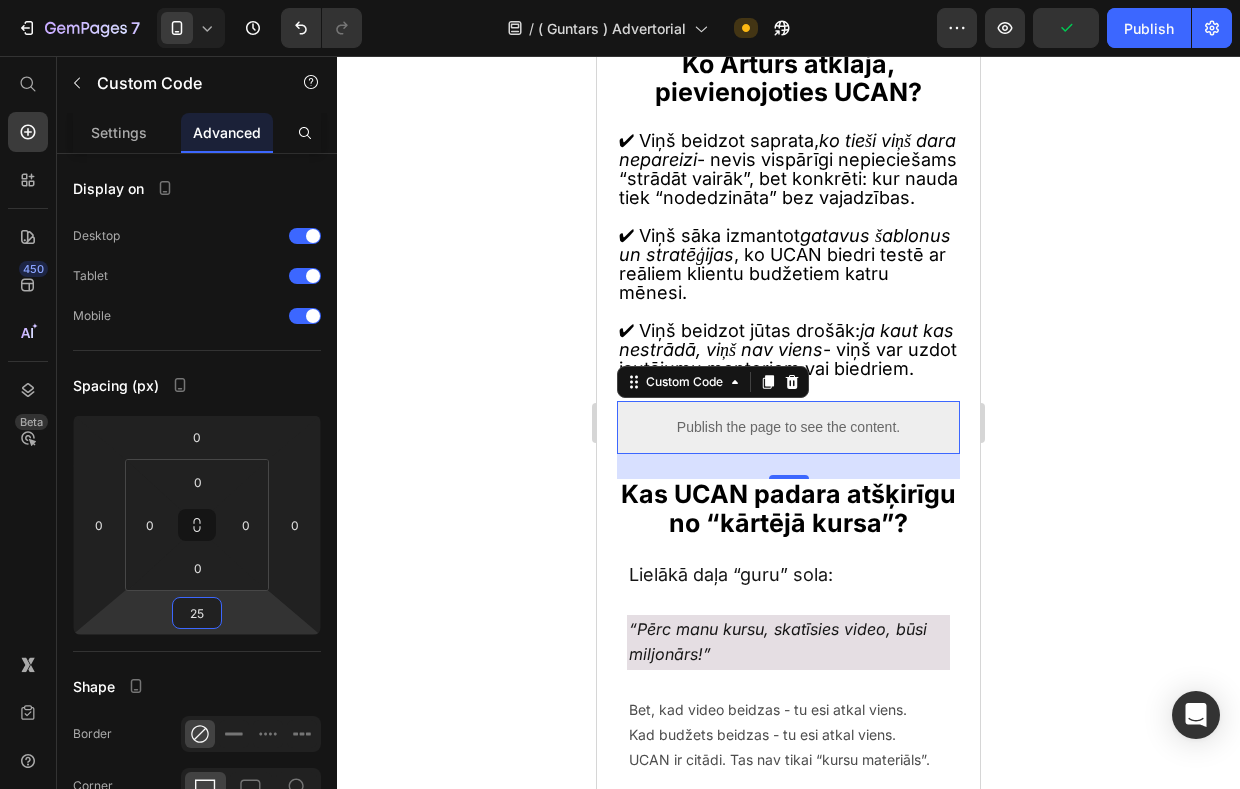 click on "7  Version history  /  ( [FIRST] ) Advertorial Need republishing Preview  Publish  450 Beta Start with Sections Elements Hero Section Product Detail Brands Trusted Badges Guarantee Product Breakdown How to use Testimonials Compare Bundle FAQs Social Proof Brand Story Product List Collection Blog List Contact Sticky Add to Cart Custom Footer Browse Library 450 Layout
Row
Row
Row
Row Text
Heading
Text Block Button
Button
Button
Sticky Back to top Media
Image Image" at bounding box center (620, 0) 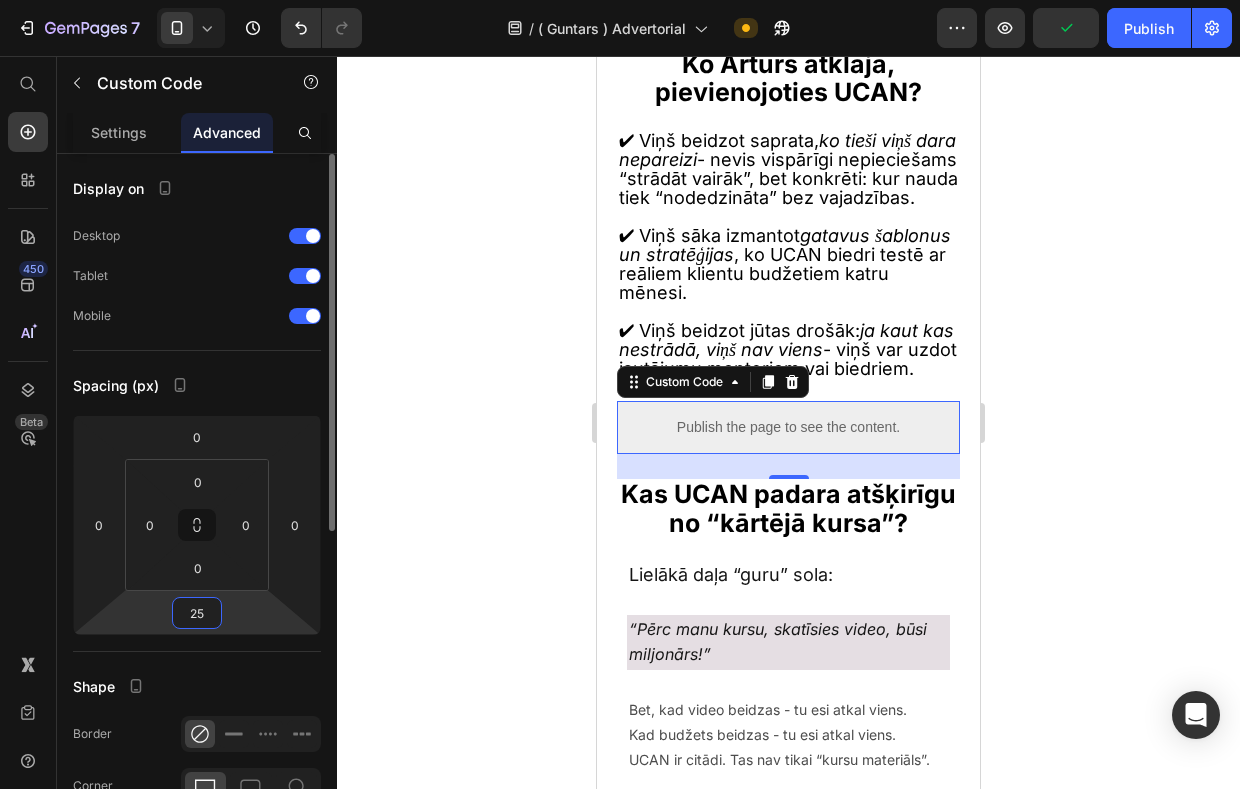 click on "7  Version history  /  ( [FIRST] ) Advertorial Need republishing Preview  Publish  450 Beta Start with Sections Elements Hero Section Product Detail Brands Trusted Badges Guarantee Product Breakdown How to use Testimonials Compare Bundle FAQs Social Proof Brand Story Product List Collection Blog List Contact Sticky Add to Cart Custom Footer Browse Library 450 Layout
Row
Row
Row
Row Text
Heading
Text Block Button
Button
Button
Sticky Back to top Media
Image Image" at bounding box center (620, 0) 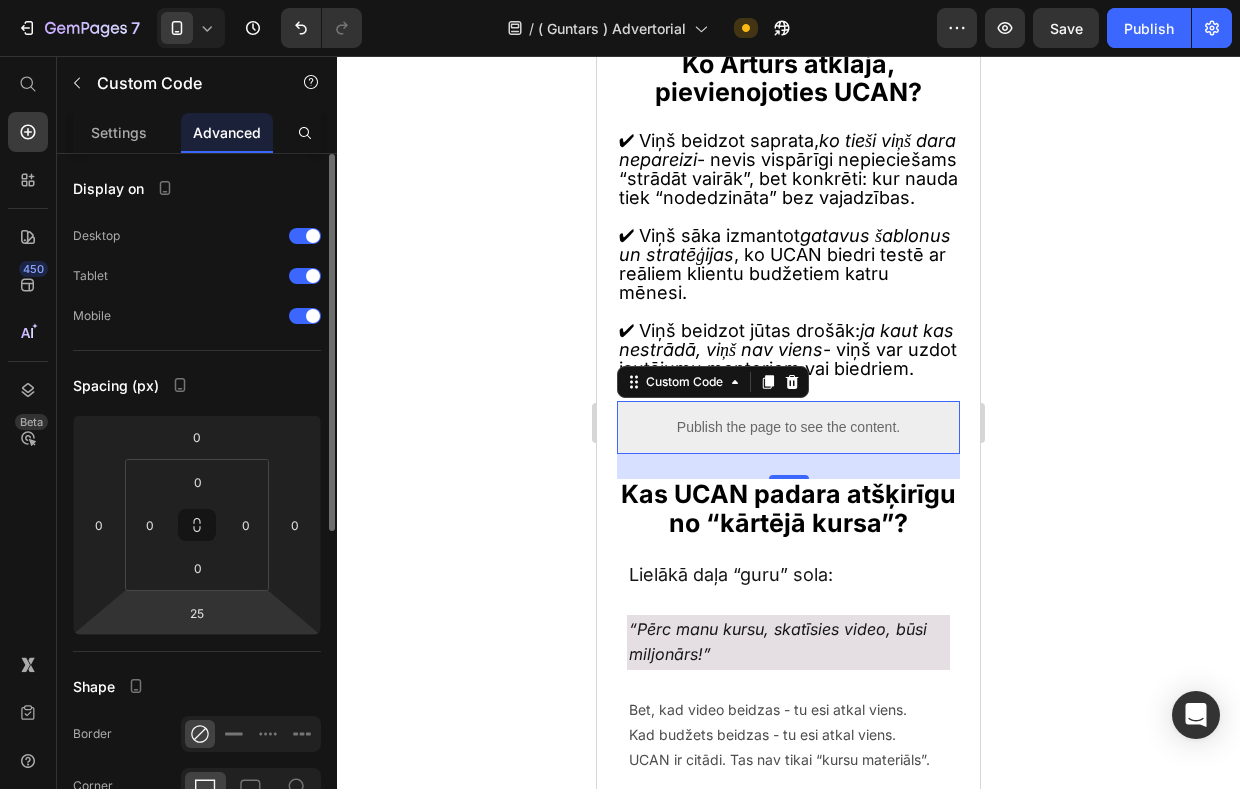 click on "7  Version history  /  ( [FIRST] ) Advertorial Need republishing Preview  Save   Publish  450 Beta Start with Sections Elements Hero Section Product Detail Brands Trusted Badges Guarantee Product Breakdown How to use Testimonials Compare Bundle FAQs Social Proof Brand Story Product List Collection Blog List Contact Sticky Add to Cart Custom Footer Browse Library 450 Layout
Row
Row
Row
Row Text
Heading
Text Block Button
Button
Button
Sticky Back to top Media
Image" at bounding box center (620, 0) 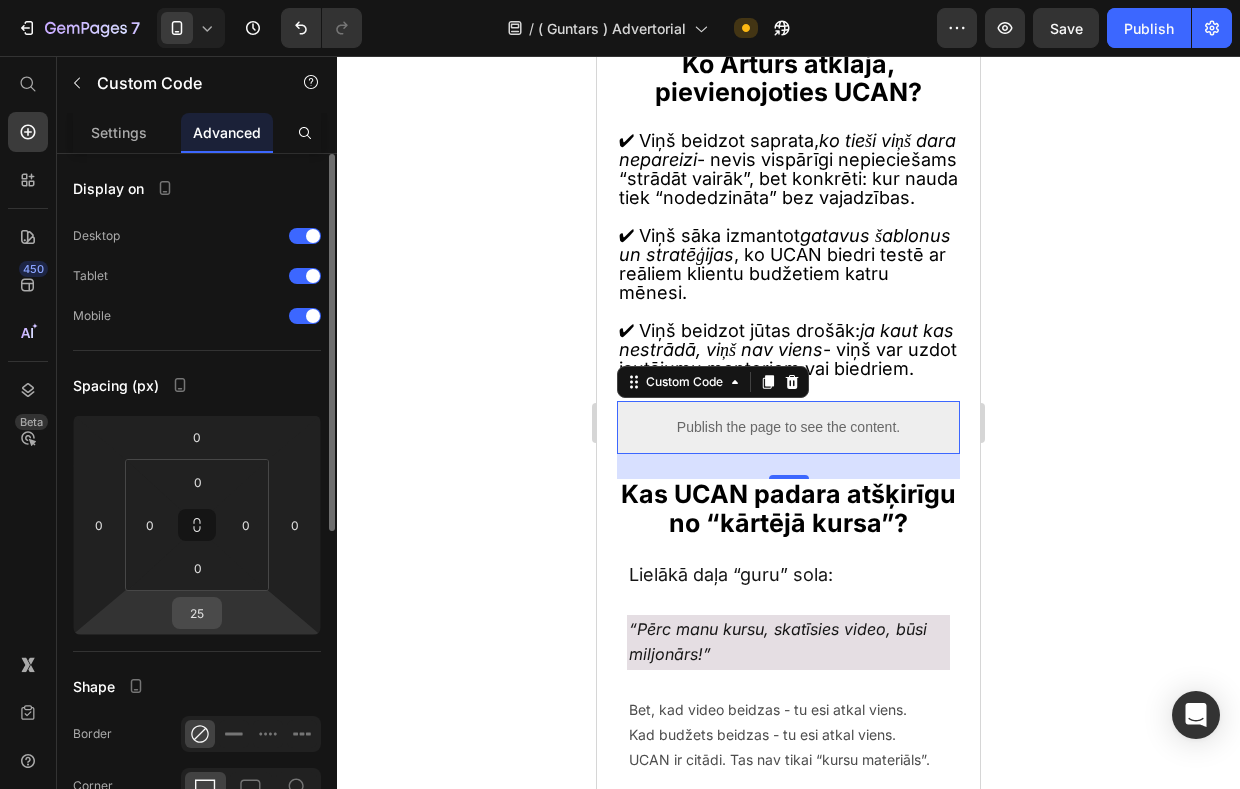 click on "25" at bounding box center [197, 613] 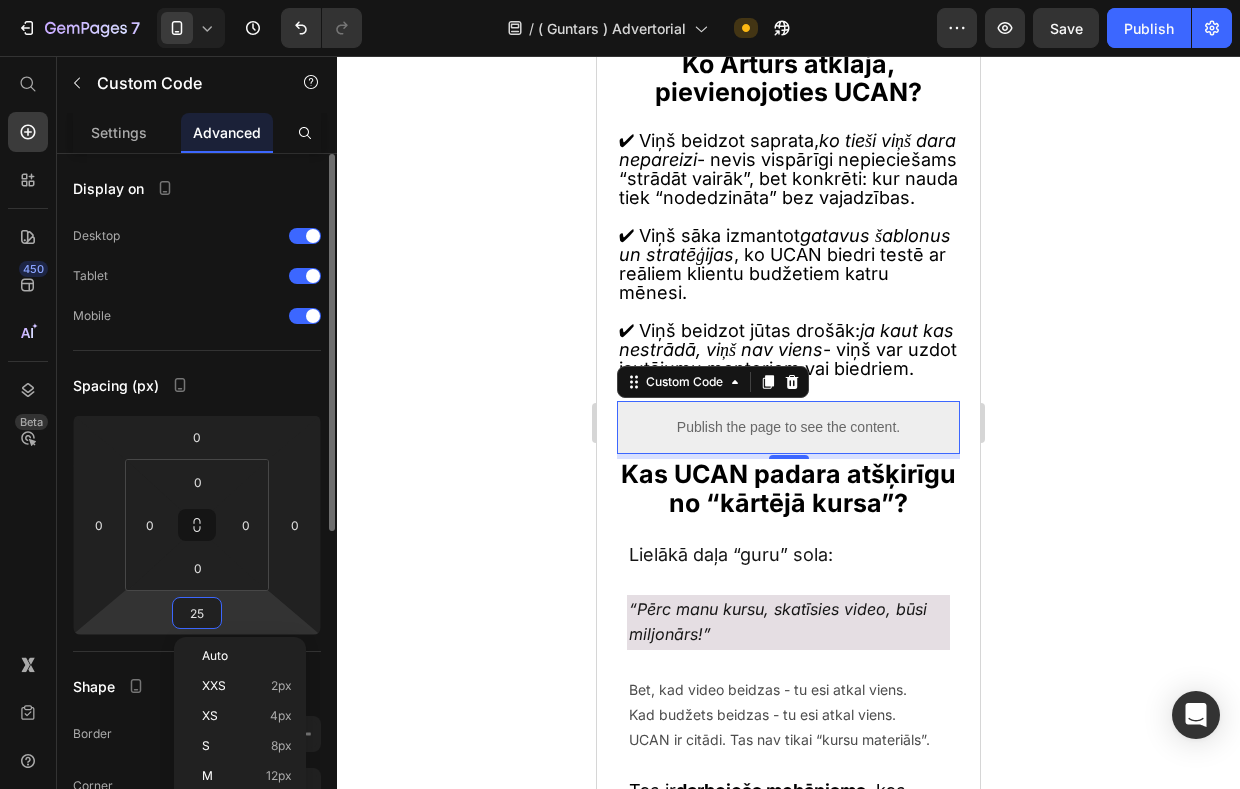 type on "5" 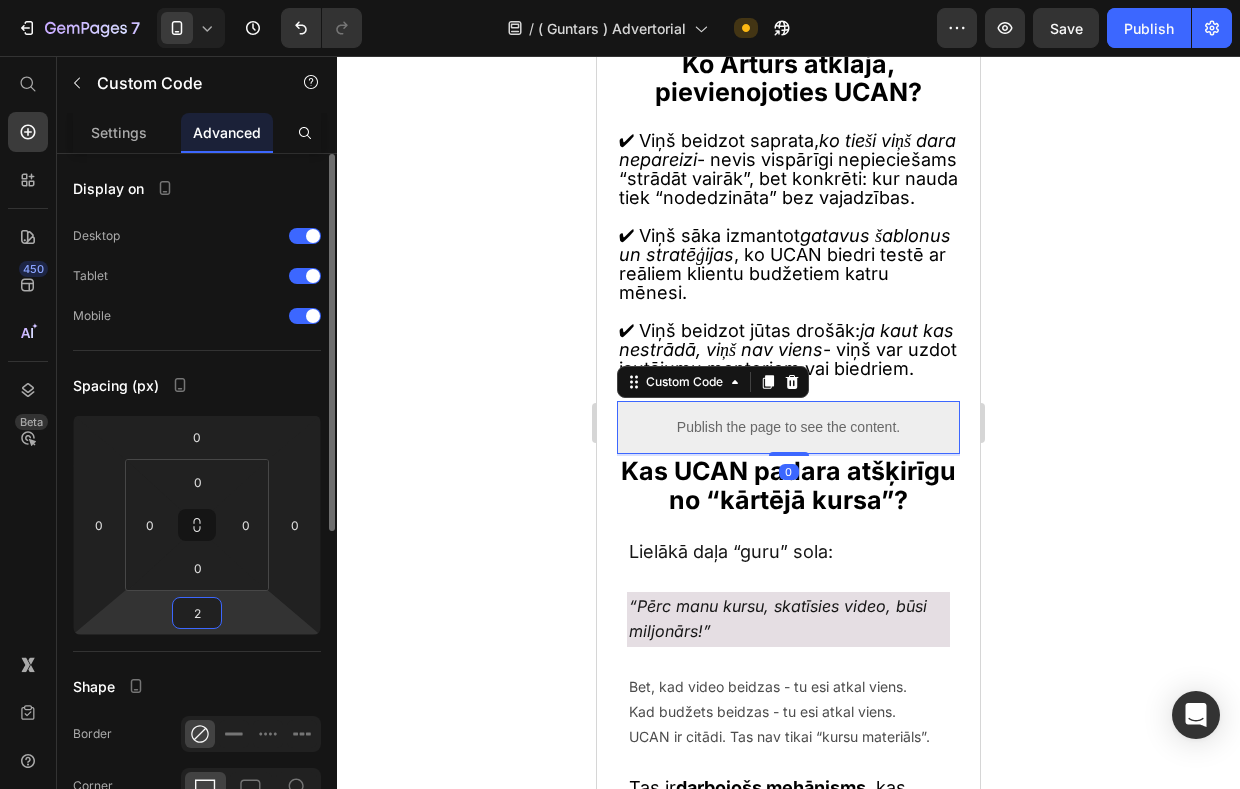 type on "25" 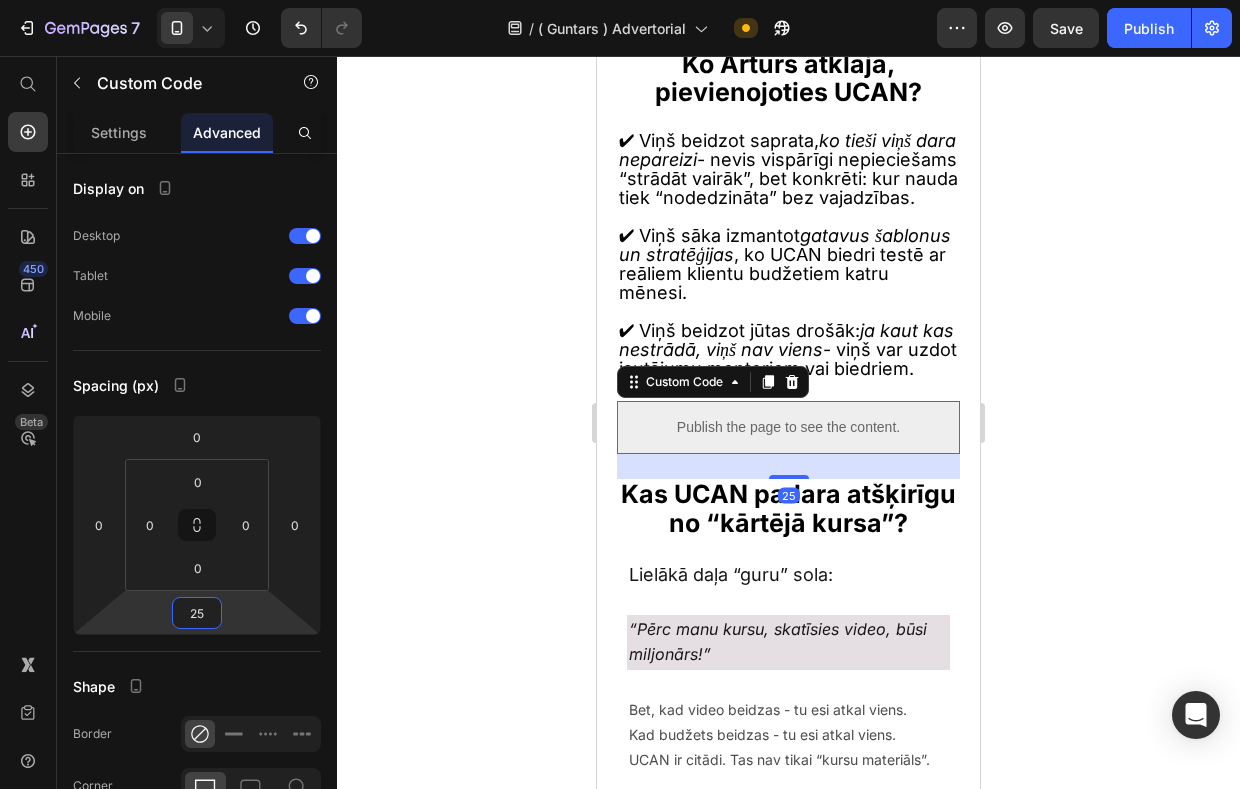 click 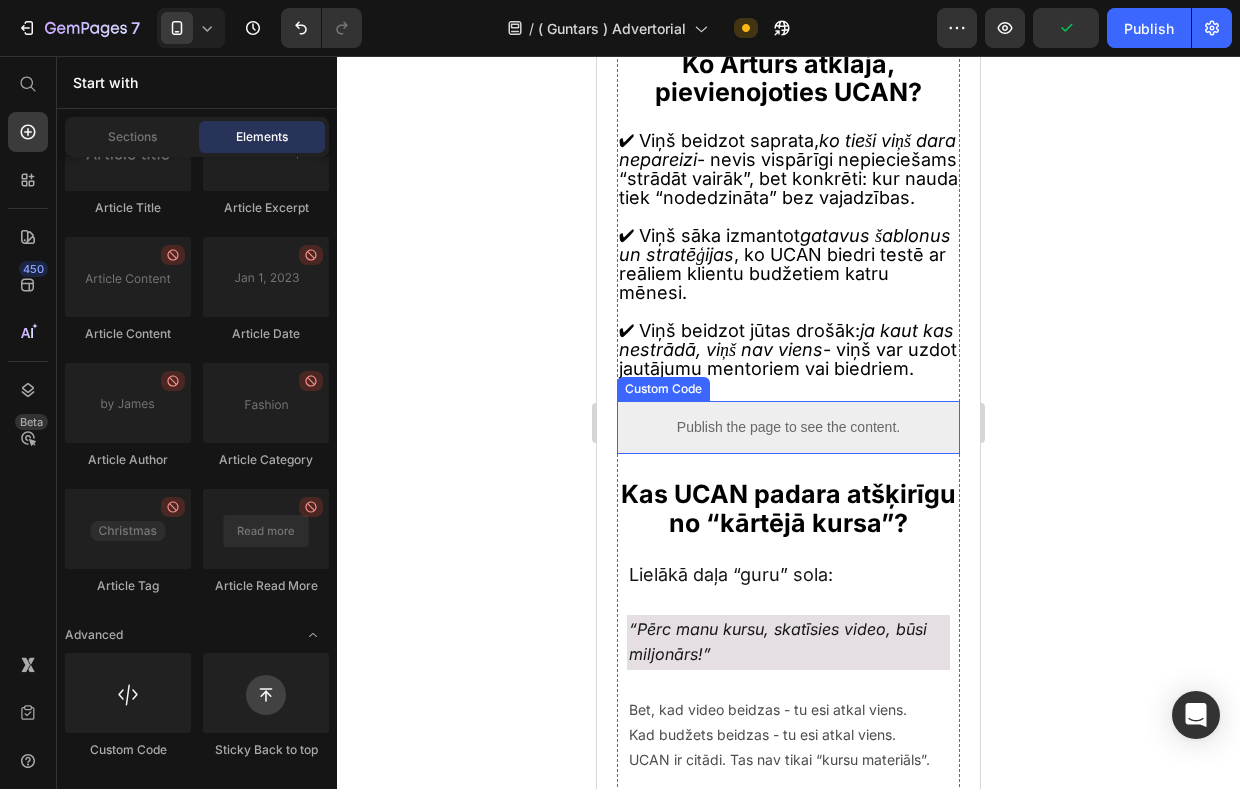 click on "Publish the page to see the content." at bounding box center (788, 427) 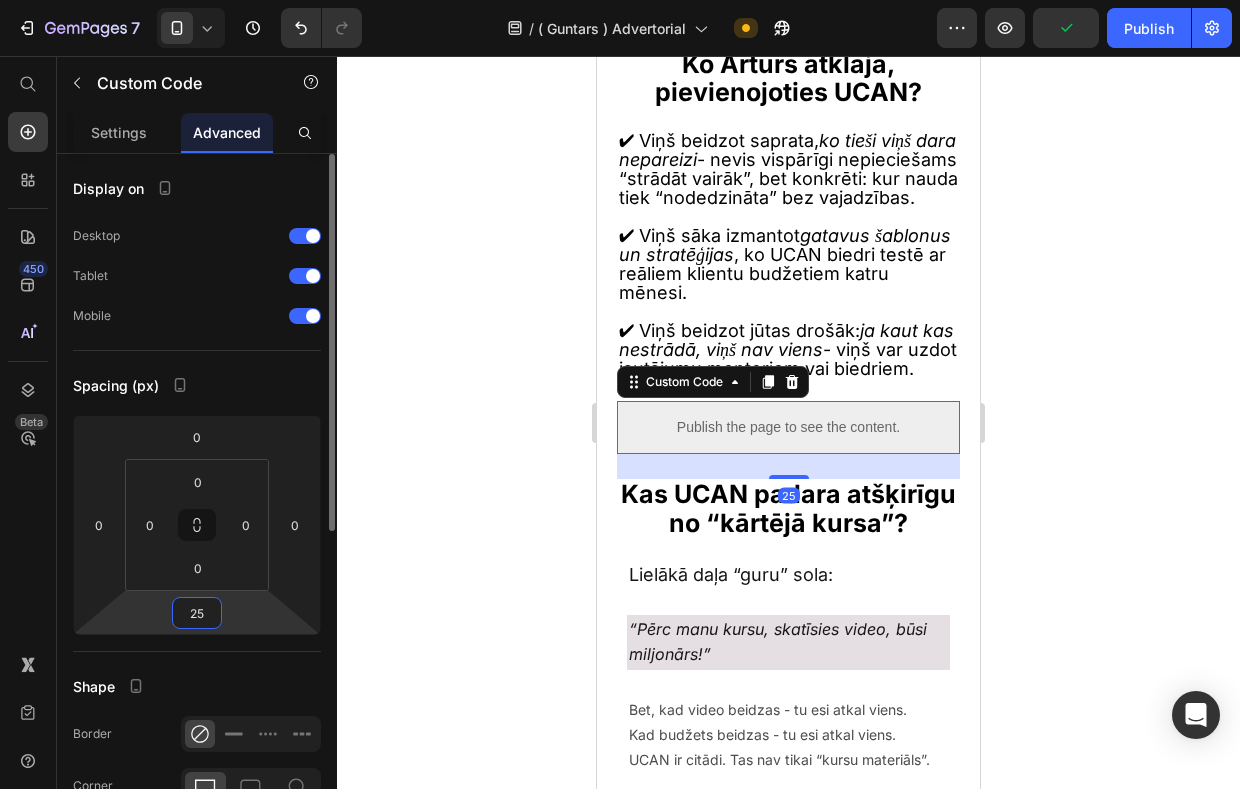 click on "25" at bounding box center (197, 613) 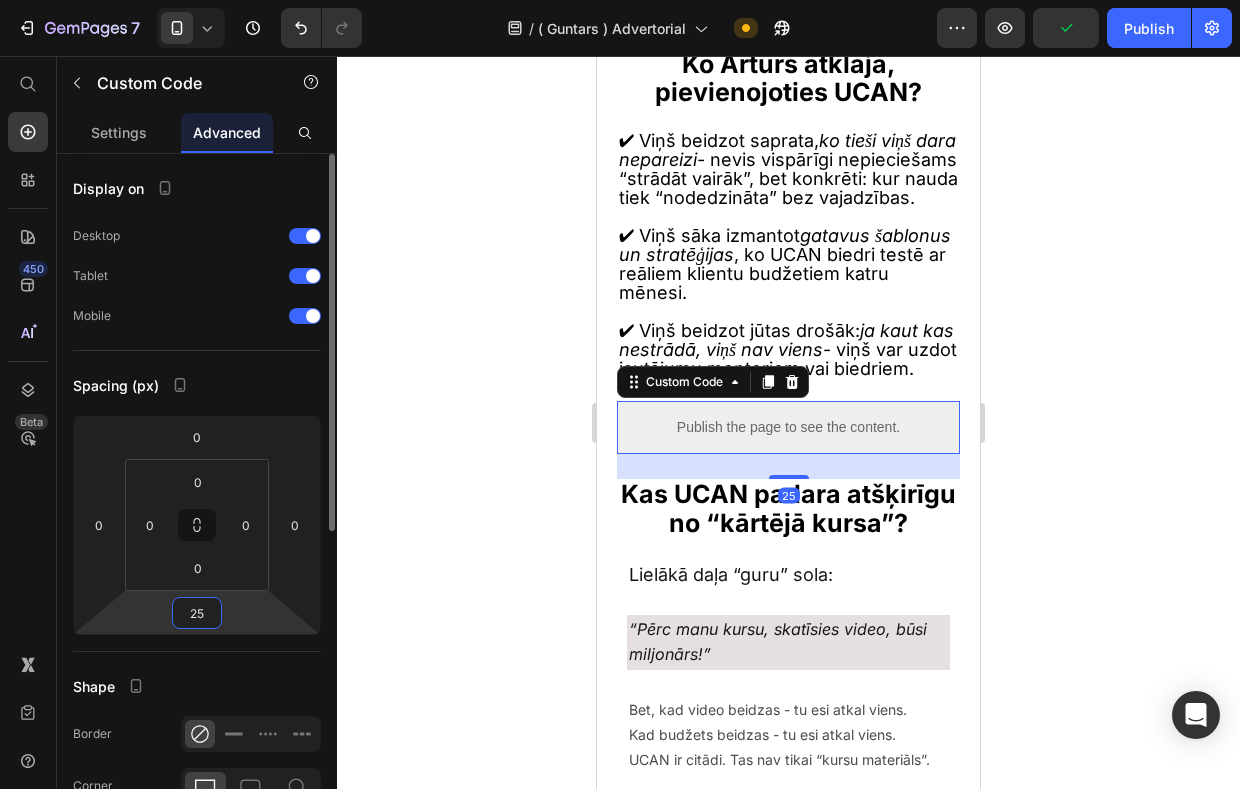 click on "25" at bounding box center [197, 613] 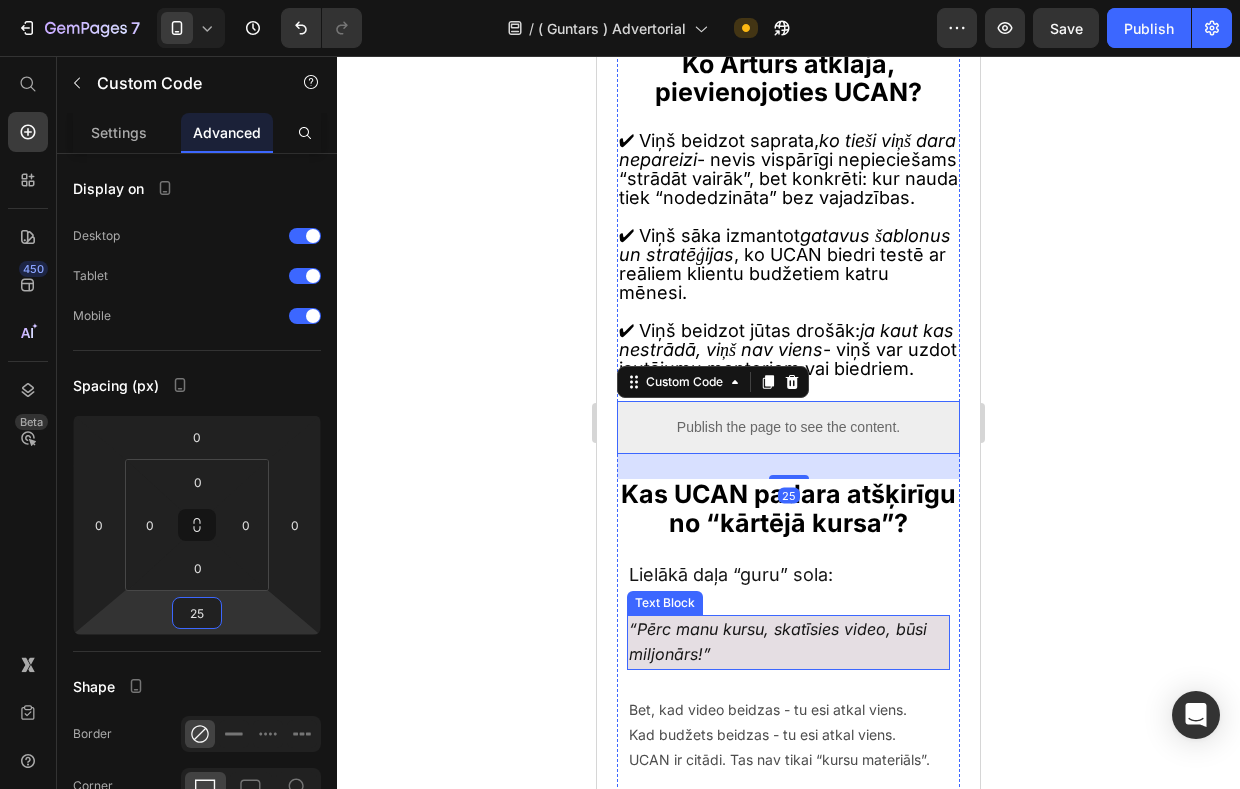 type on "2" 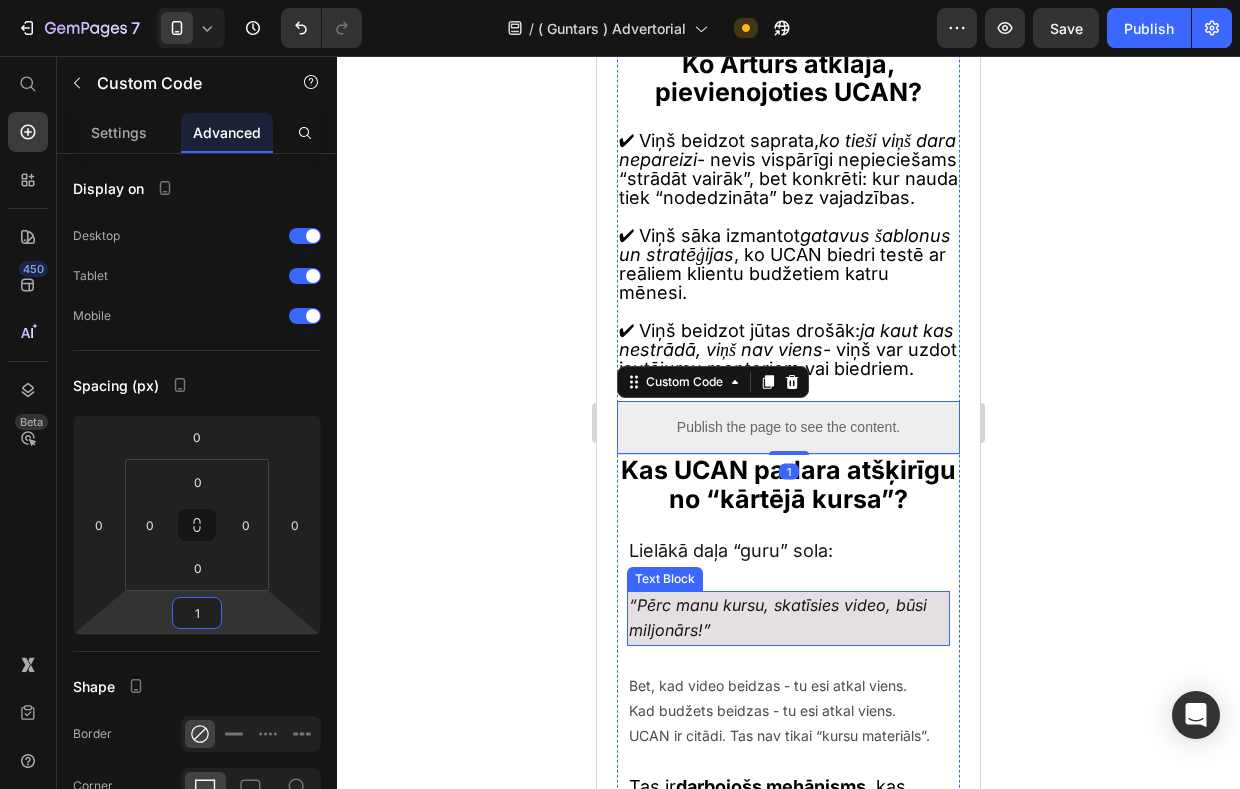 type on "15" 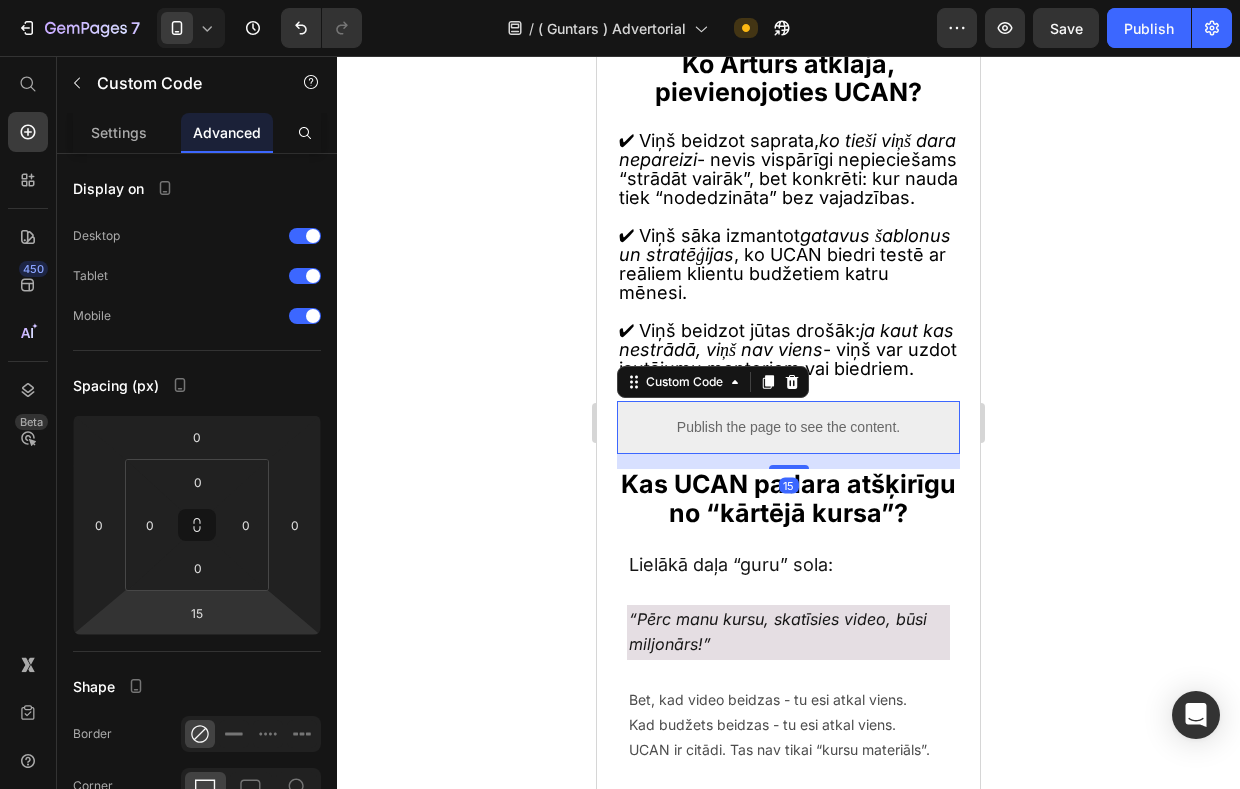 click 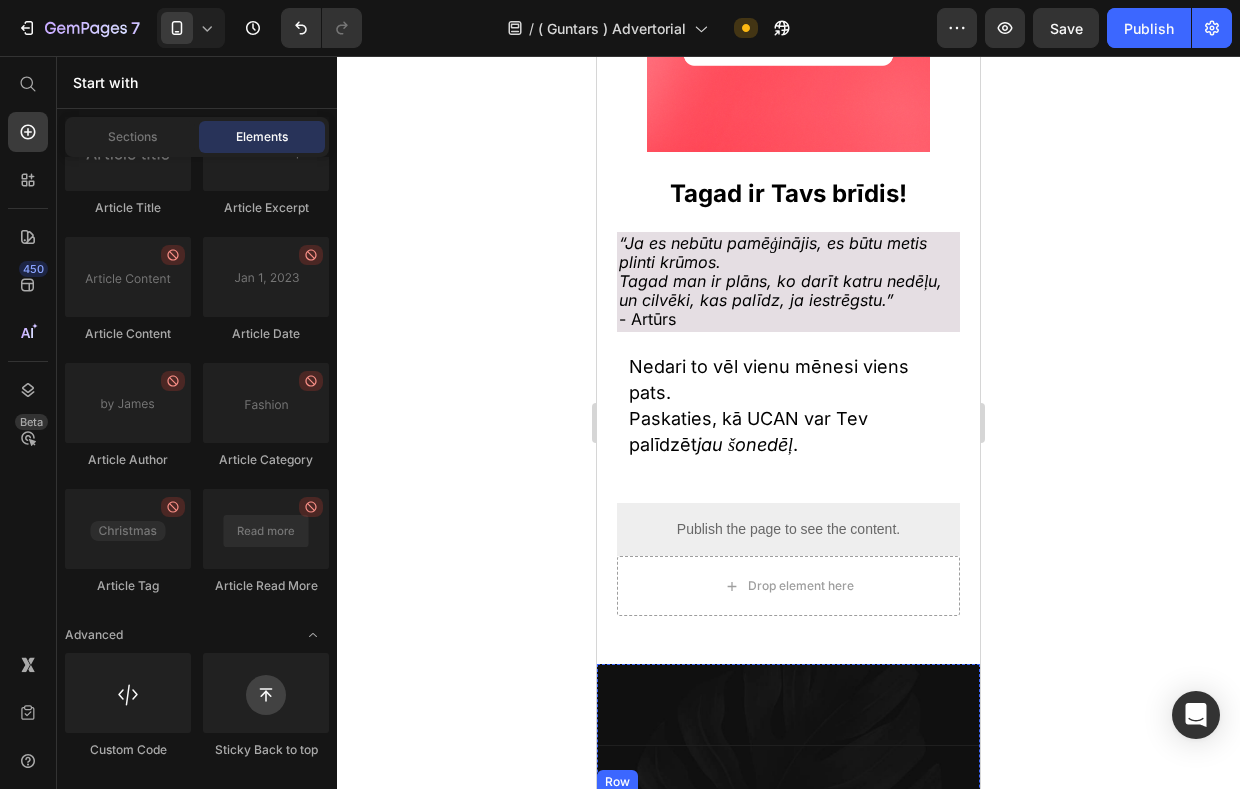 scroll, scrollTop: 8023, scrollLeft: 0, axis: vertical 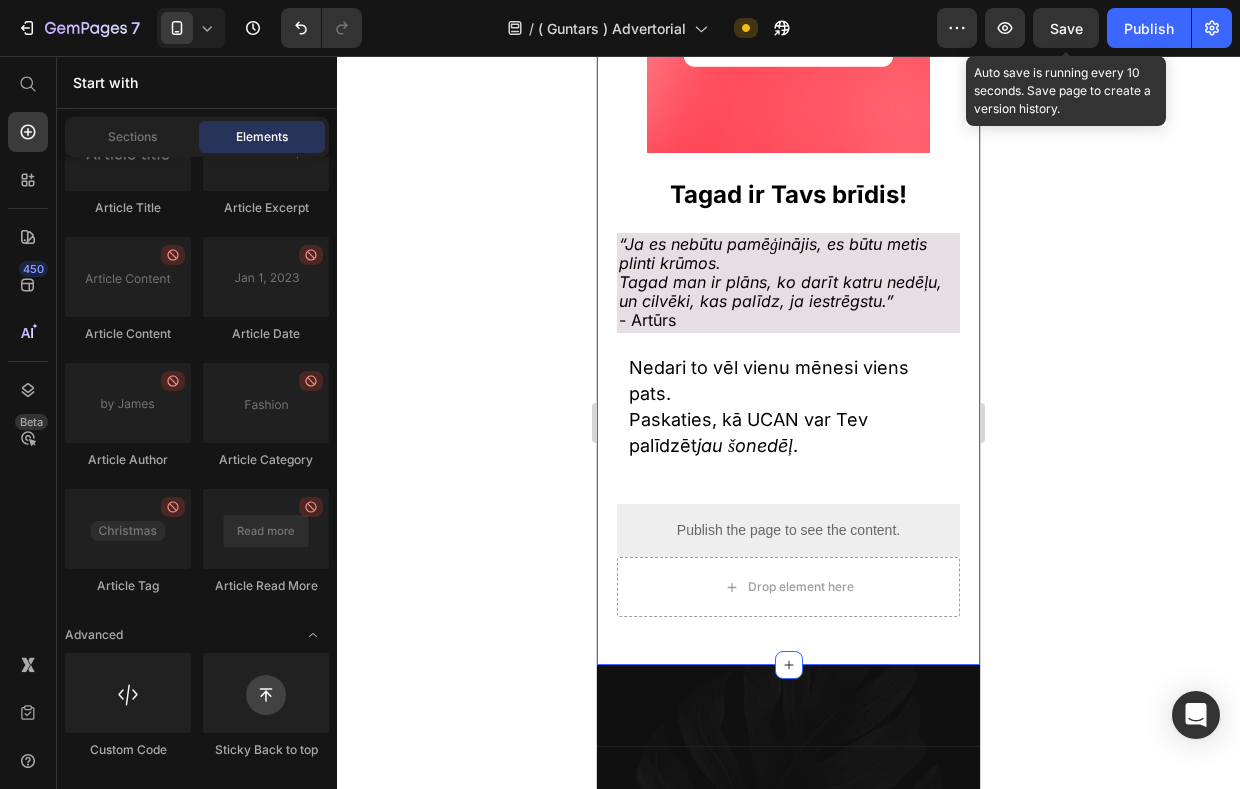 click on "Save" at bounding box center [1066, 28] 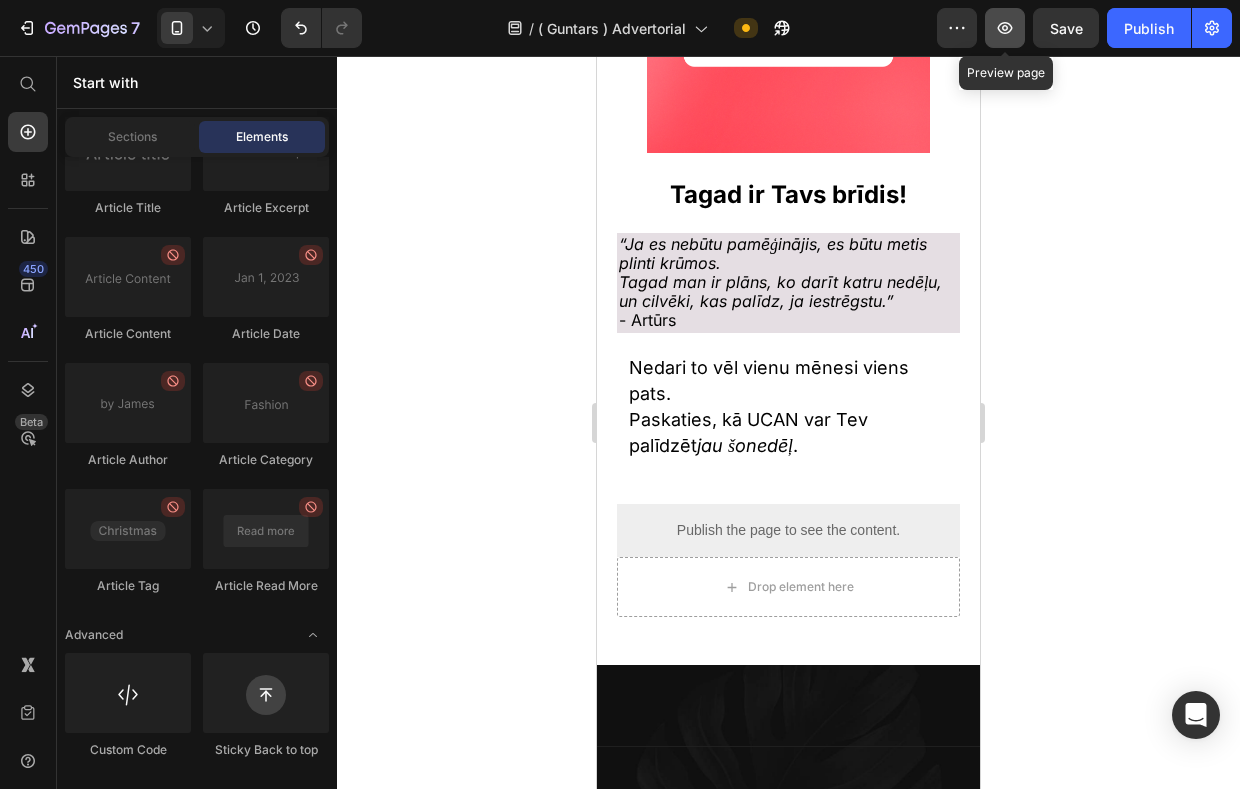 click 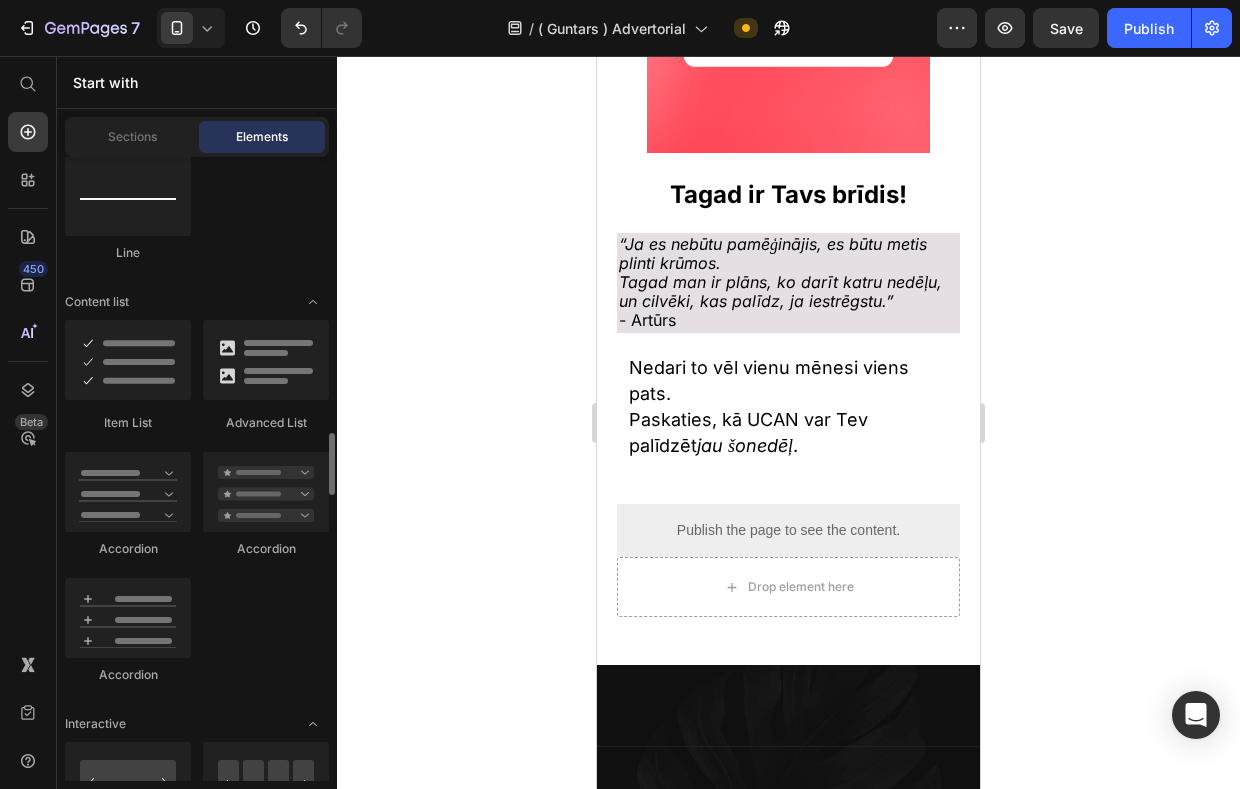 scroll, scrollTop: 1547, scrollLeft: 0, axis: vertical 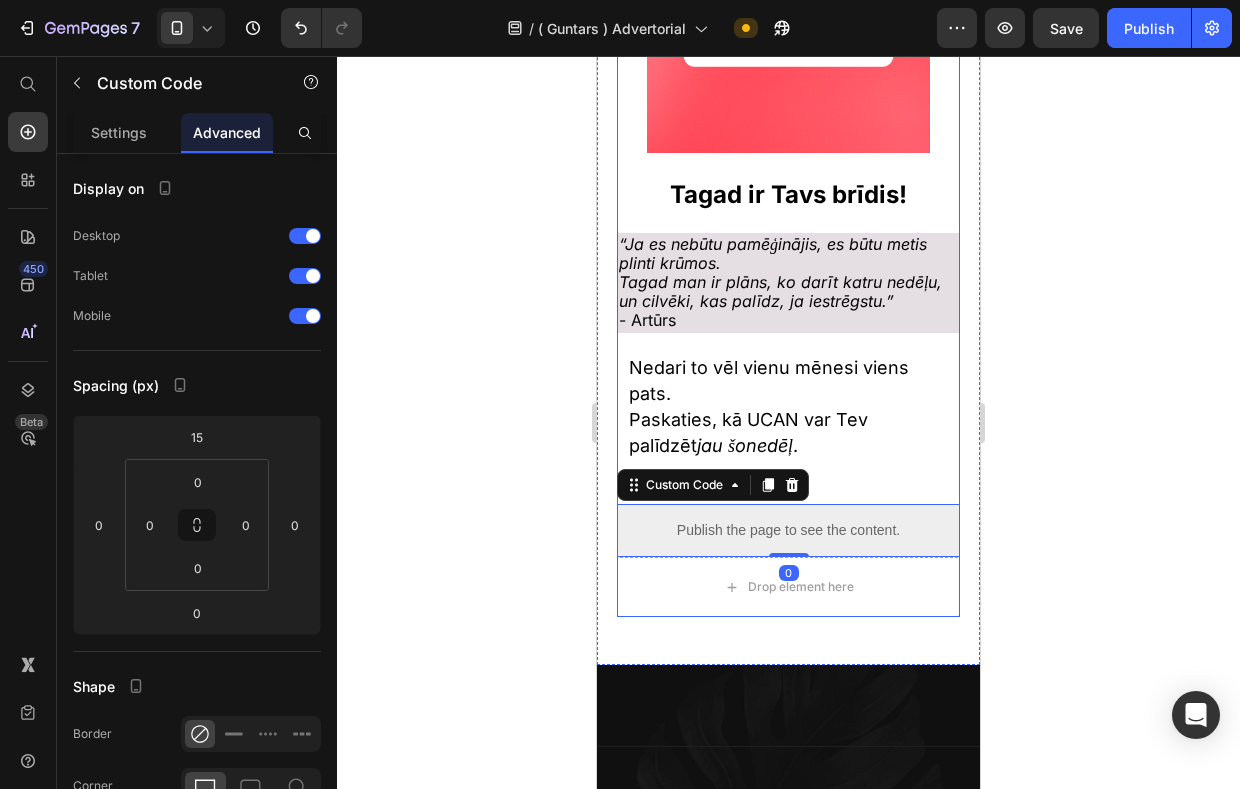 click on "Viņš atrada kaut ko, ko neviens YouTube guru nepiedāvāja Heading Naktī, kad viņš jau bija tuvu tam, lai aizvērtu savu Shopify veikalu pavisam, [FIRST] ieraudzīja ierakstu: Text Block “Vai Tu esi viens? Mēs arī tādi bijām. Tāpēc izveidojām UCAN - īpašu kopienu jaunajiem e-komercijas uzņēmējiem.” Text Block Image Tas nebija vēl viens “kurss”, kur ir tikai 200 video un neviena, kam pajautāt. Text Block Tas nebija forums, kur visi lielās ar cipariem, bet neviens nepasaka, kā īsti viņi tos sasniedza. Text Block UCAN ir  slēgta kopiena ar mentoriem , kas strādā aģentūrā - viņi katru dienu vada klientu reklāmas, veido Shopify veikalus un testē jaunas stratēģijas.  Text Block Un vēl svarīgāk - tur ir  cilvēki, tādi paši kā [FIRST] , kas dalās, kā viņiem sanāca vai arī nesanāca. Text Block “Man viss mainījās, kad sapratu, ka man nav jācīnās vienam,”  saka [FIRST]. Text Block Image Kāpēc lielākā daļa jauno uzņēmēju izgāžas? Row" at bounding box center [788, -2487] 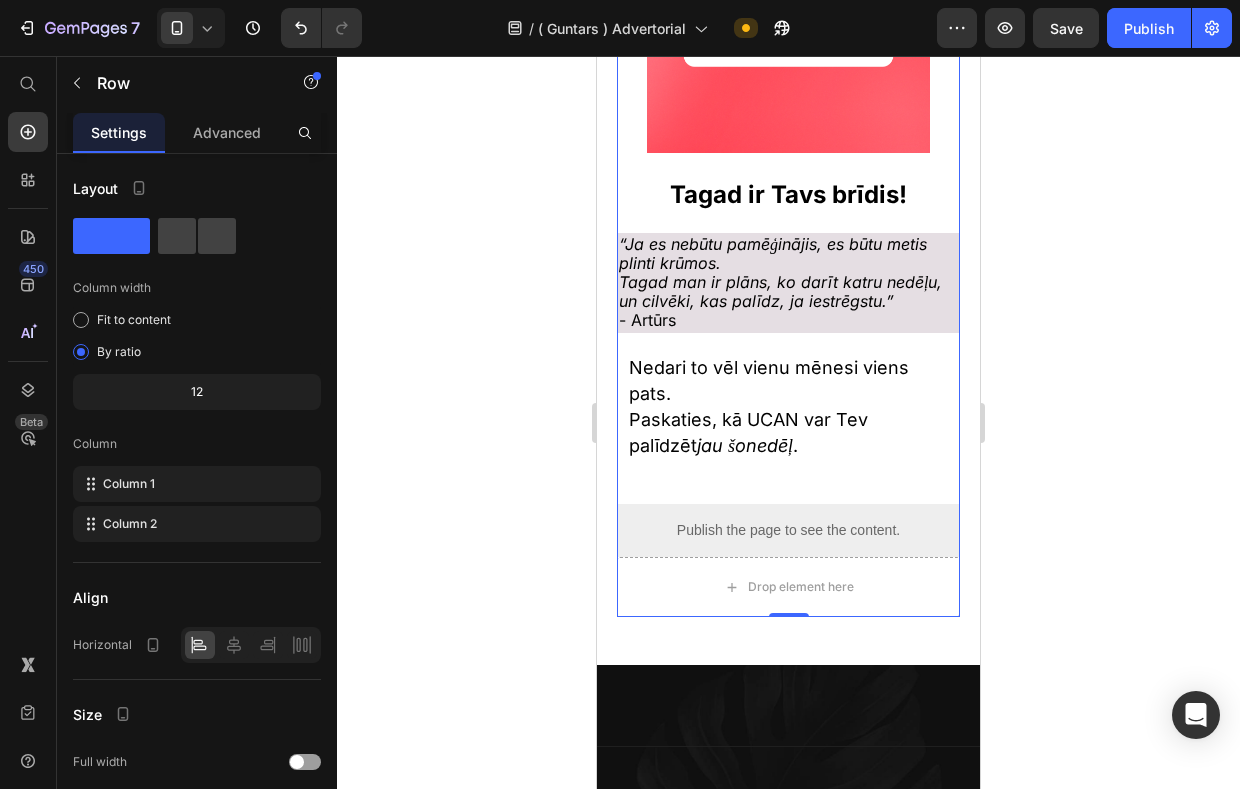 click on "Viņš atrada kaut ko, ko neviens YouTube guru nepiedāvāja Heading Naktī, kad viņš jau bija tuvu tam, lai aizvērtu savu Shopify veikalu pavisam, [FIRST] ieraudzīja ierakstu: Text Block “Vai Tu esi viens? Mēs arī tādi bijām. Tāpēc izveidojām UCAN - īpašu kopienu jaunajiem e-komercijas uzņēmējiem.” Text Block Image Tas nebija vēl viens “kurss”, kur ir tikai 200 video un neviena, kam pajautāt. Text Block Tas nebija forums, kur visi lielās ar cipariem, bet neviens nepasaka, kā īsti viņi tos sasniedza. Text Block UCAN ir  slēgta kopiena ar mentoriem , kas strādā aģentūrā - viņi katru dienu vada klientu reklāmas, veido Shopify veikalus un testē jaunas stratēģijas.  Text Block Un vēl svarīgāk - tur ir  cilvēki, tādi paši kā [FIRST] , kas dalās, kā viņiem sanāca vai arī nesanāca. Text Block “Man viss mainījās, kad sapratu, ka man nav jācīnās vienam,”  saka [FIRST]. Text Block Image Kāpēc lielākā daļa jauno uzņēmēju izgāžas? Row" at bounding box center (788, -2487) 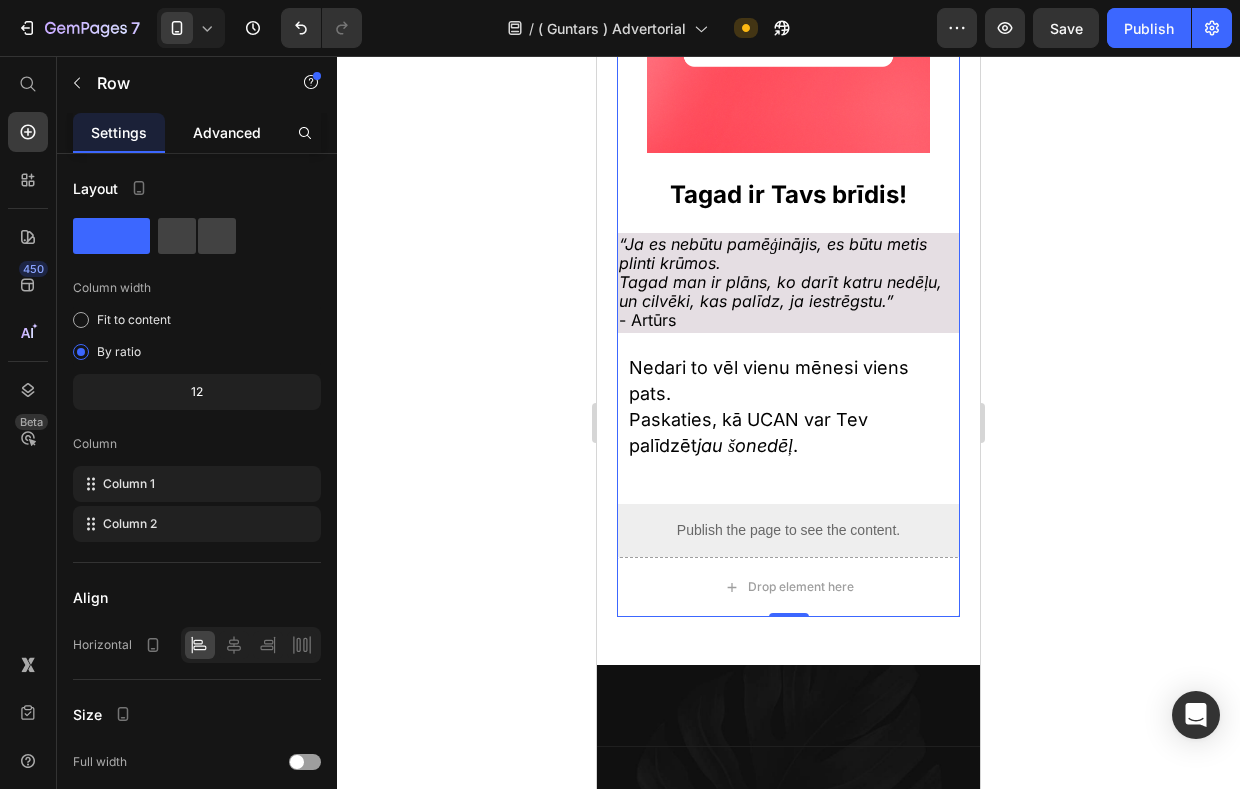 click on "Advanced" at bounding box center (227, 132) 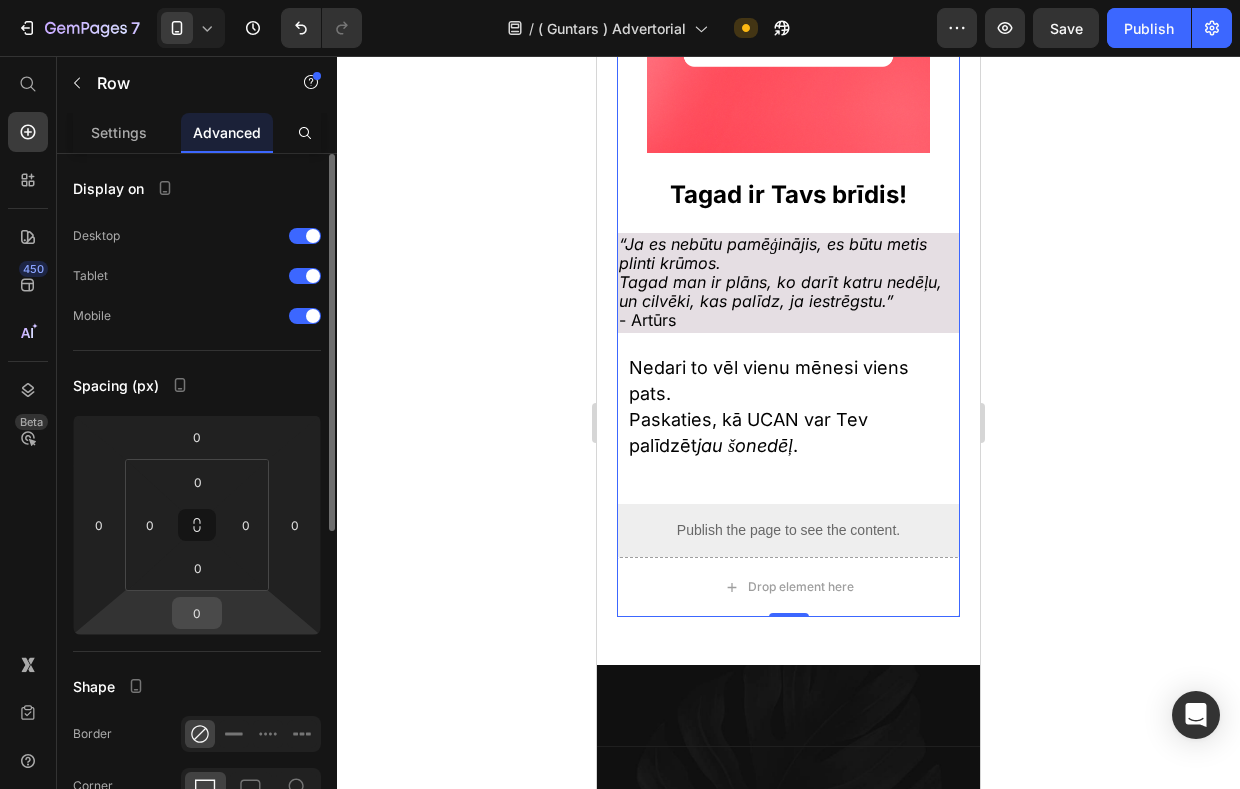 click on "0" at bounding box center (197, 613) 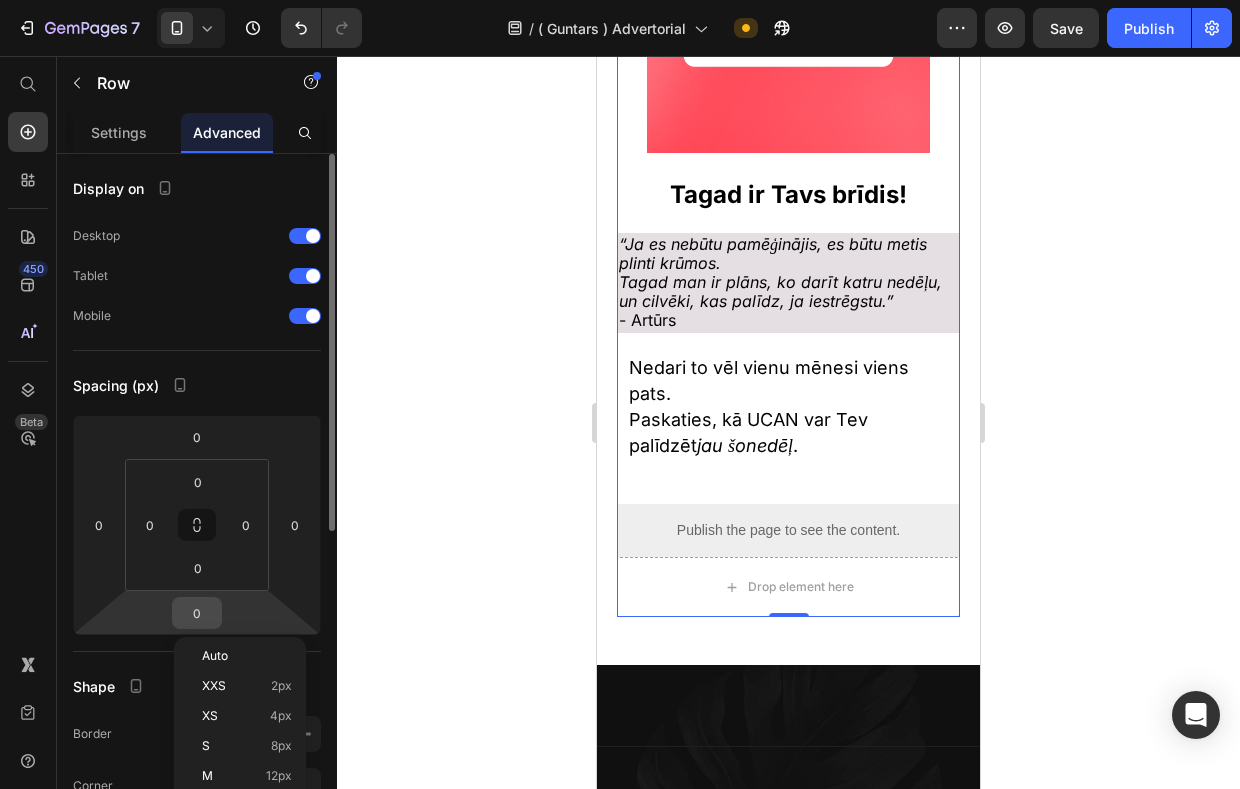 click on "0" at bounding box center [197, 613] 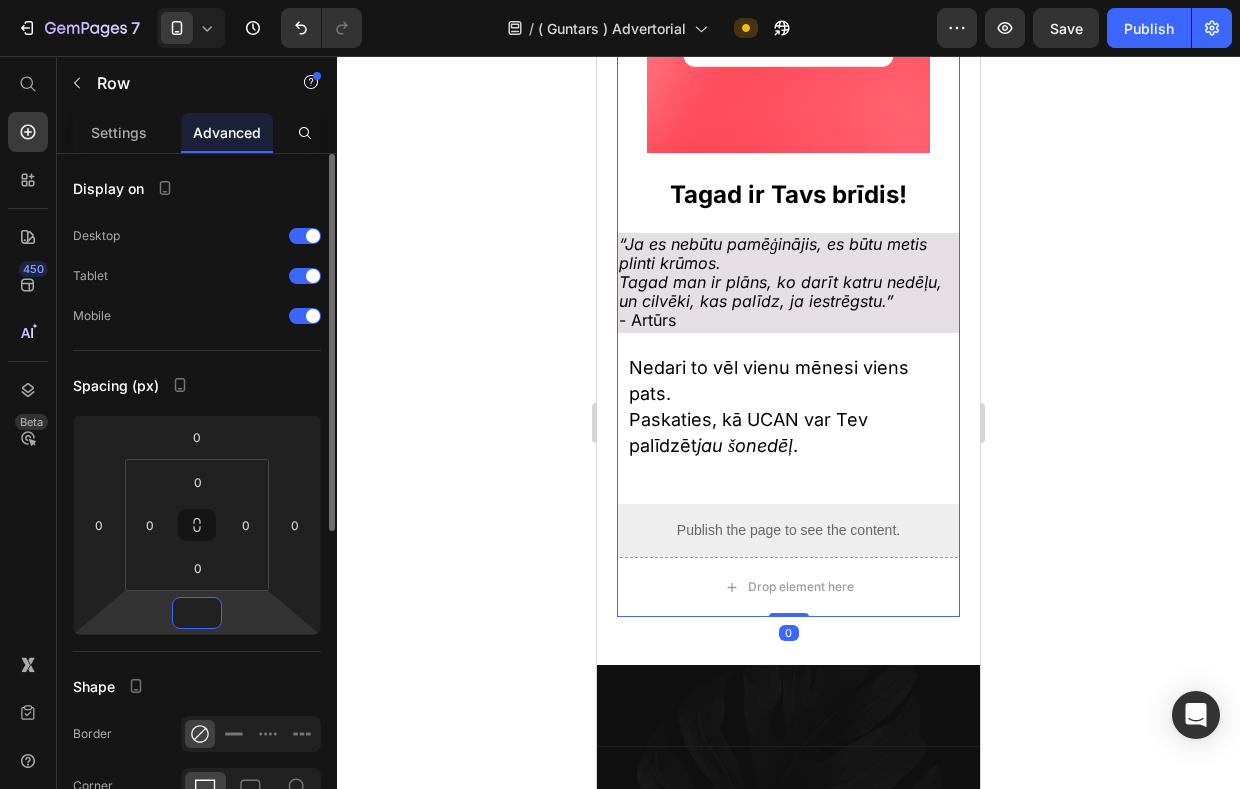 type on "-1" 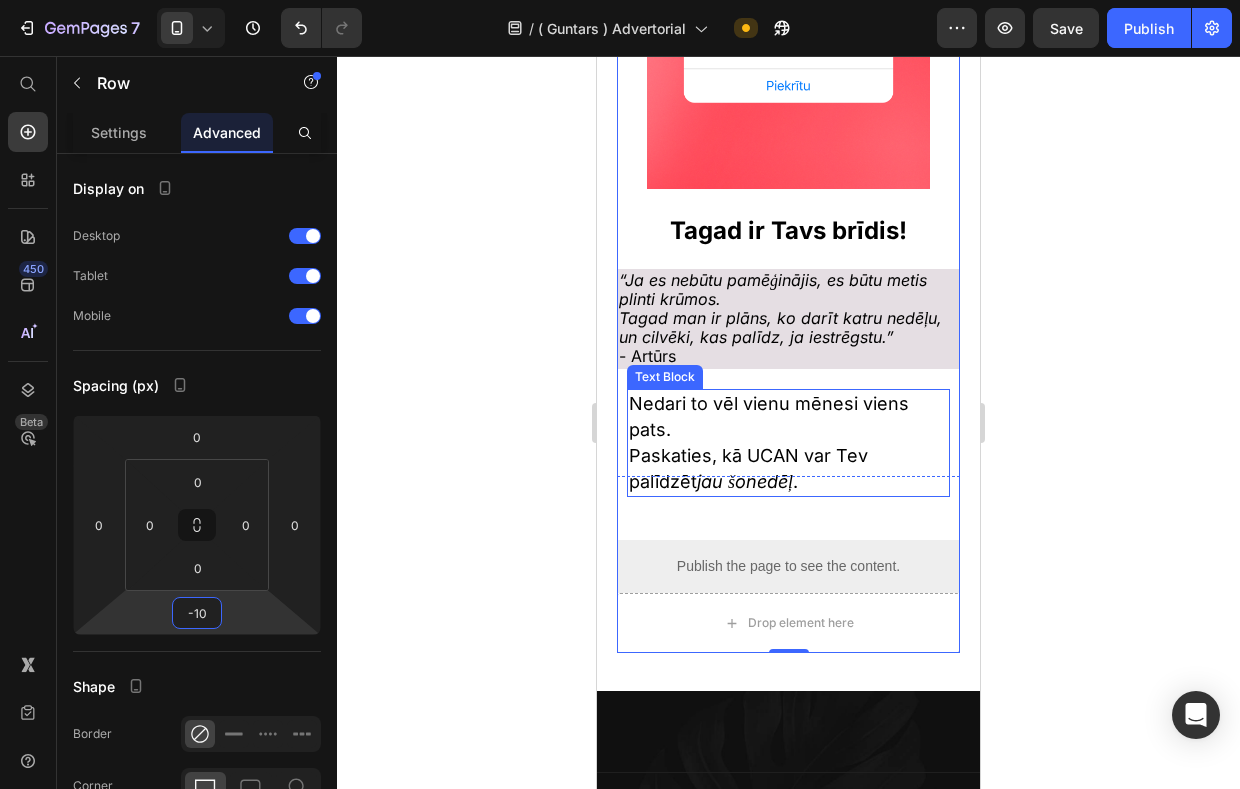 scroll, scrollTop: 7982, scrollLeft: 0, axis: vertical 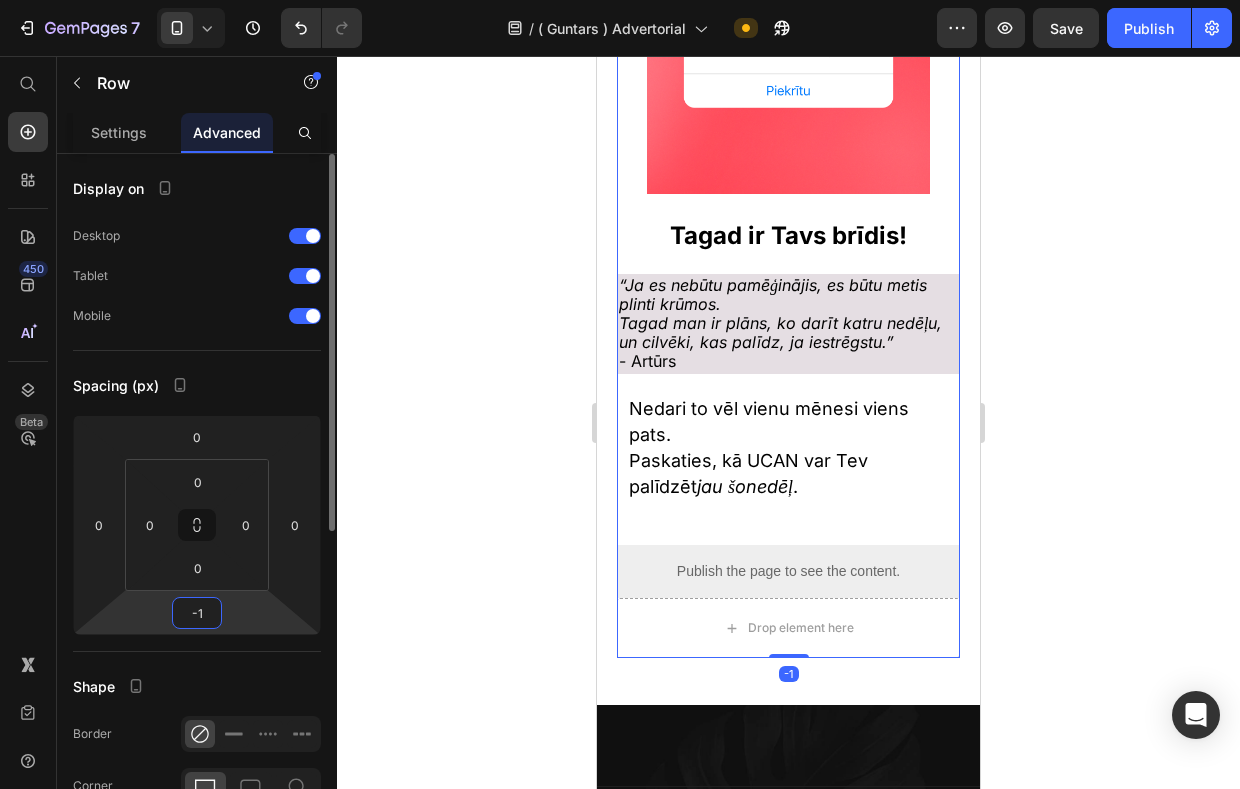 type on "-15" 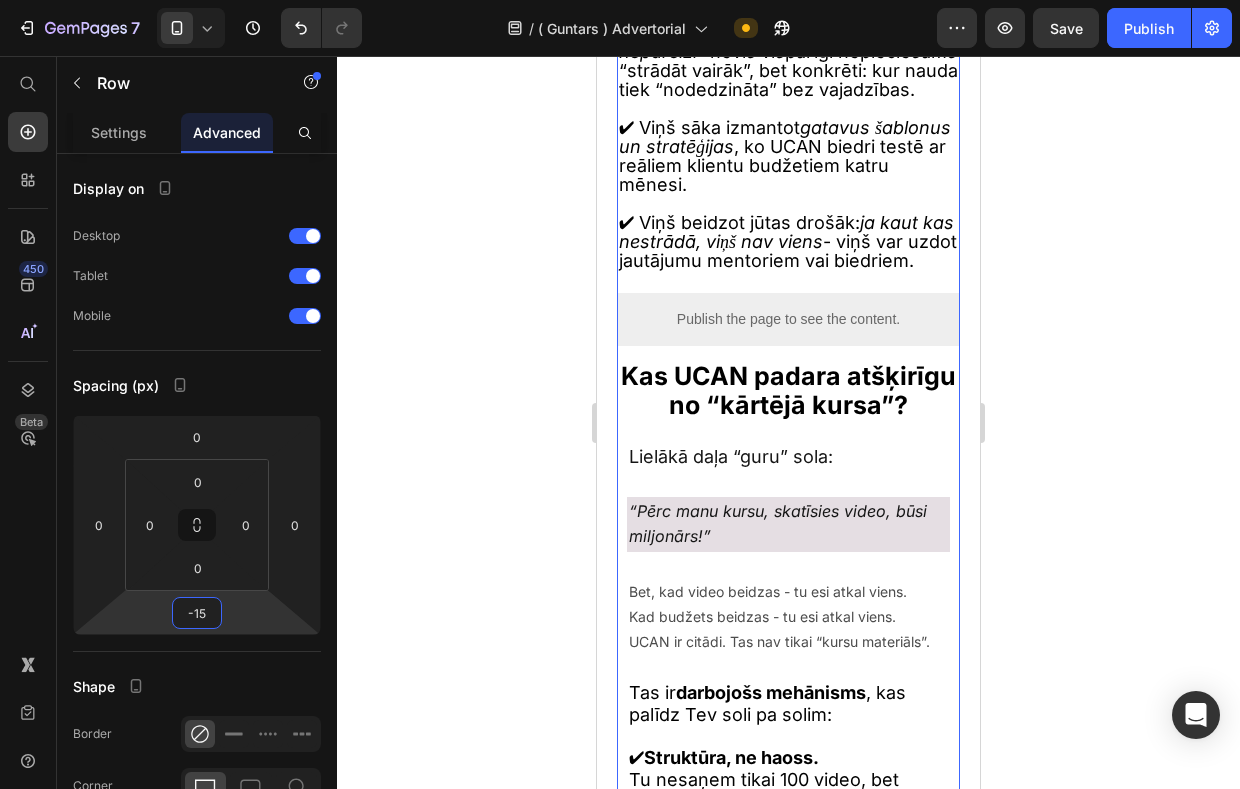 scroll, scrollTop: 5002, scrollLeft: 0, axis: vertical 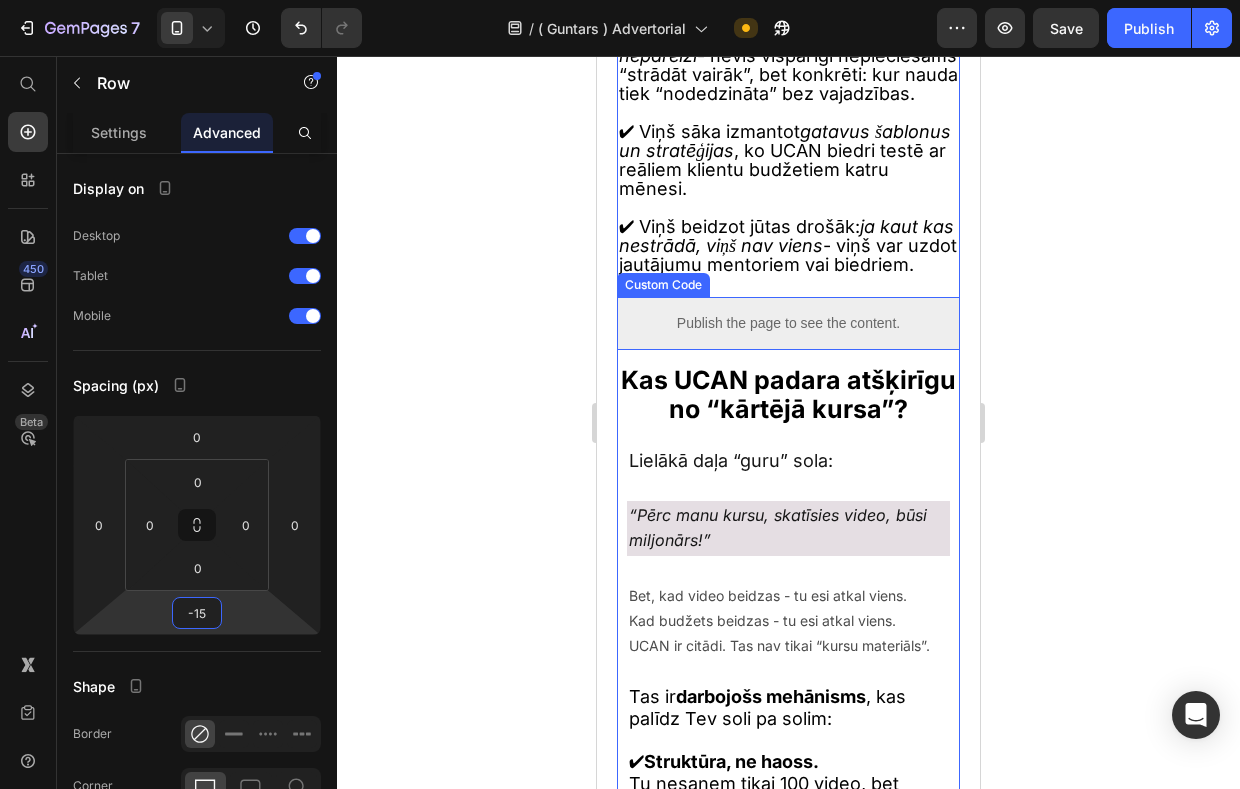 click on "Publish the page to see the content." at bounding box center (788, 323) 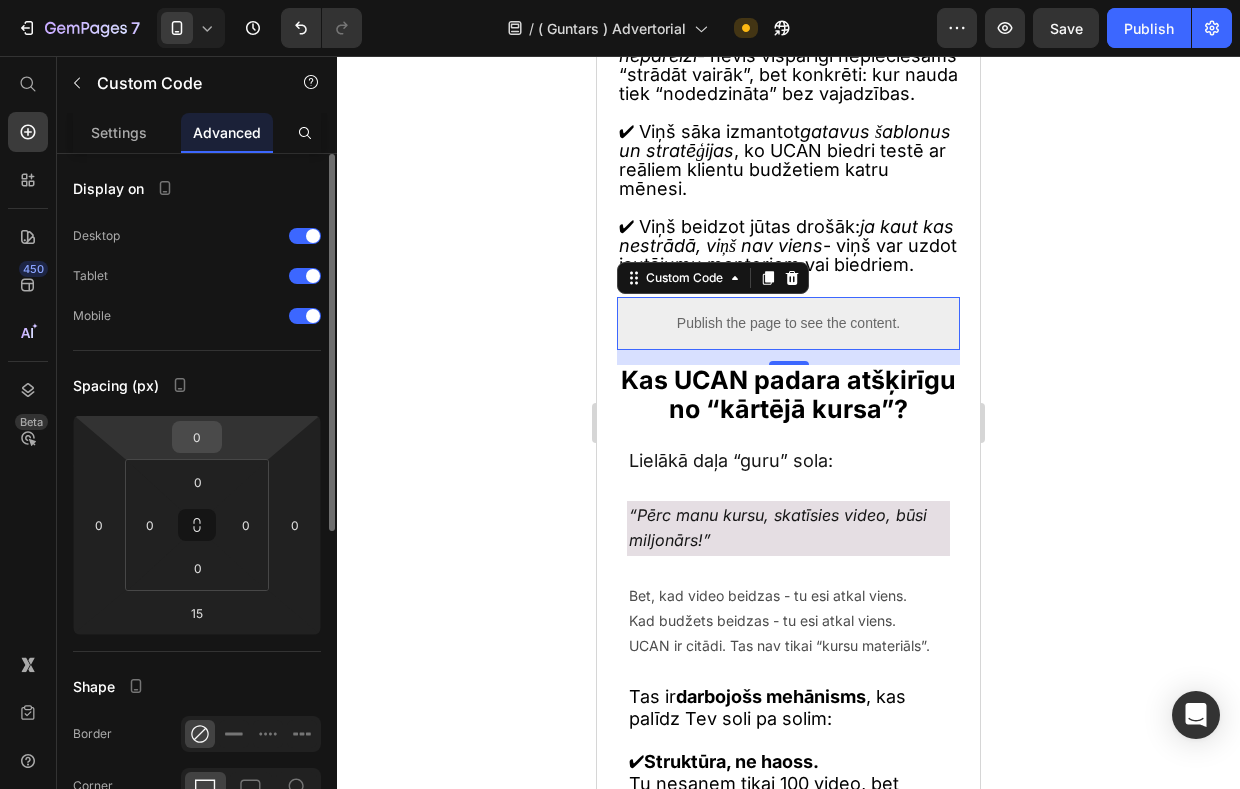 click on "0" at bounding box center (197, 437) 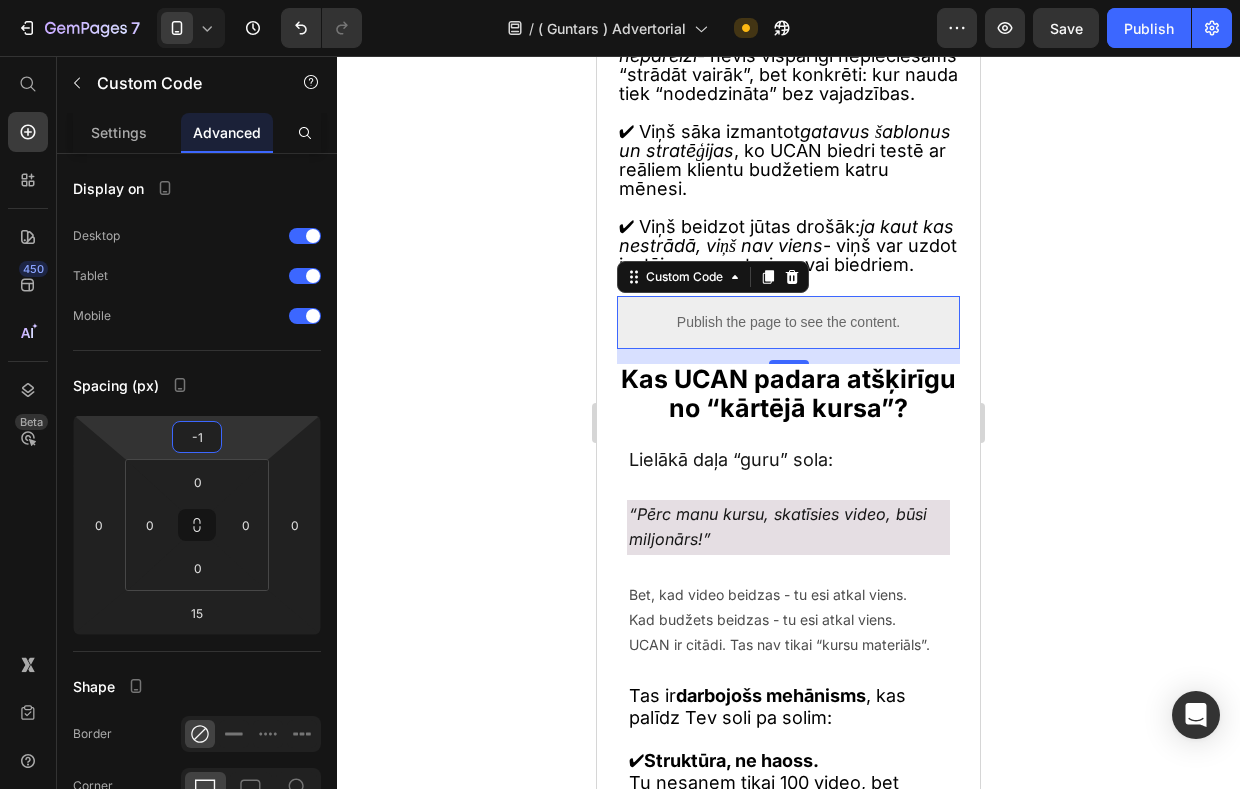 type on "-10" 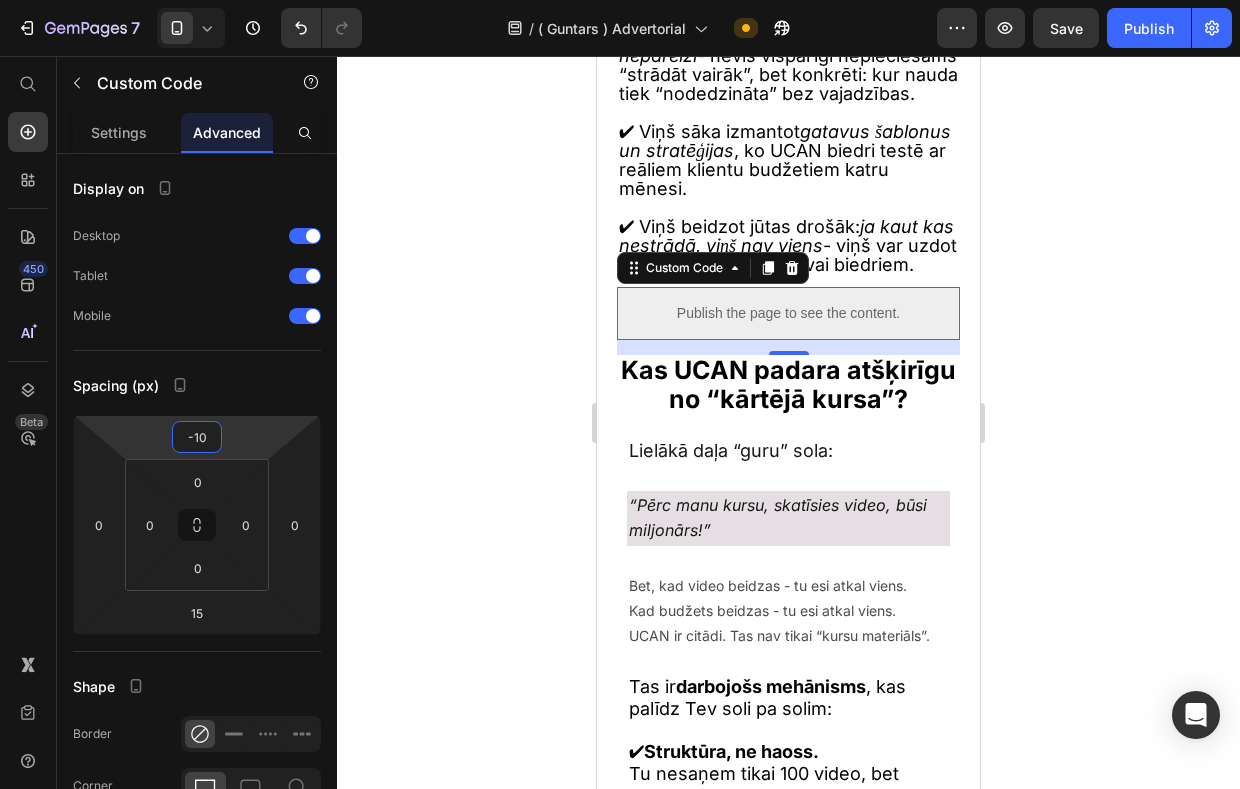click 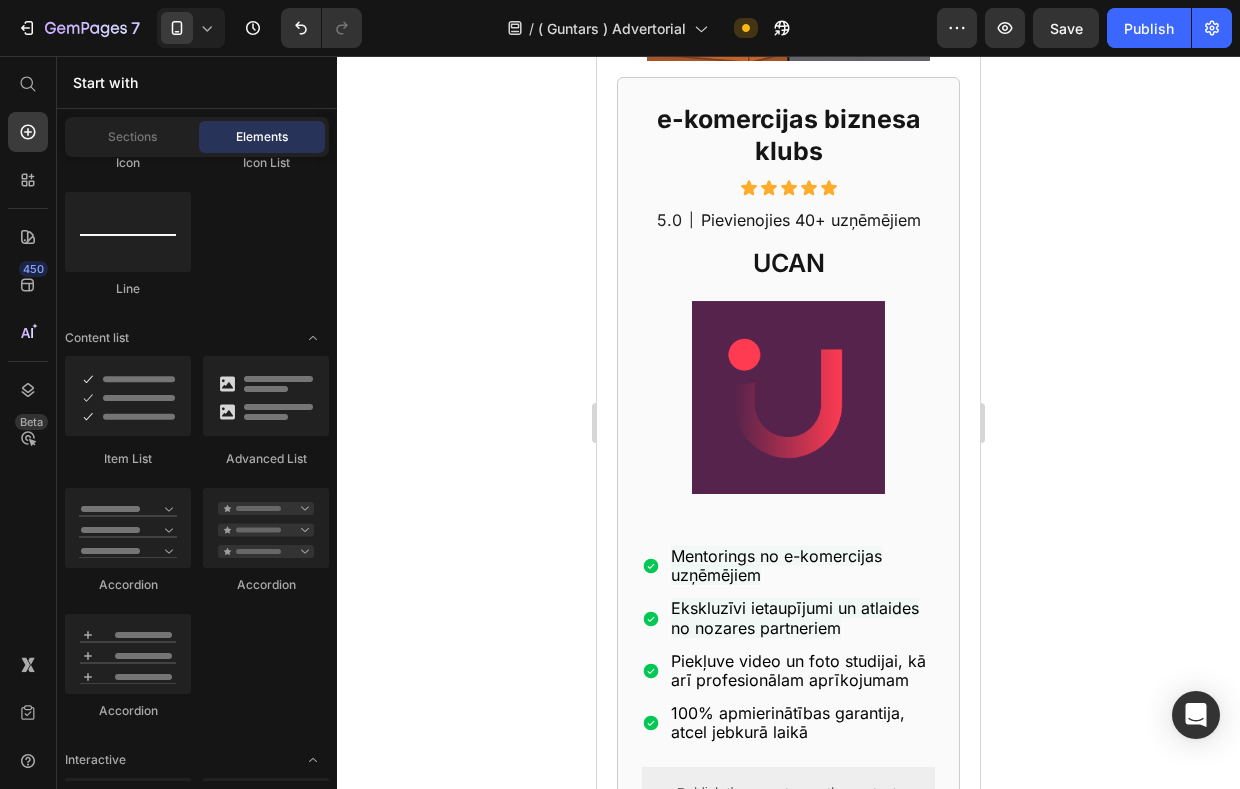 scroll, scrollTop: 1620, scrollLeft: 0, axis: vertical 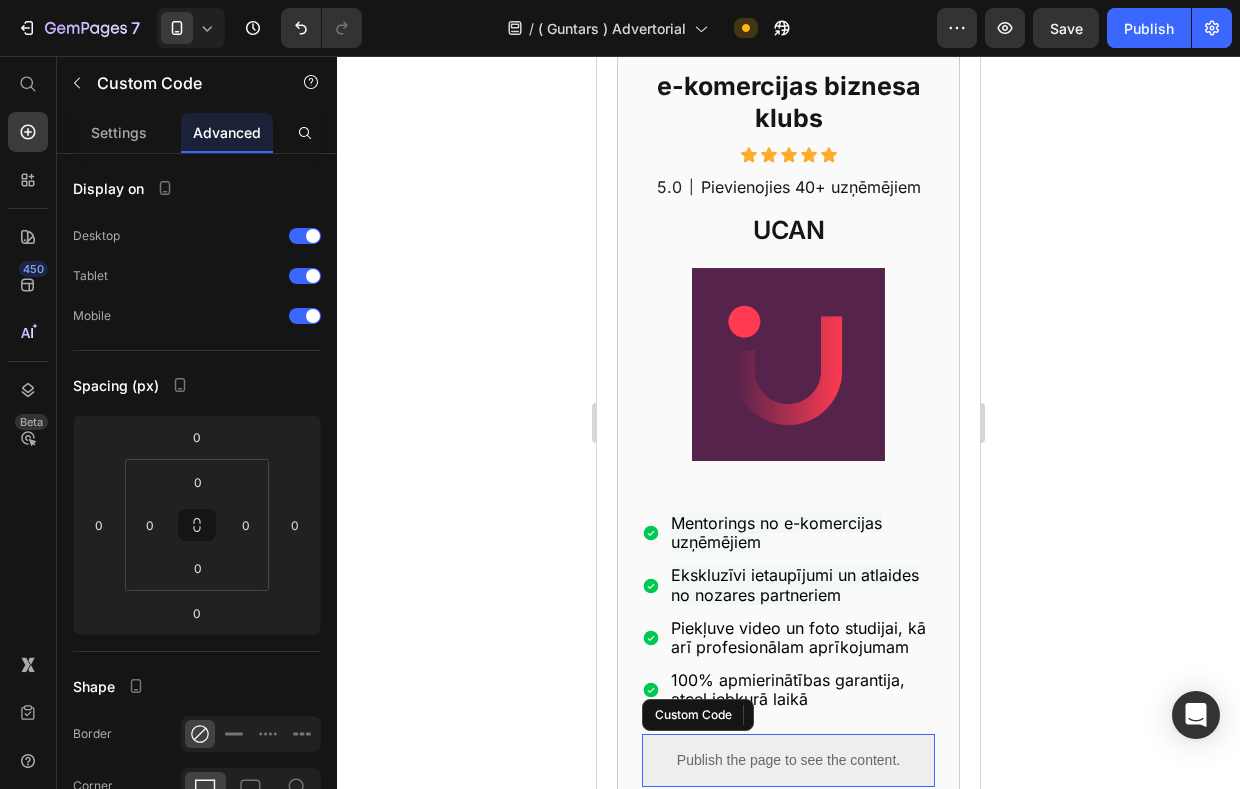 click on "Publish the page to see the content." at bounding box center [788, 760] 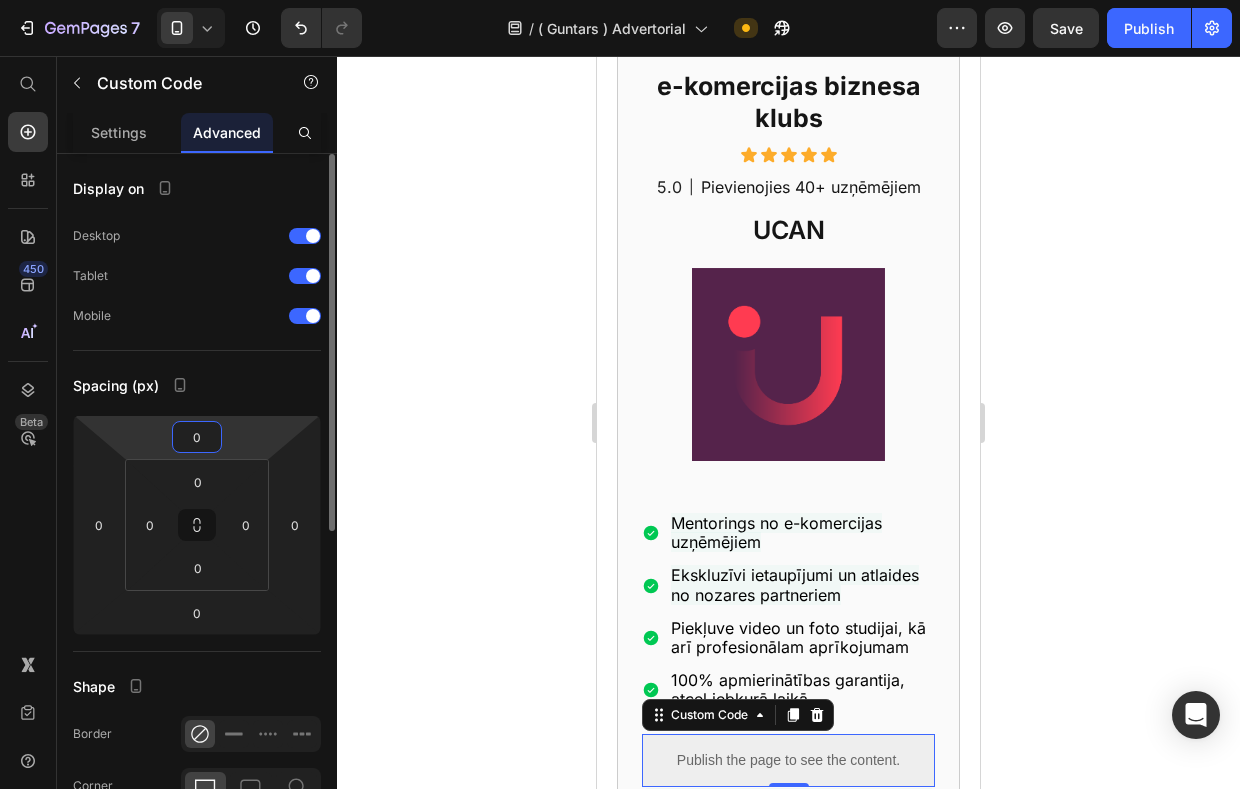 click on "0" at bounding box center (197, 437) 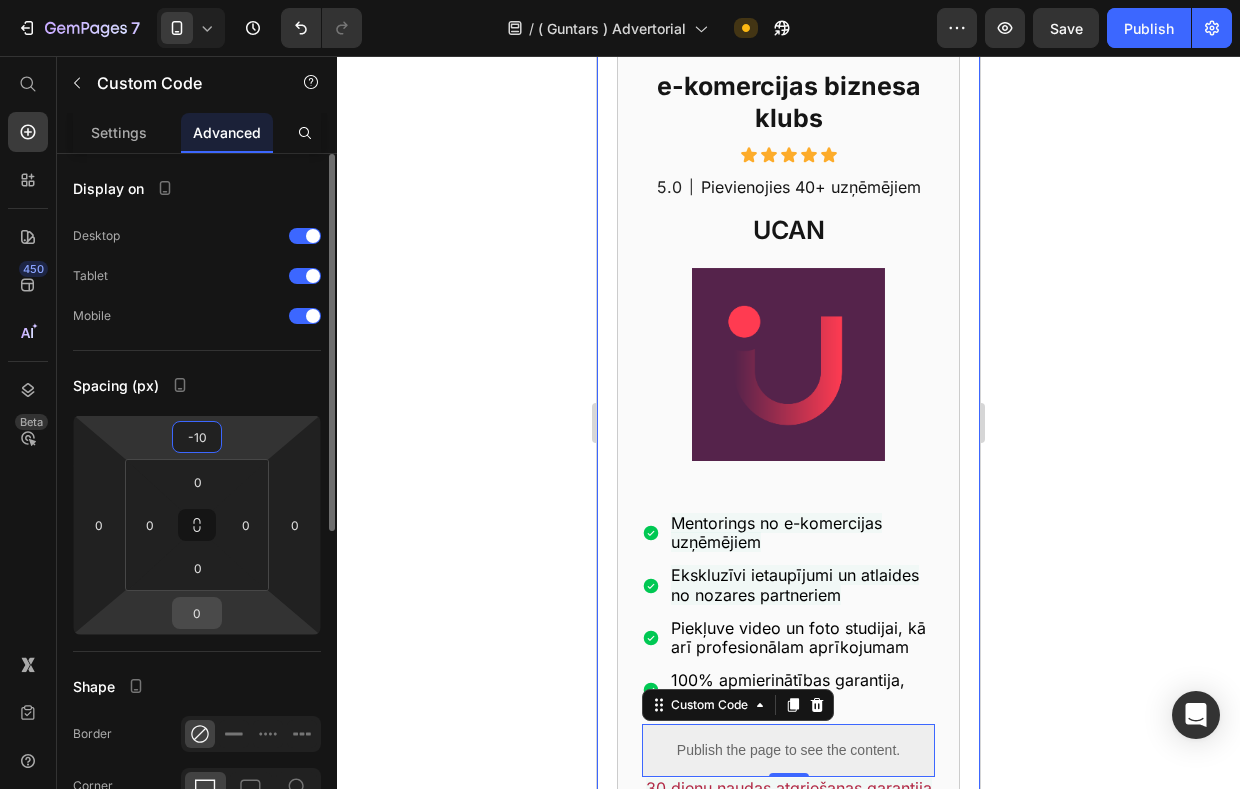 type on "-10" 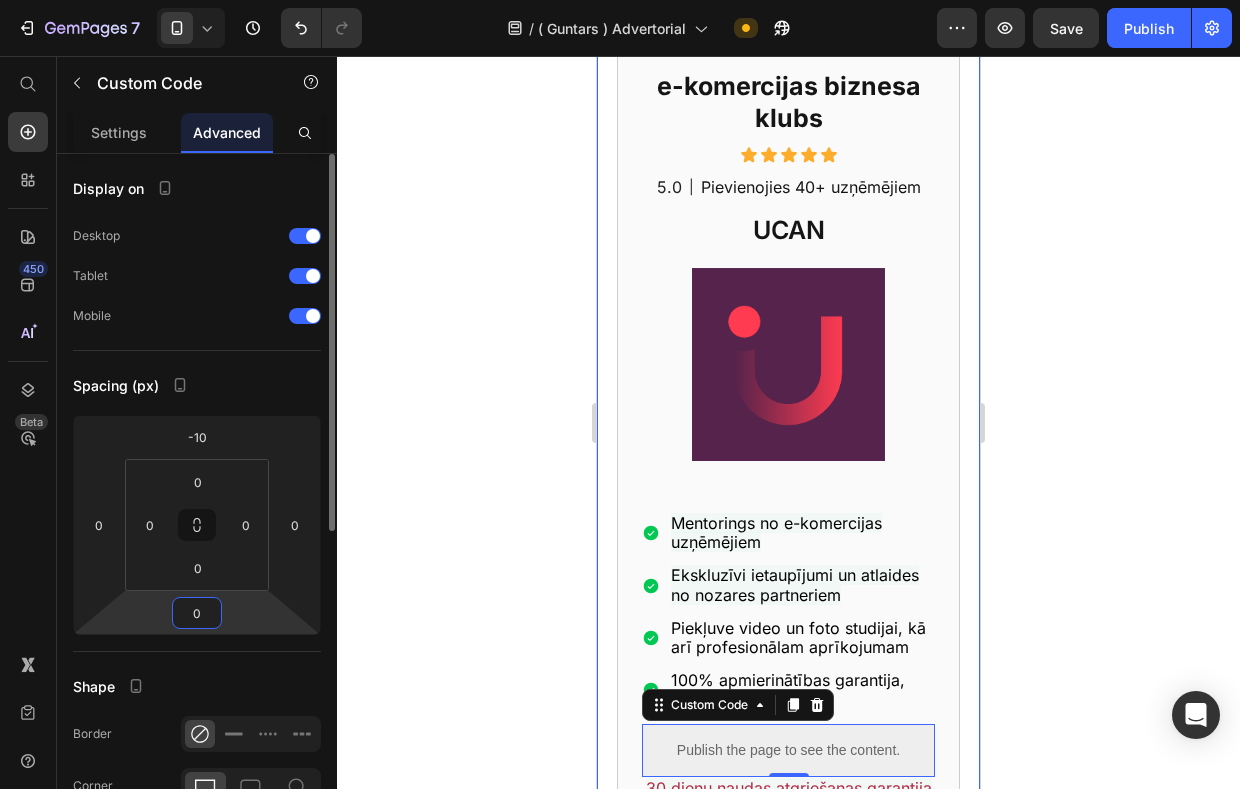 click on "0" at bounding box center [197, 613] 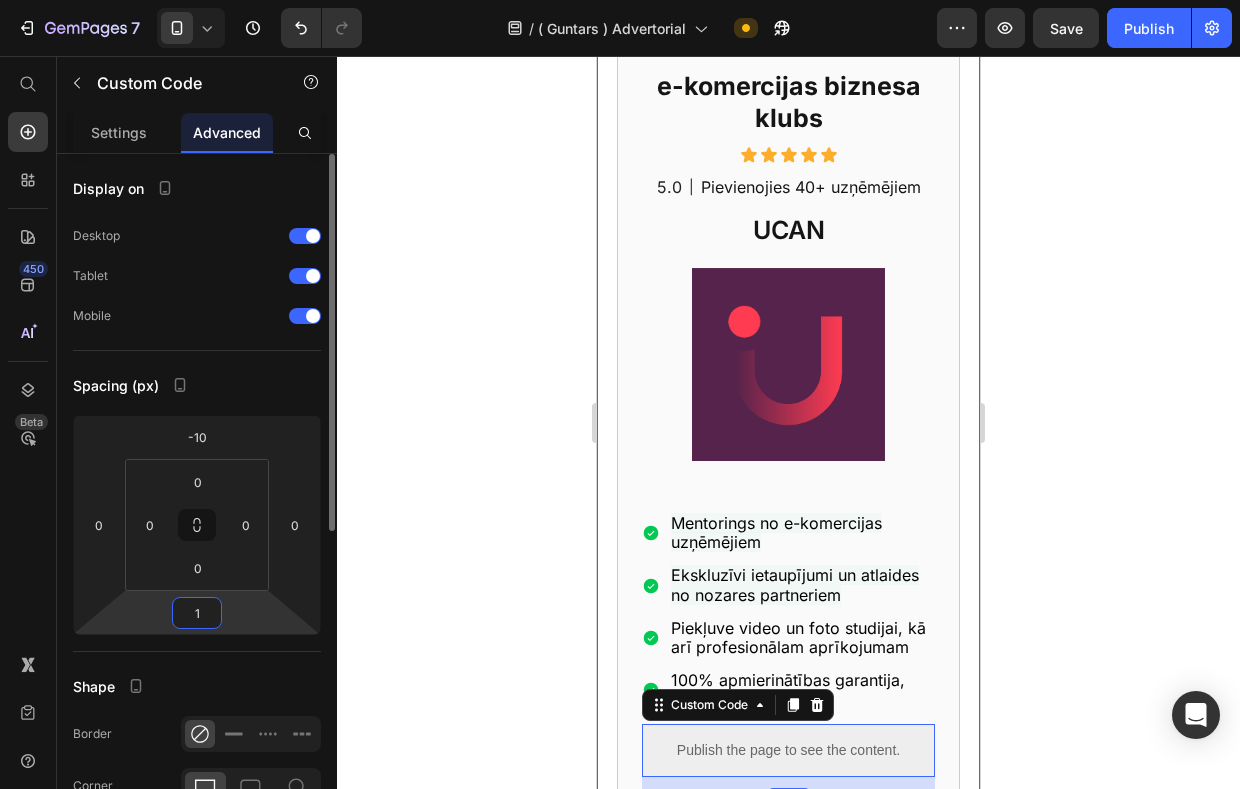 type on "15" 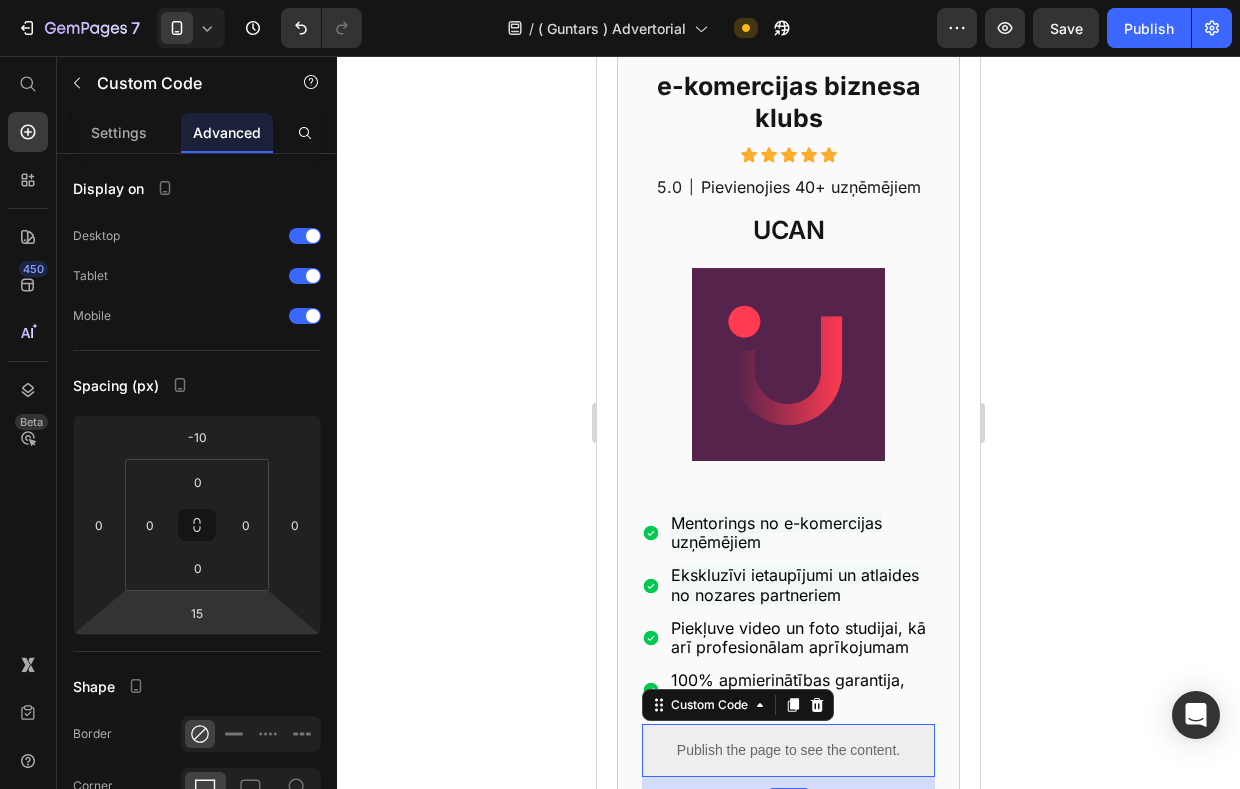 click 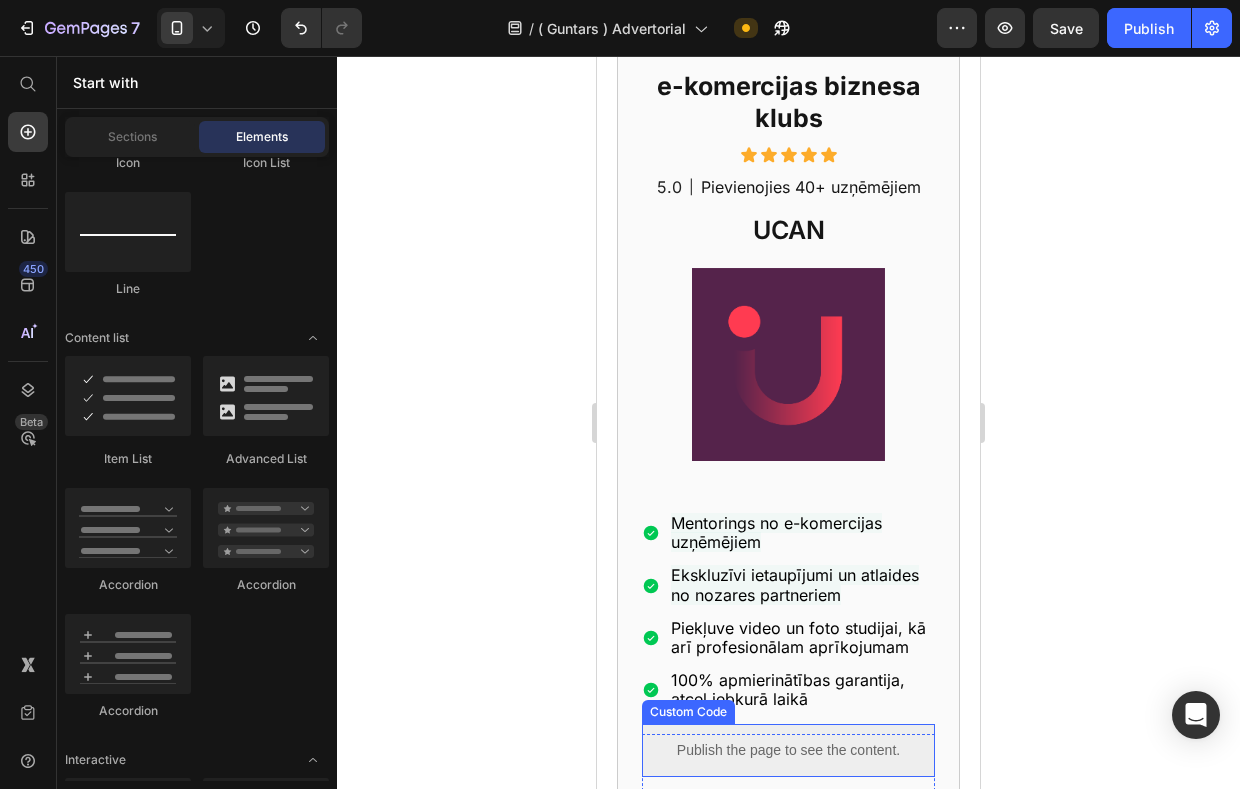 click on "Publish the page to see the content." at bounding box center (788, 750) 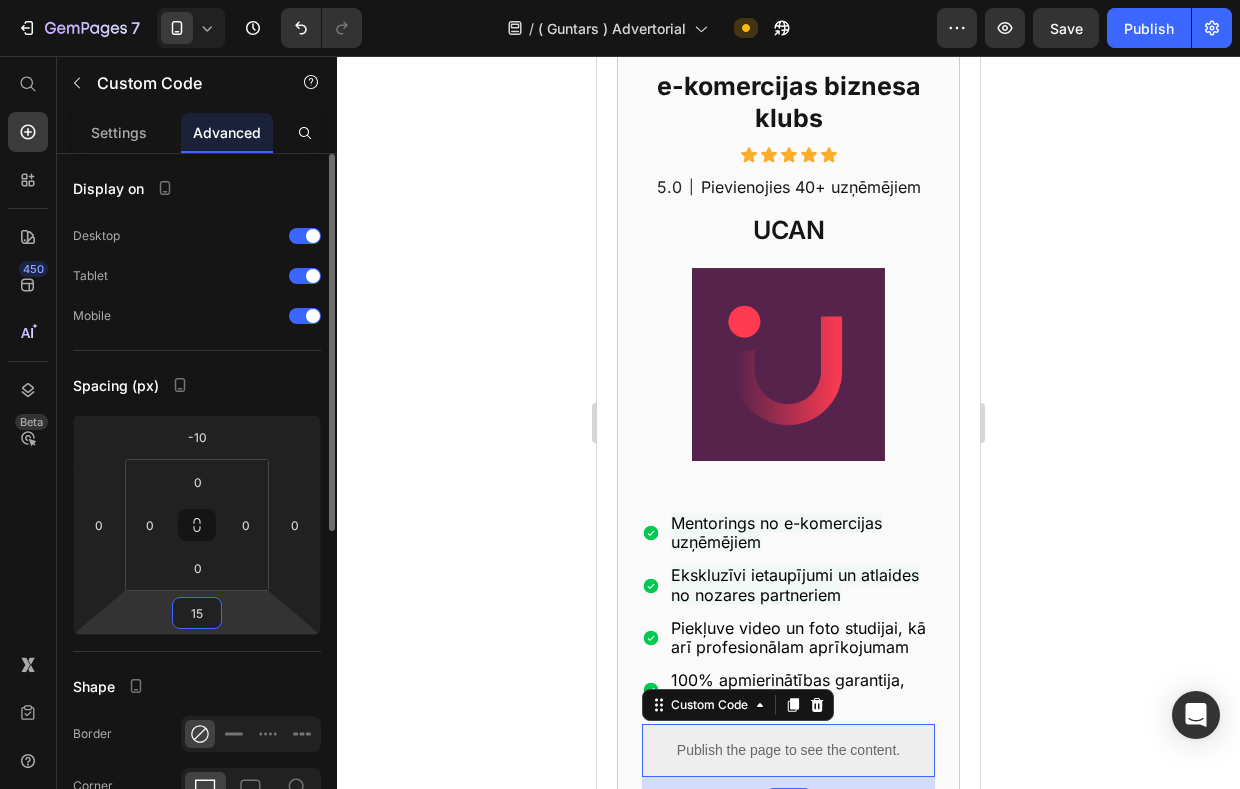 click on "15" at bounding box center [197, 613] 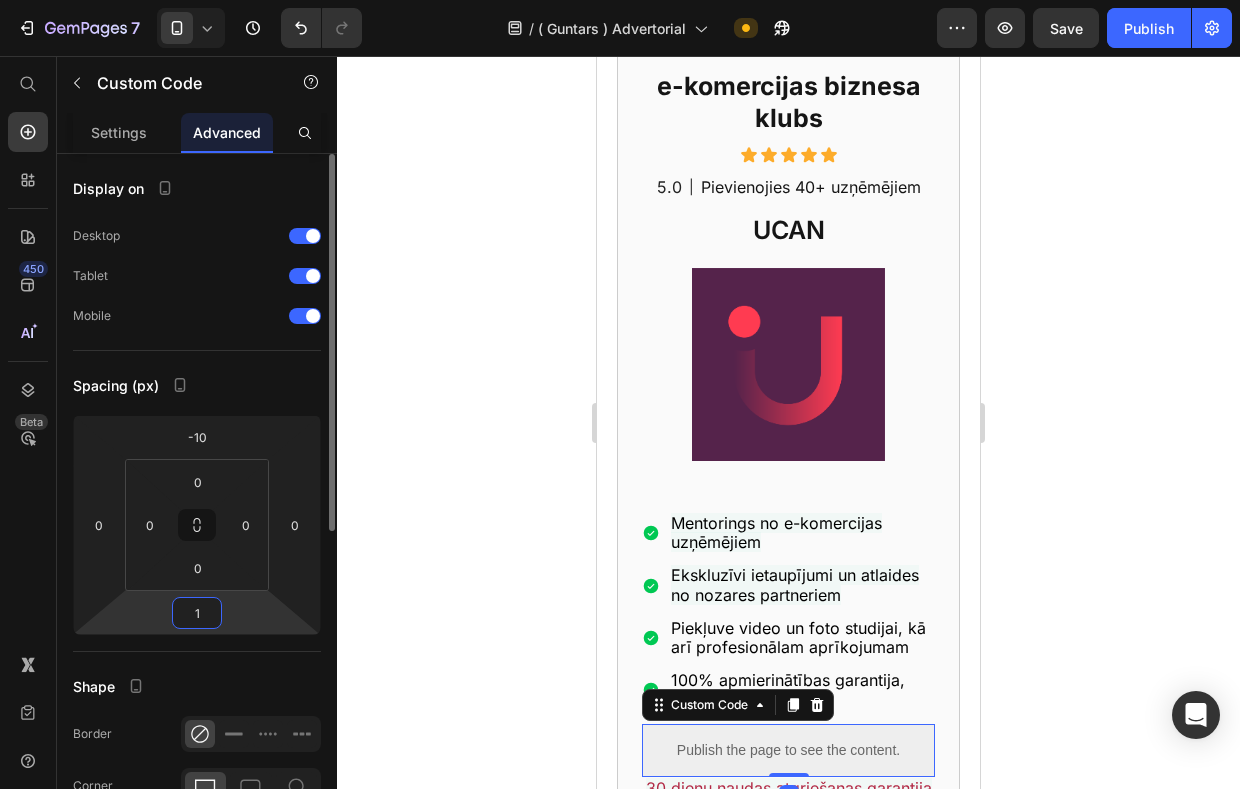 type on "10" 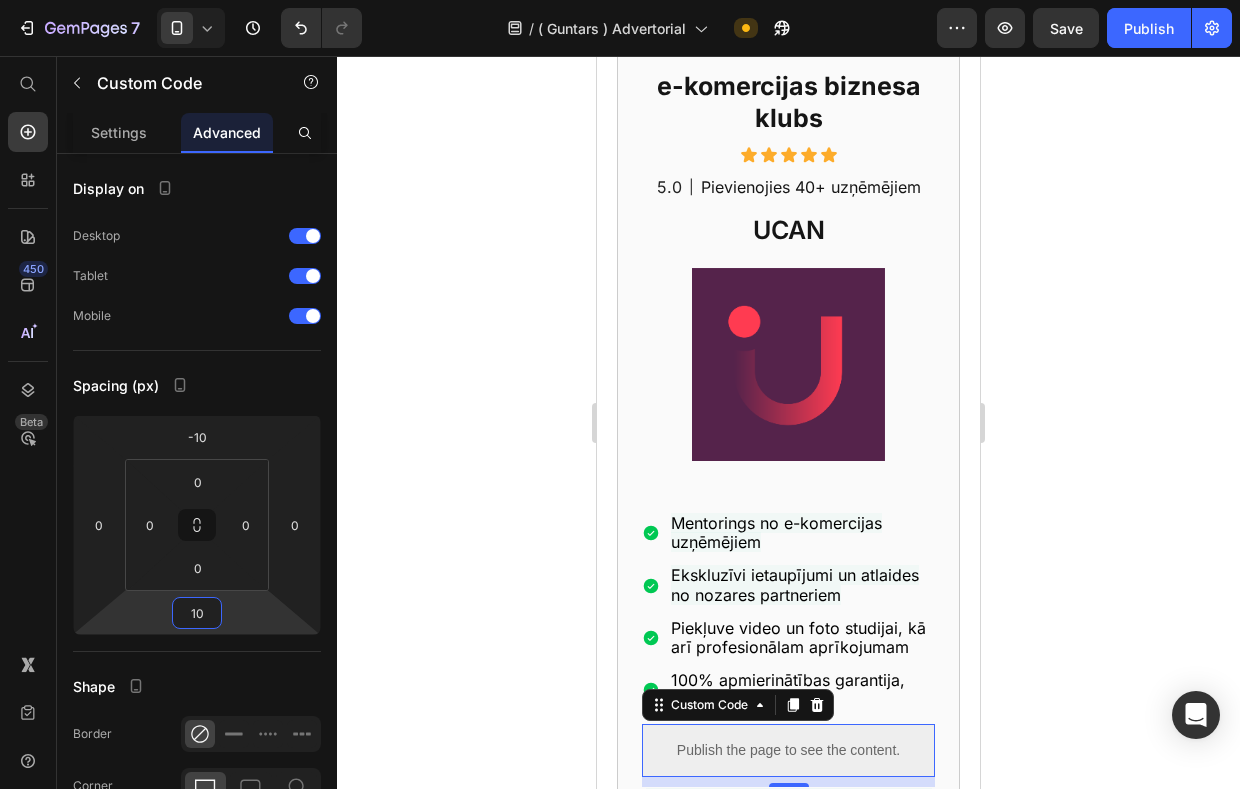 click 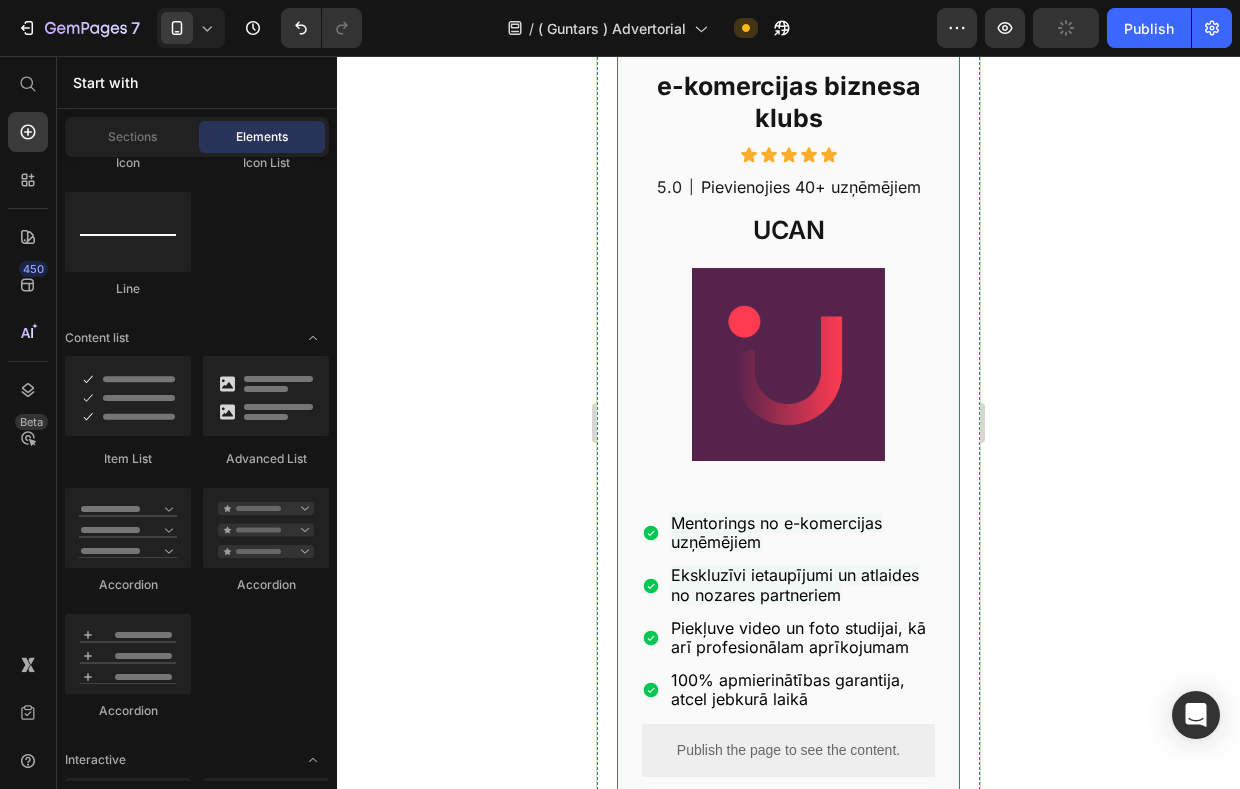 click 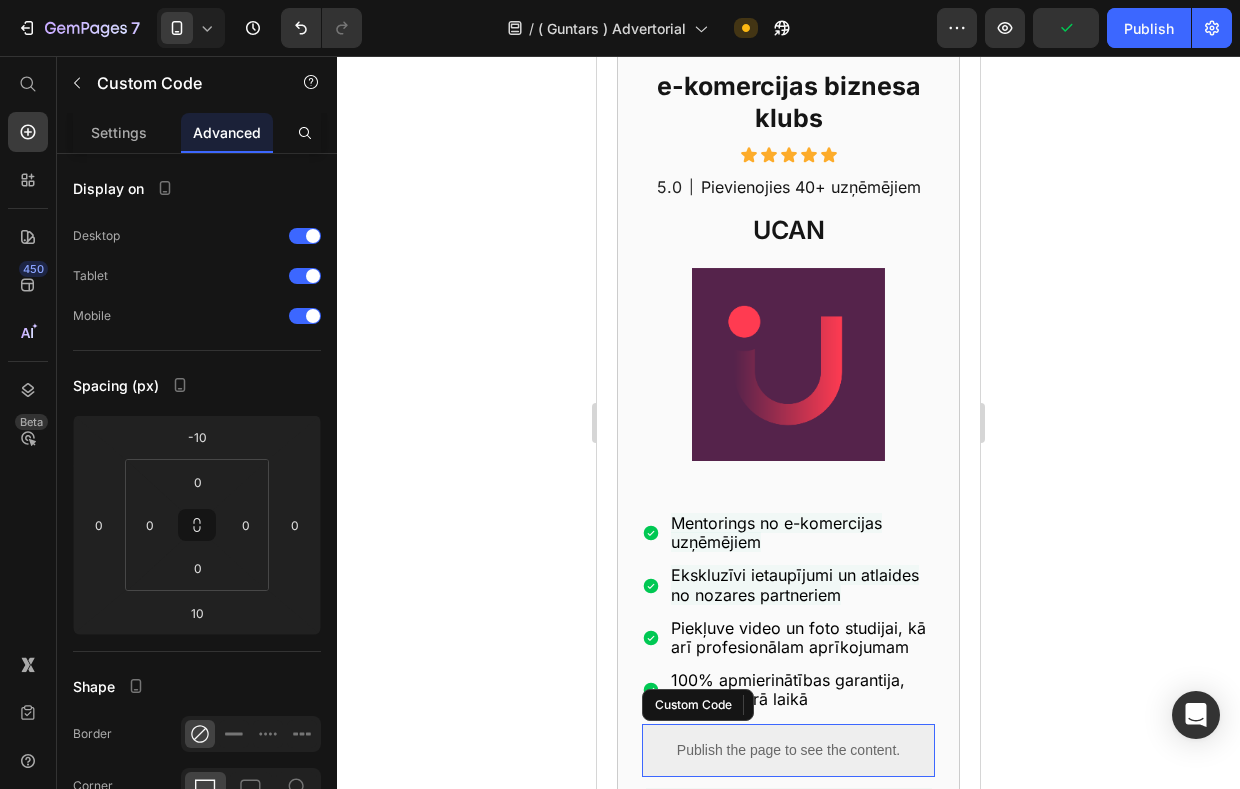 click on "Publish the page to see the content." at bounding box center (788, 750) 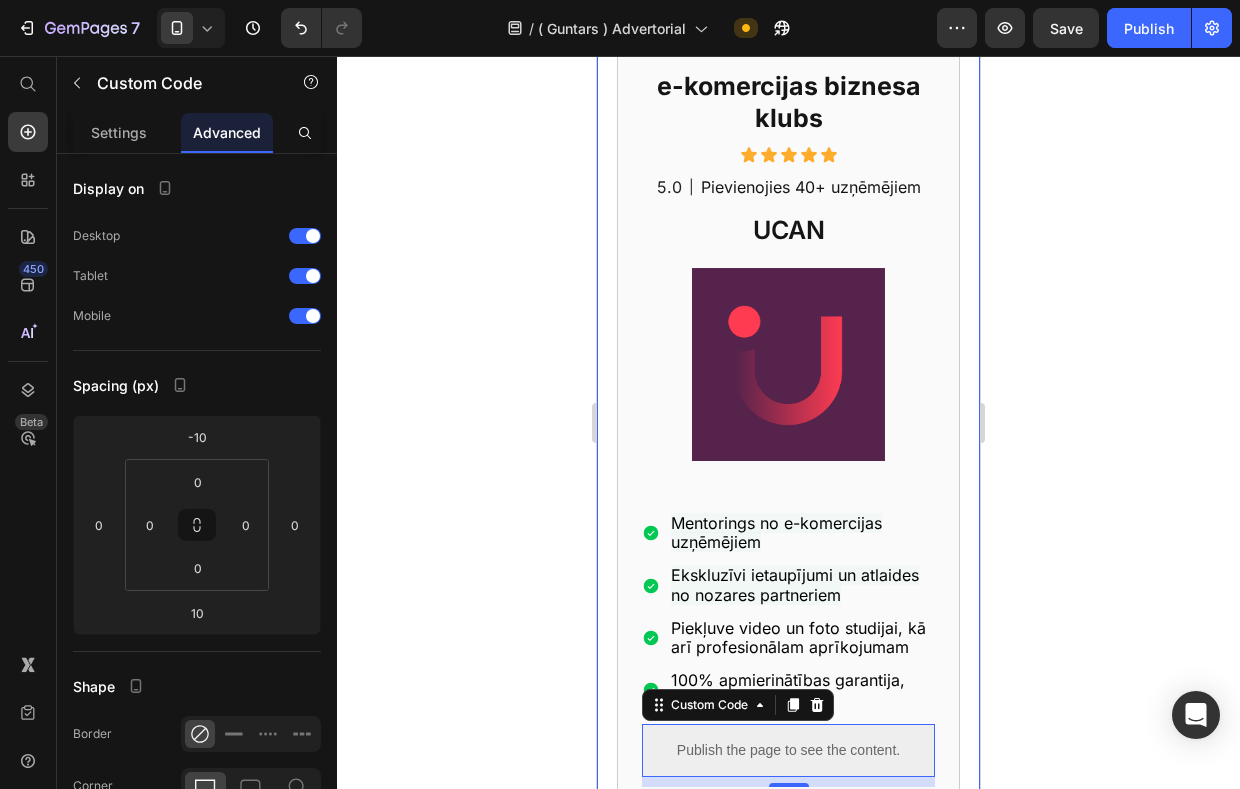 click 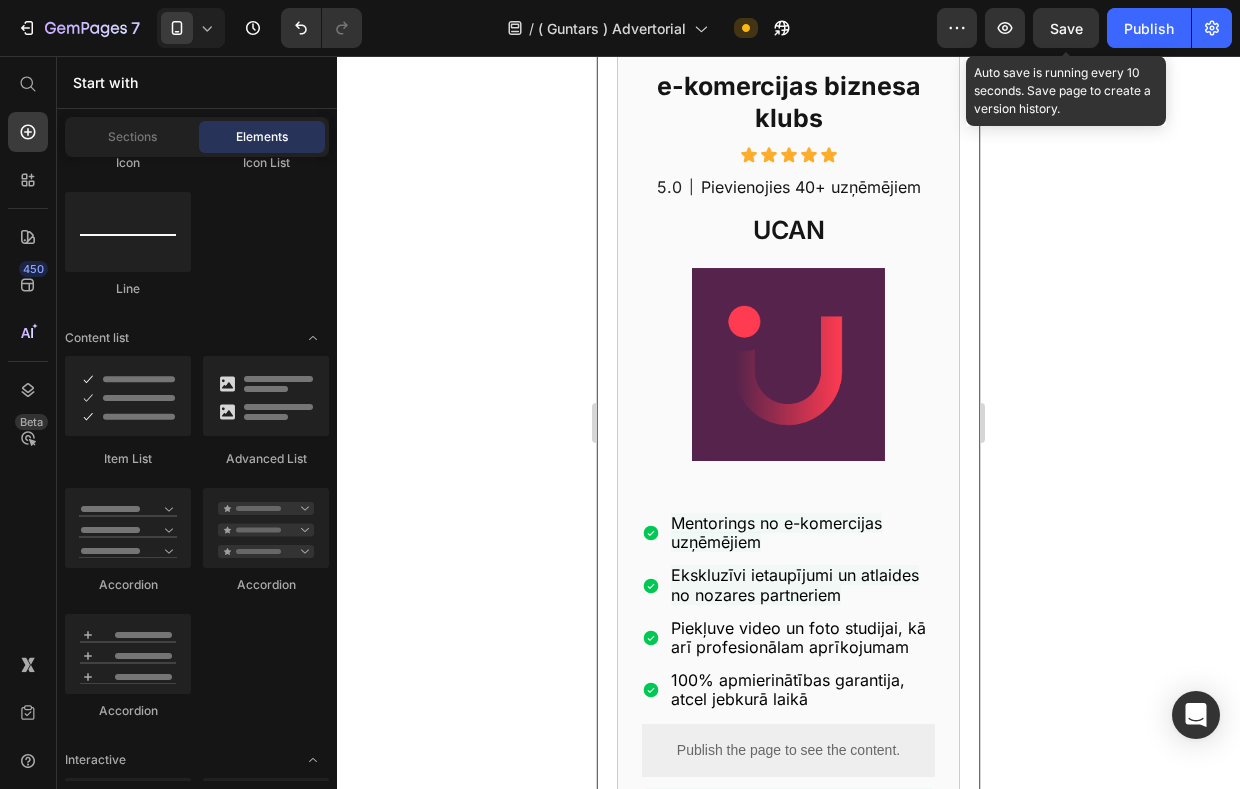click on "Save" at bounding box center (1066, 28) 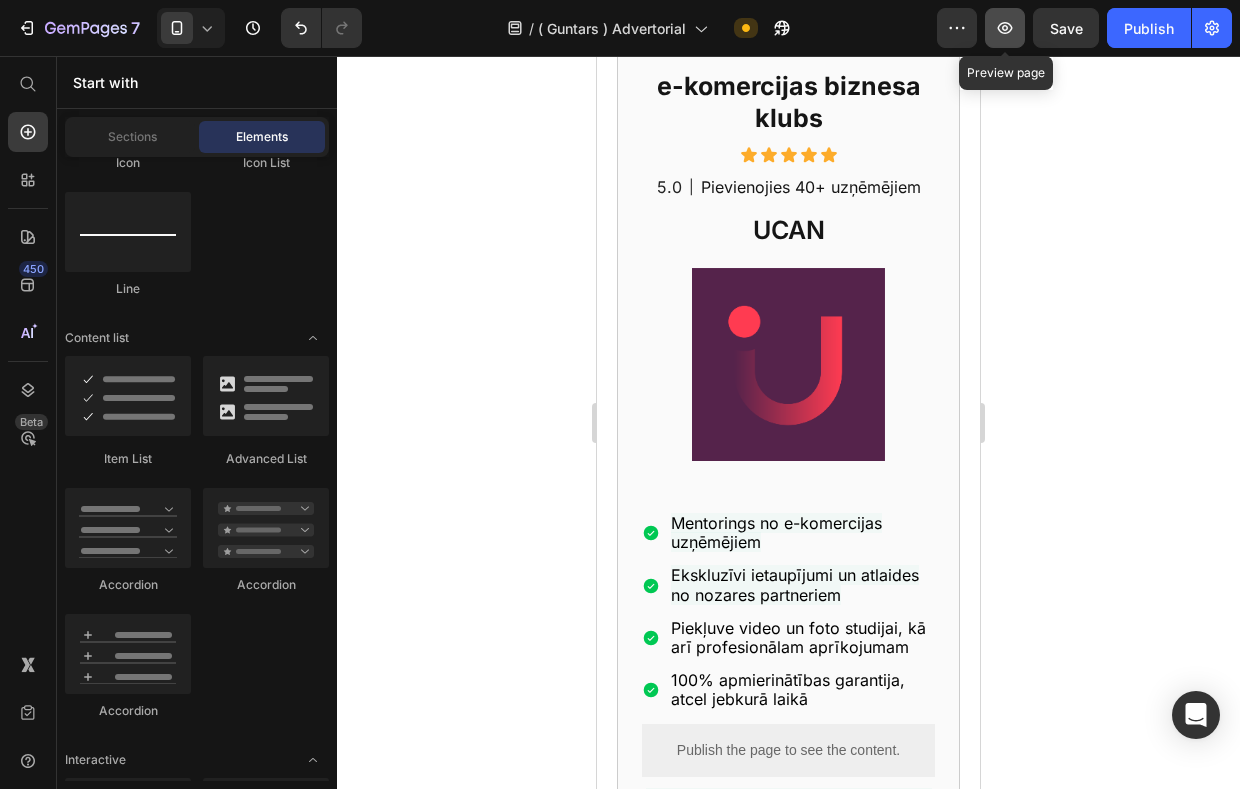 click 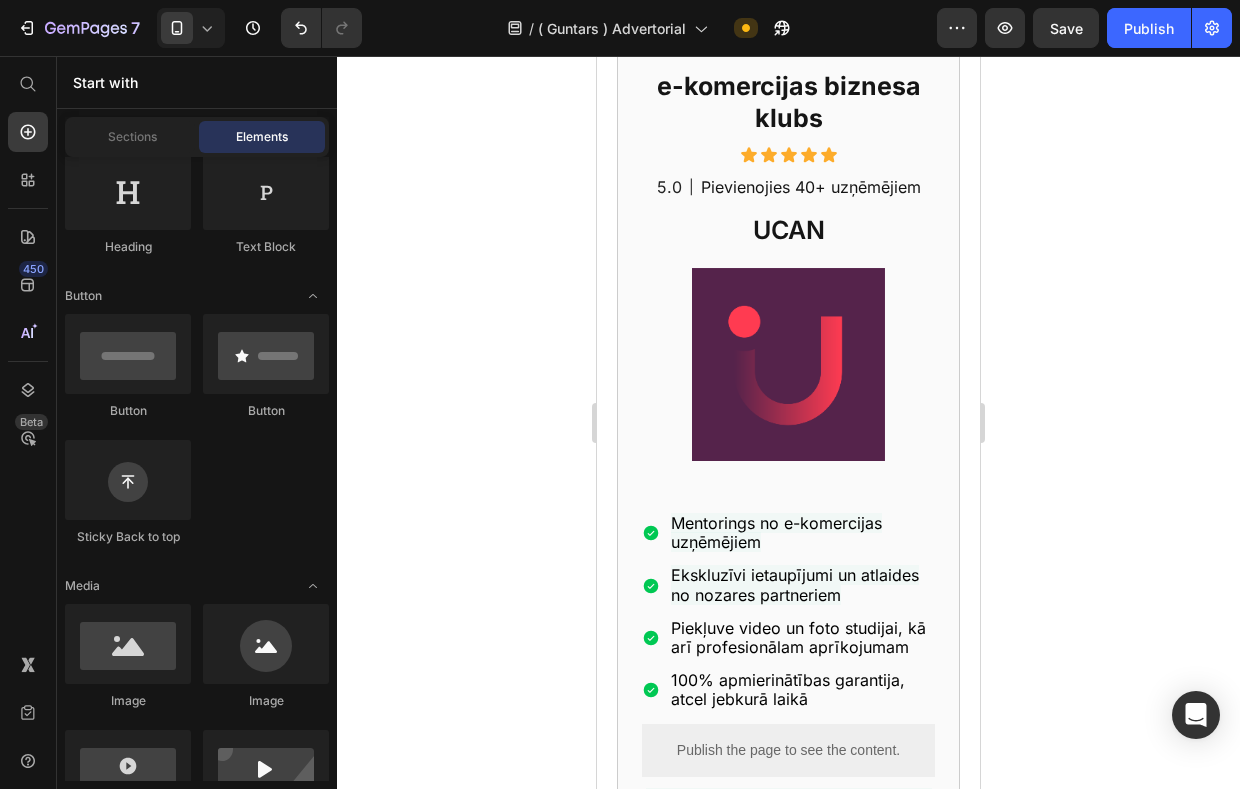 scroll, scrollTop: 0, scrollLeft: 0, axis: both 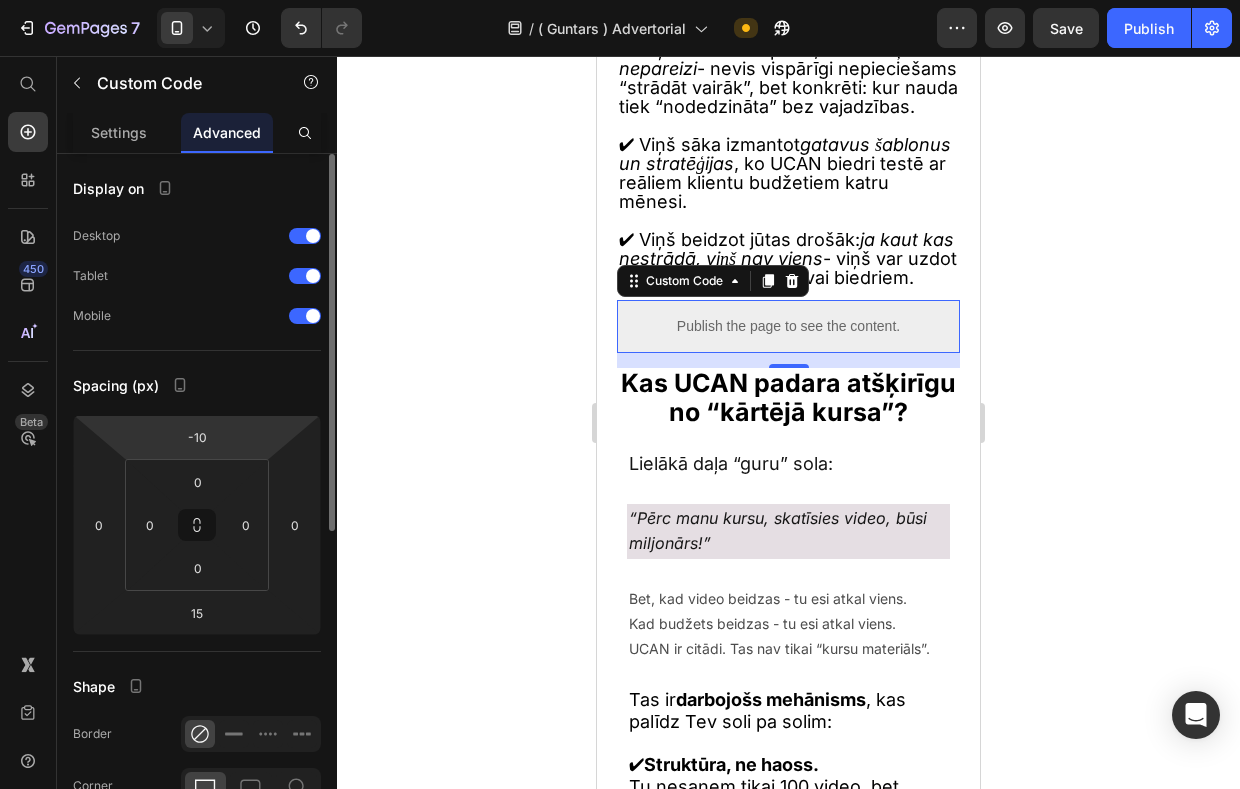 click on "7  Version history  /  ( [FIRST] ) Advertorial Need republishing Preview  Save   Publish  450 Beta Start with Sections Elements Hero Section Product Detail Brands Trusted Badges Guarantee Product Breakdown How to use Testimonials Compare Bundle FAQs Social Proof Brand Story Product List Collection Blog List Contact Sticky Add to Cart Custom Footer Browse Library 450 Layout
Row
Row
Row
Row Text
Heading
Text Block Button
Button
Button
Sticky Back to top Media
Image" at bounding box center [620, 0] 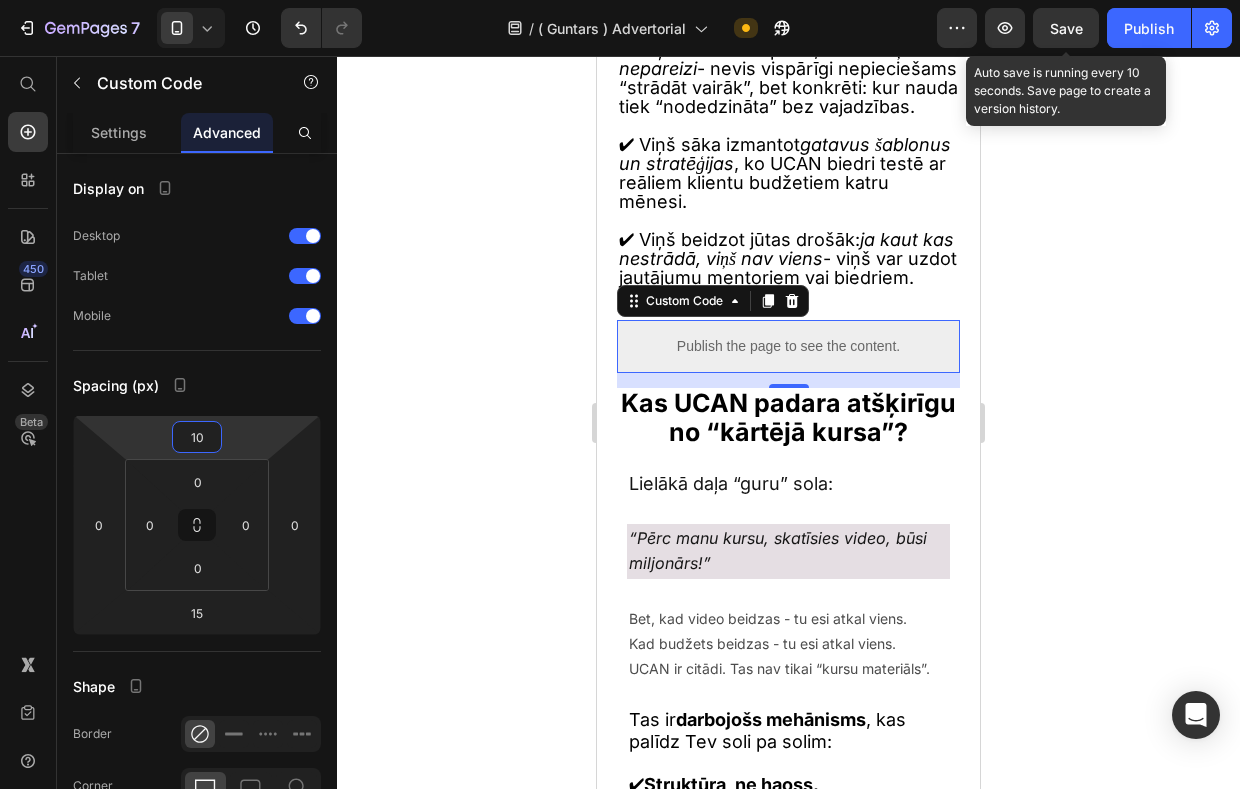 type on "10" 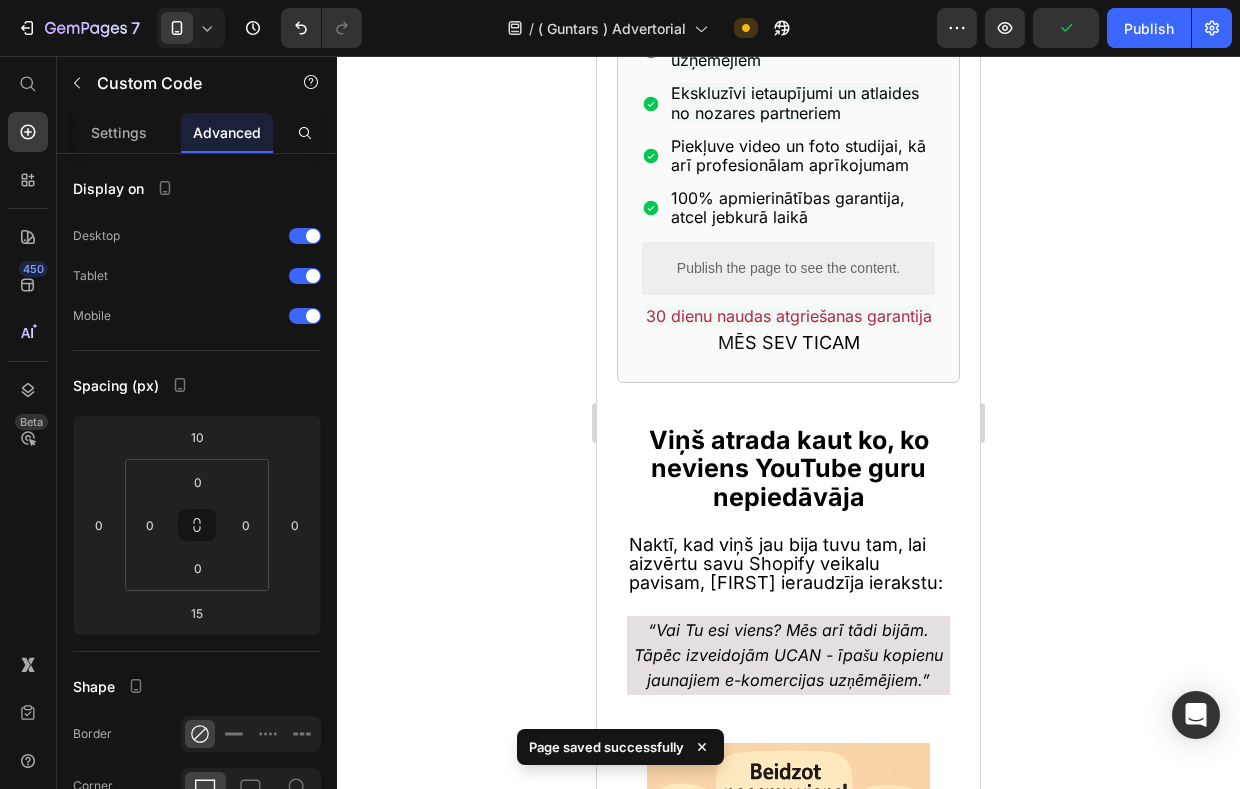 scroll, scrollTop: 2110, scrollLeft: 0, axis: vertical 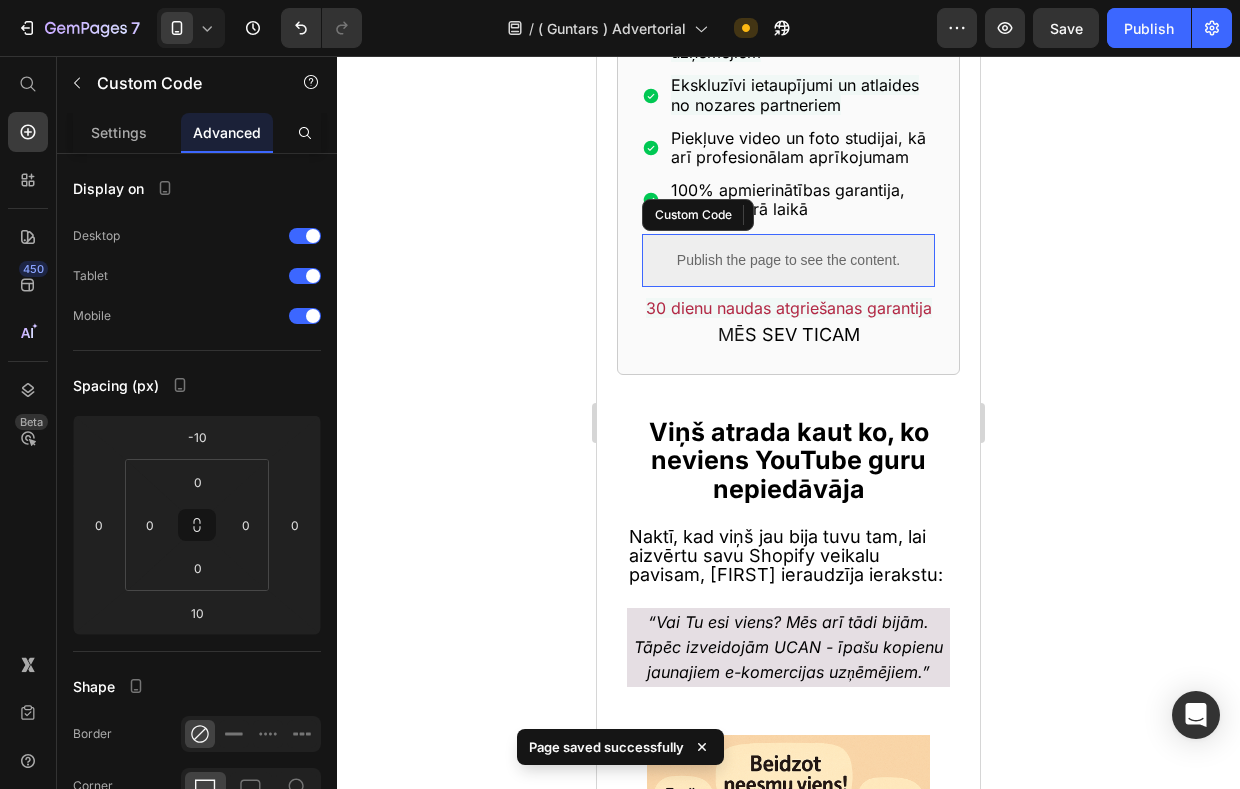 click on "Publish the page to see the content." at bounding box center [788, 260] 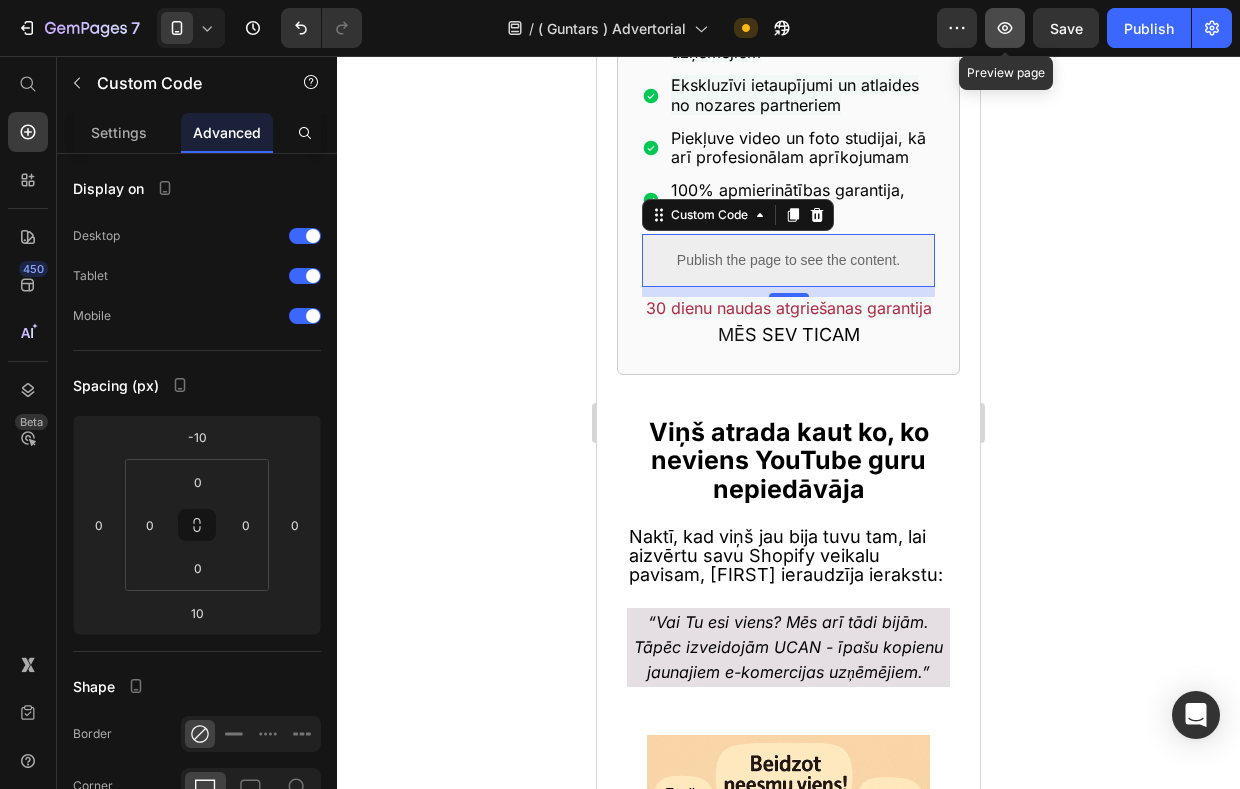 click 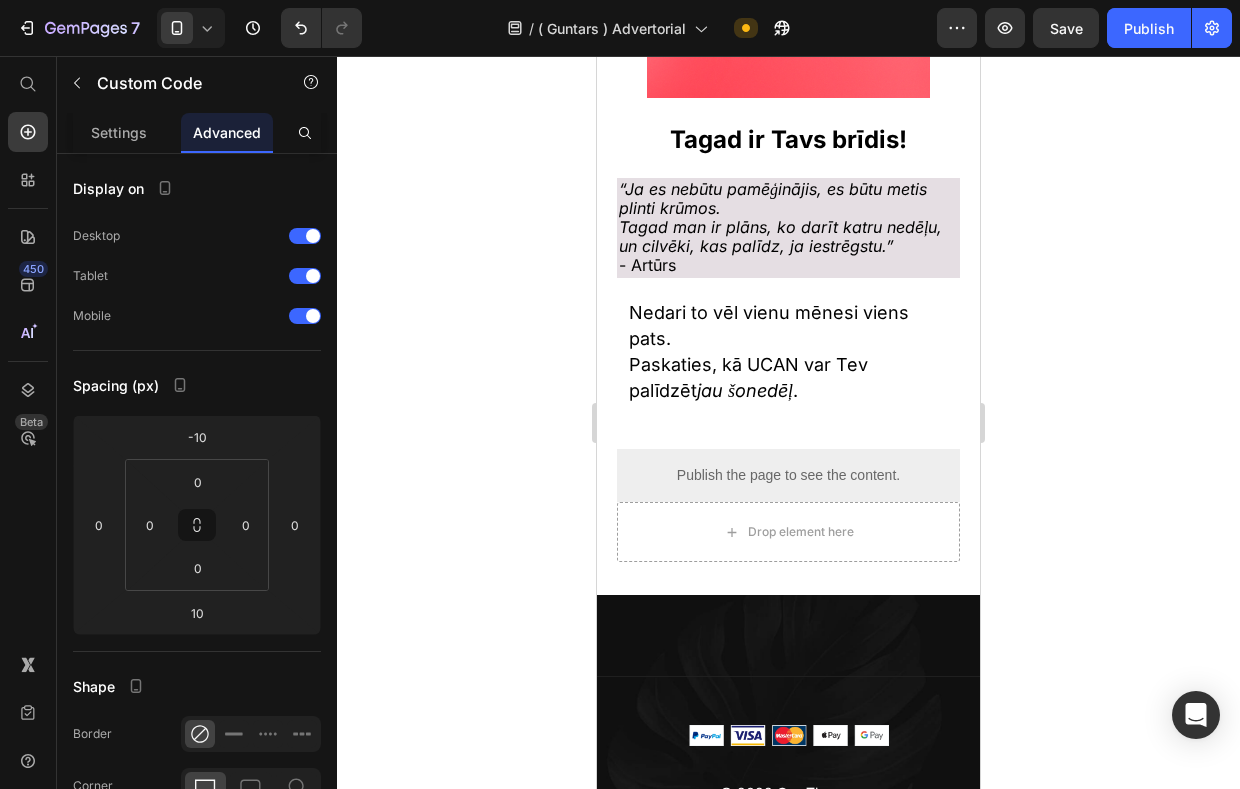 scroll, scrollTop: 8063, scrollLeft: 0, axis: vertical 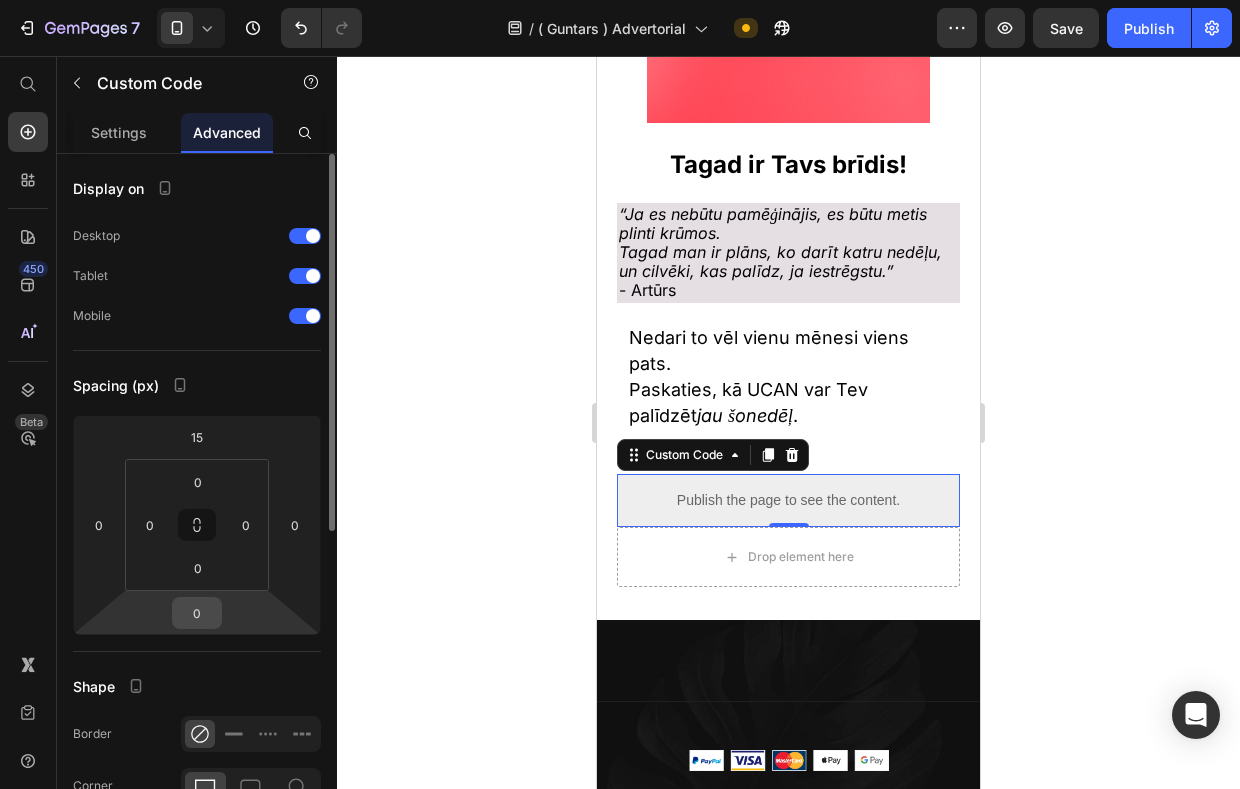 click on "0" at bounding box center [197, 613] 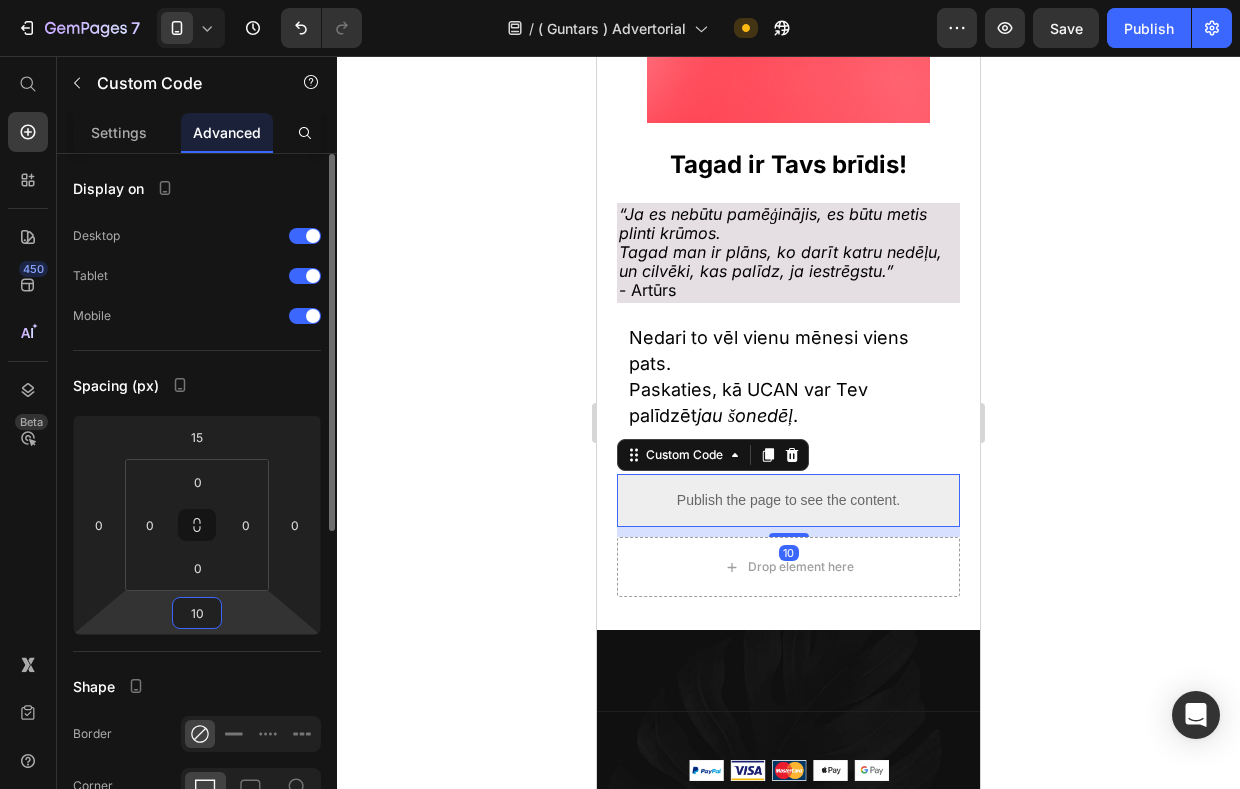 type on "1" 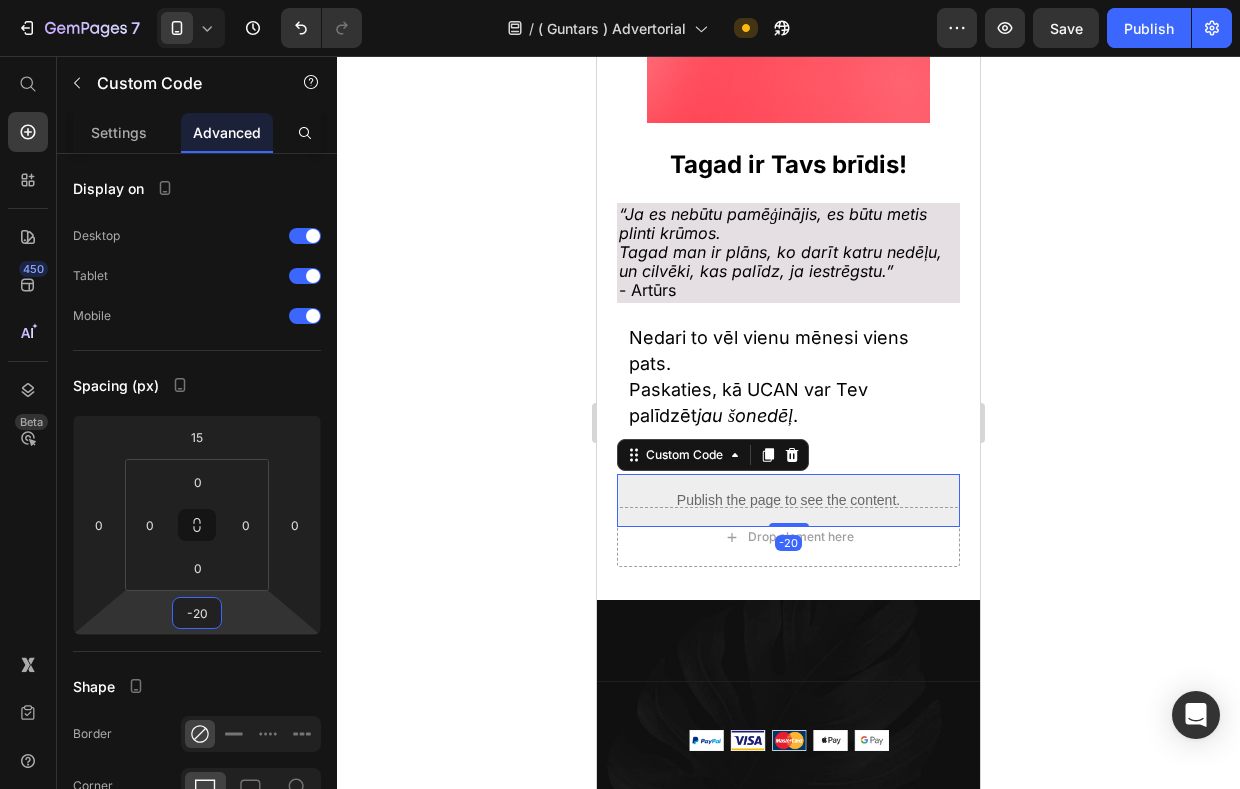 type on "-20" 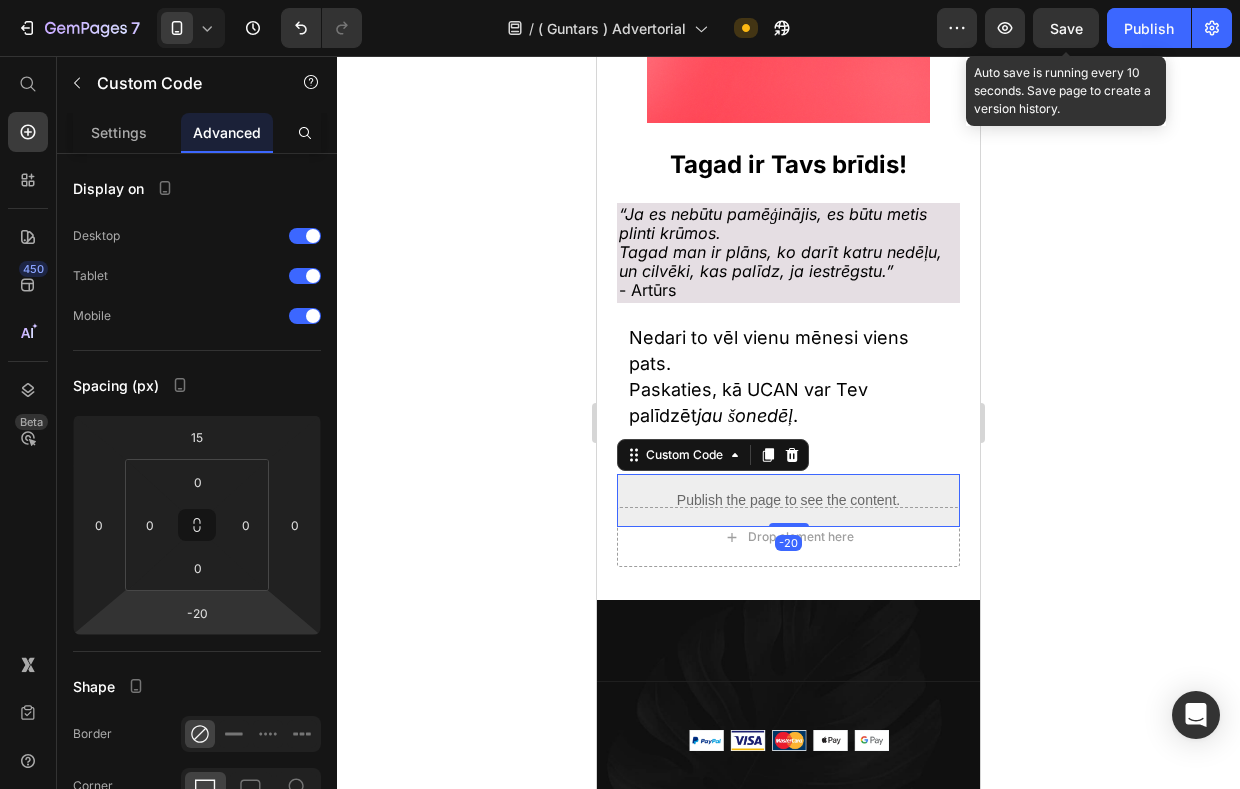 click on "Save" at bounding box center [1066, 28] 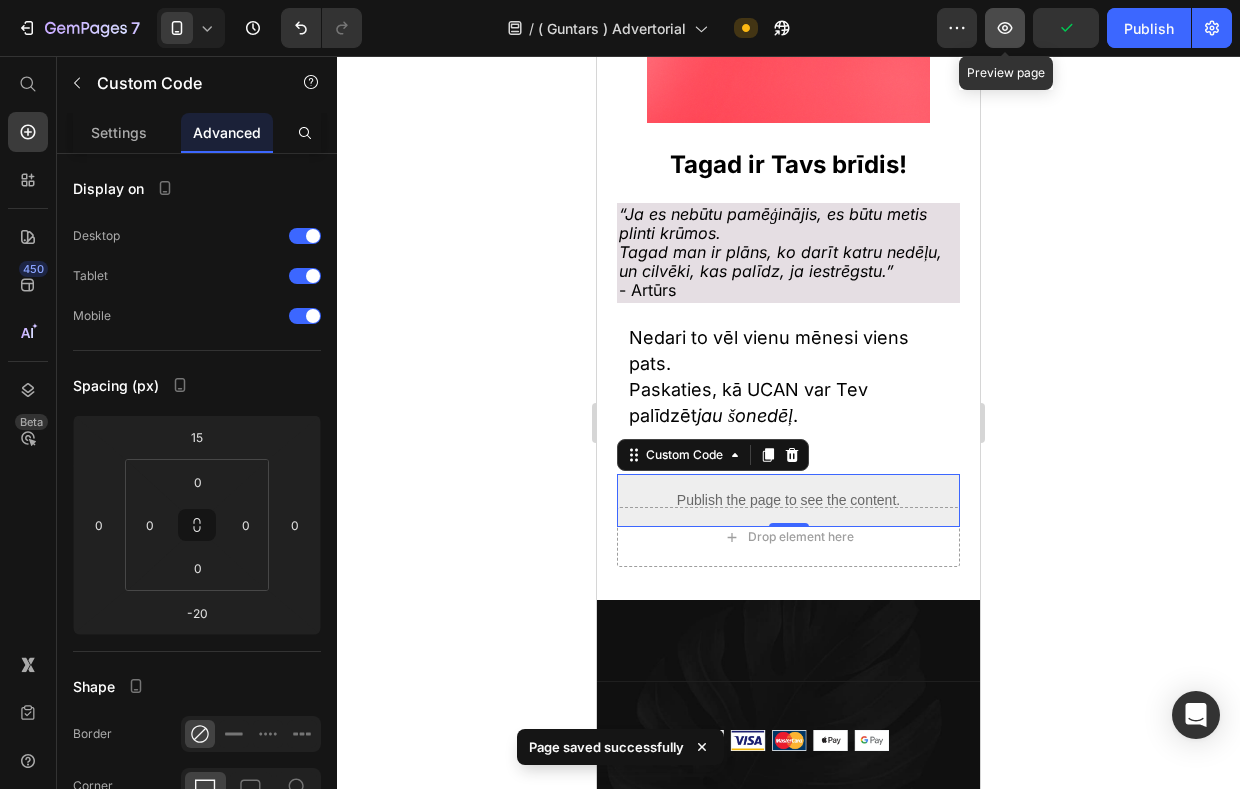 click 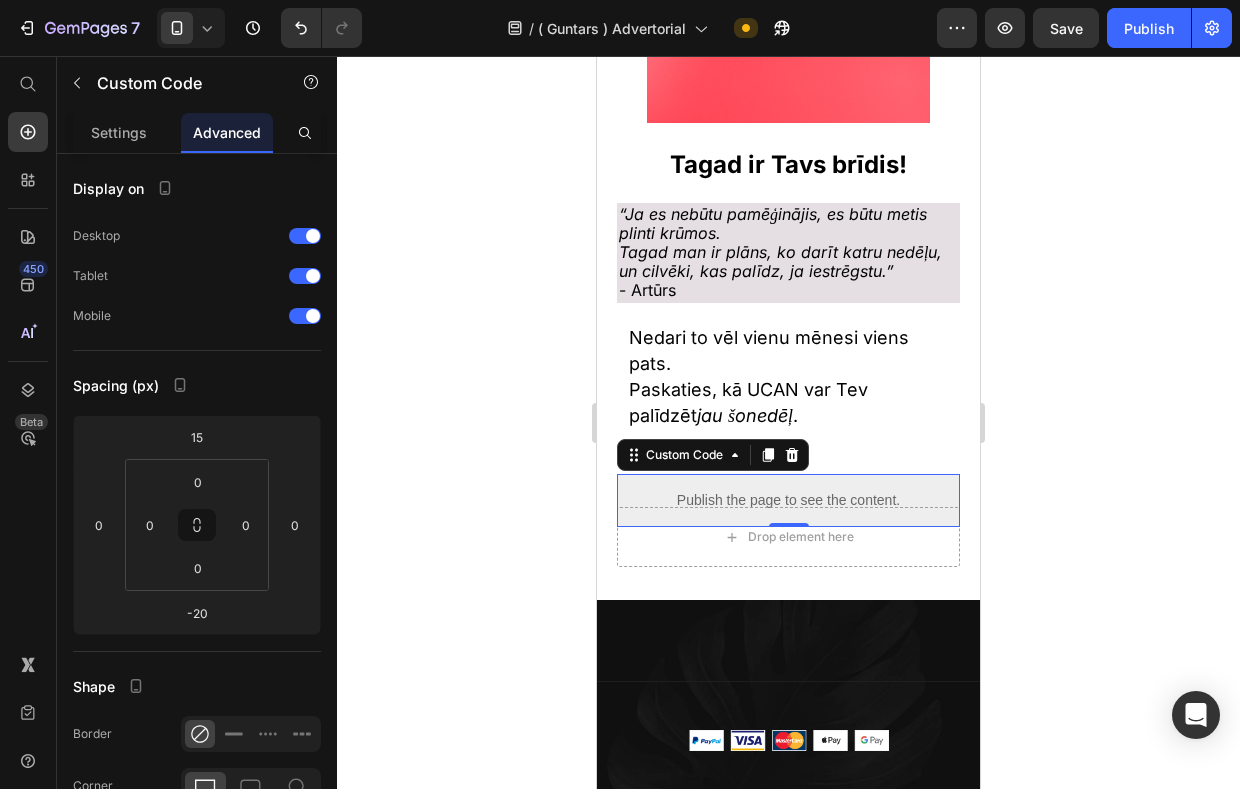 click 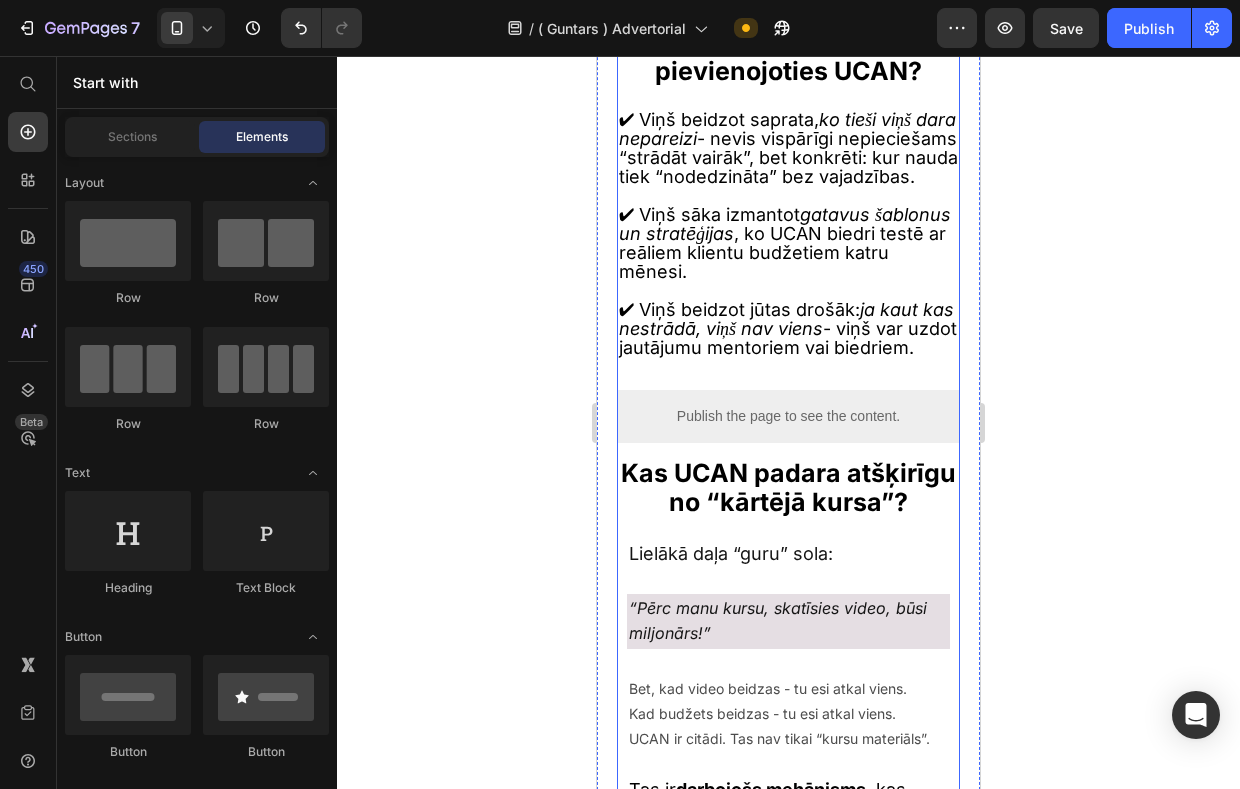 scroll, scrollTop: 4935, scrollLeft: 0, axis: vertical 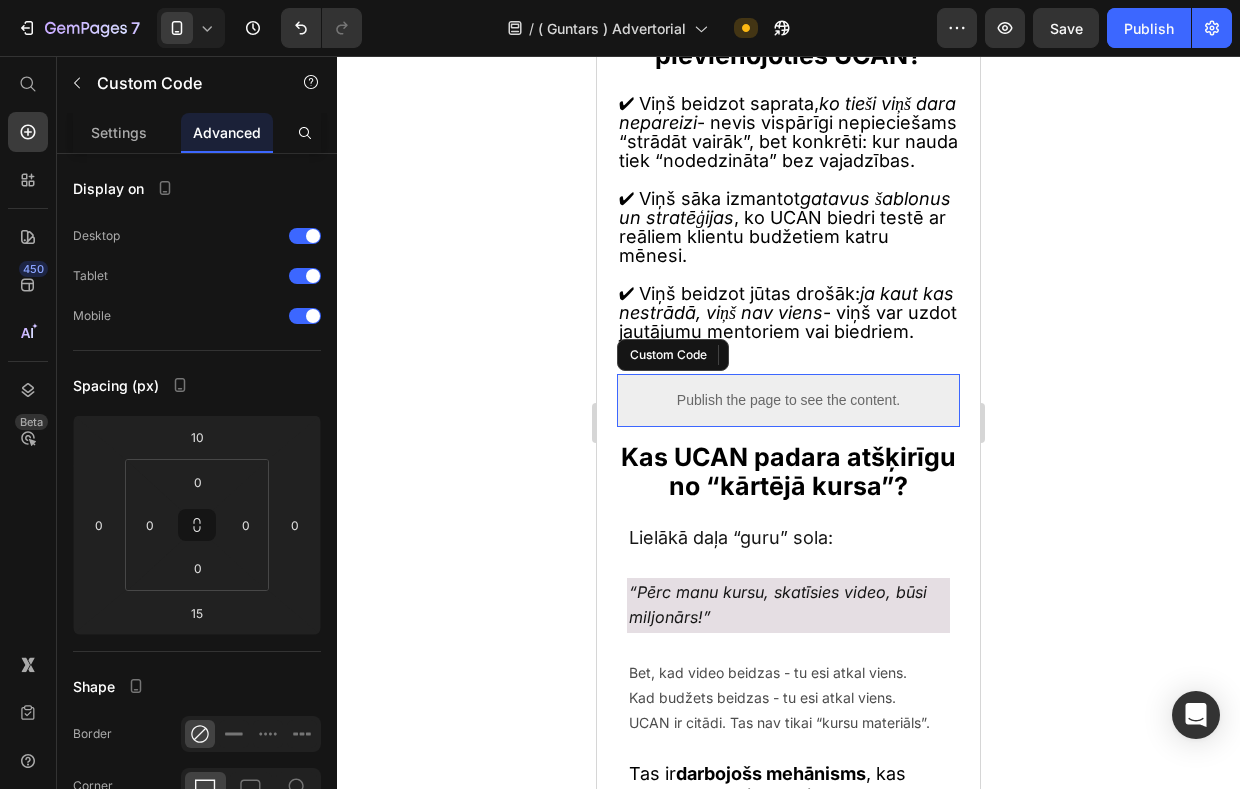 click on "Publish the page to see the content." at bounding box center (788, 400) 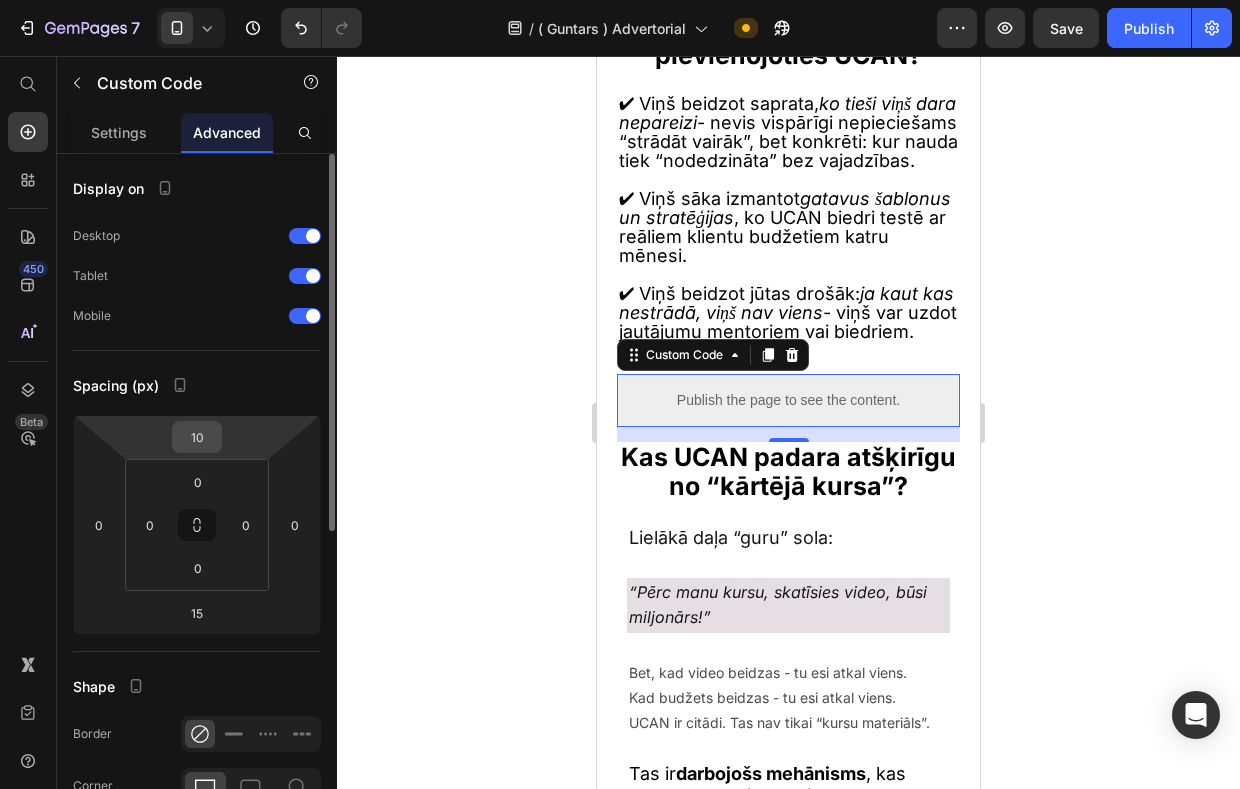 click on "10" at bounding box center [197, 437] 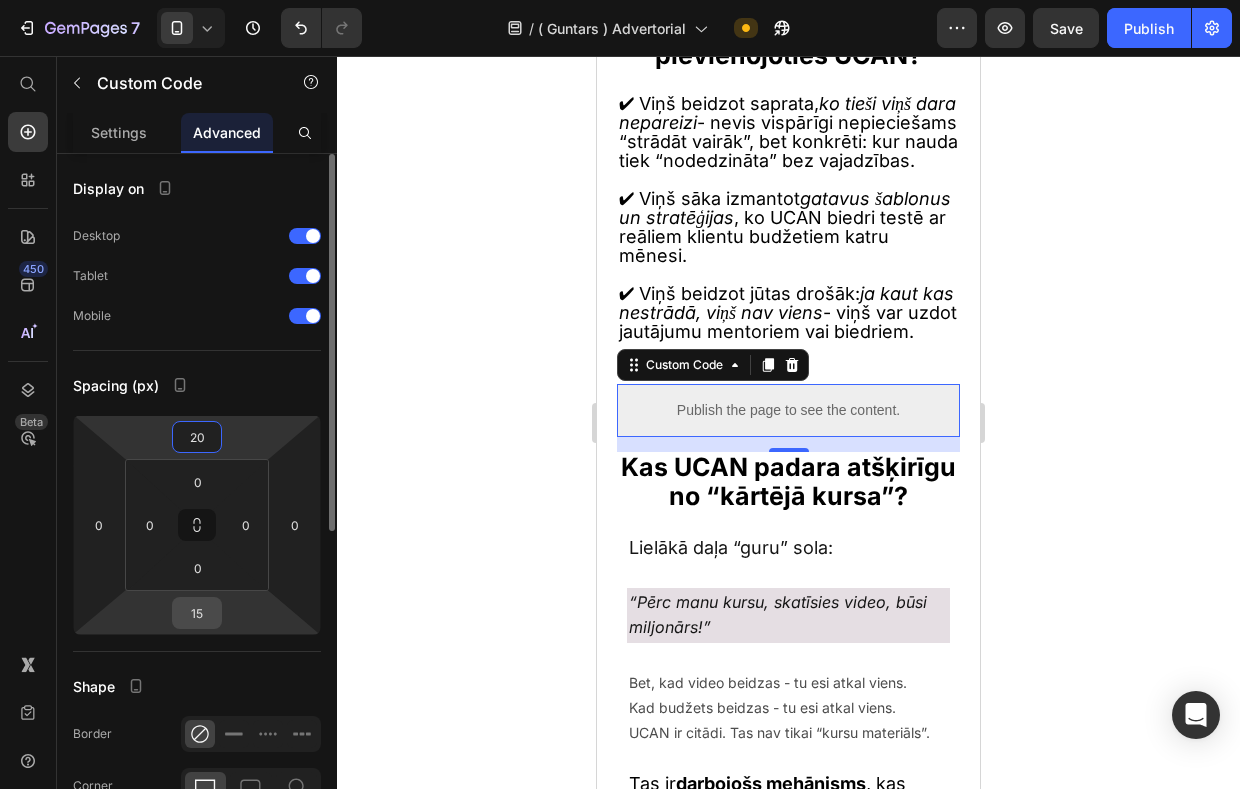 type on "20" 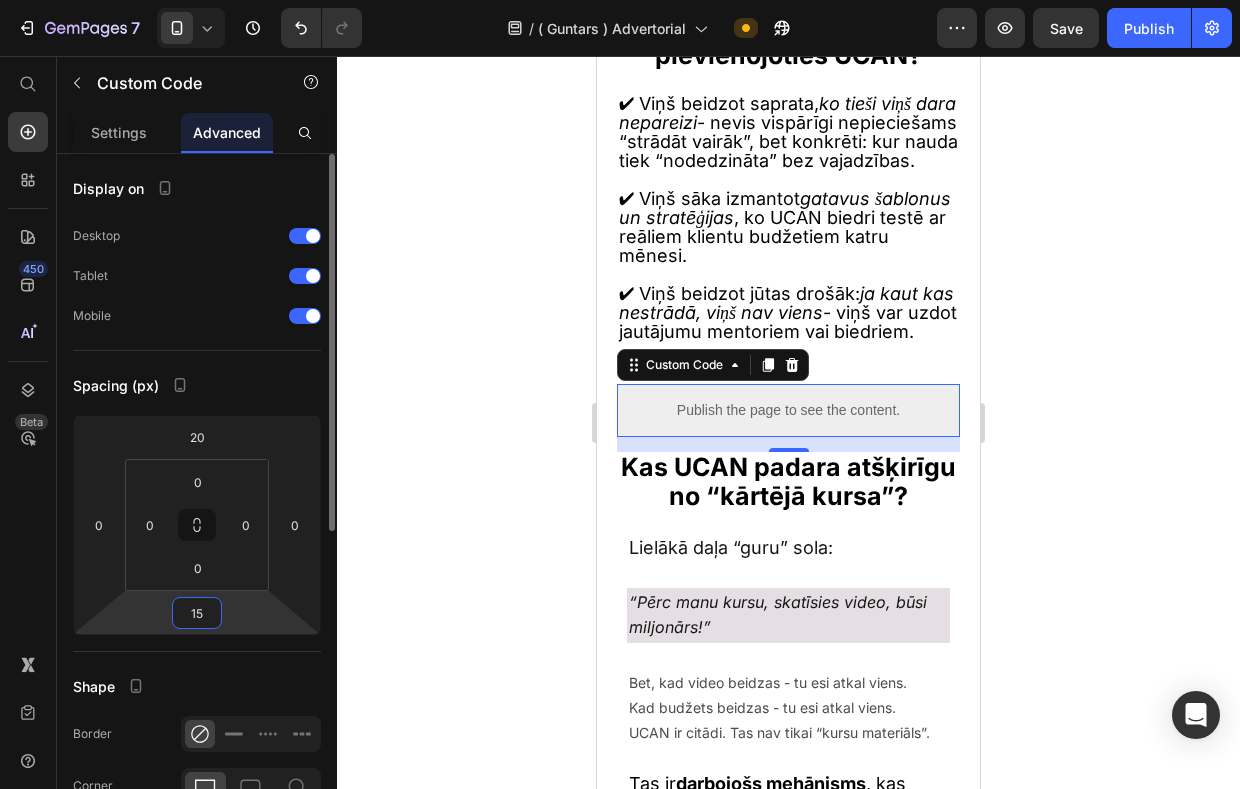 click on "15" at bounding box center [197, 613] 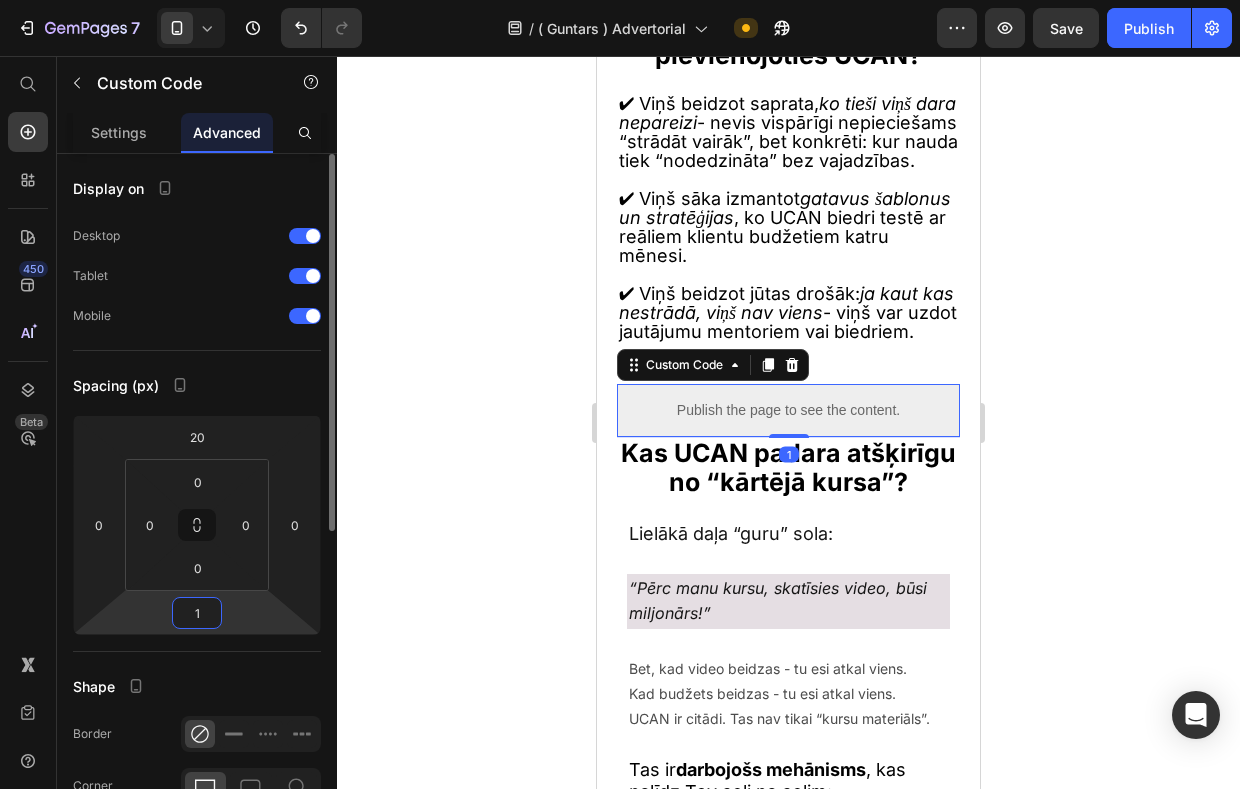 type on "10" 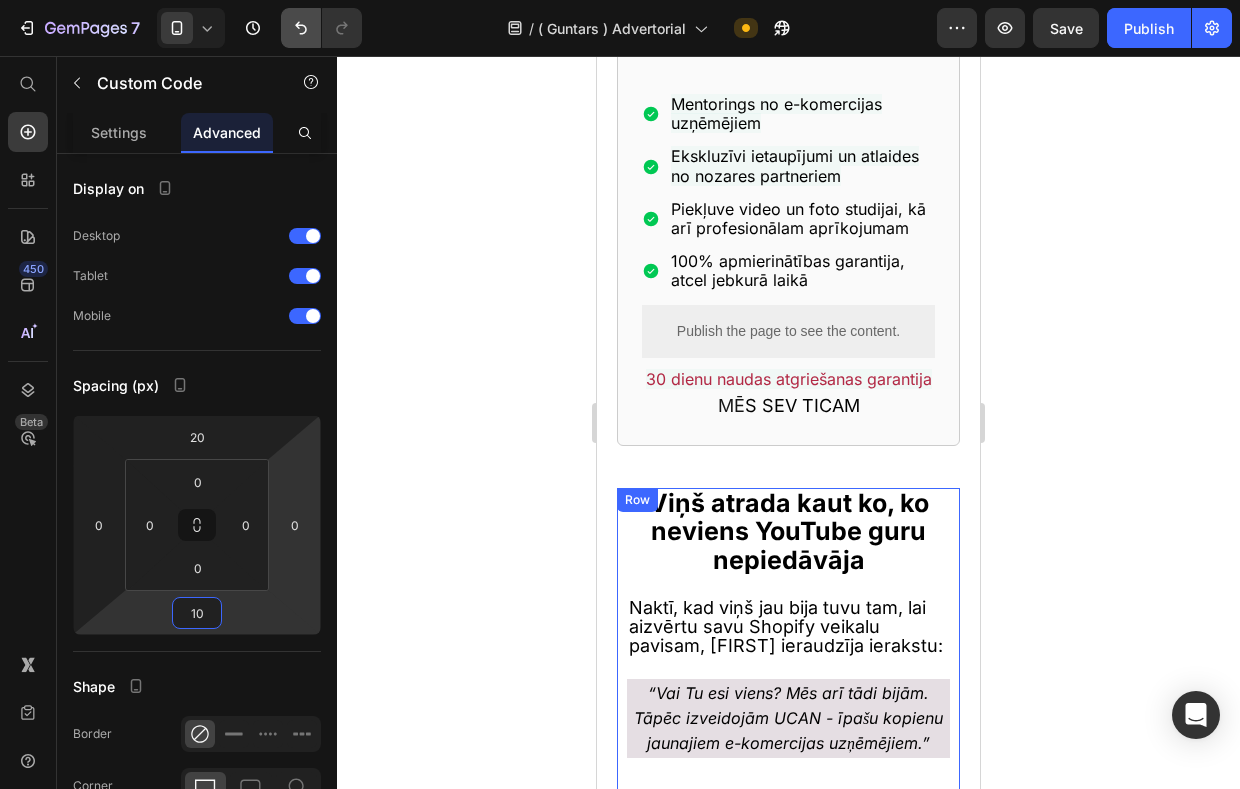 scroll, scrollTop: 1979, scrollLeft: 0, axis: vertical 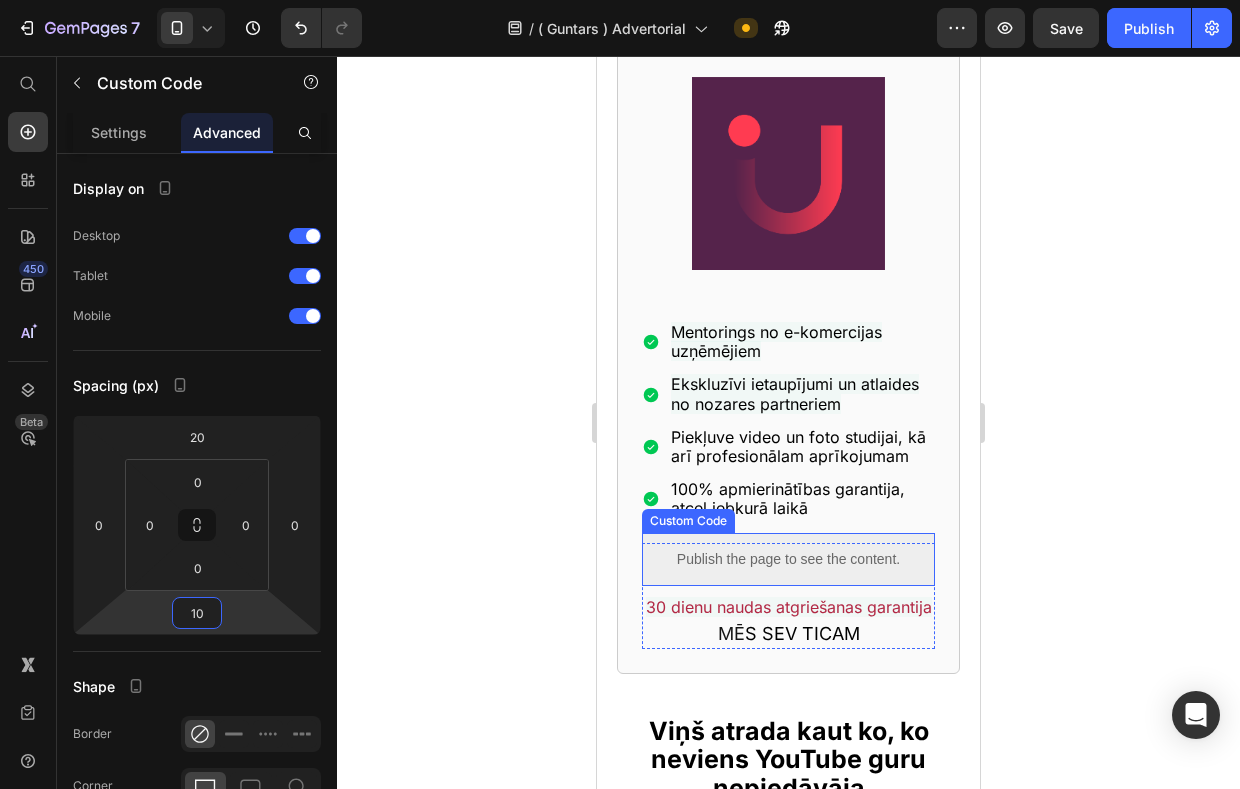 click on "Publish the page to see the content." at bounding box center [788, 559] 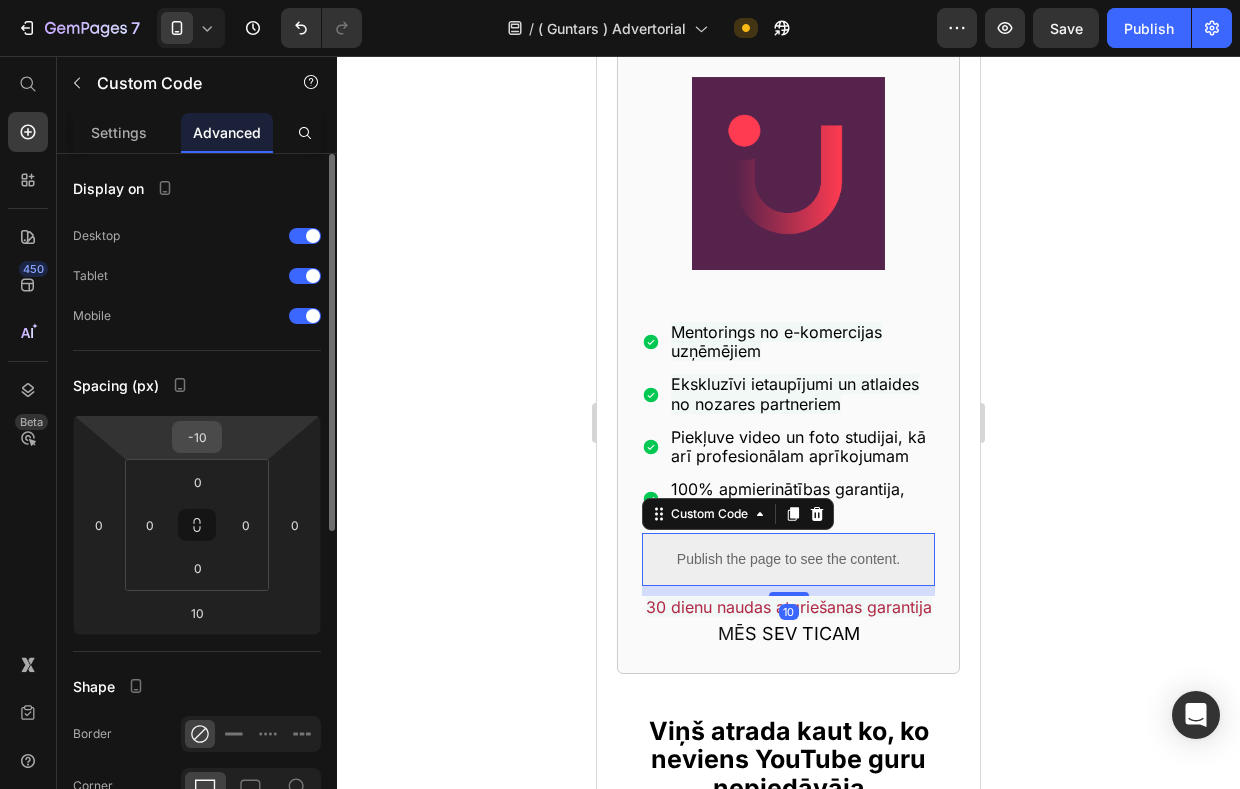 click on "-10" at bounding box center (197, 437) 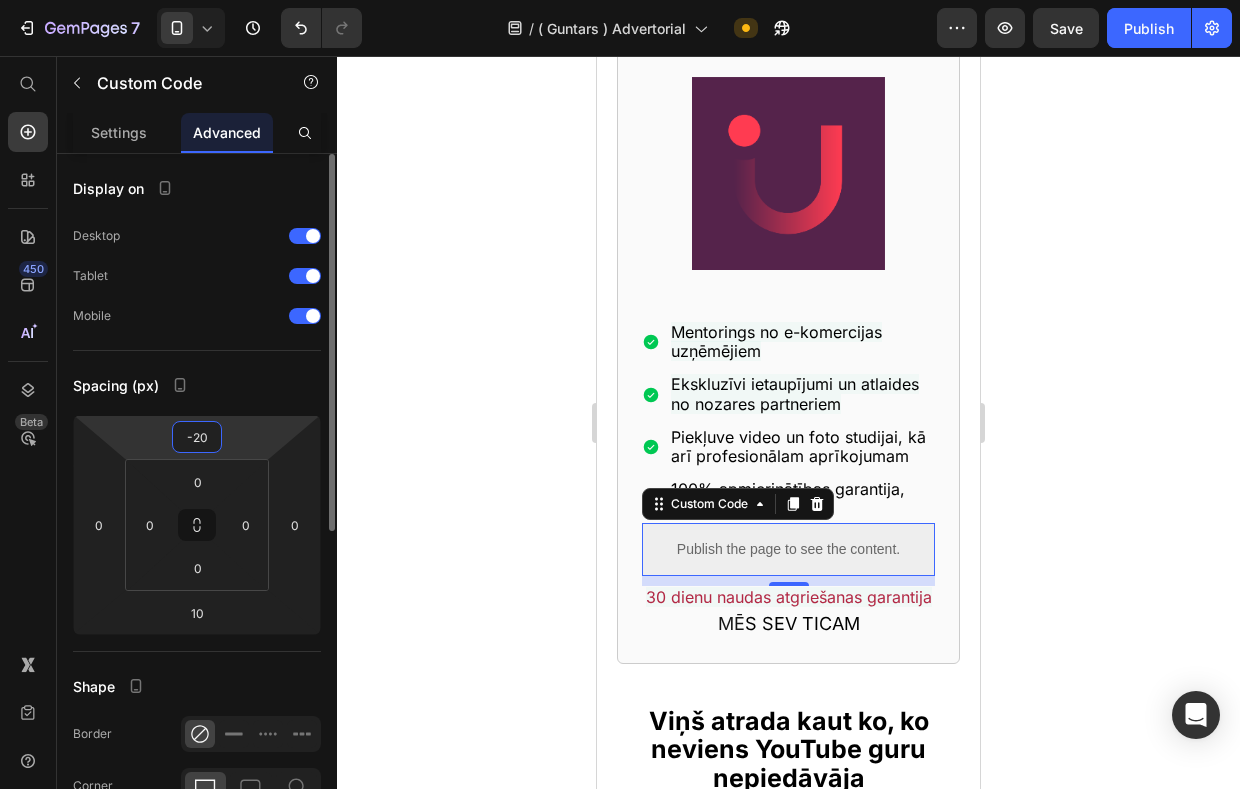 type on "-2" 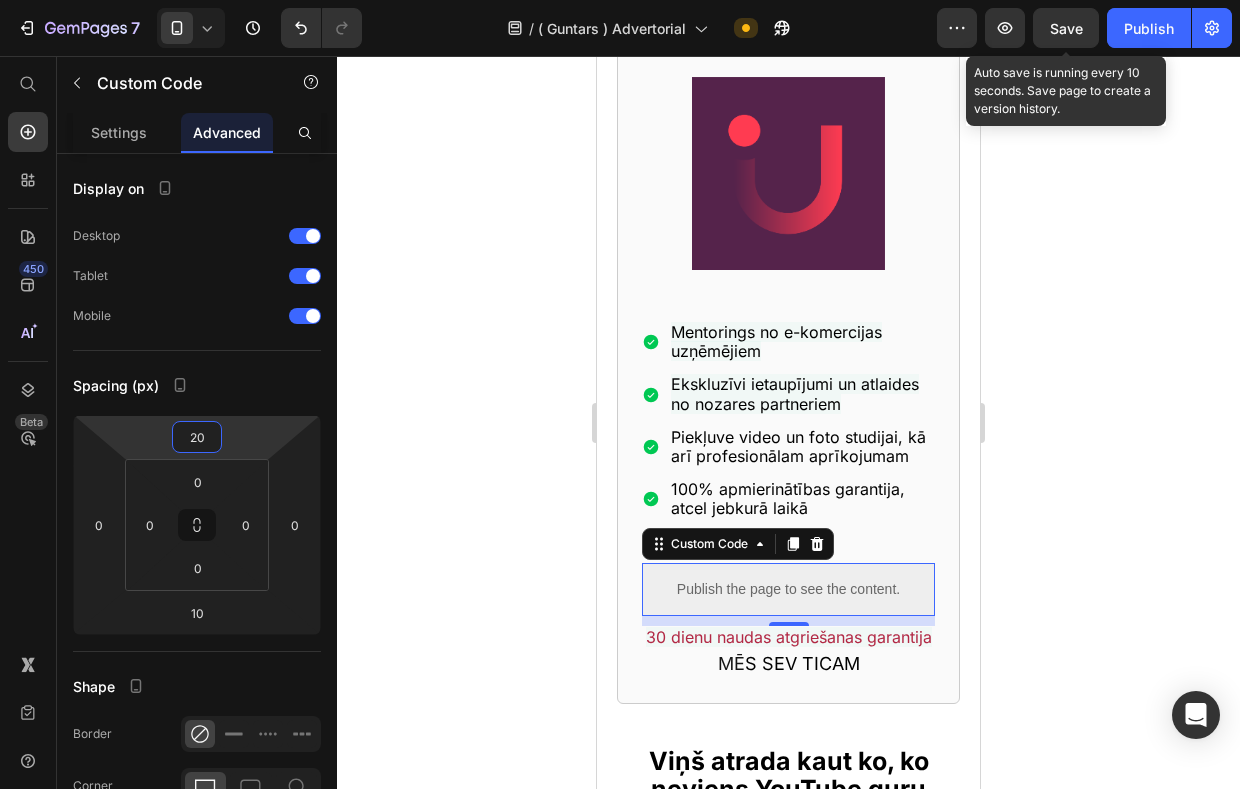 type on "20" 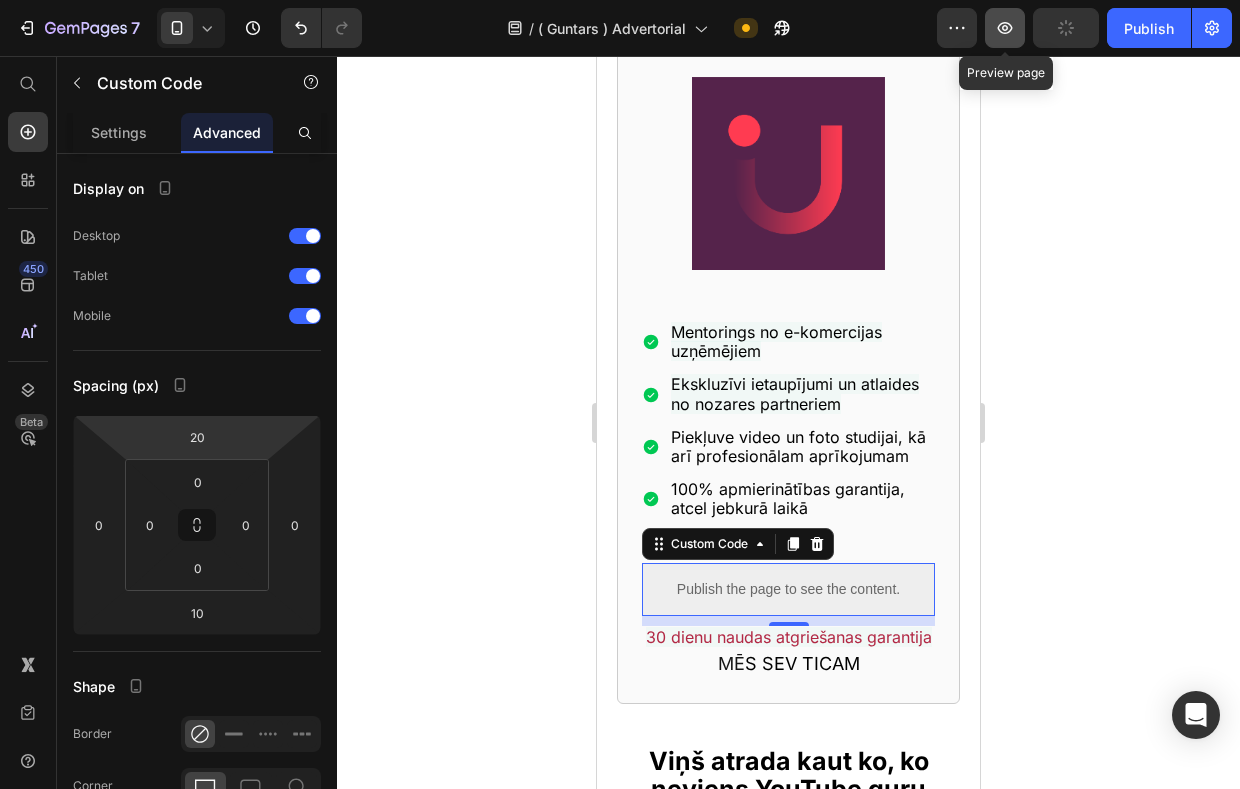 click 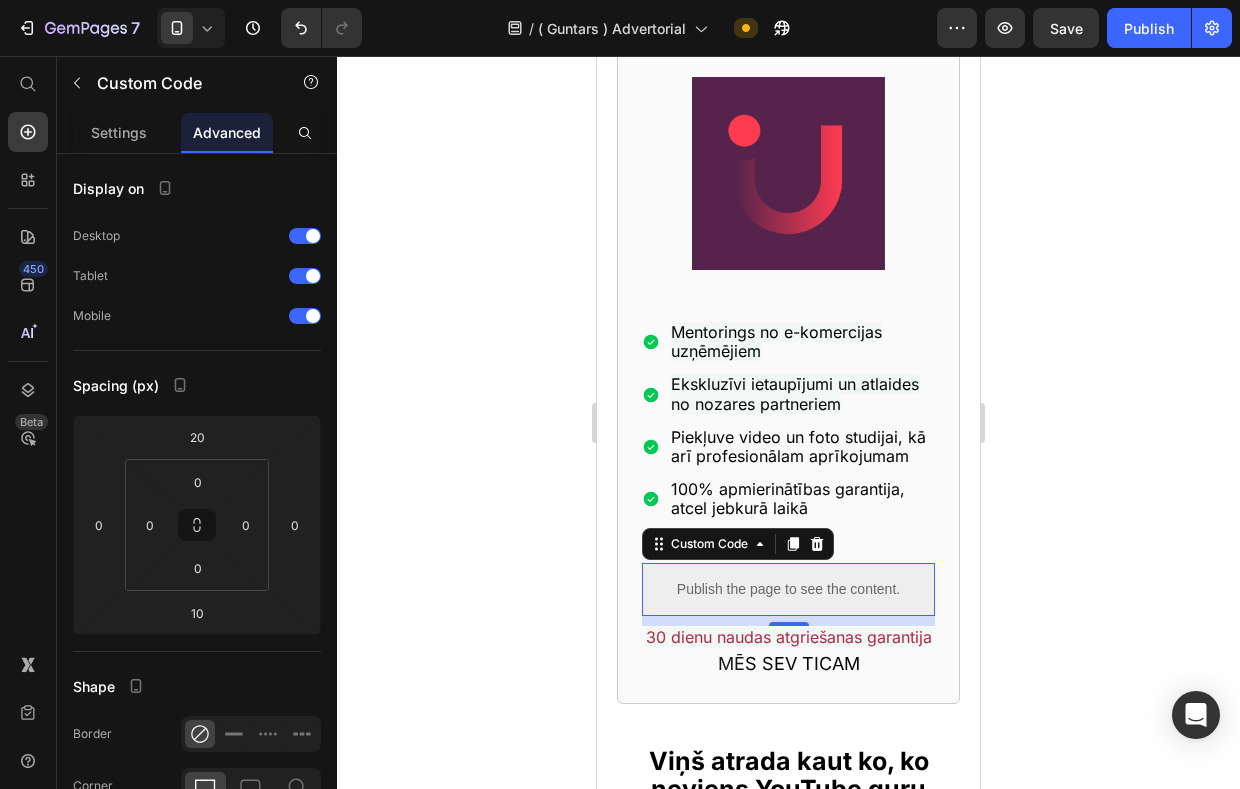 click on "Publish the page to see the content." at bounding box center (788, 589) 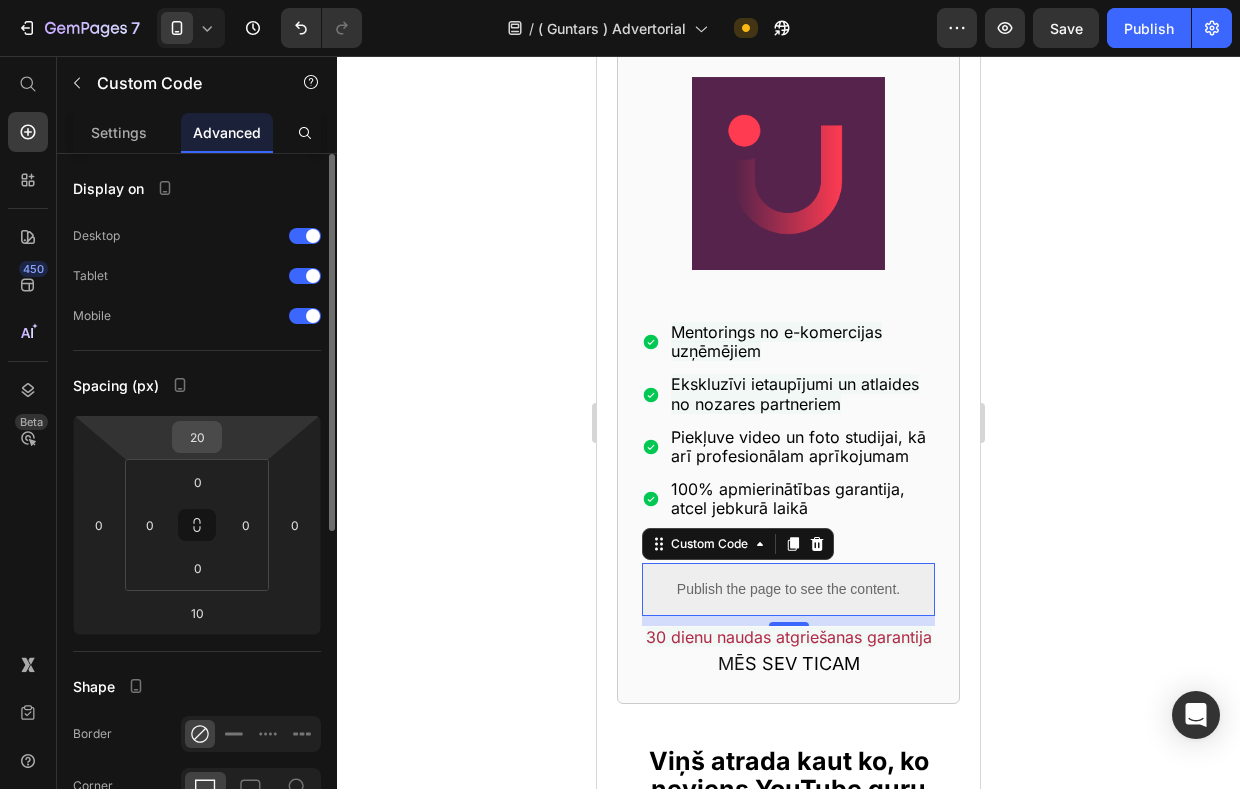 click on "20" at bounding box center [197, 437] 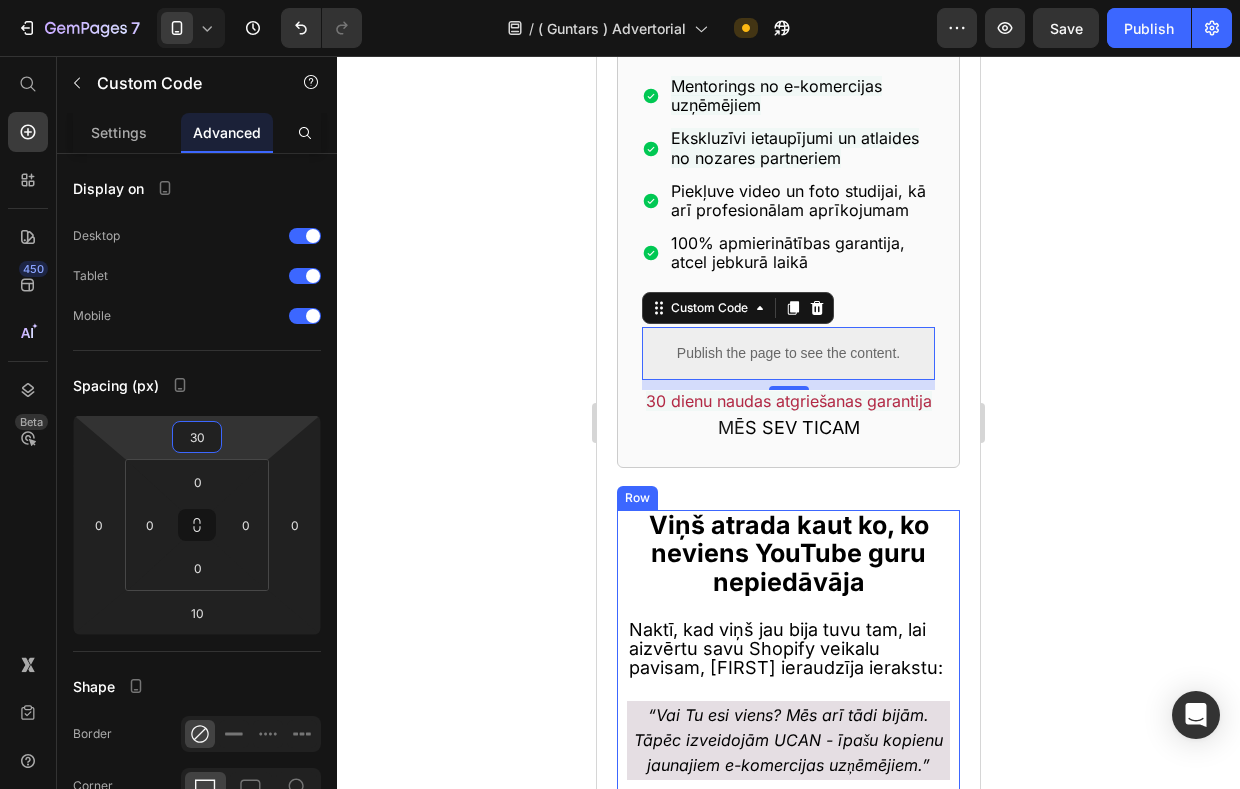 scroll, scrollTop: 2017, scrollLeft: 0, axis: vertical 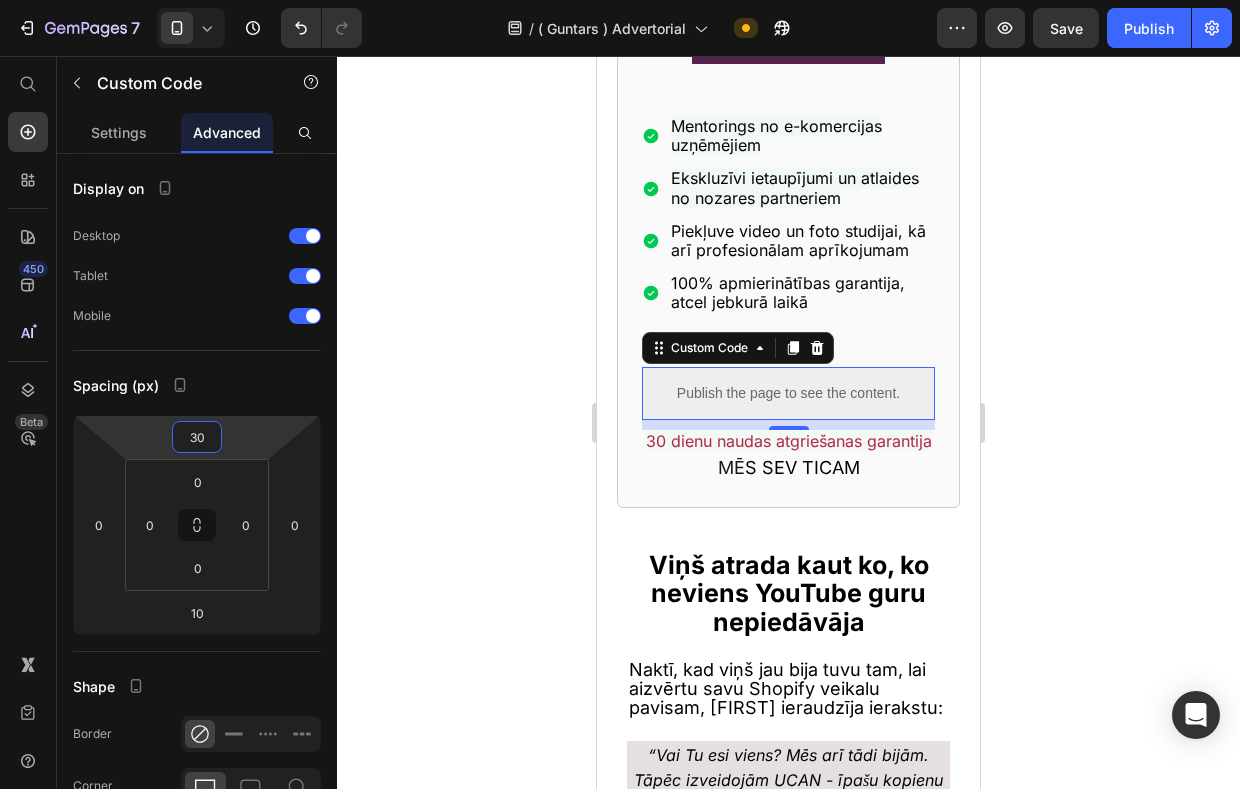 type on "30" 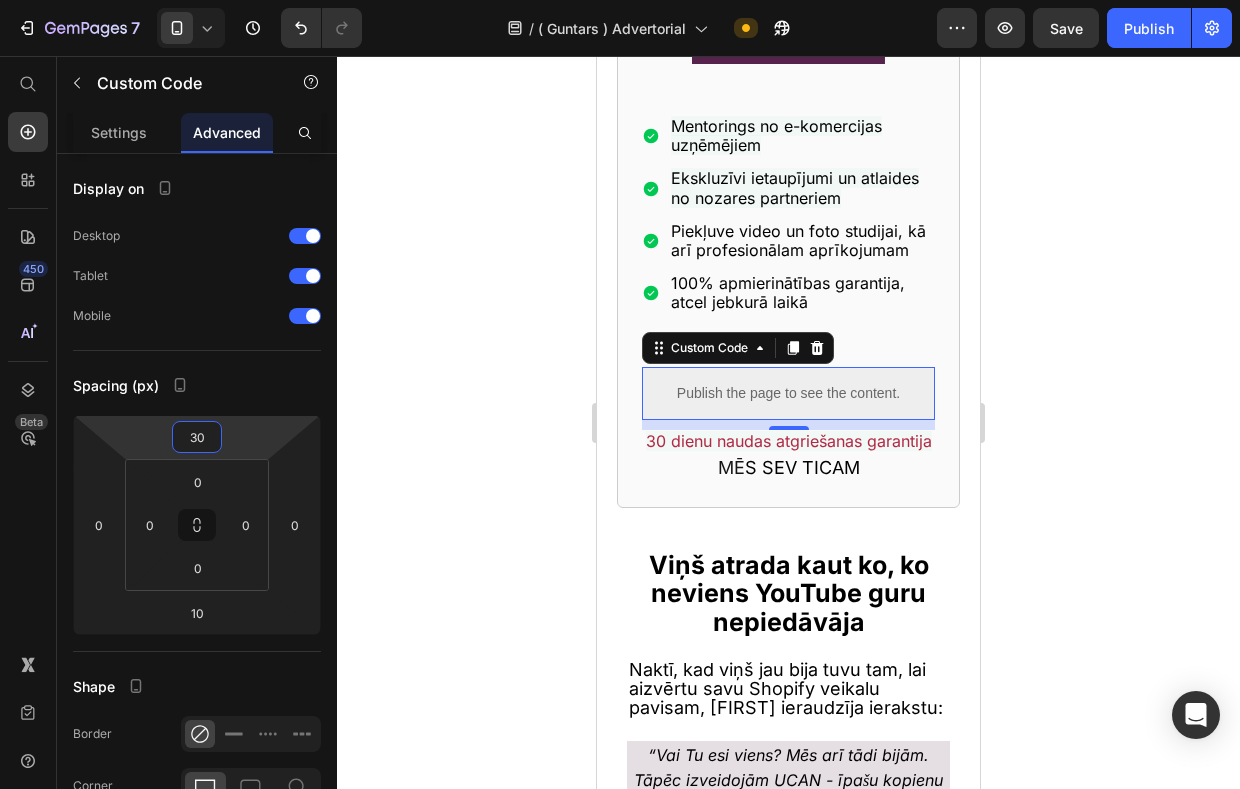click on "Publish the page to see the content." at bounding box center (788, 393) 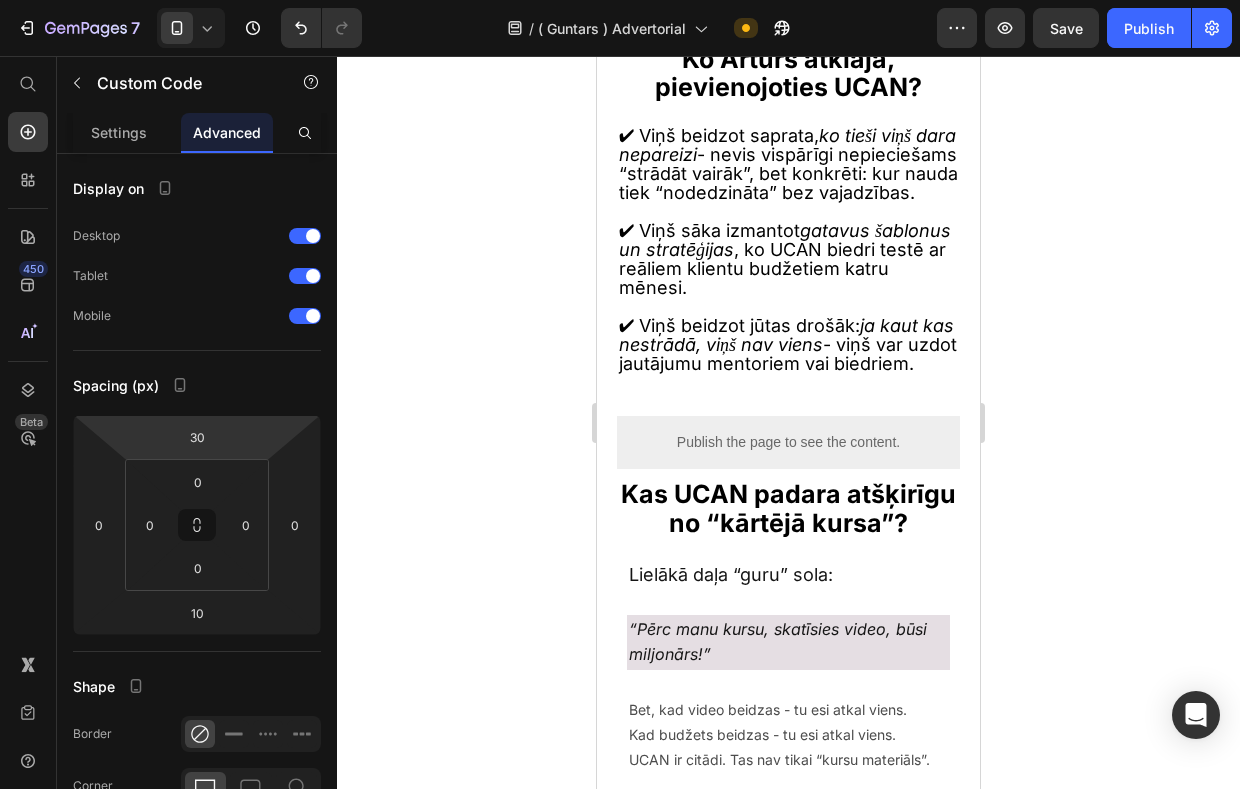 scroll, scrollTop: 4969, scrollLeft: 0, axis: vertical 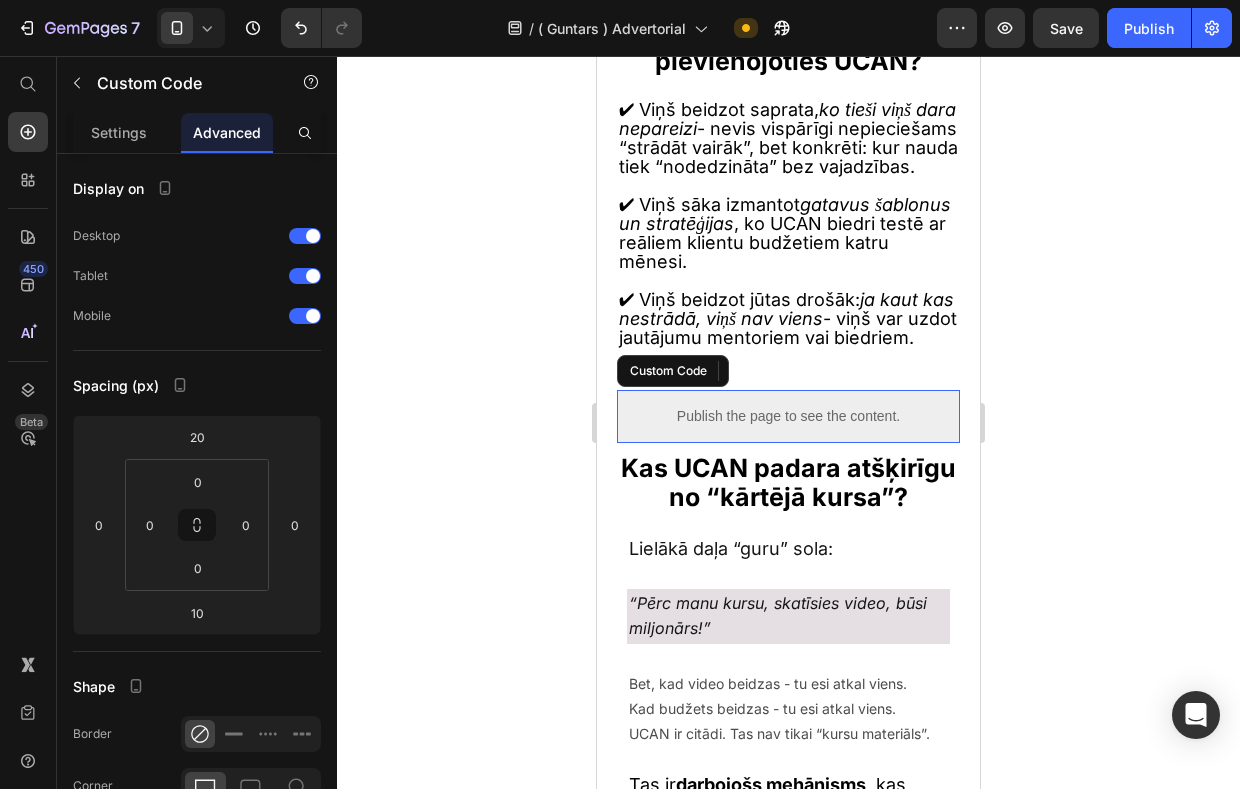 click on "Publish the page to see the content." at bounding box center (788, 416) 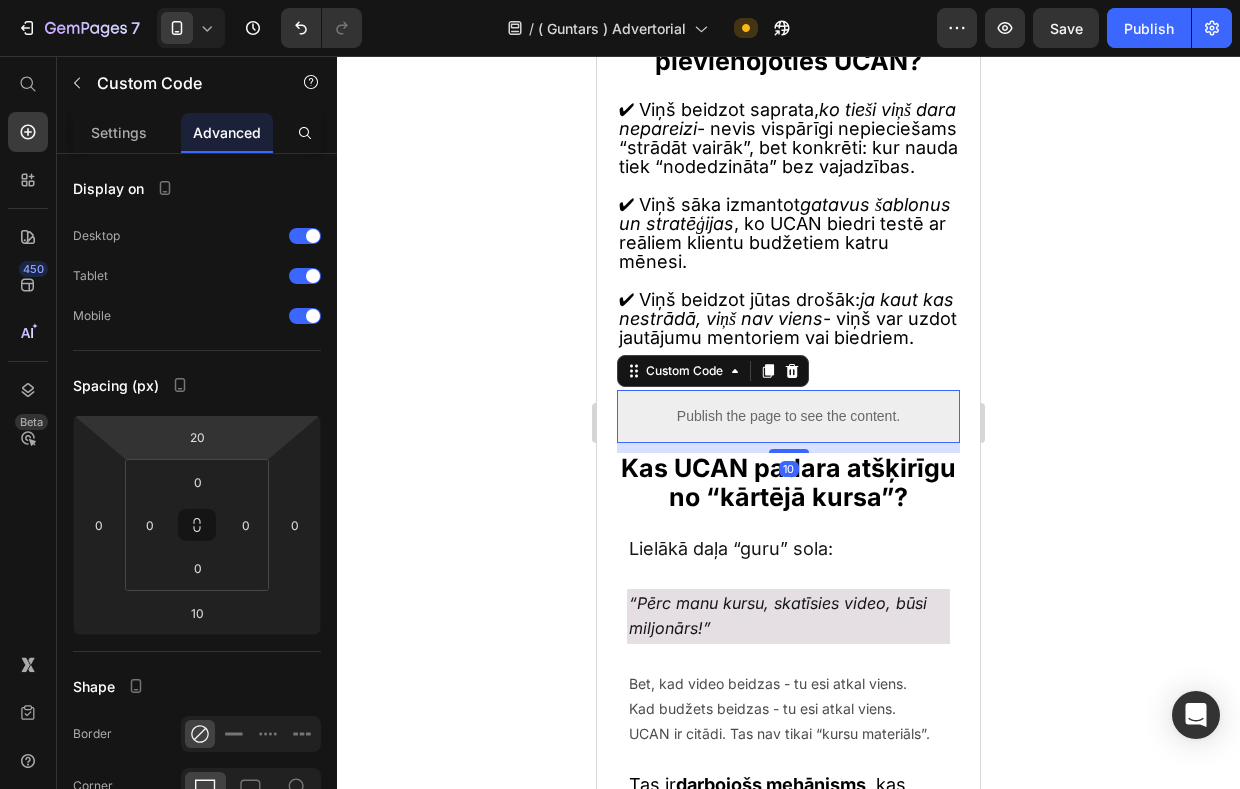 click on "7  Version history  /  ( [FIRST] ) Advertorial Need republishing Preview  Save   Publish  450 Beta Start with Sections Elements Hero Section Product Detail Brands Trusted Badges Guarantee Product Breakdown How to use Testimonials Compare Bundle FAQs Social Proof Brand Story Product List Collection Blog List Contact Sticky Add to Cart Custom Footer Browse Library 450 Layout
Row
Row
Row
Row Text
Heading
Text Block Button
Button
Button
Sticky Back to top Media
Image" at bounding box center (620, 0) 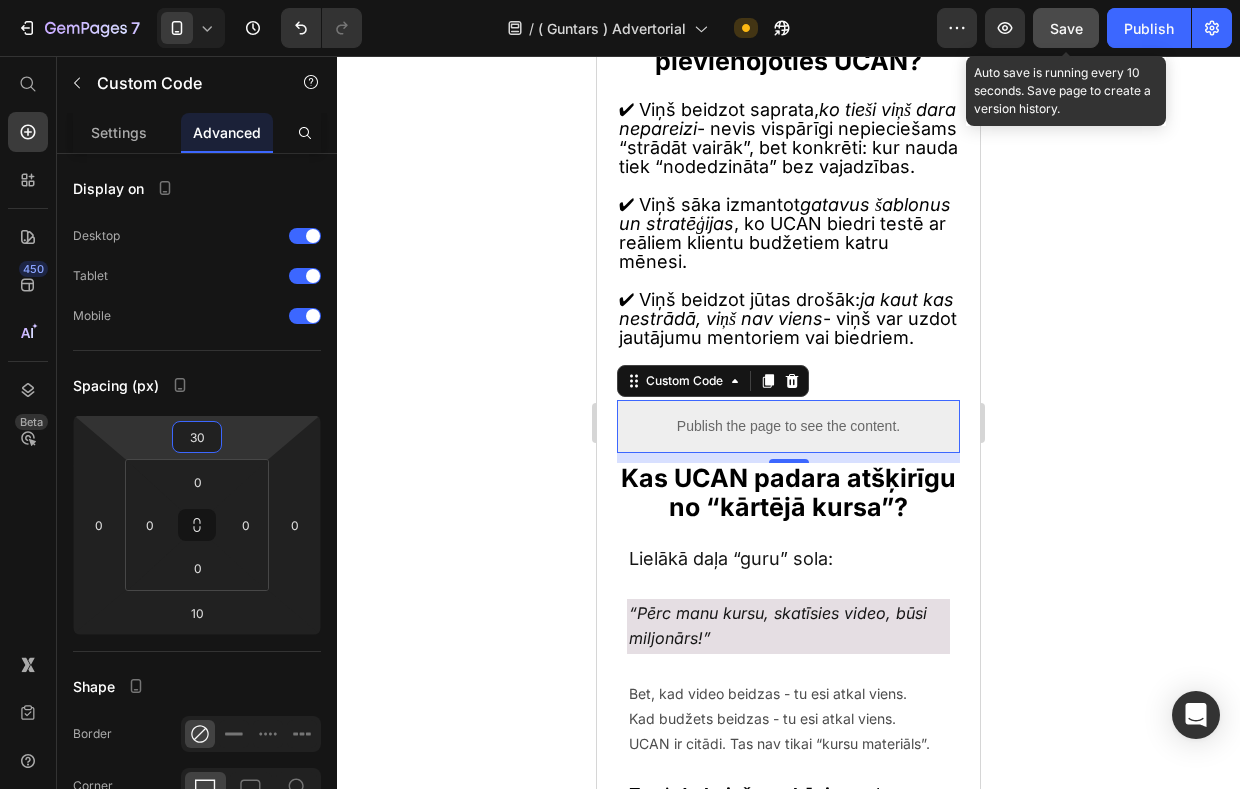 type on "30" 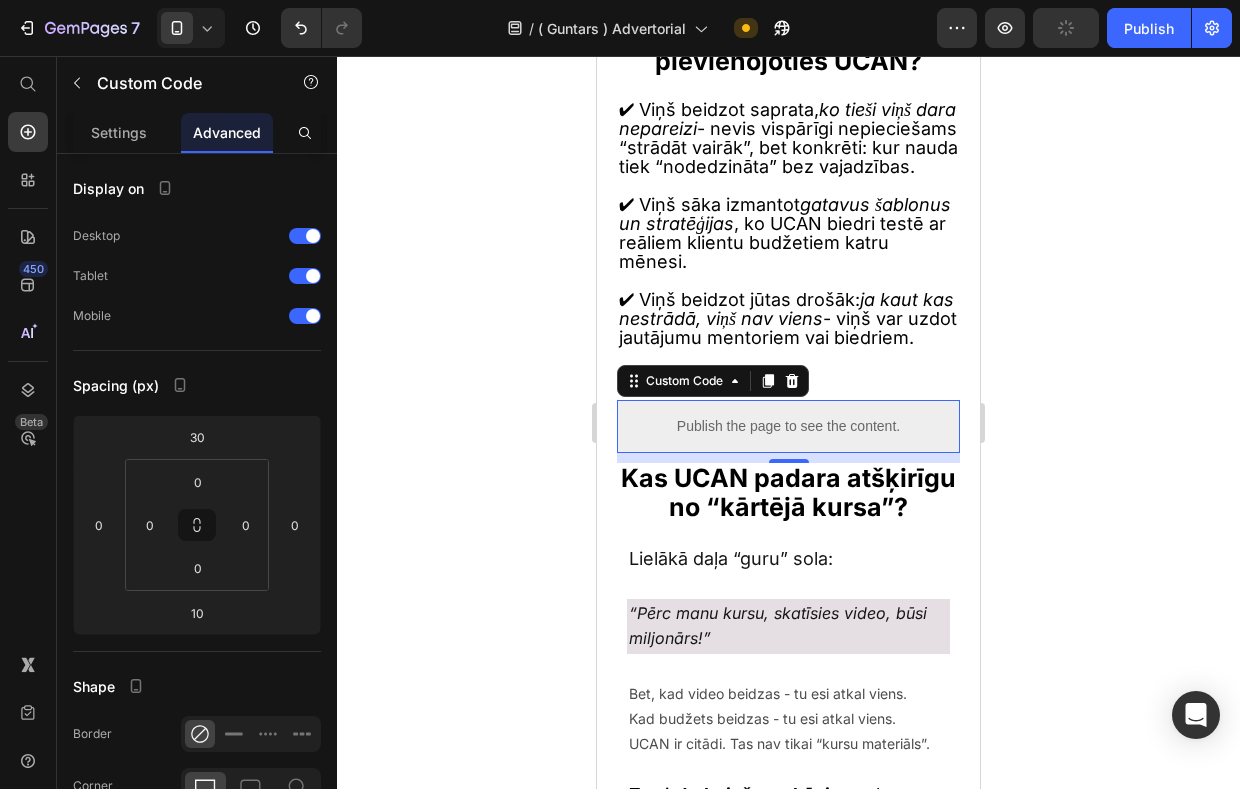 click 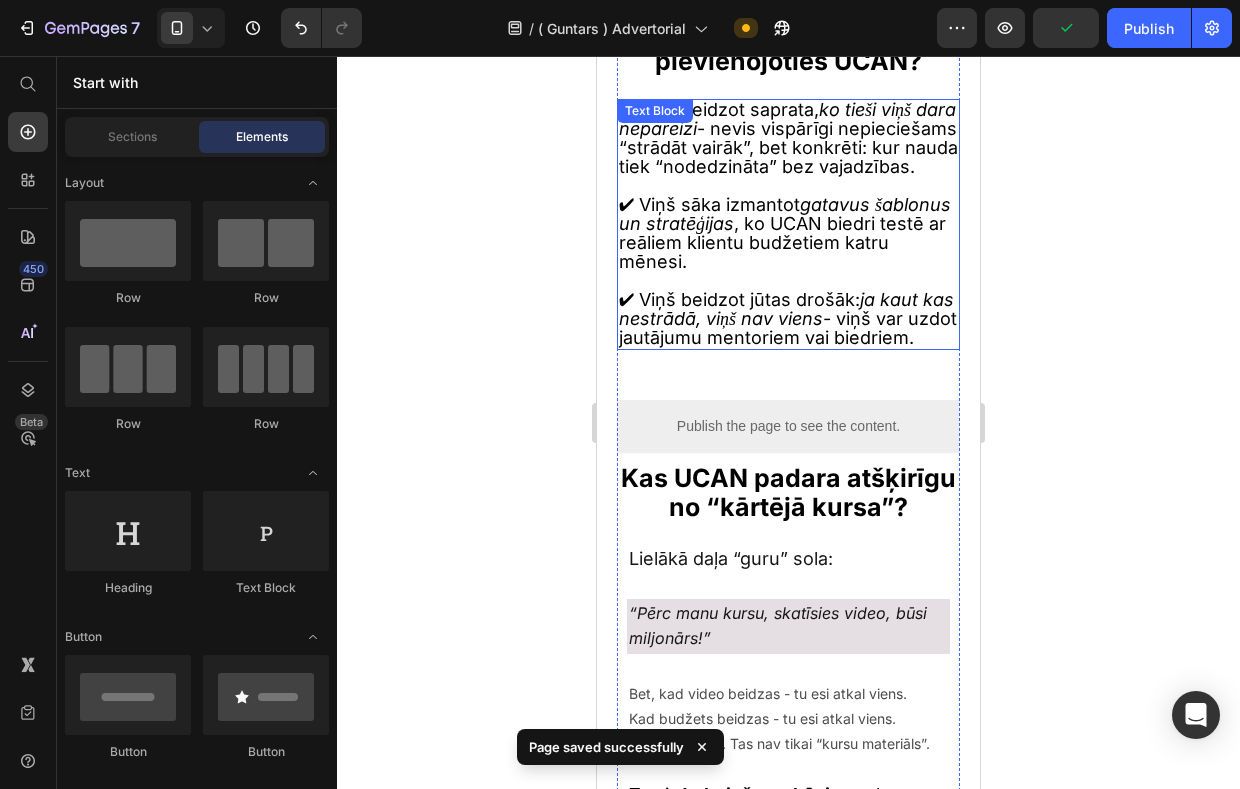 click on "✔ Viņš beidzot jūtas drošāk:  ja kaut kas nestrādā, viņš nav viens  - viņš var uzdot jautājumu mentoriem vai biedriem." at bounding box center (788, 320) 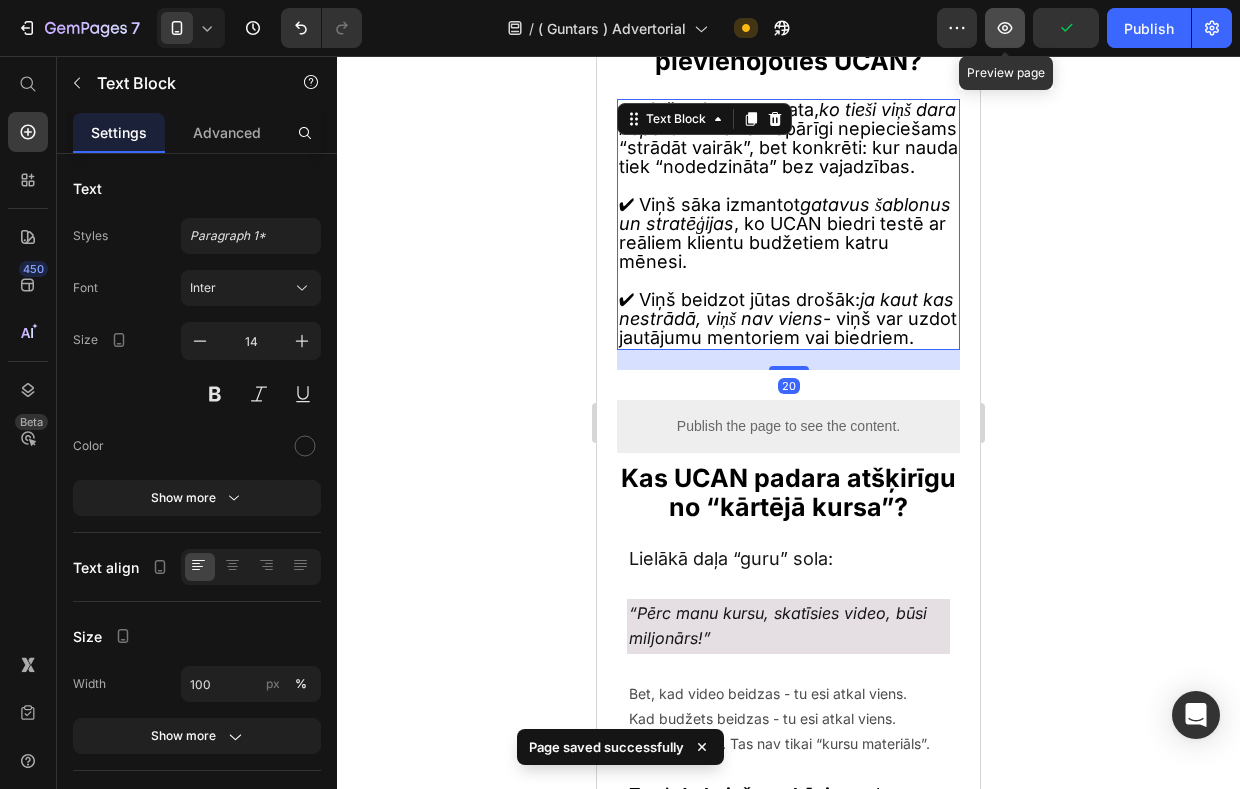 click 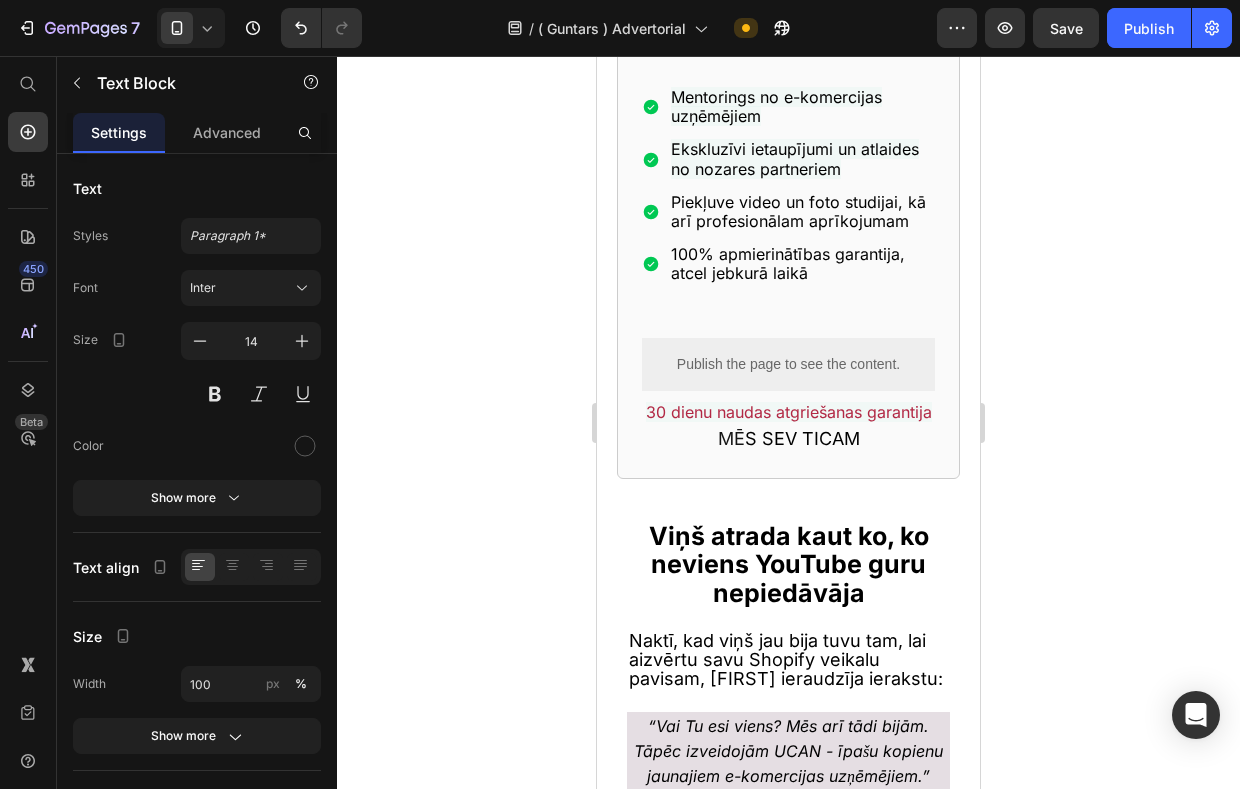 scroll, scrollTop: 2021, scrollLeft: 0, axis: vertical 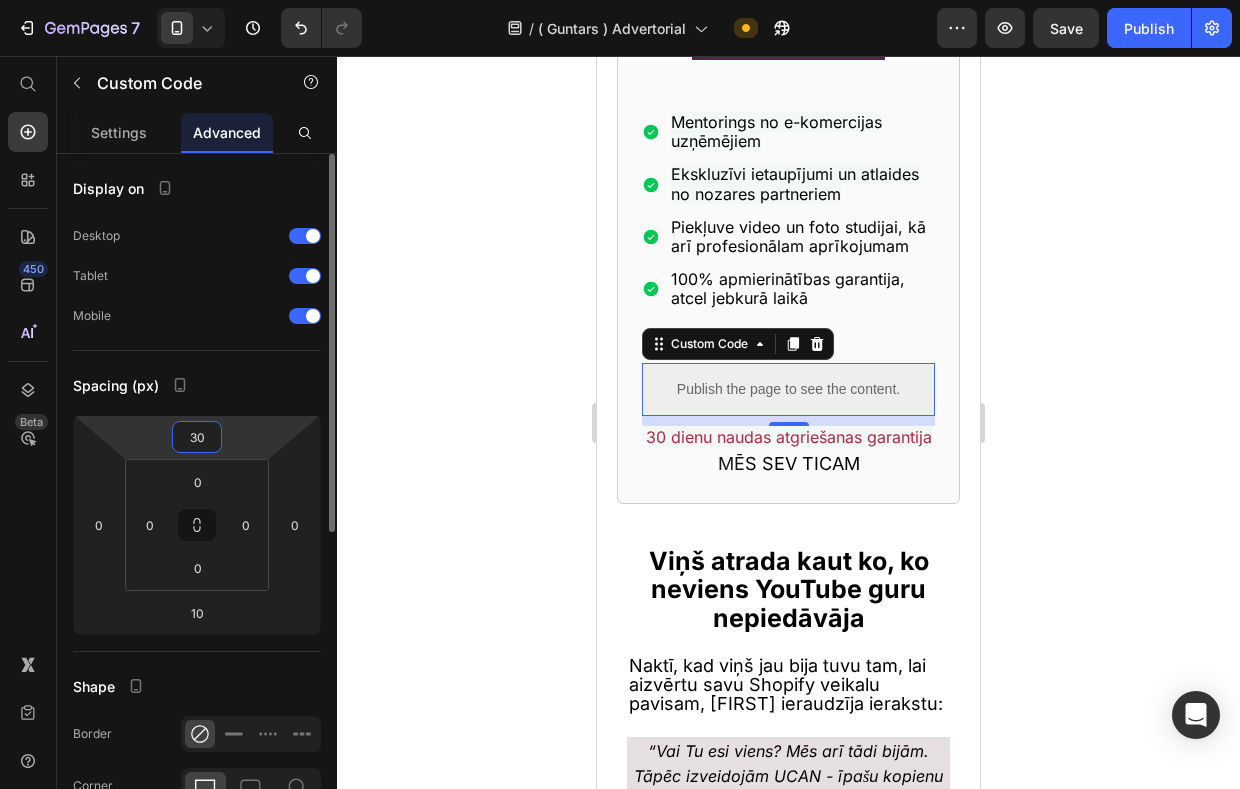 click on "30" at bounding box center (197, 437) 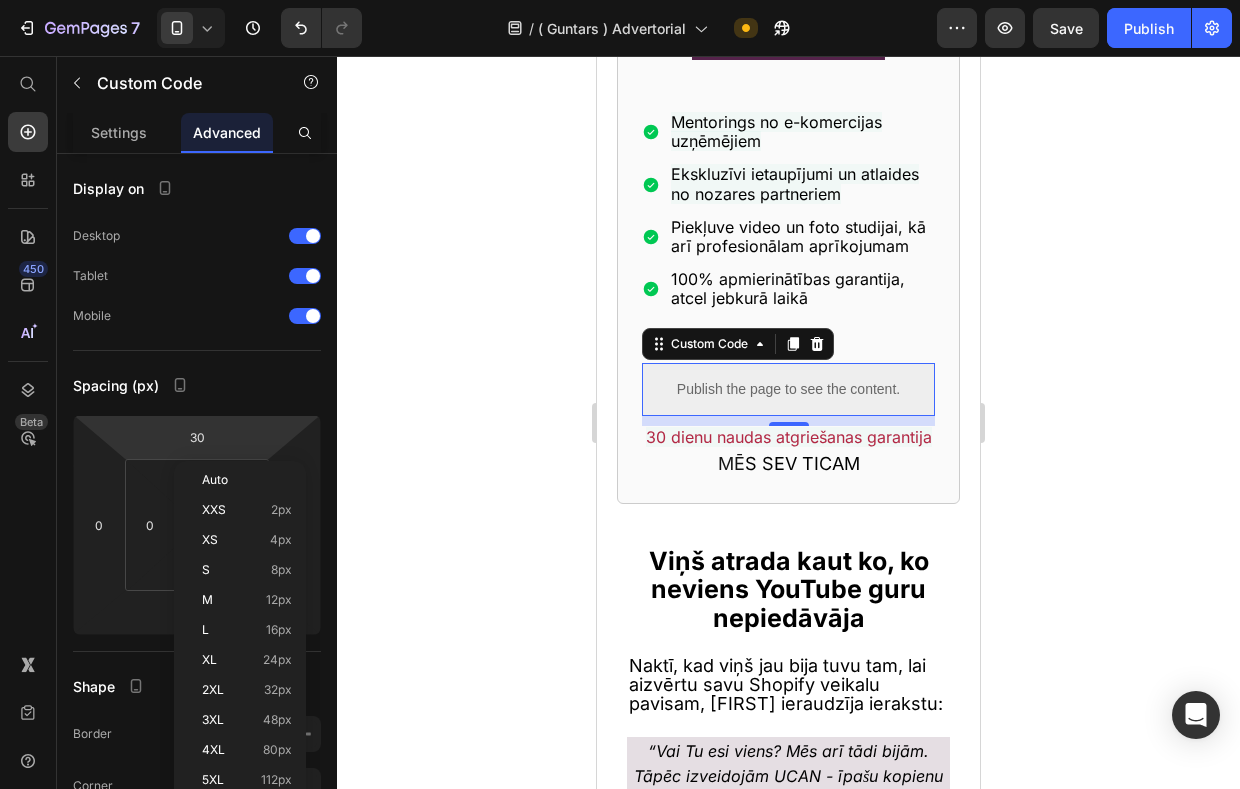click 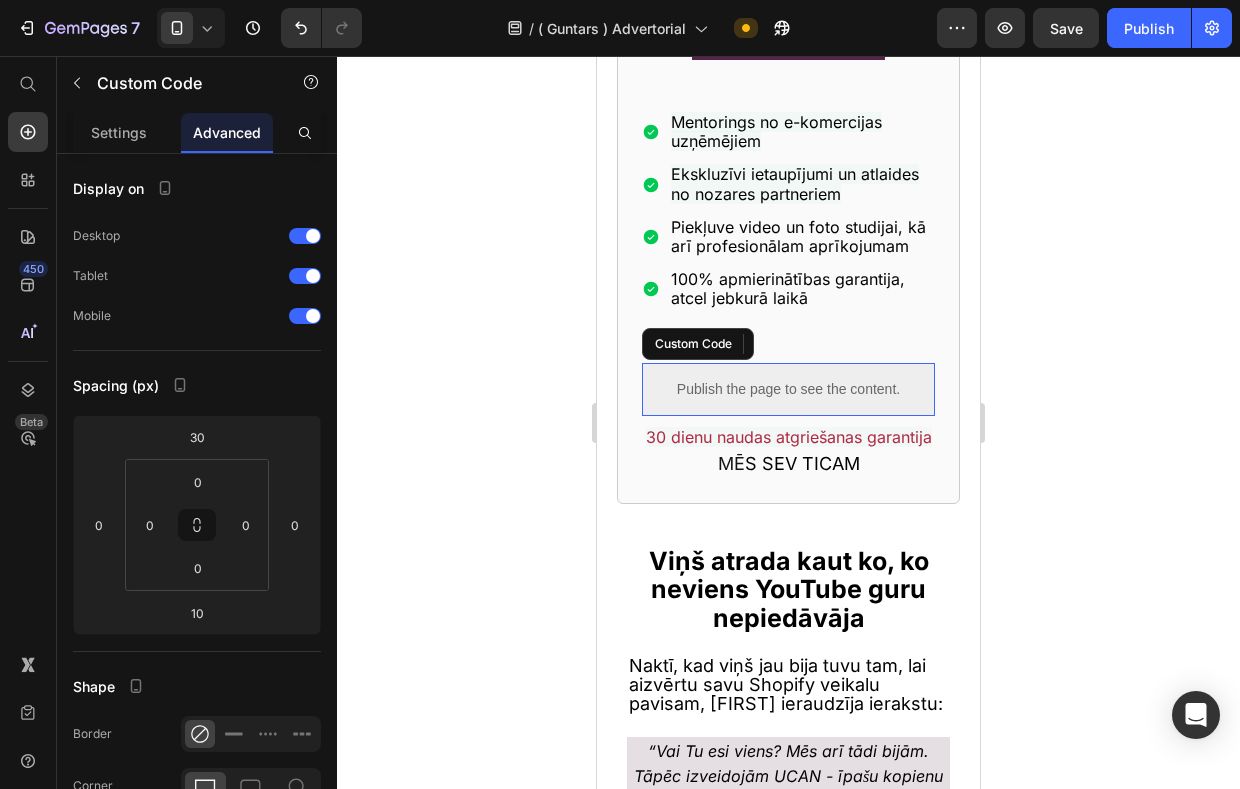 click on "Publish the page to see the content." at bounding box center (788, 389) 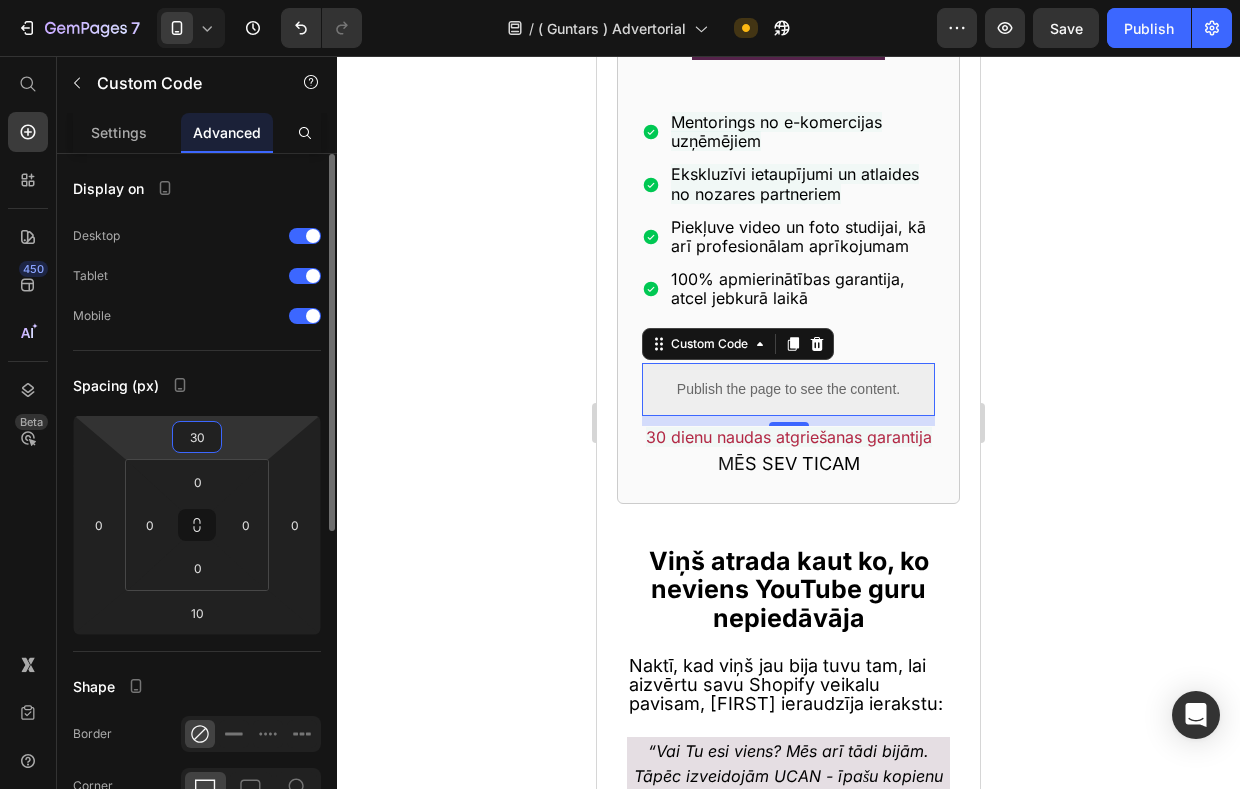 click on "30" at bounding box center [197, 437] 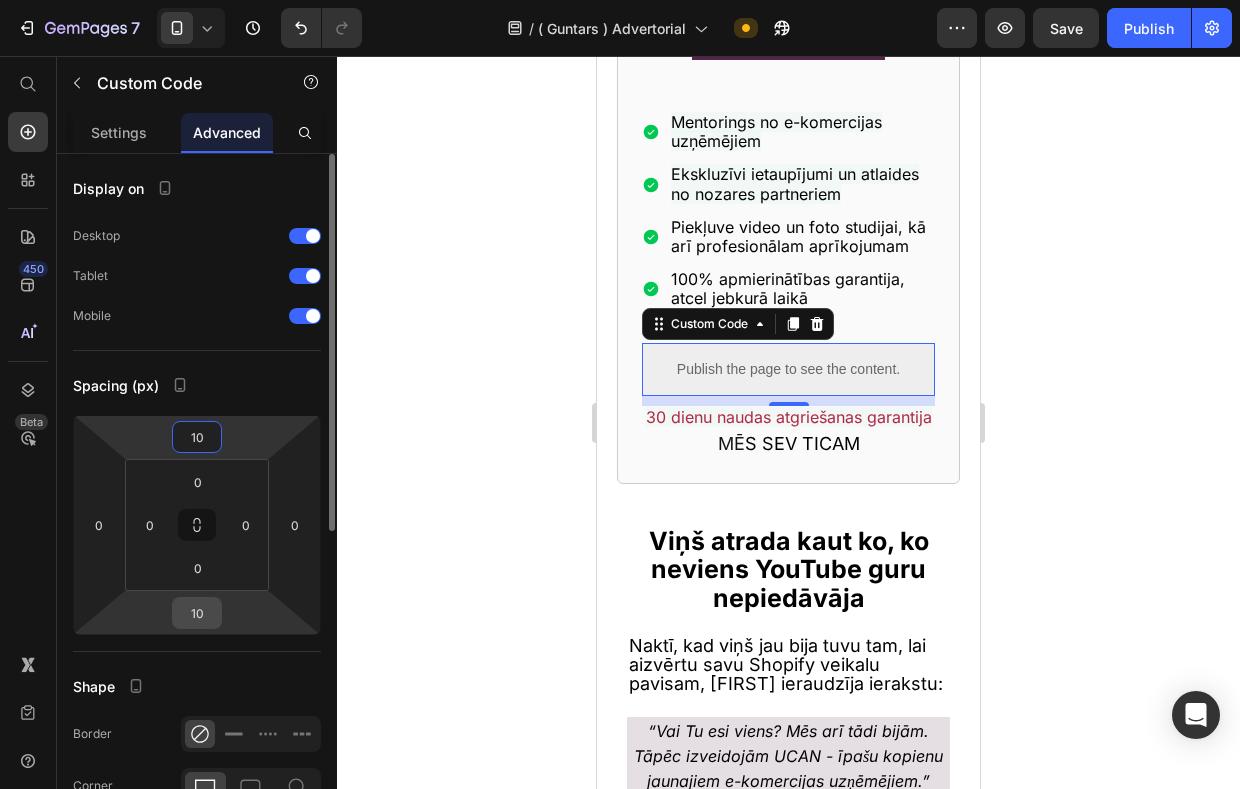 type on "10" 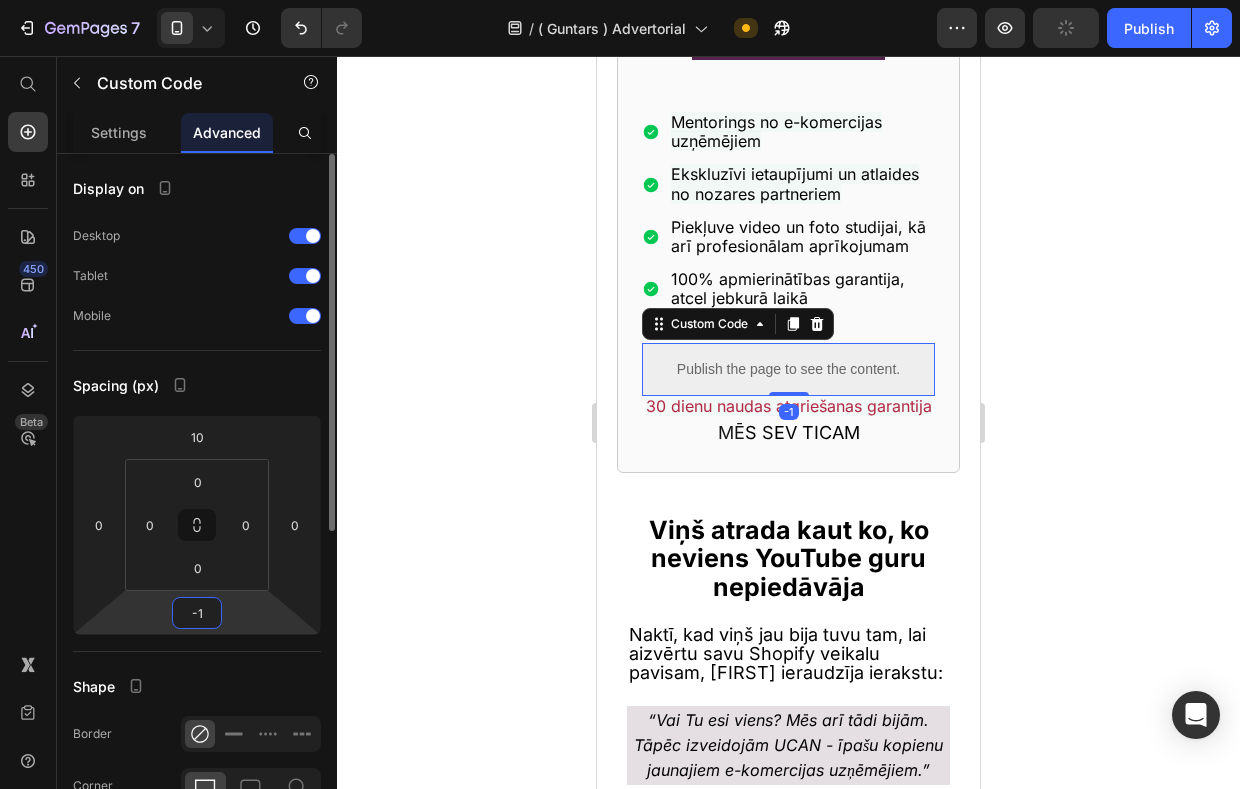 type on "-10" 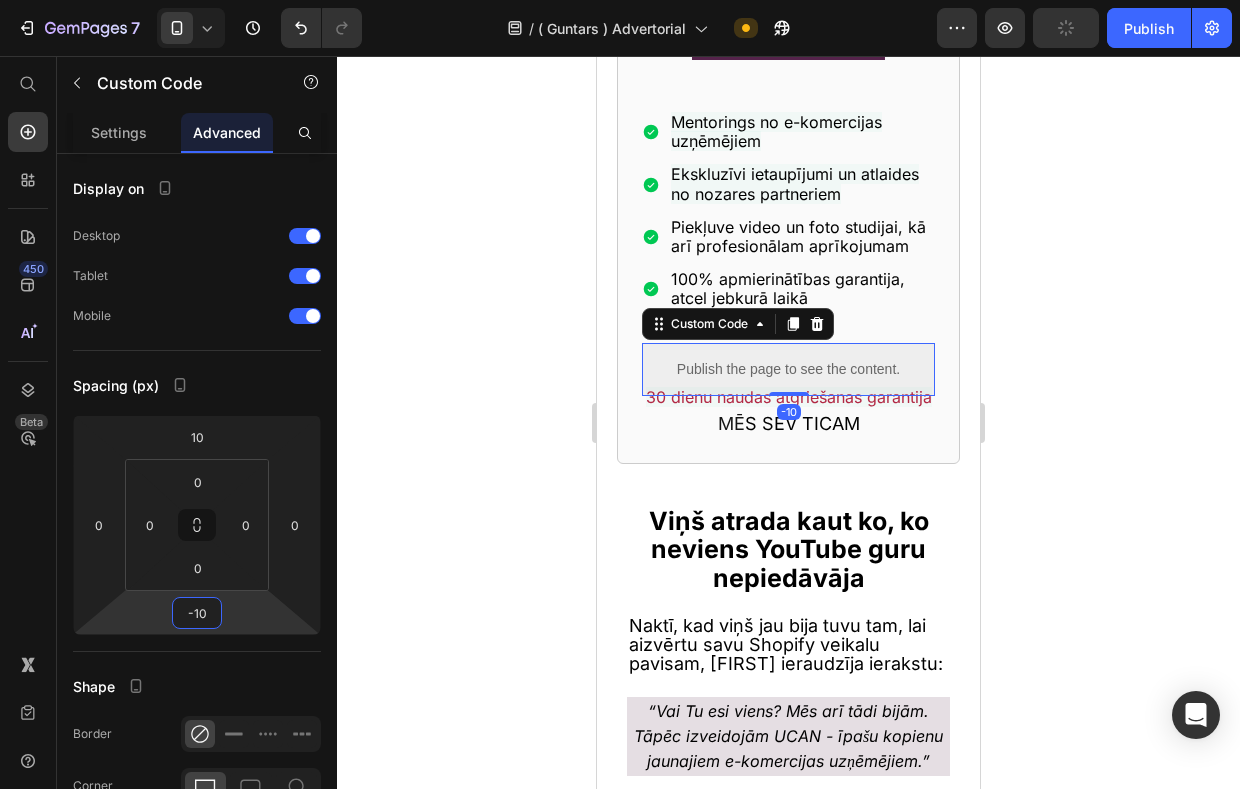 click 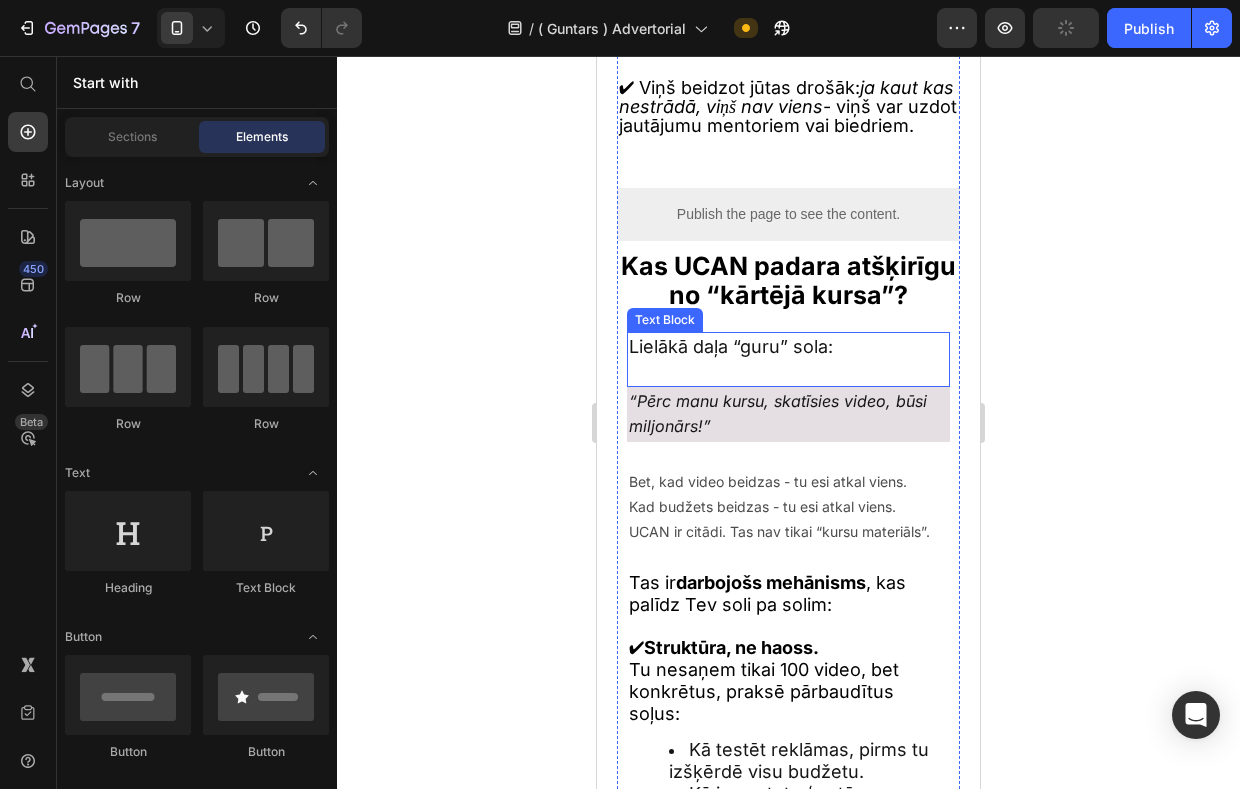 scroll, scrollTop: 5091, scrollLeft: 0, axis: vertical 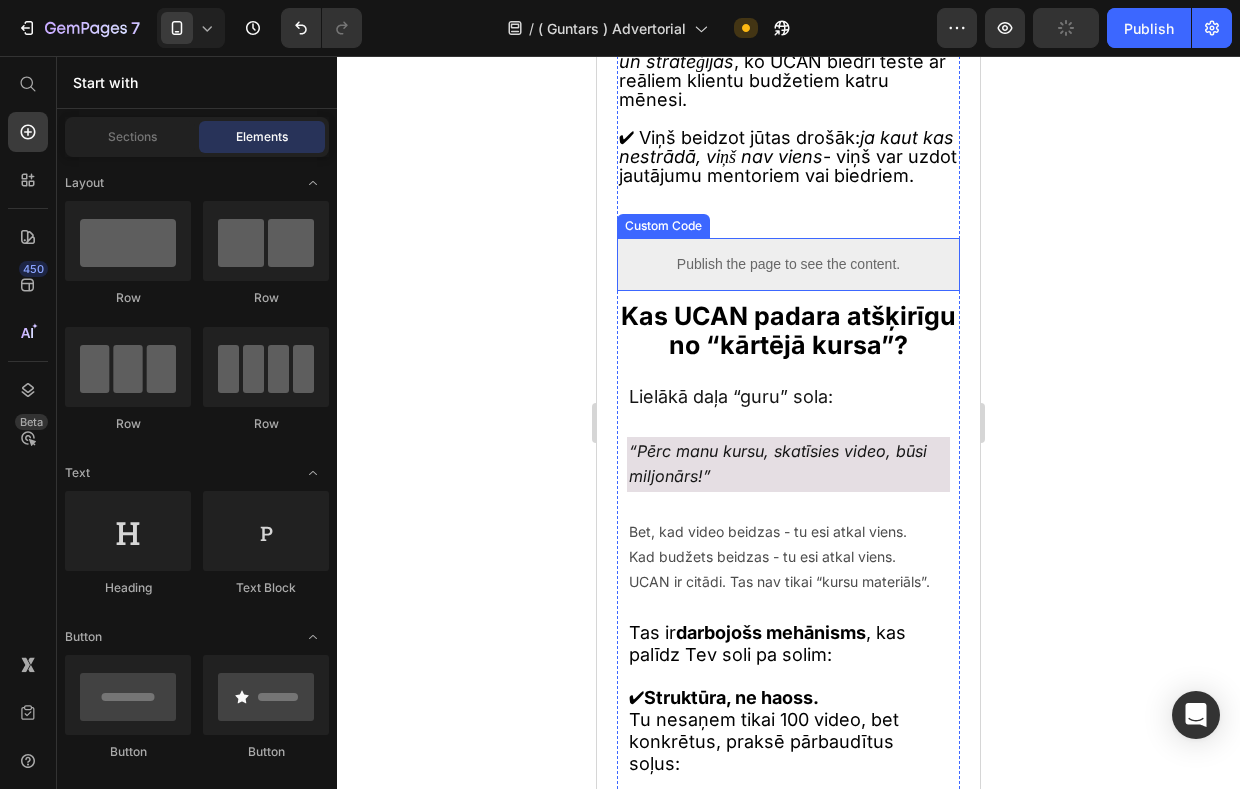 click on "Publish the page to see the content." at bounding box center (788, 264) 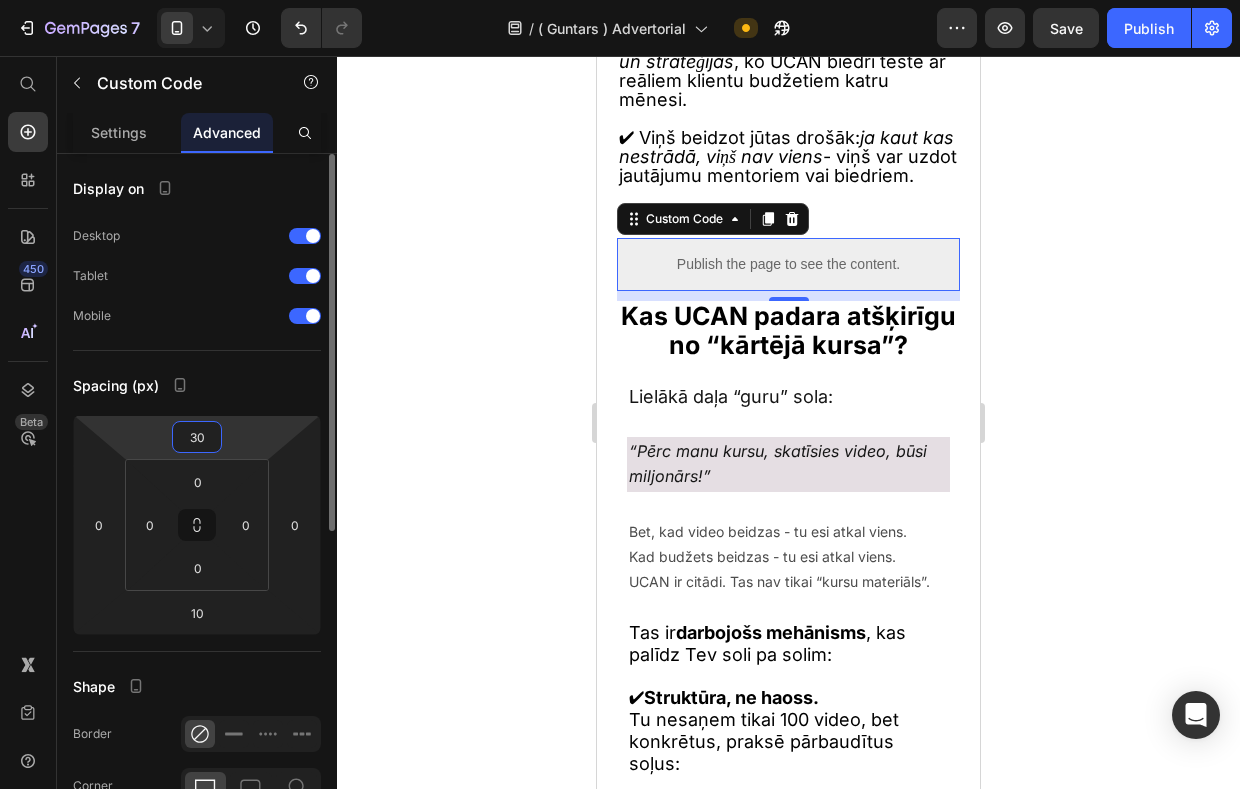 click on "30" at bounding box center [197, 437] 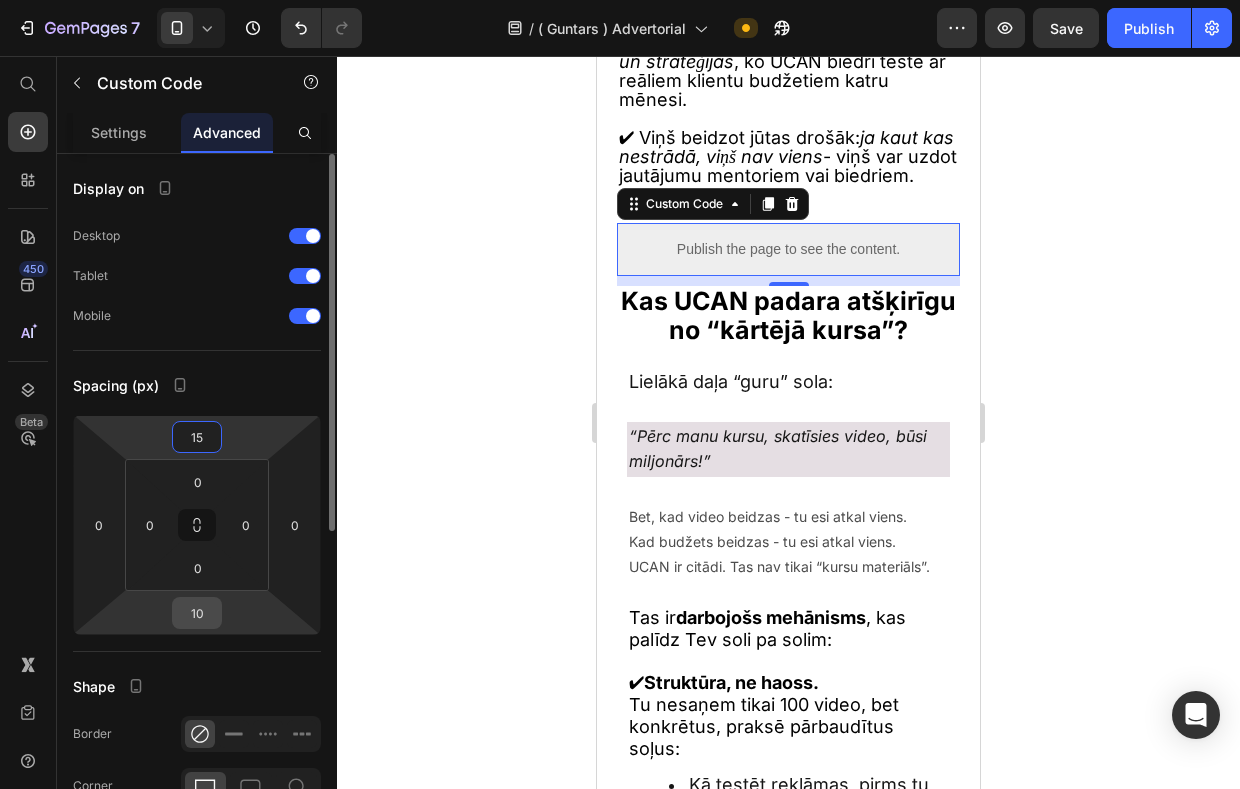 type on "15" 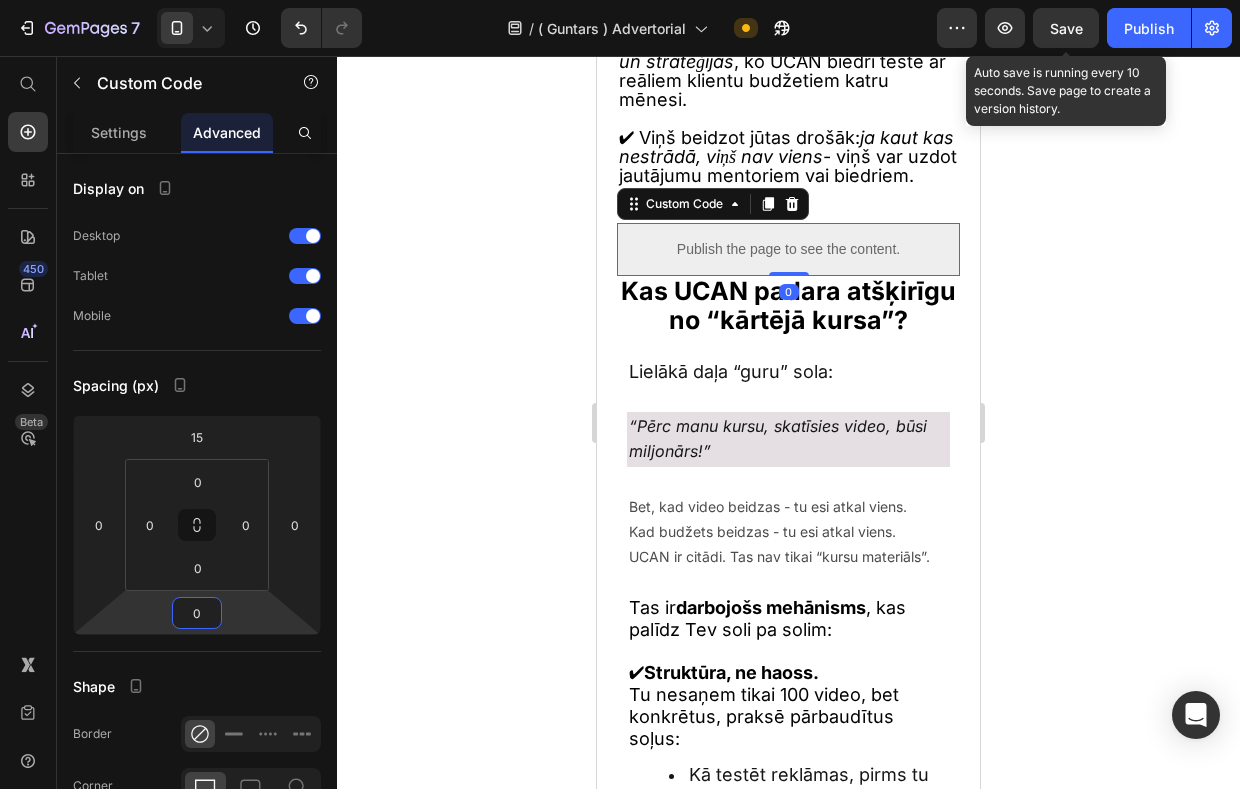 type on "0" 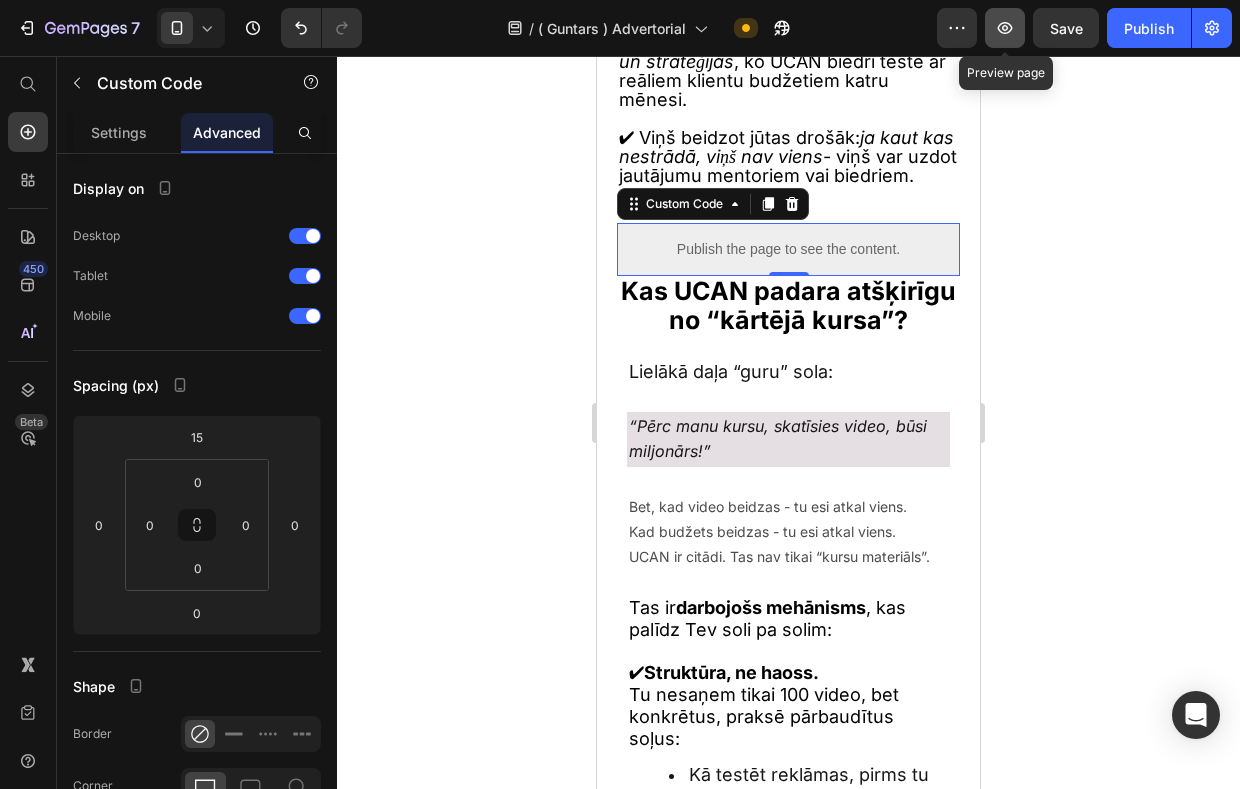 click 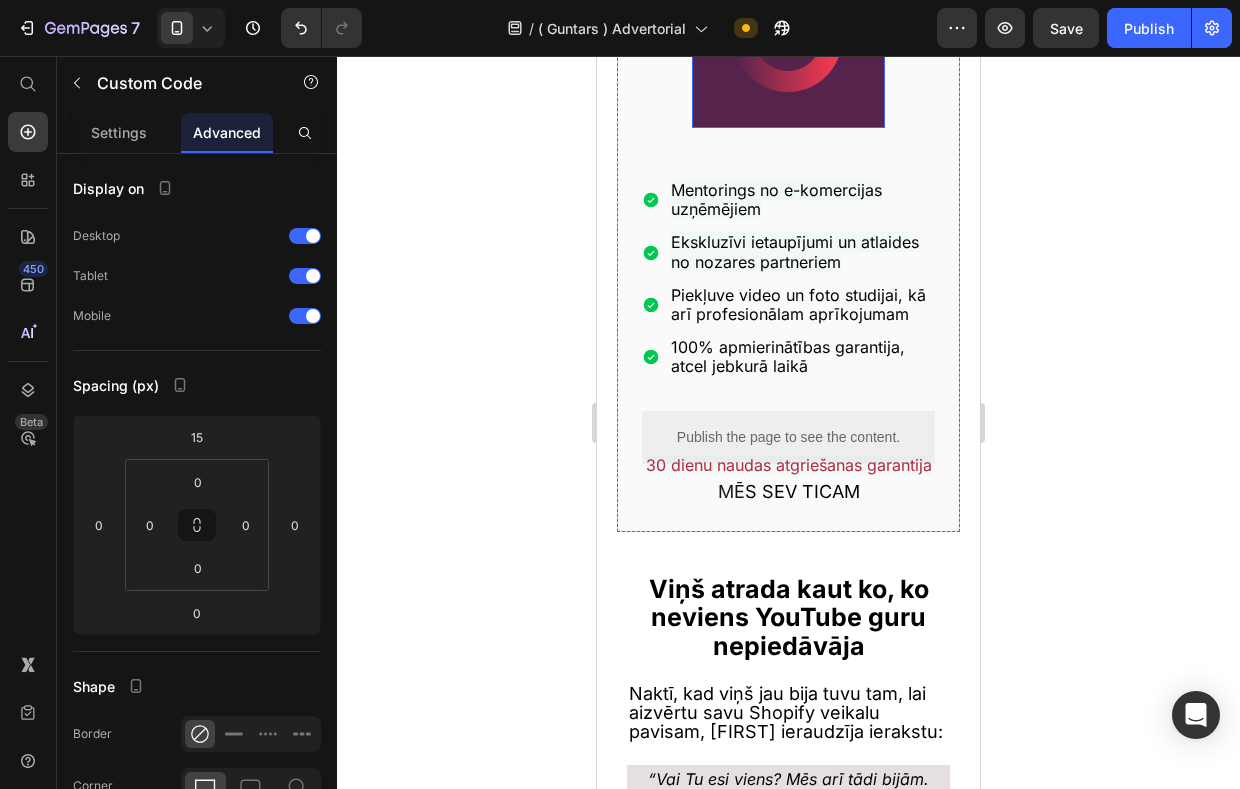 scroll, scrollTop: 1956, scrollLeft: 0, axis: vertical 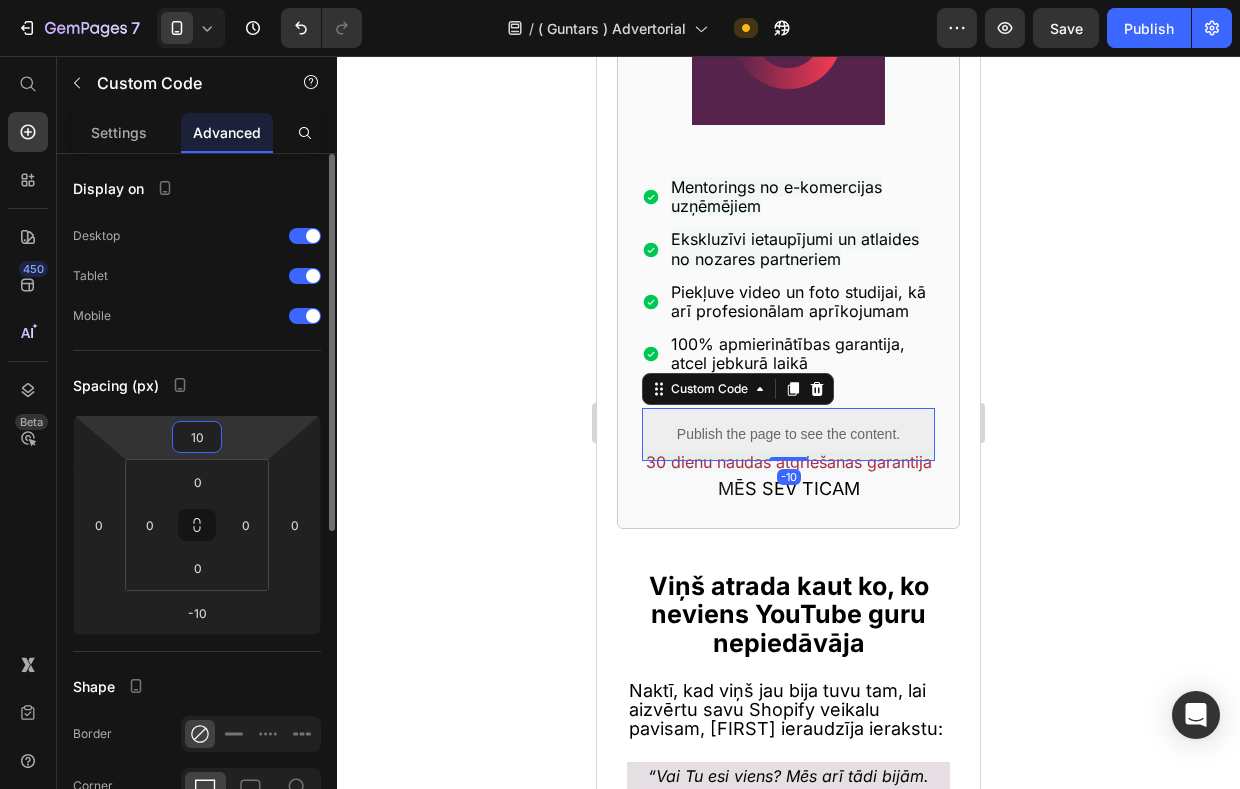click on "10" at bounding box center [197, 437] 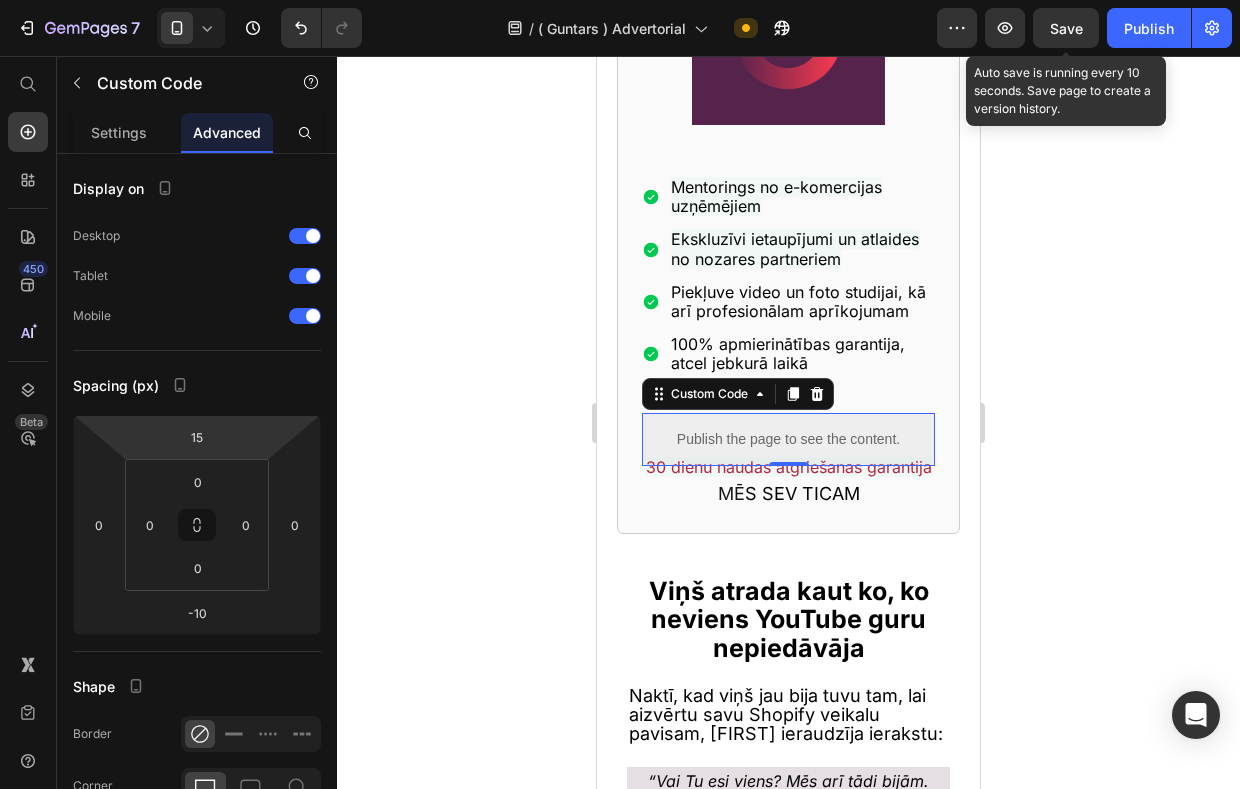 click on "Save" at bounding box center [1066, 28] 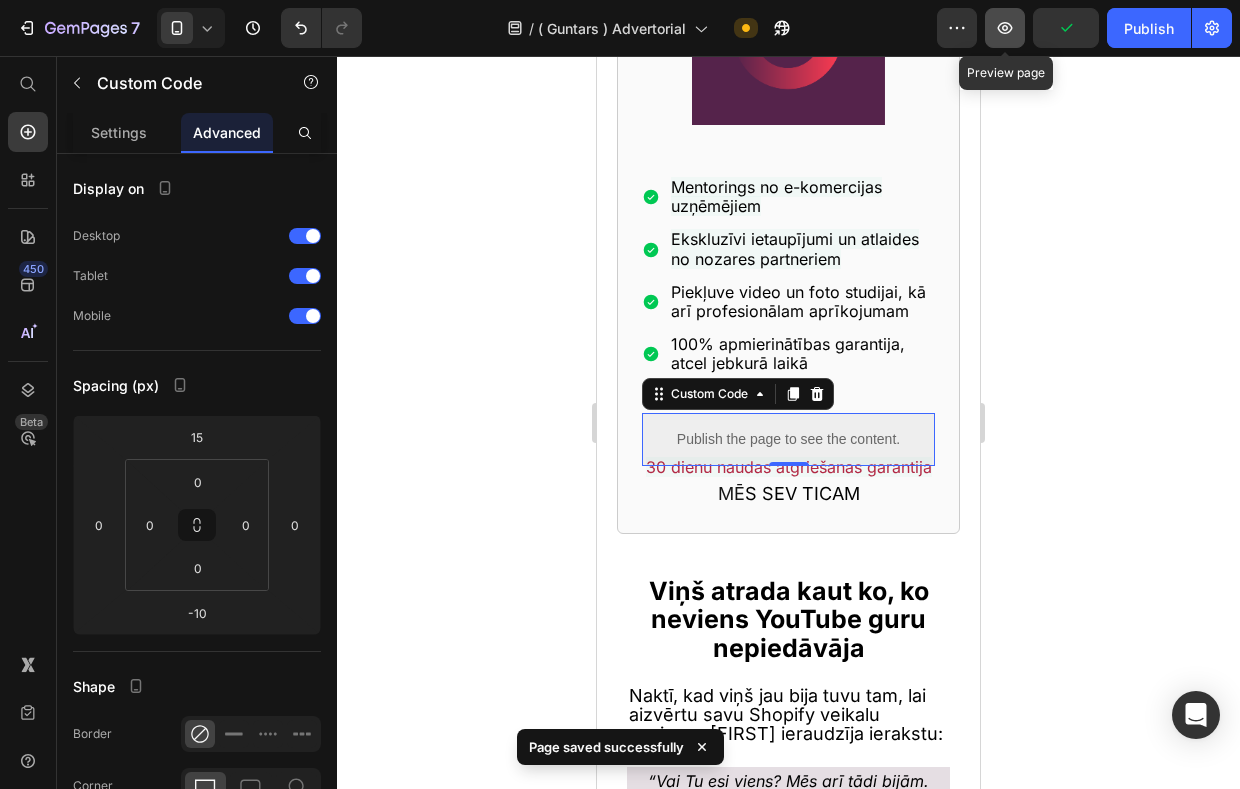 click 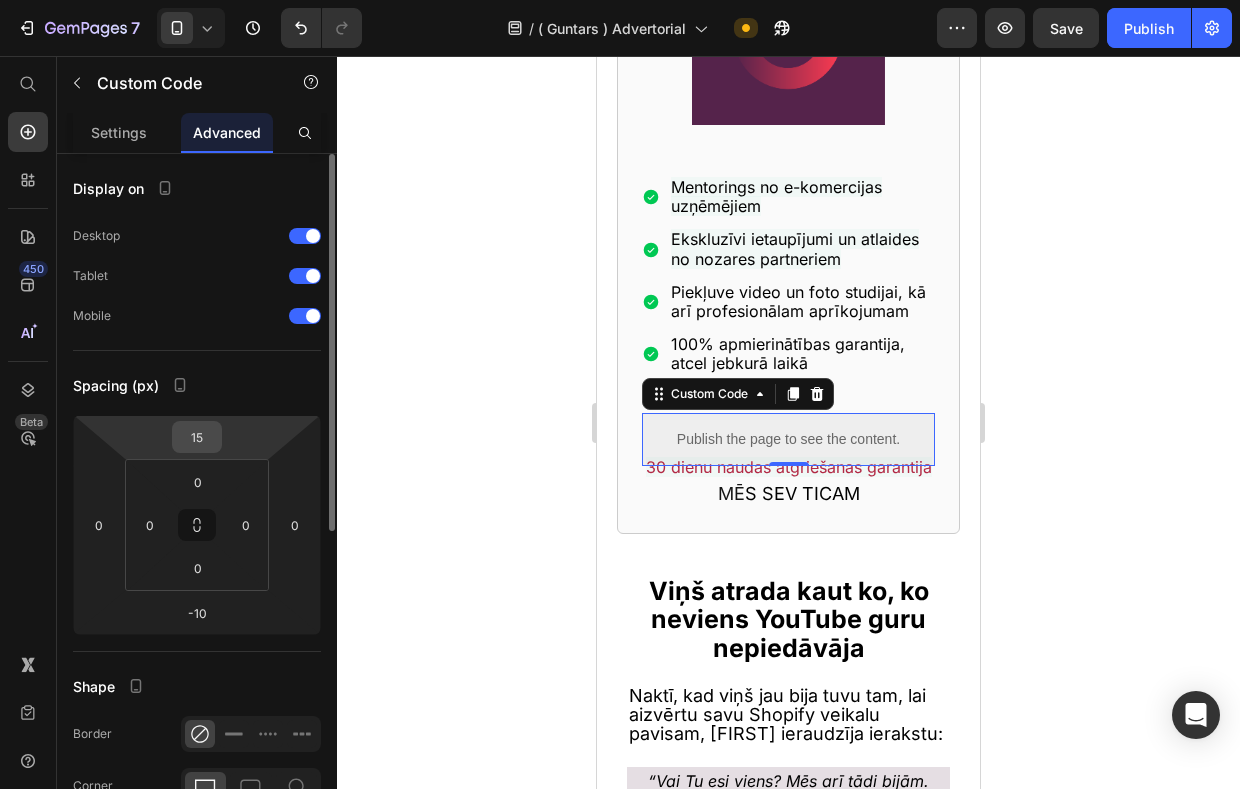 click on "15" at bounding box center (197, 437) 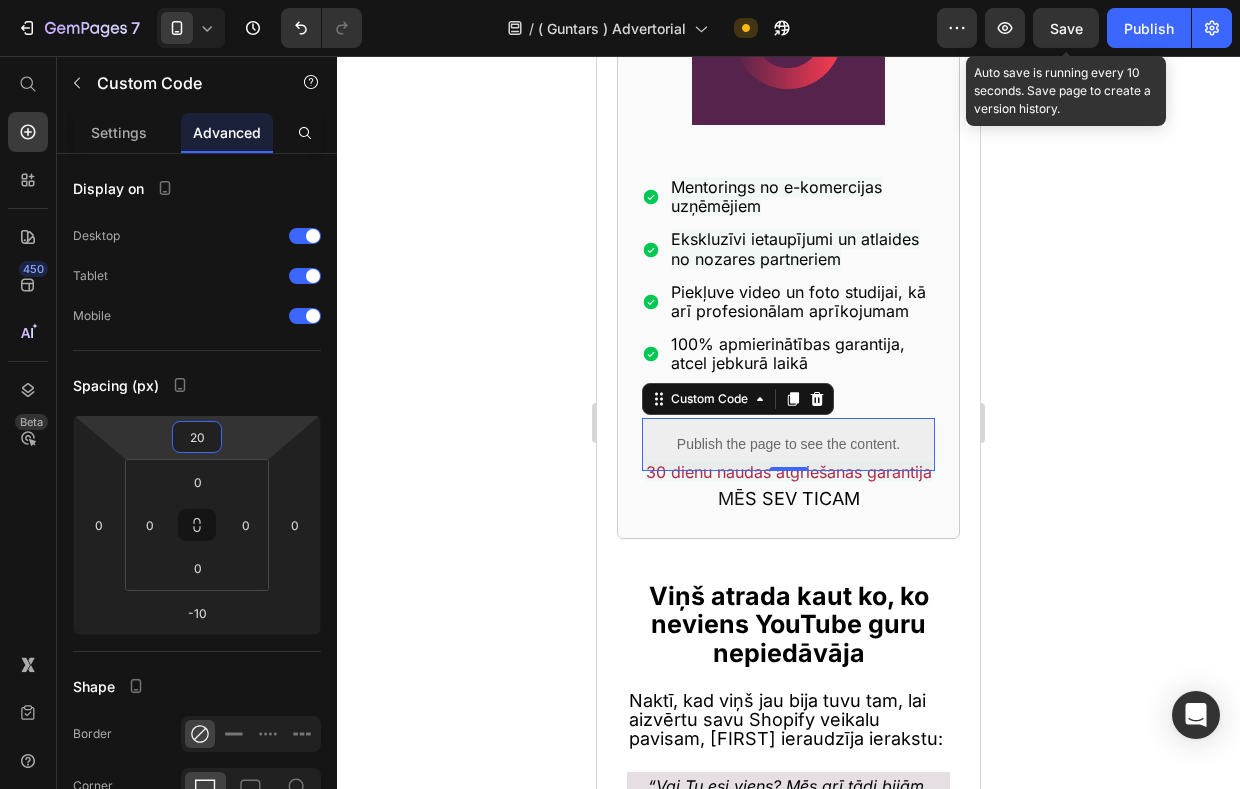 type on "20" 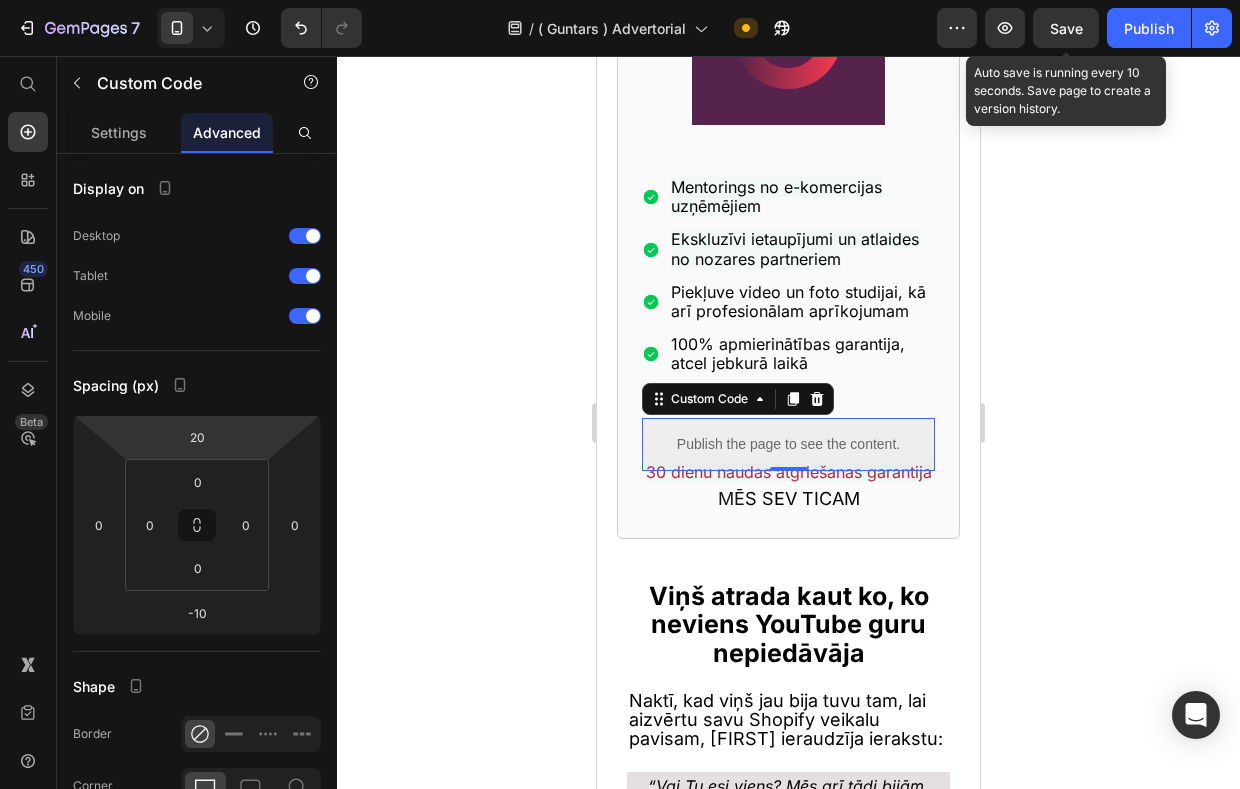 click on "Save" 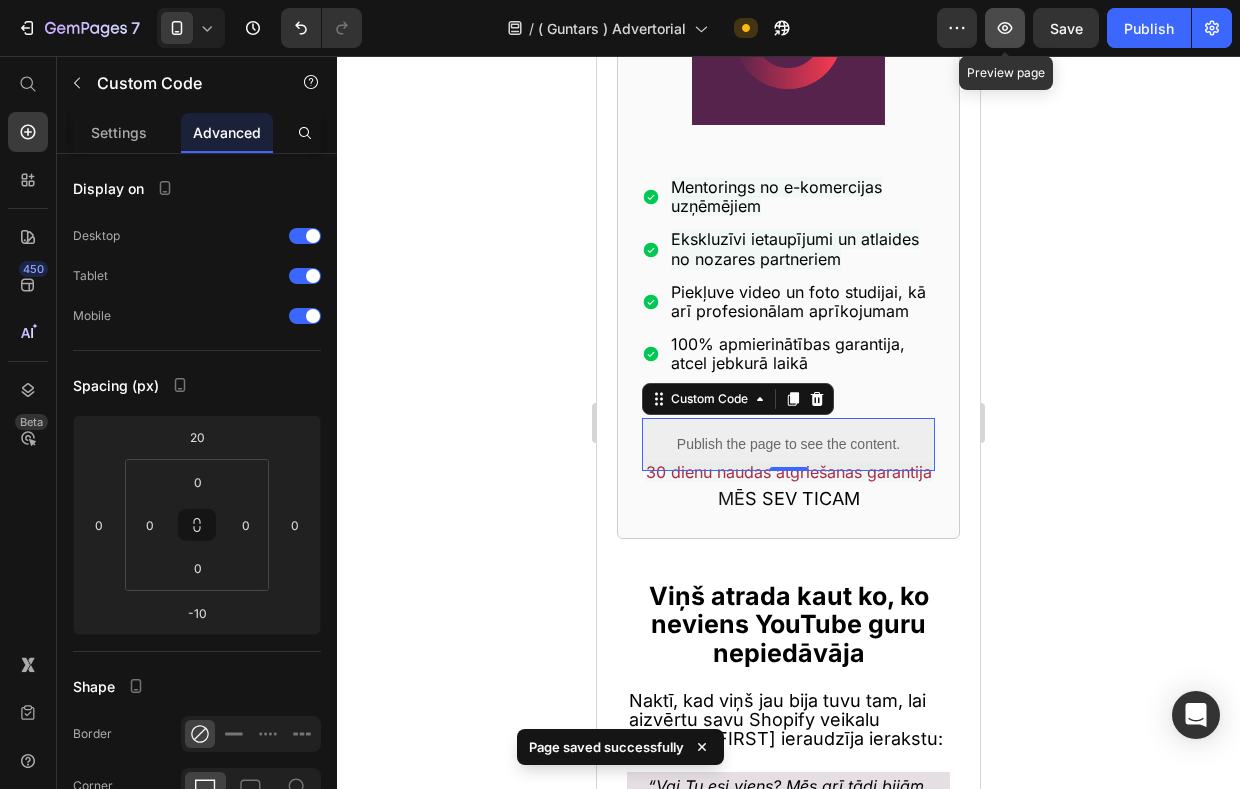 click 